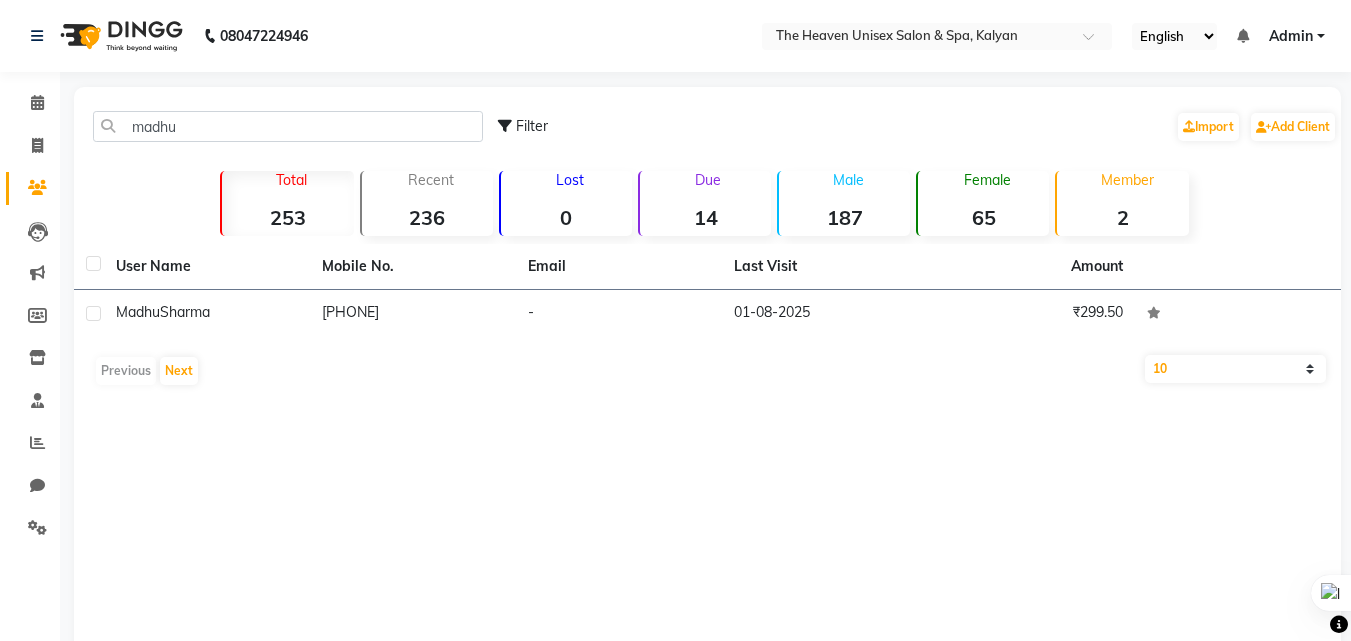 scroll, scrollTop: 0, scrollLeft: 0, axis: both 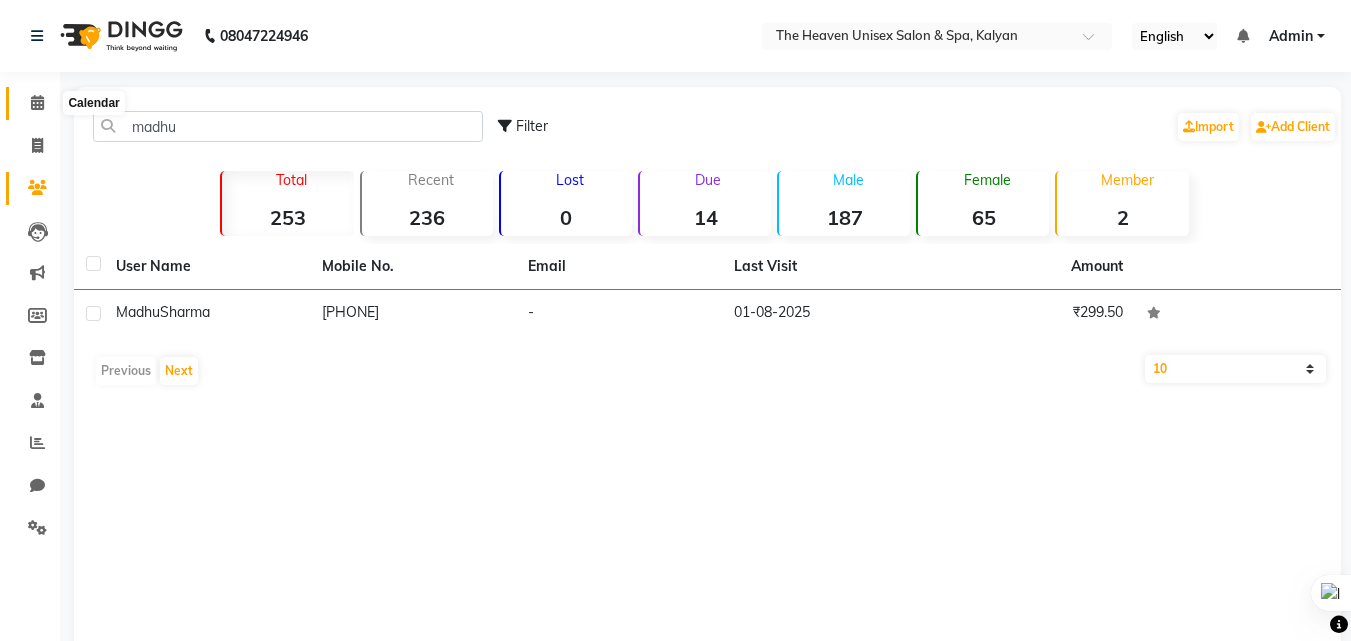 click 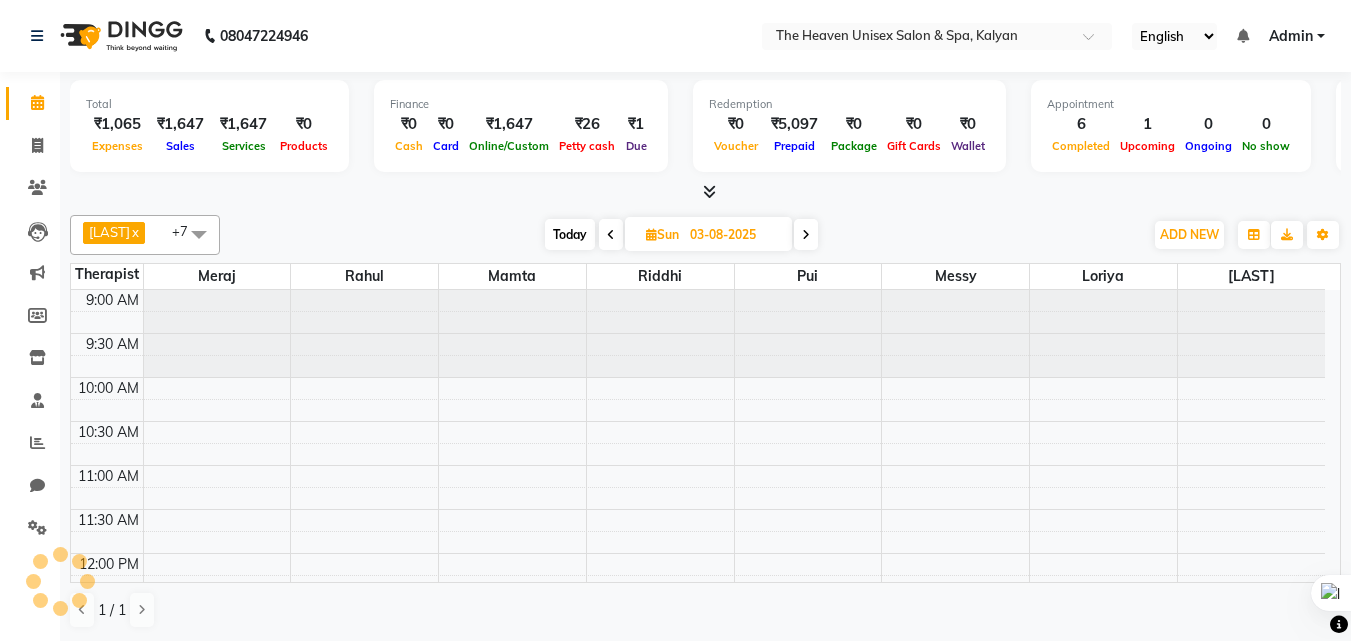 scroll, scrollTop: 0, scrollLeft: 0, axis: both 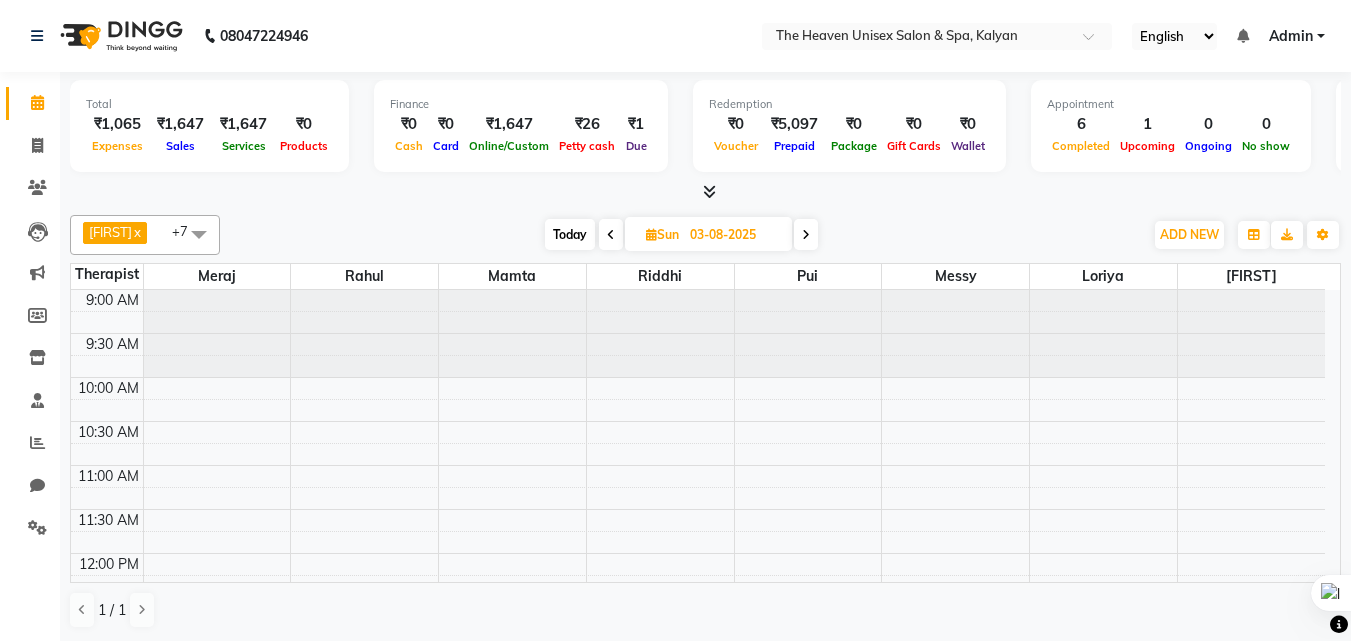 click at bounding box center (705, 192) 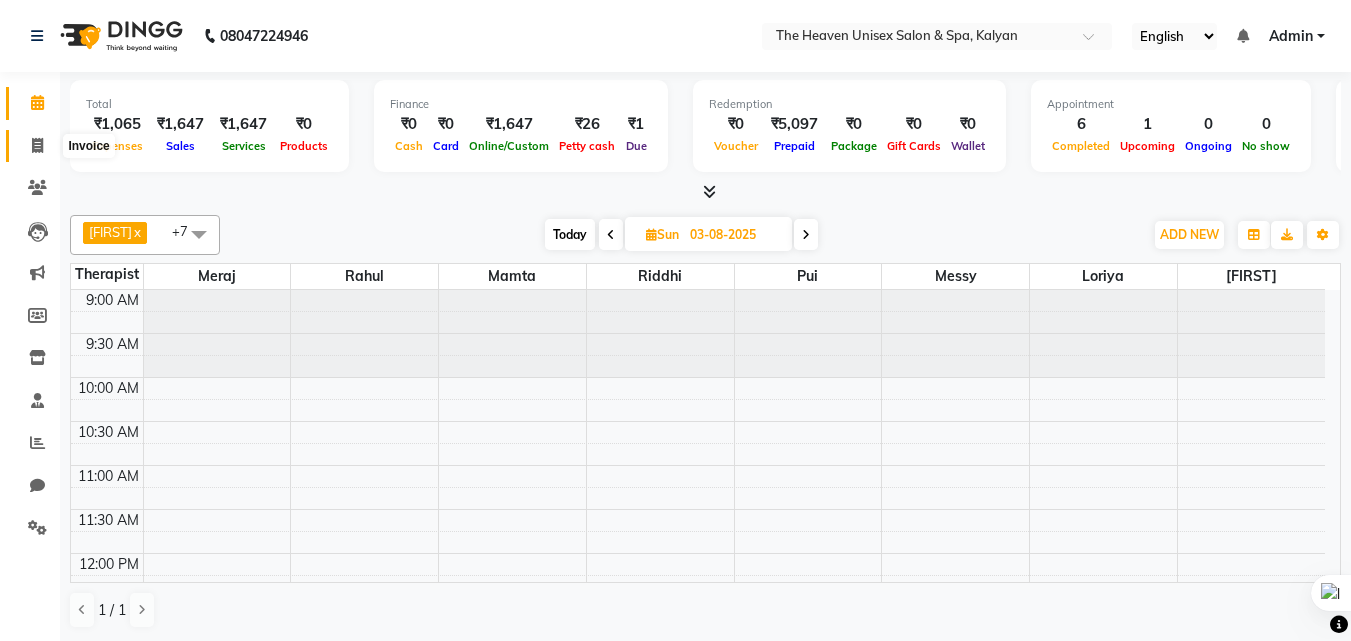 click 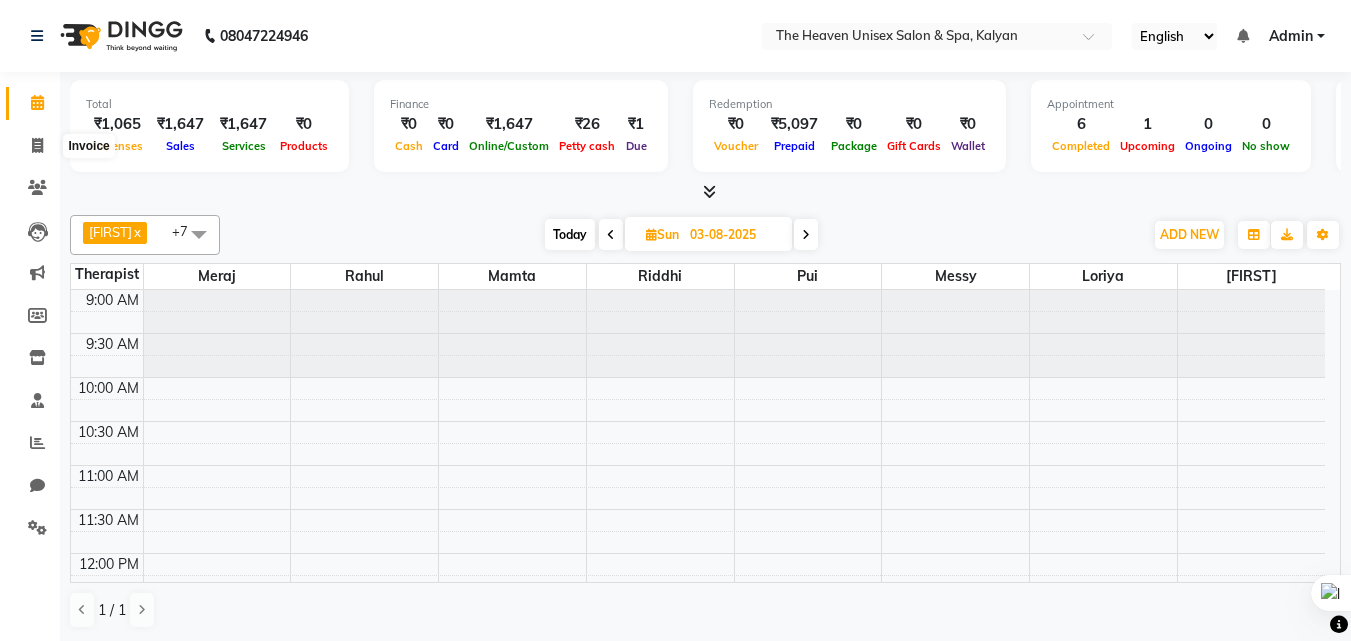 select on "service" 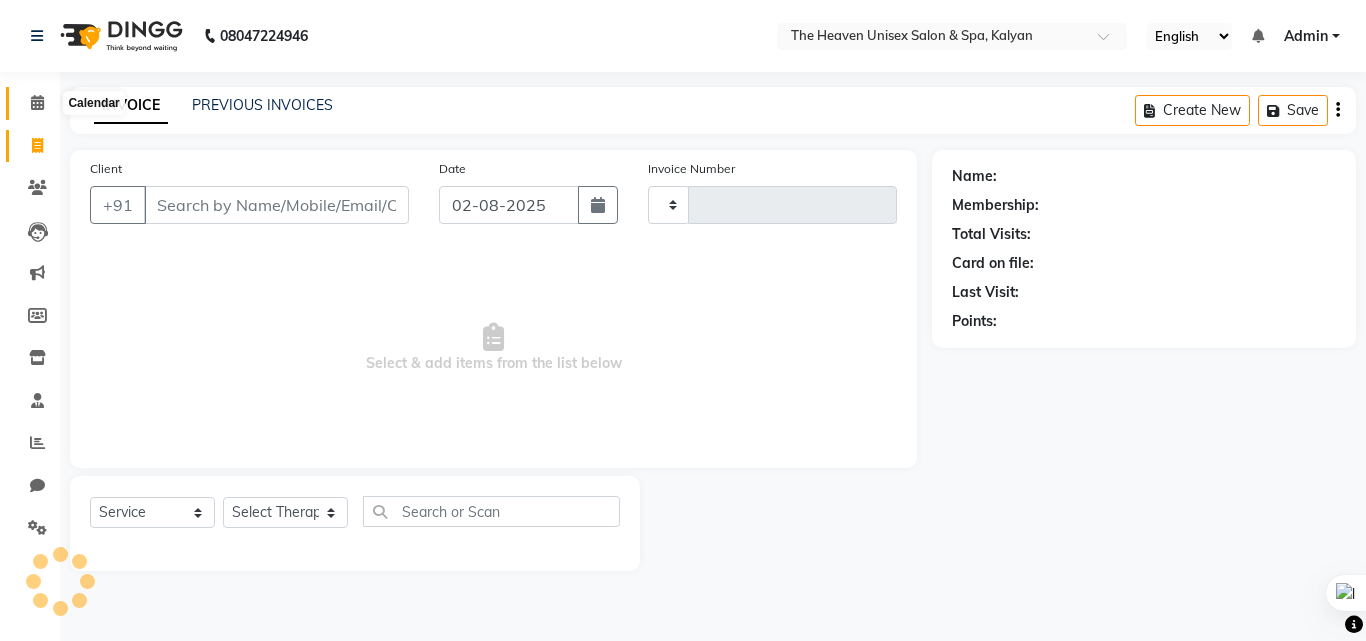 click 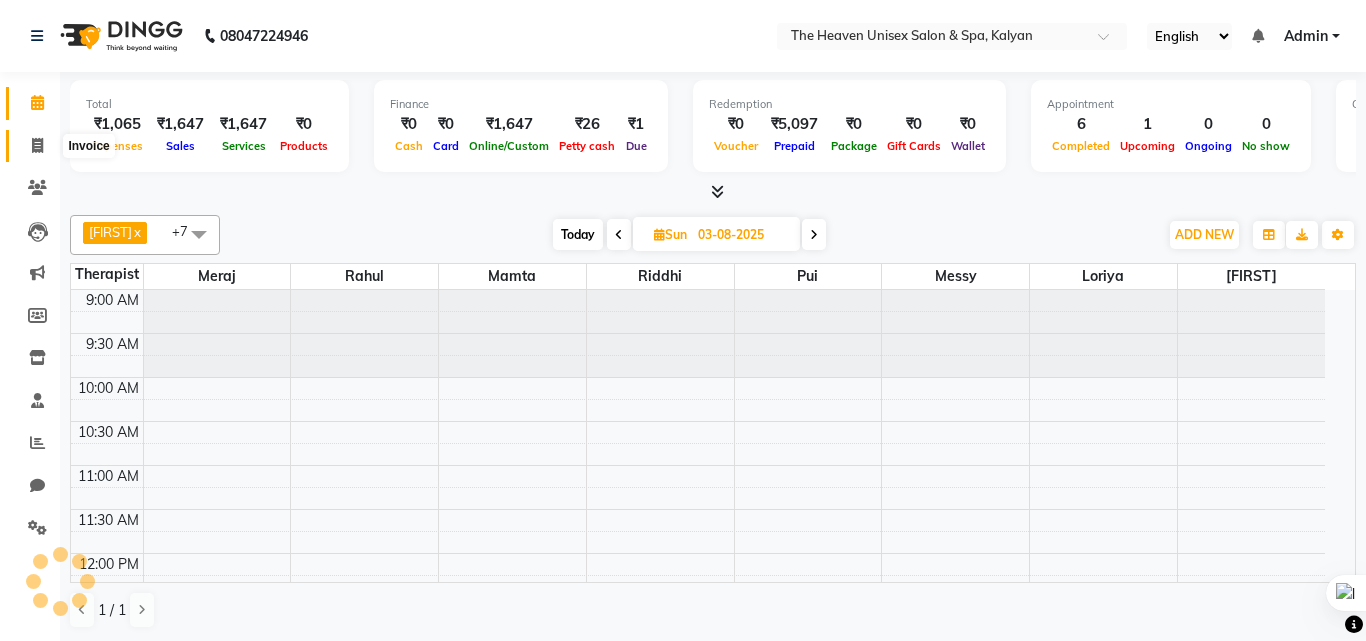 drag, startPoint x: 40, startPoint y: 138, endPoint x: 40, endPoint y: 125, distance: 13 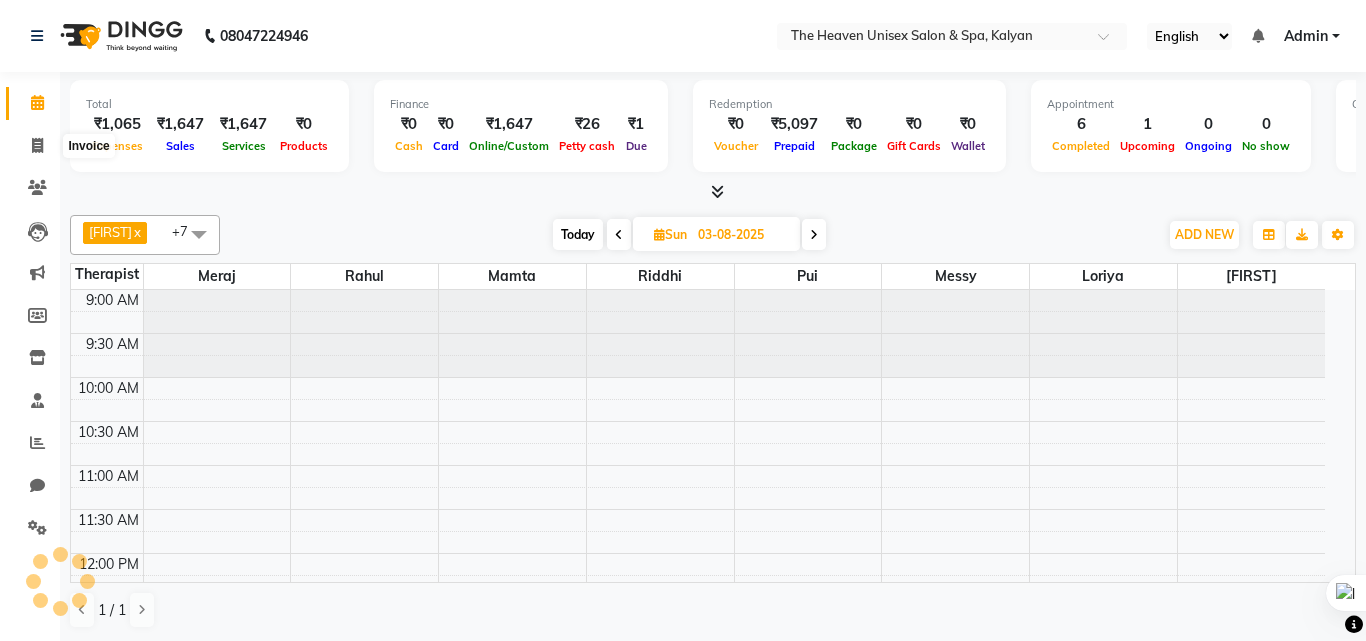 select on "service" 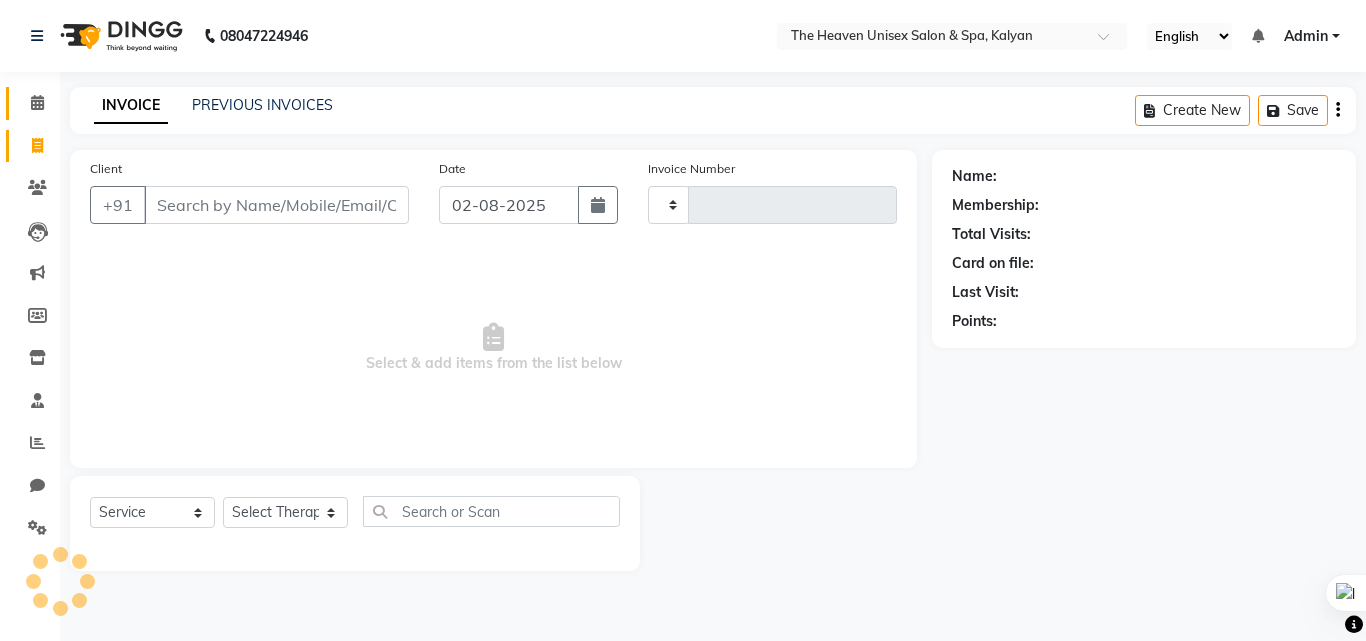 type on "0417" 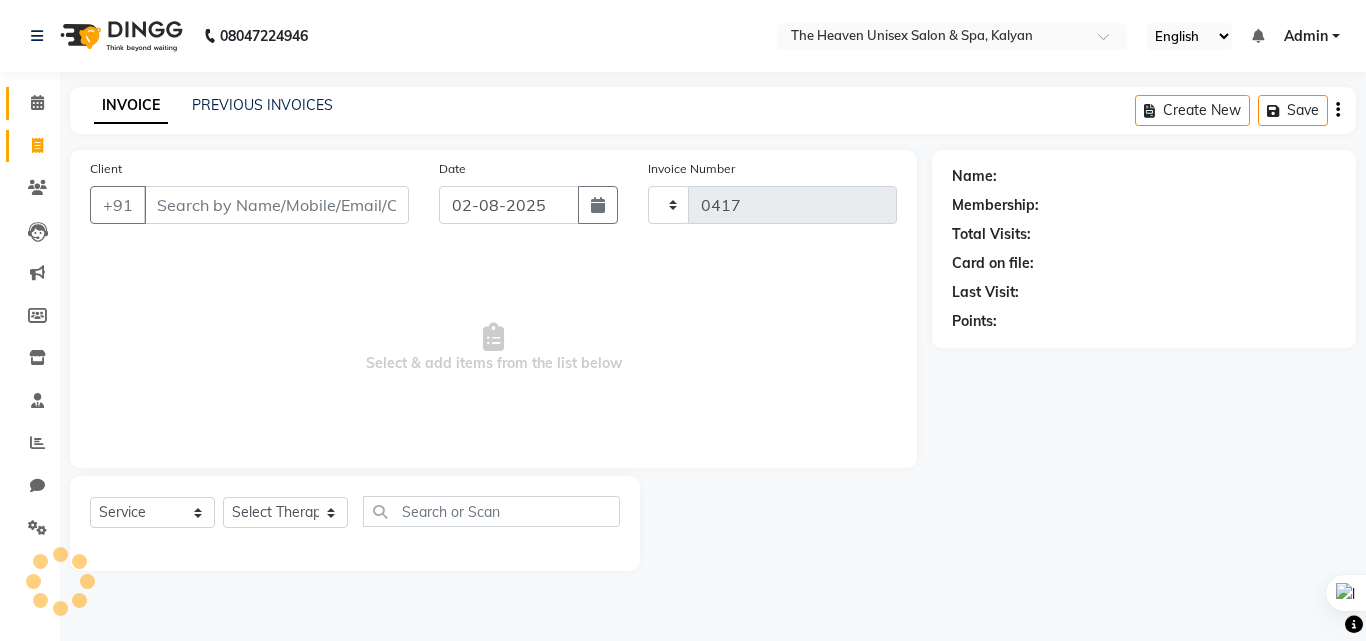 select on "8417" 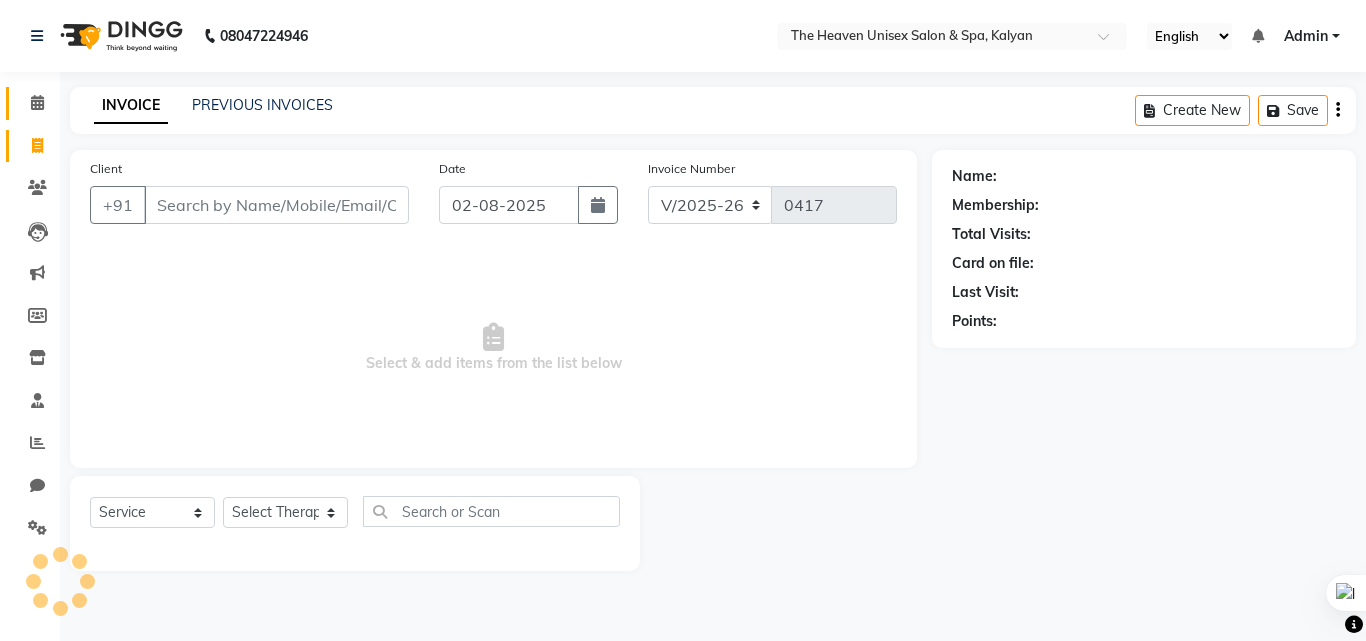 click on "Calendar" 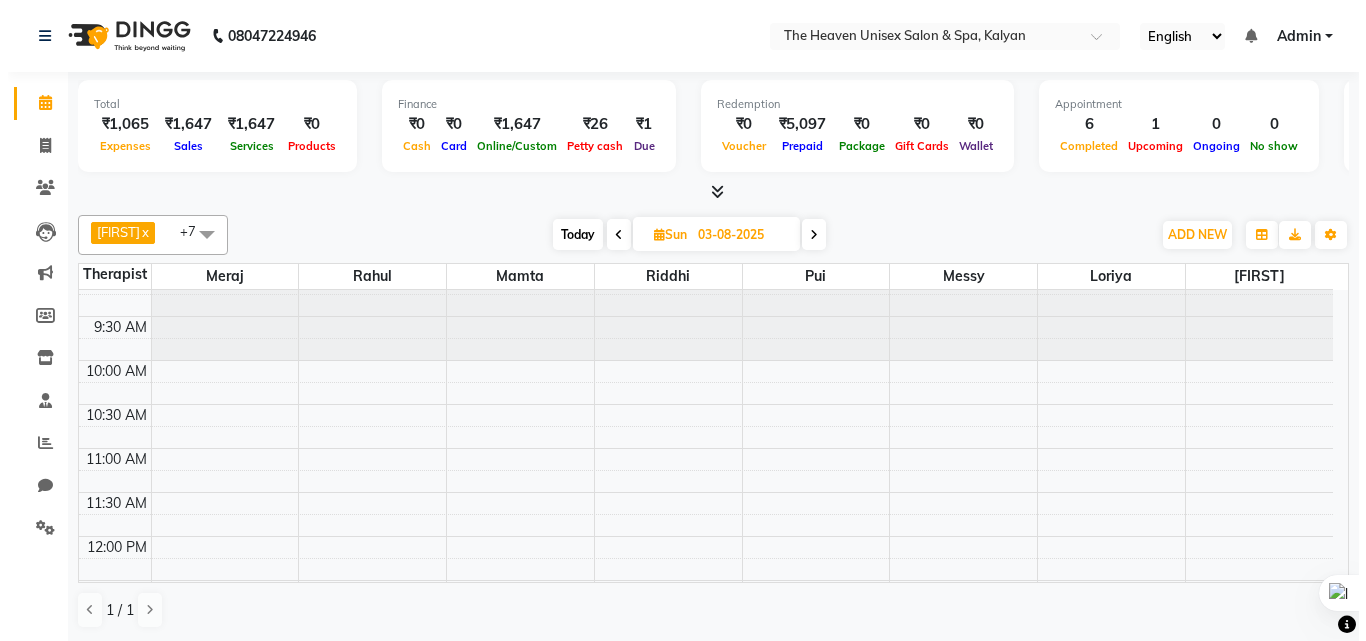 scroll, scrollTop: 0, scrollLeft: 0, axis: both 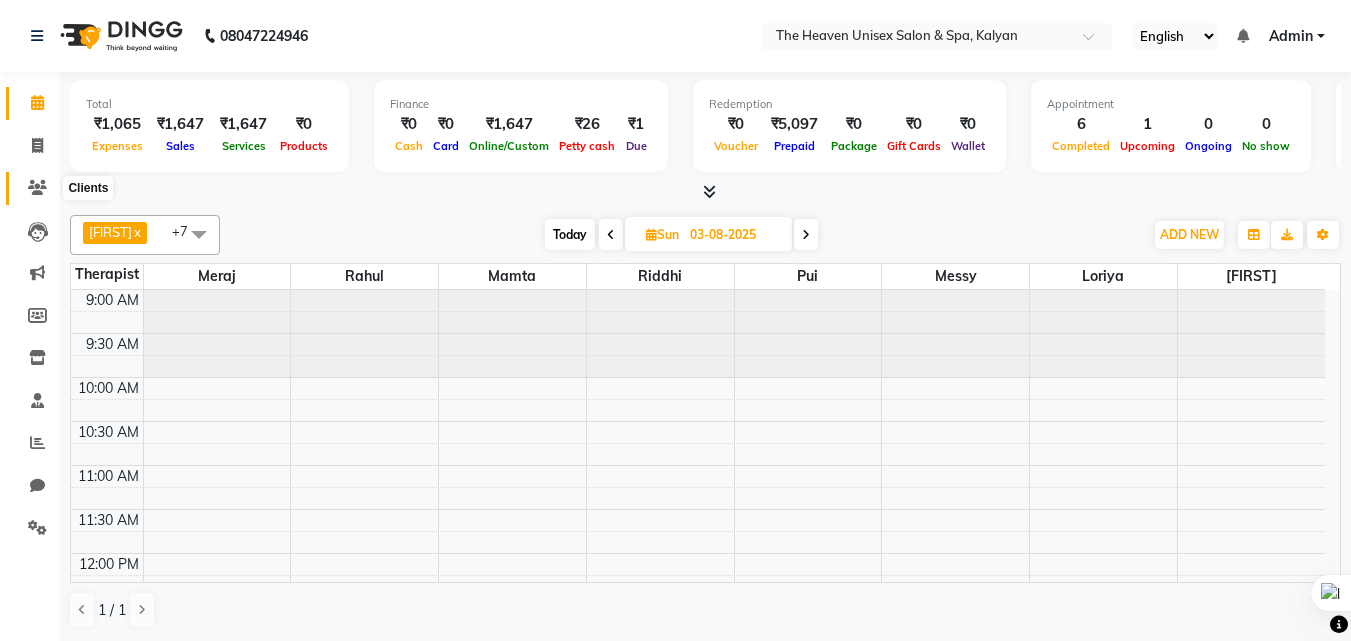 click 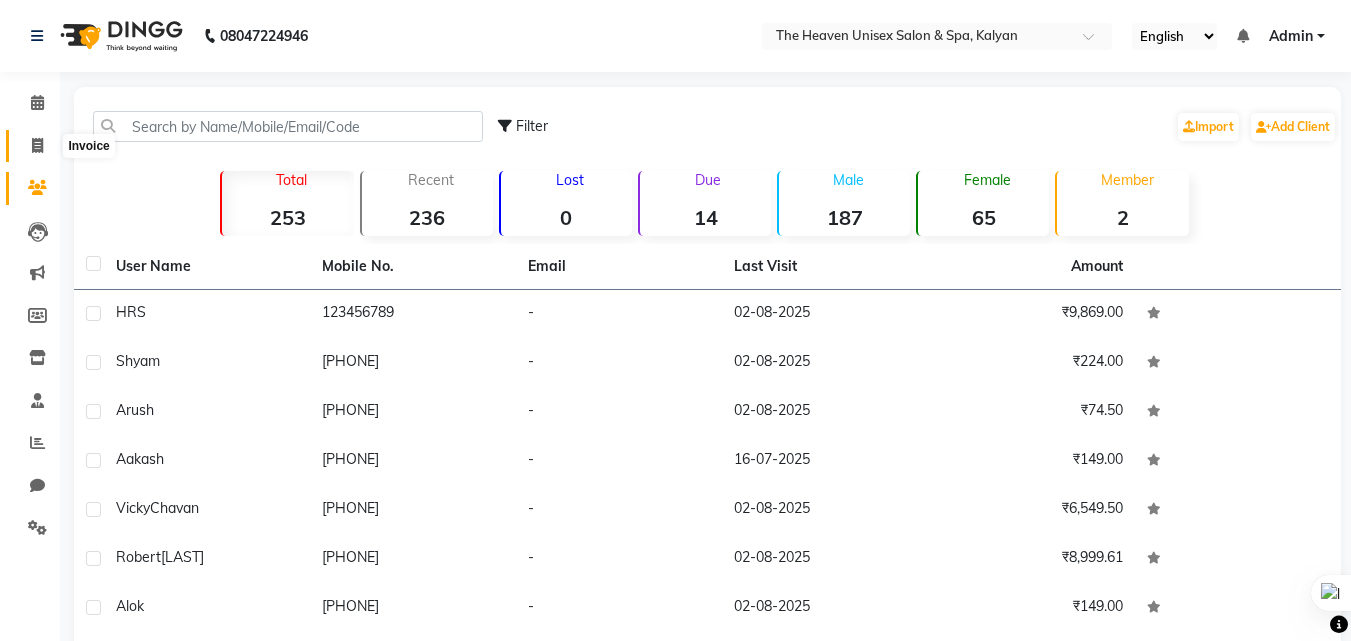 click 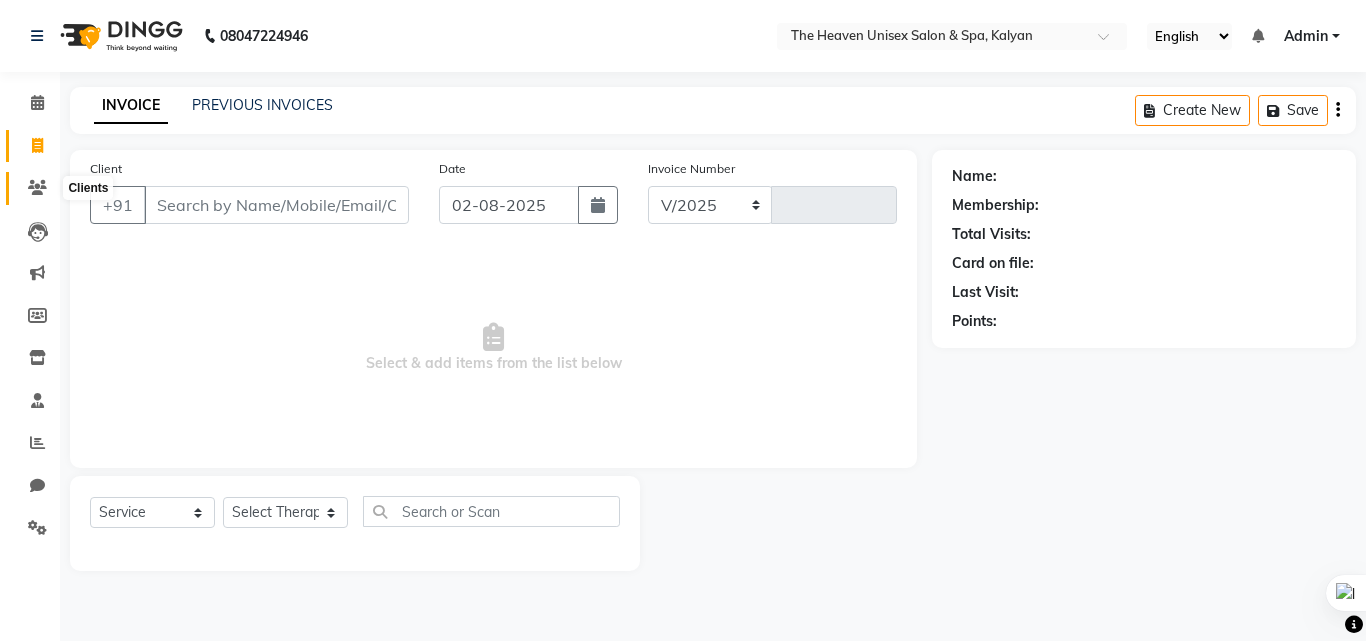 select on "8417" 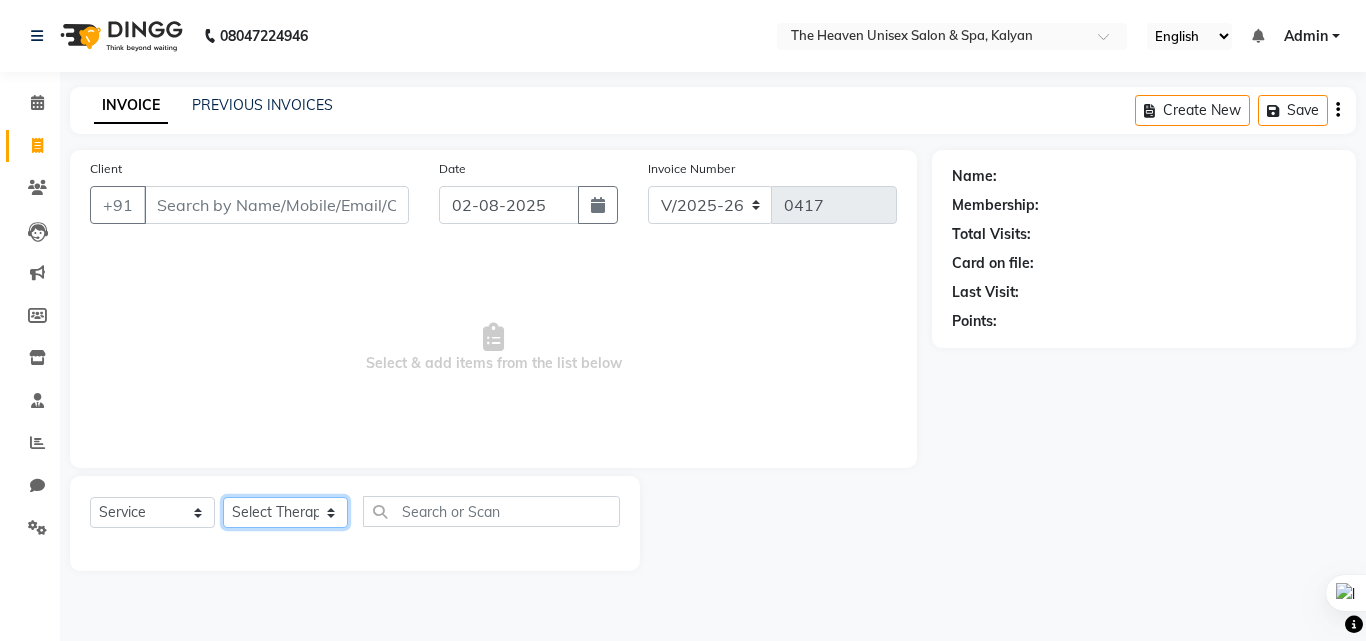 click on "Select Therapist [FIRST] [LAST]  HRS House [FIRST]  [FIRST] [FIRST] [FIRST] [FIRST] [FIRST] [FIRST] [FIRST] [FIRST]" 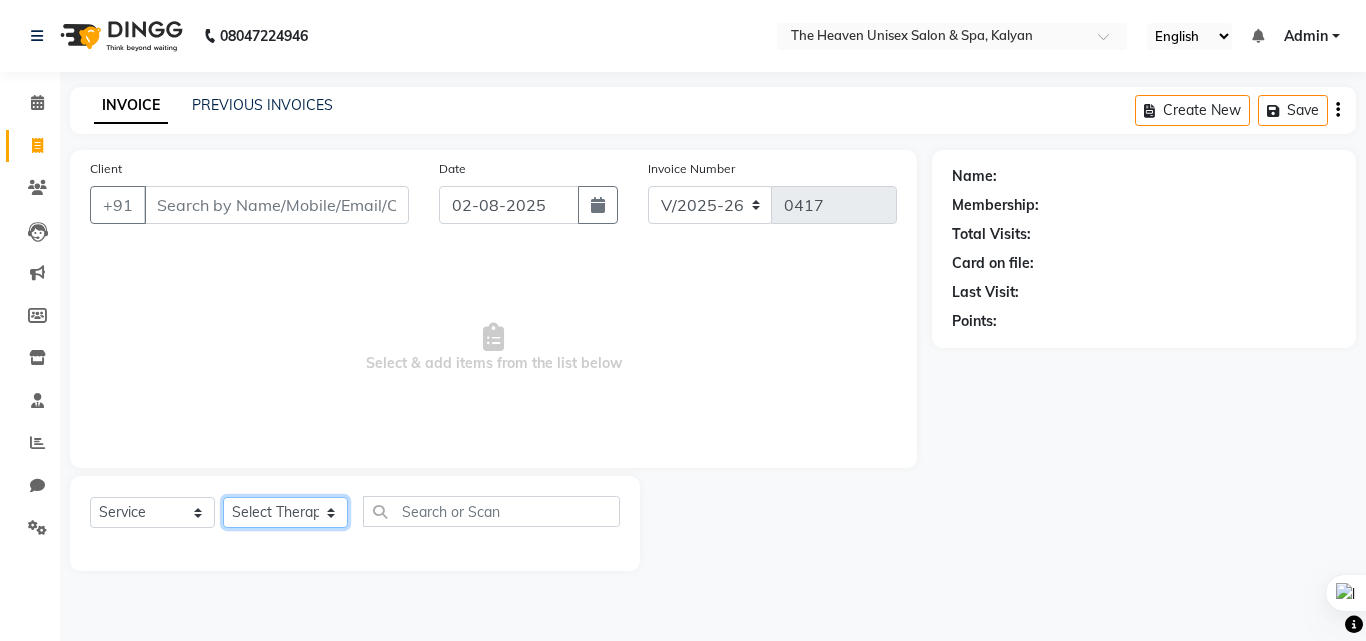 select on "82833" 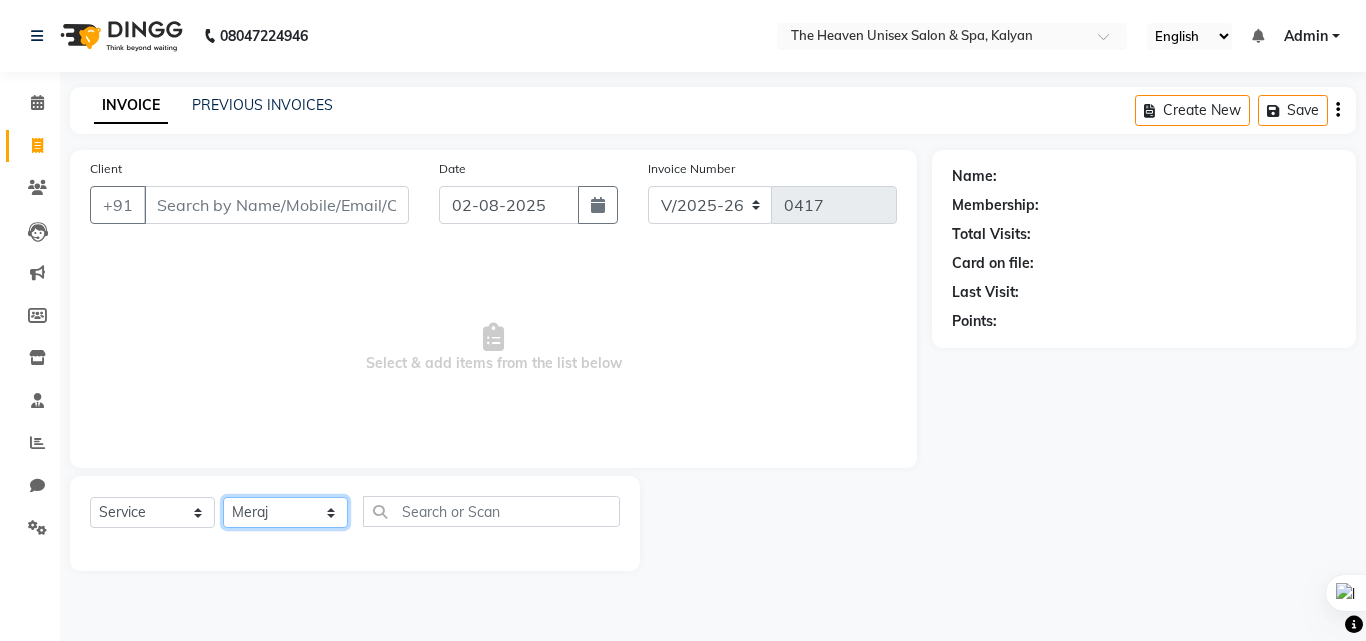 click on "Select Therapist [FIRST] [LAST]  HRS House [FIRST]  [FIRST] [FIRST] [FIRST] [FIRST] [FIRST] [FIRST] [FIRST] [FIRST]" 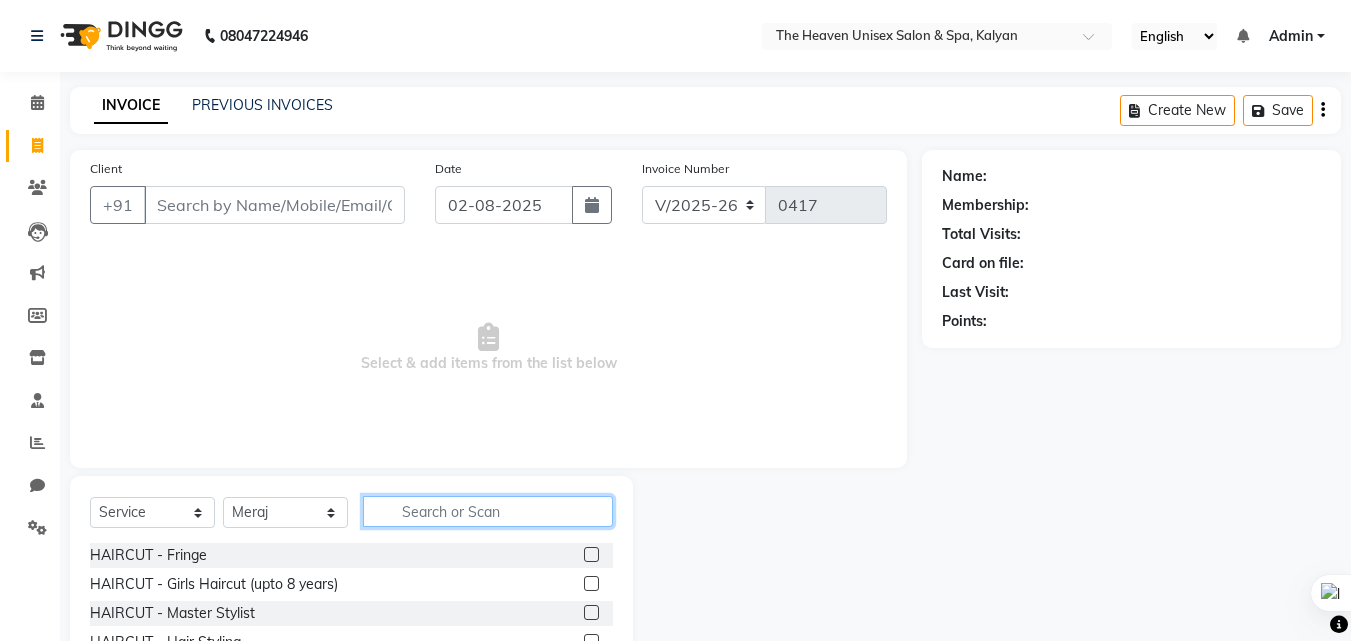 click 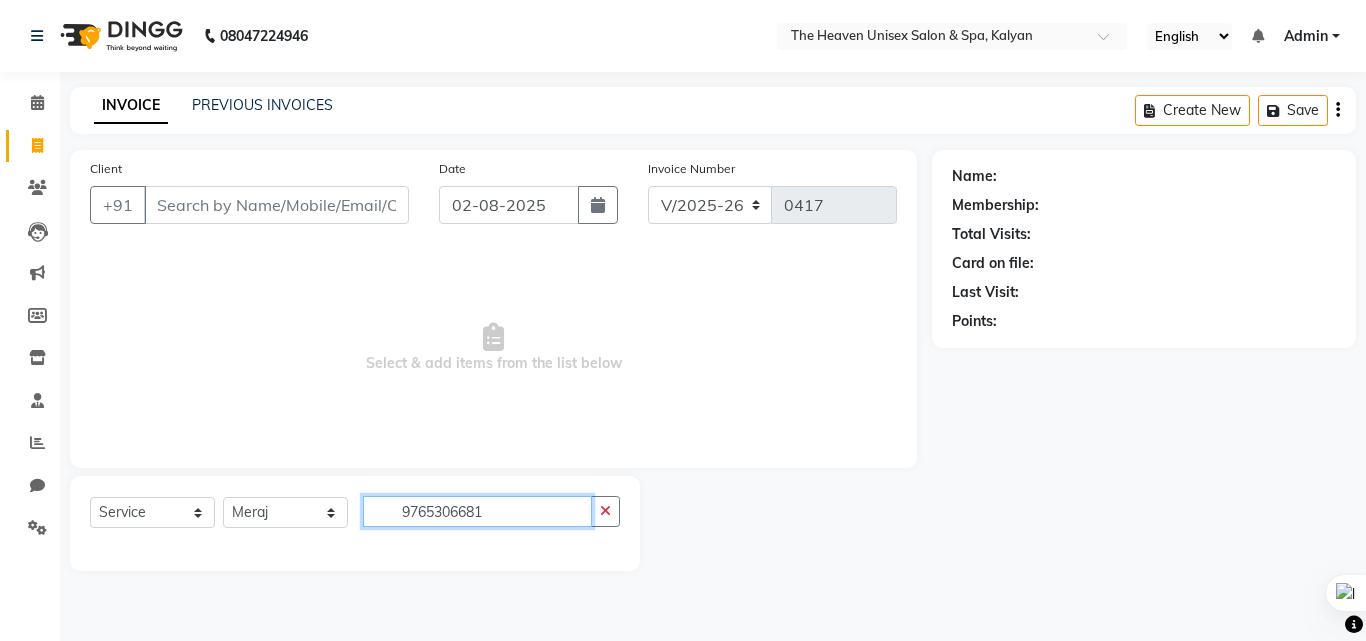 type on "9765306681" 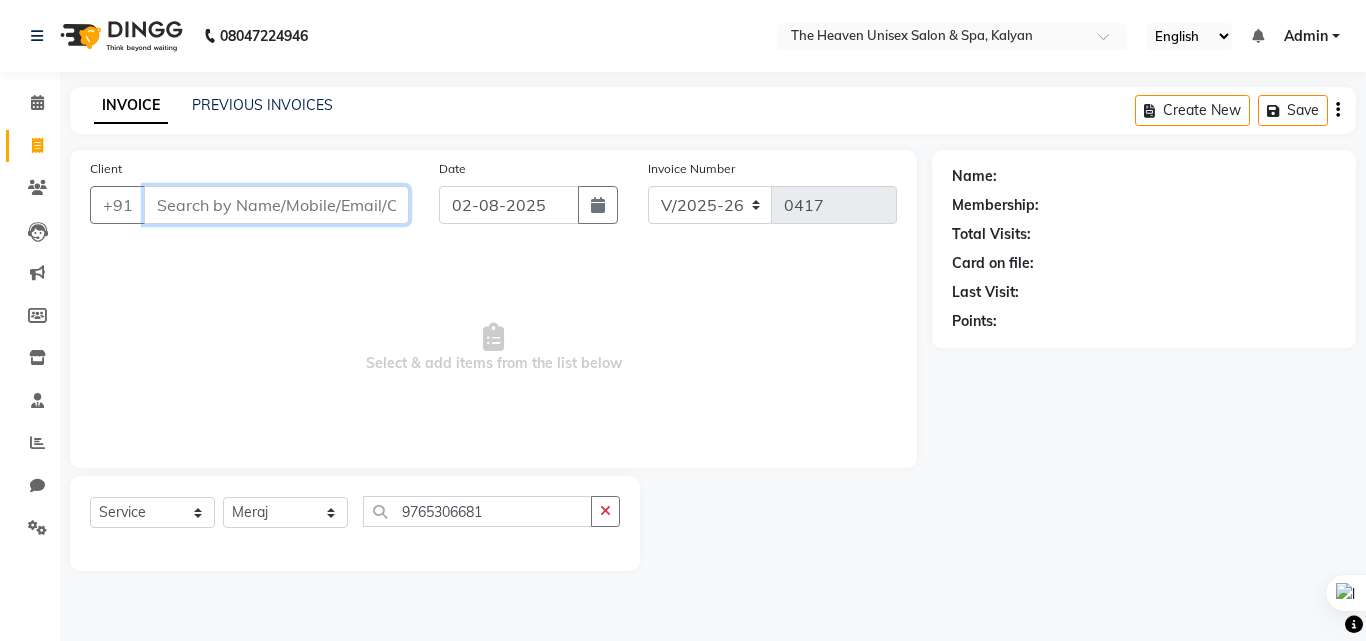 click on "Client" at bounding box center [276, 205] 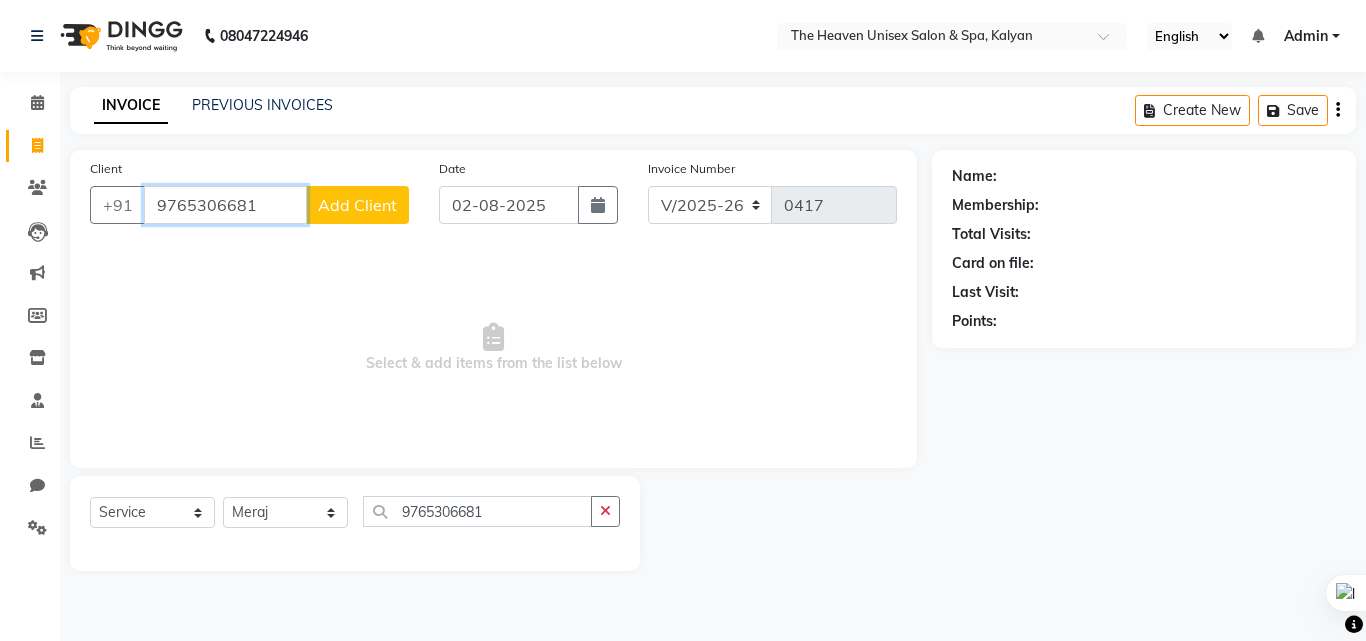 type on "9765306681" 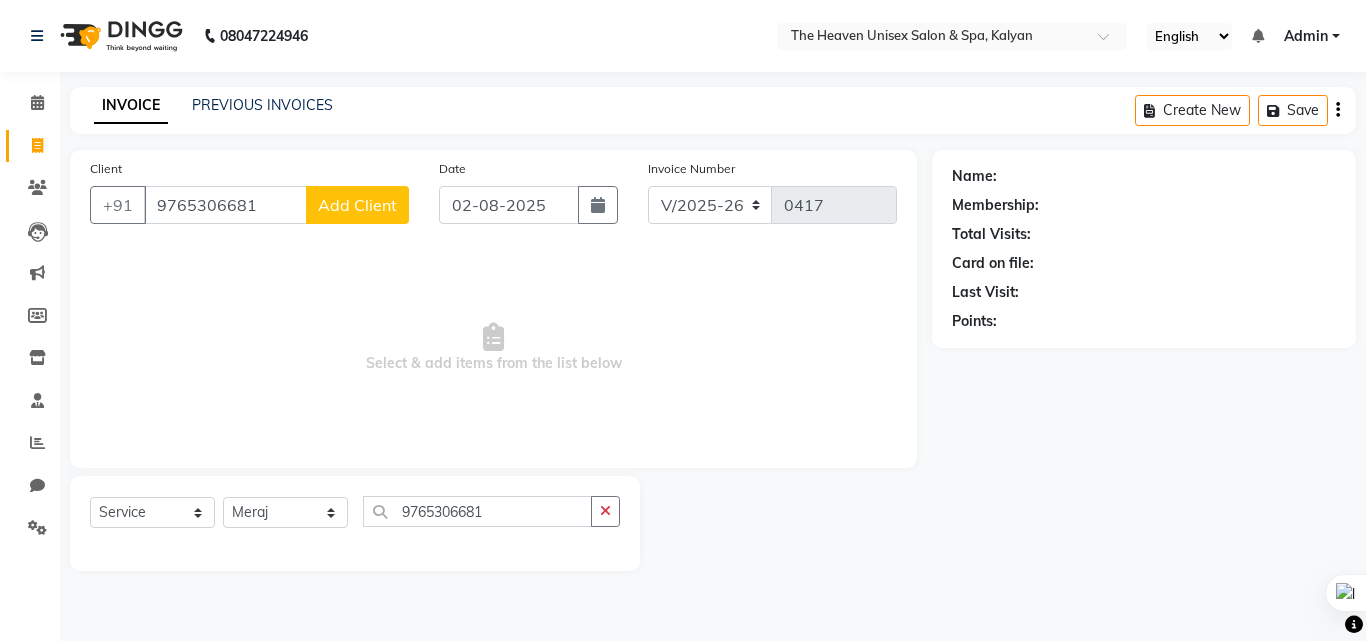 click on "Add Client" 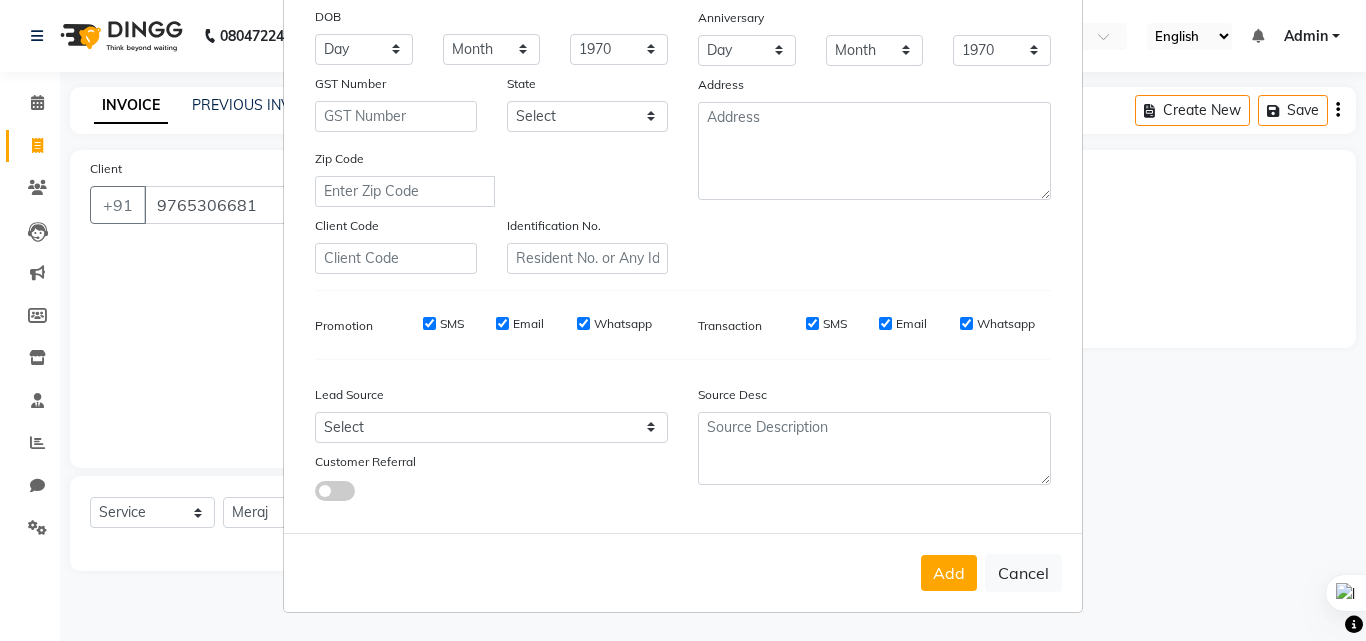 scroll, scrollTop: 0, scrollLeft: 0, axis: both 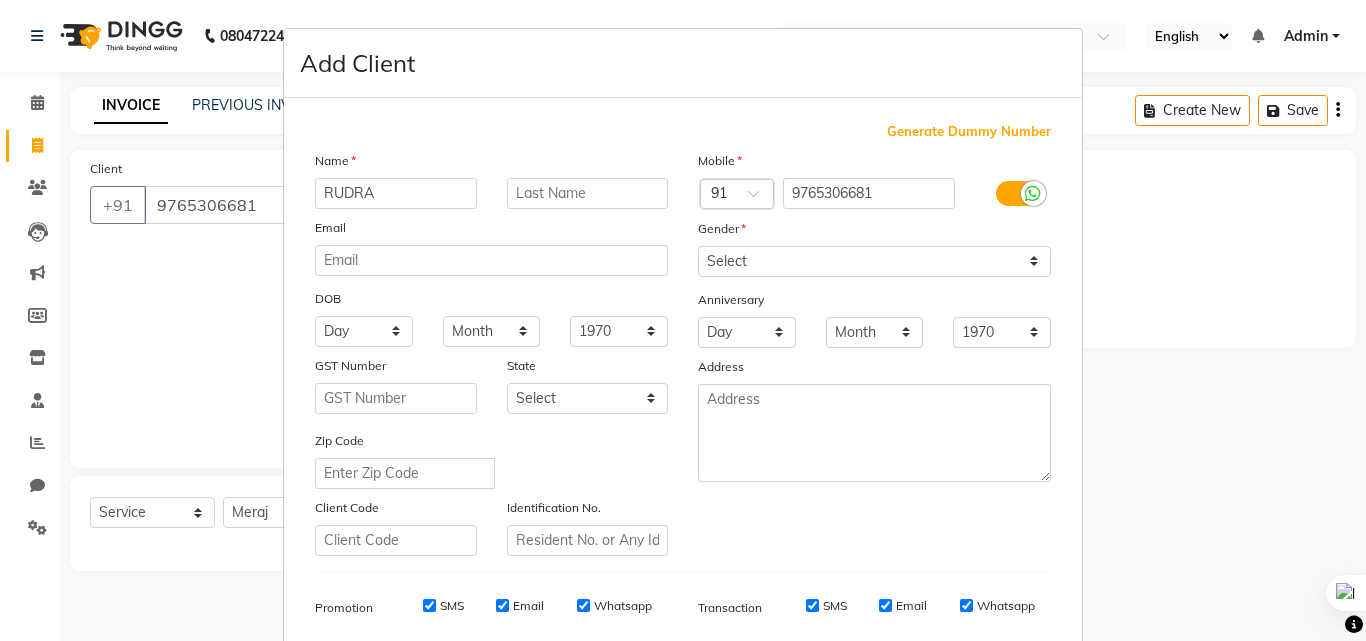 type on "RUDRA" 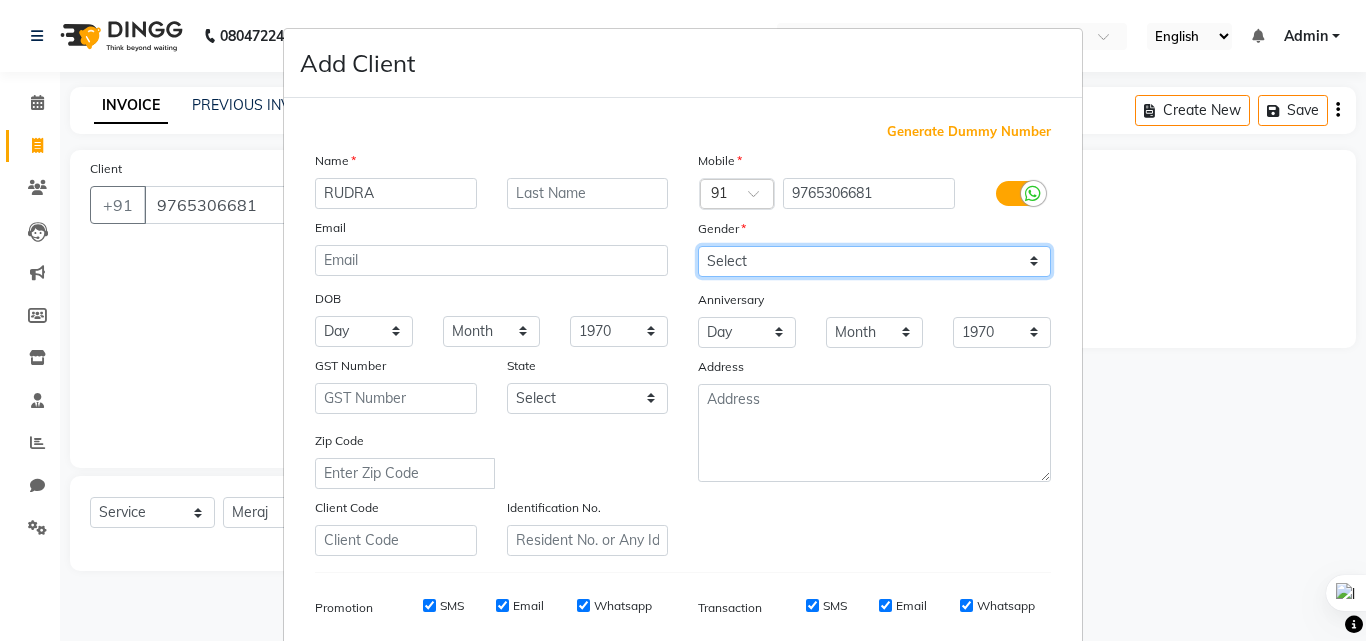 click on "Select Male Female Other Prefer Not To Say" at bounding box center [874, 261] 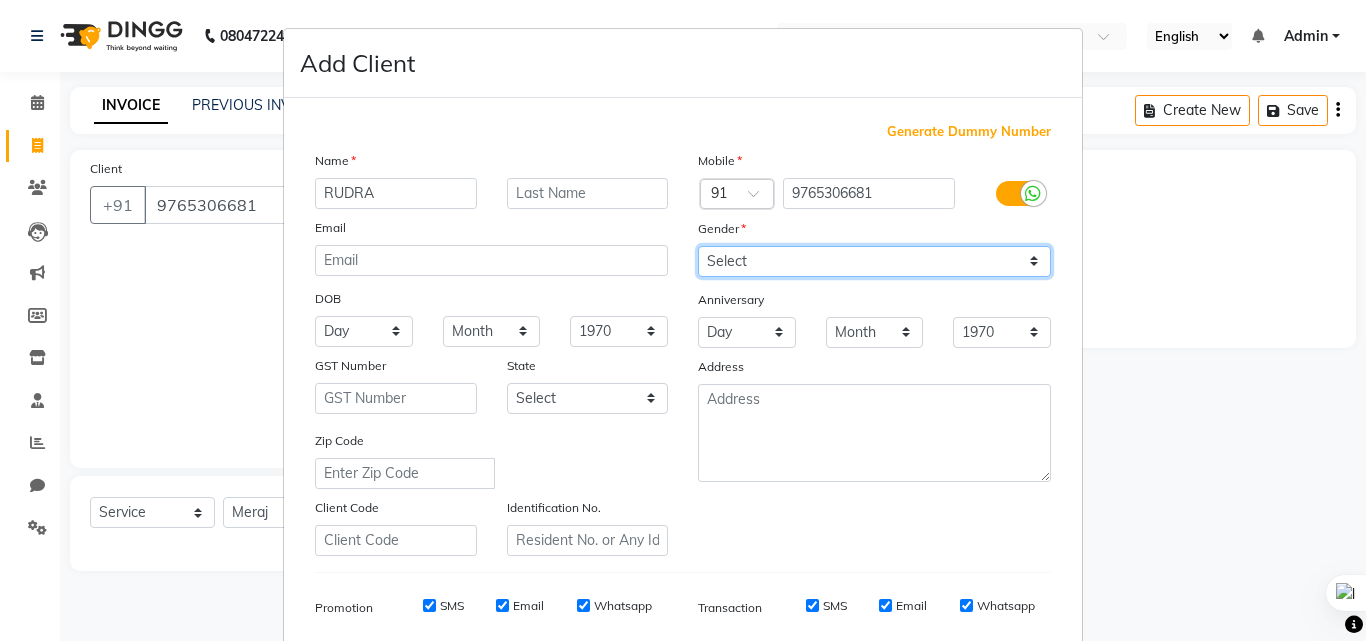 select on "male" 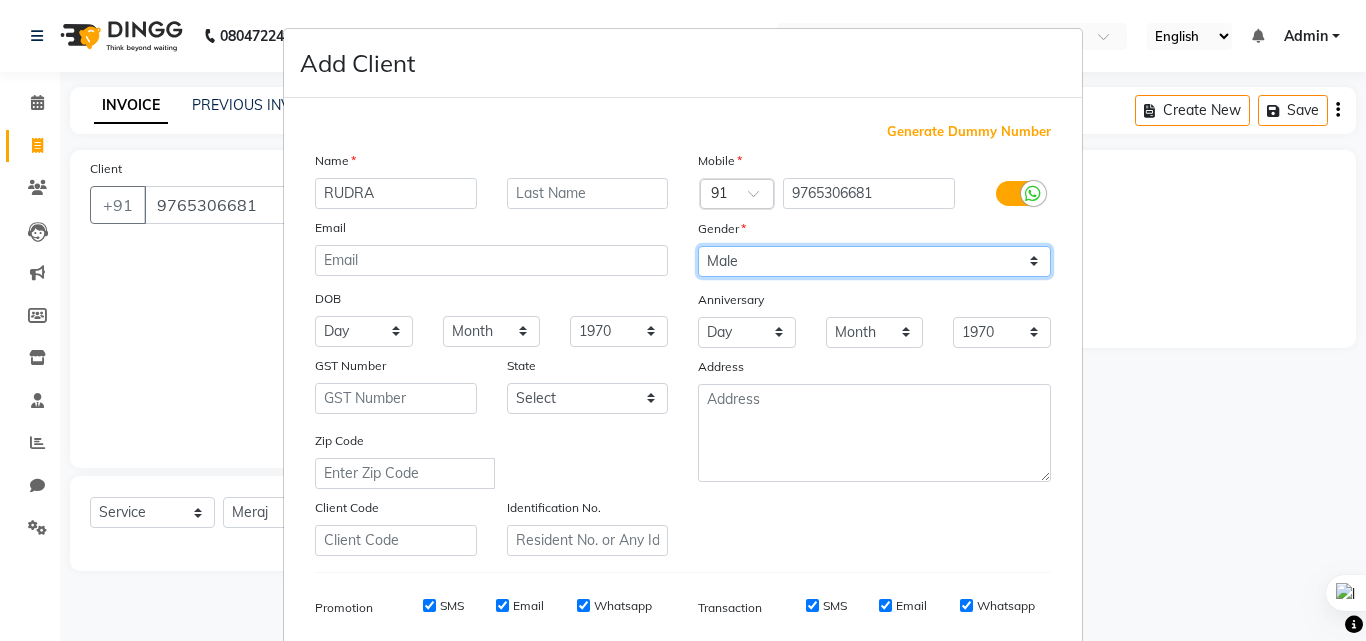 click on "Select Male Female Other Prefer Not To Say" at bounding box center [874, 261] 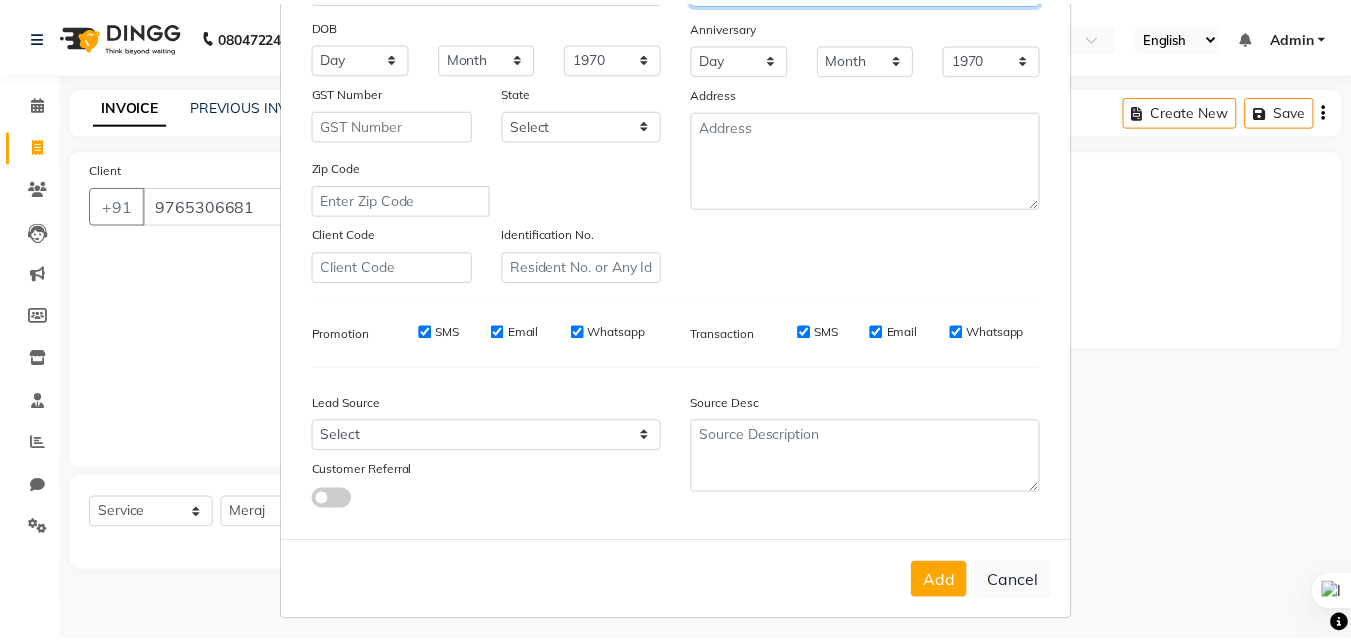 scroll, scrollTop: 282, scrollLeft: 0, axis: vertical 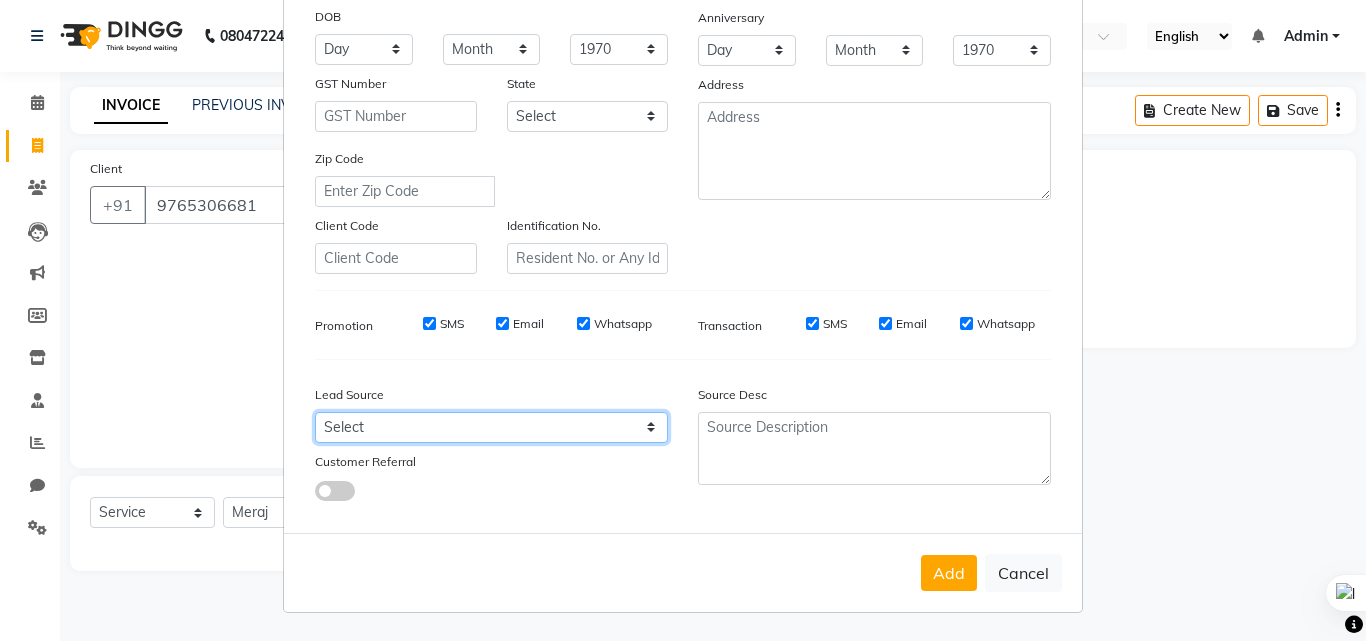 click on "Select Walk-in Referral Internet Friend Word of Mouth Advertisement Facebook JustDial Google Other" at bounding box center [491, 427] 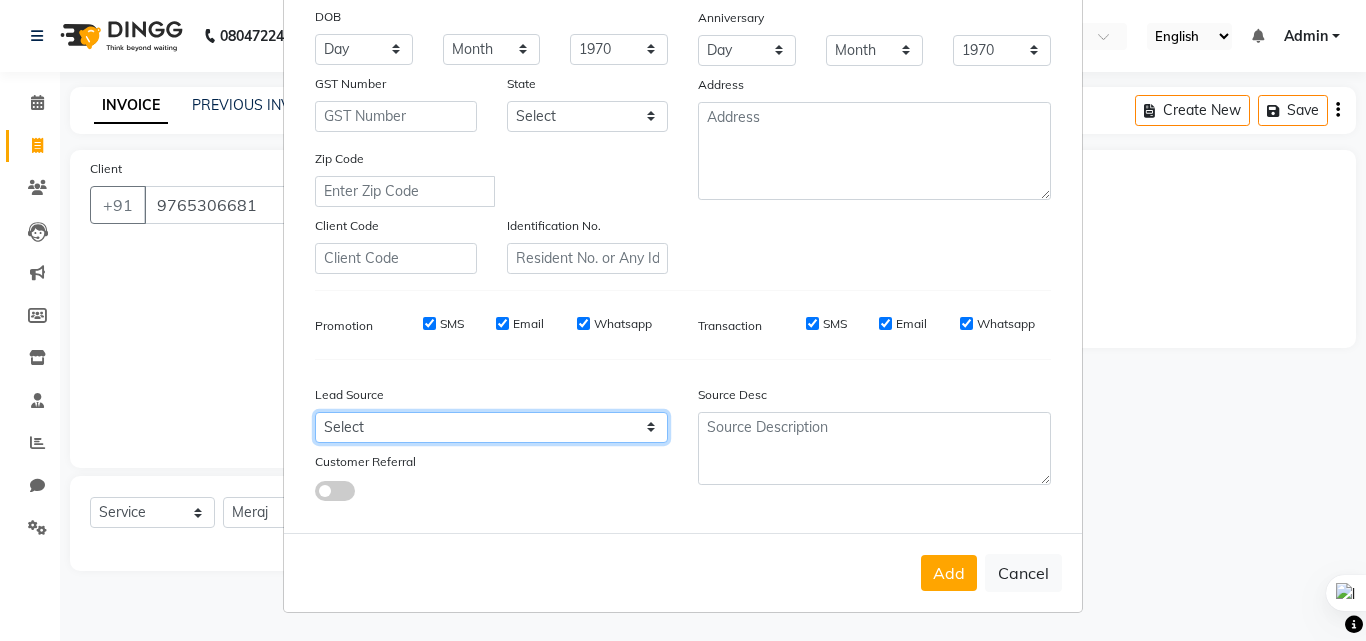 select on "55212" 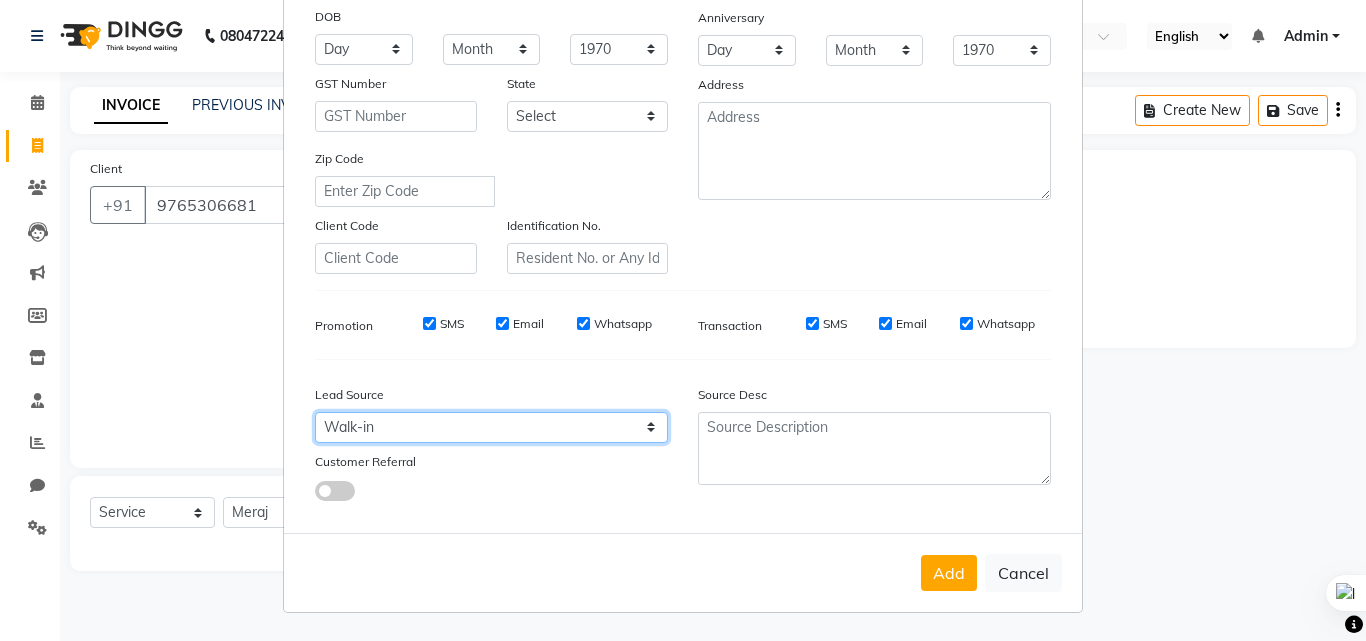 click on "Select Walk-in Referral Internet Friend Word of Mouth Advertisement Facebook JustDial Google Other" at bounding box center (491, 427) 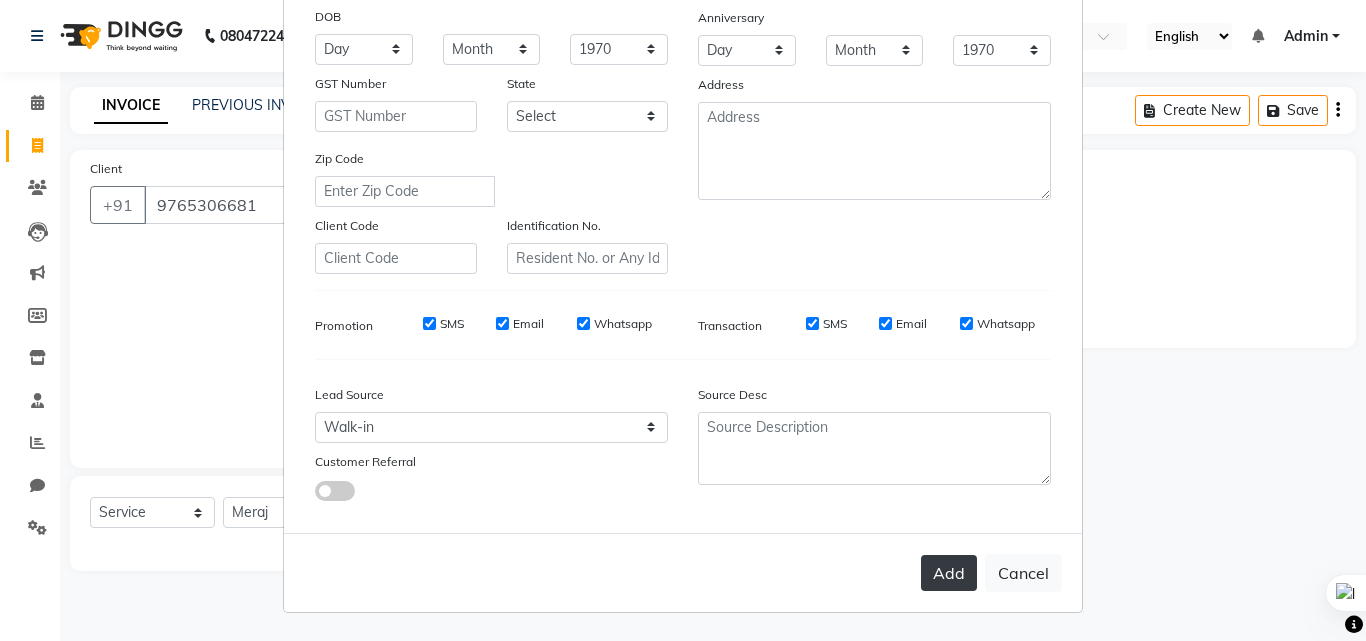 click on "Add" at bounding box center (949, 573) 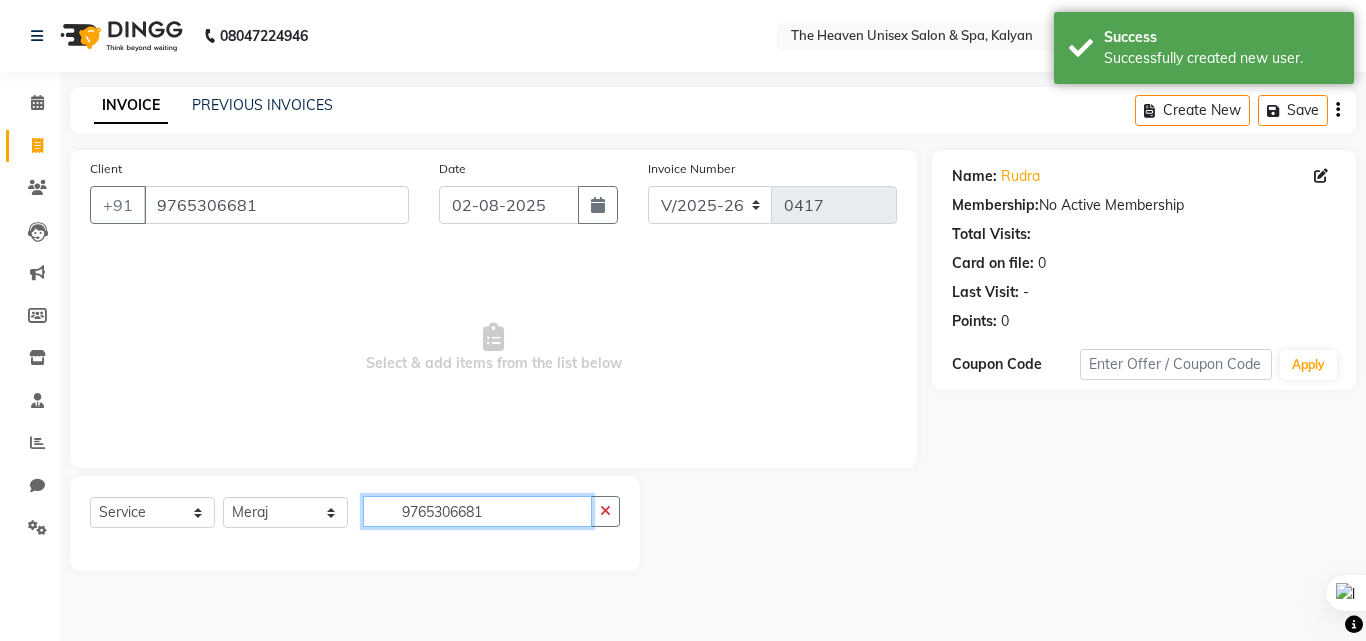 click on "9765306681" 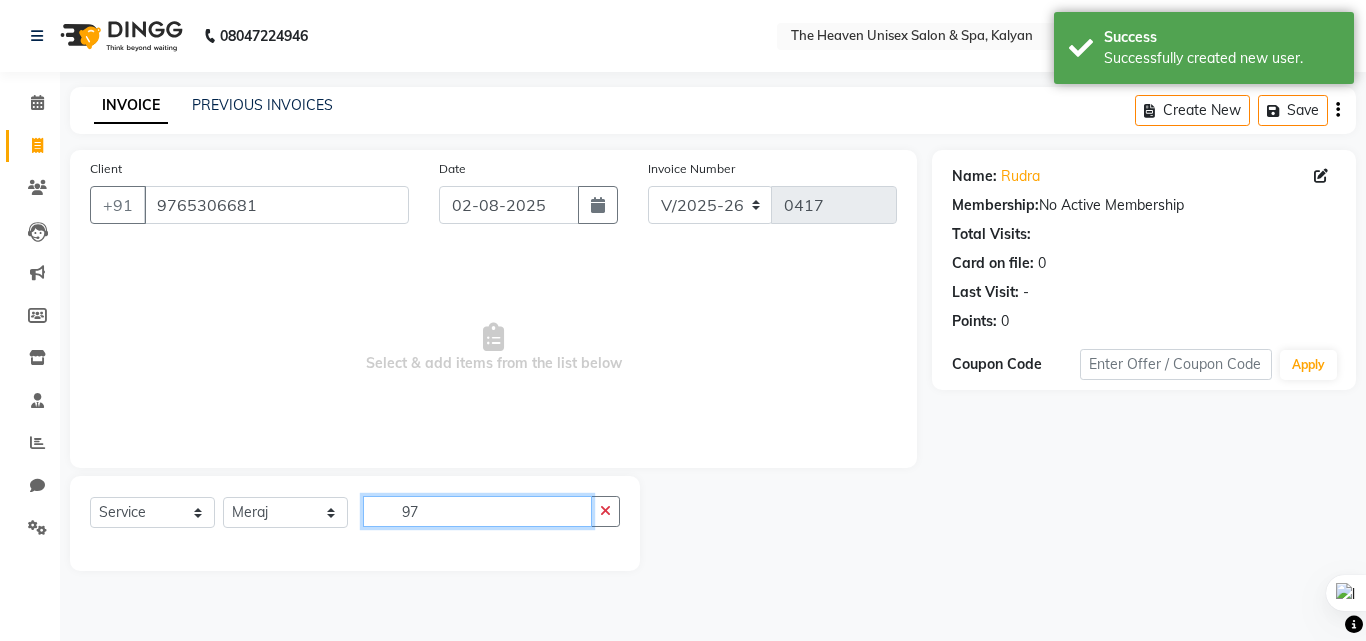 type on "9" 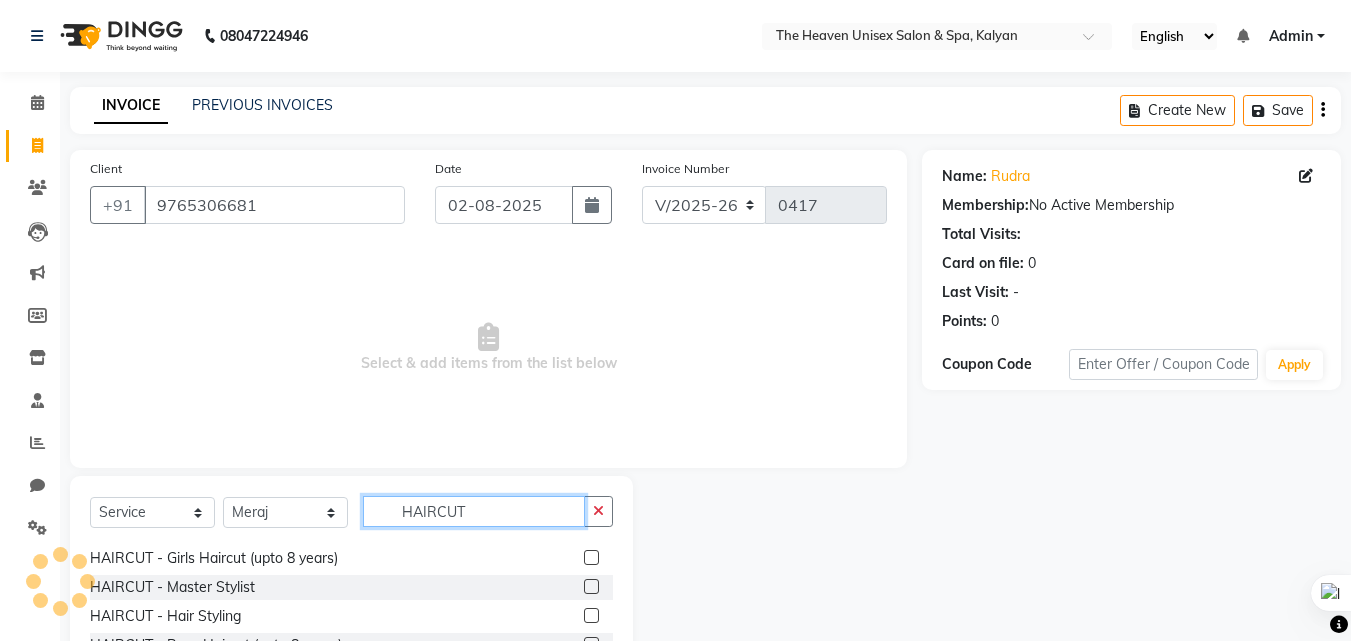 scroll, scrollTop: 32, scrollLeft: 0, axis: vertical 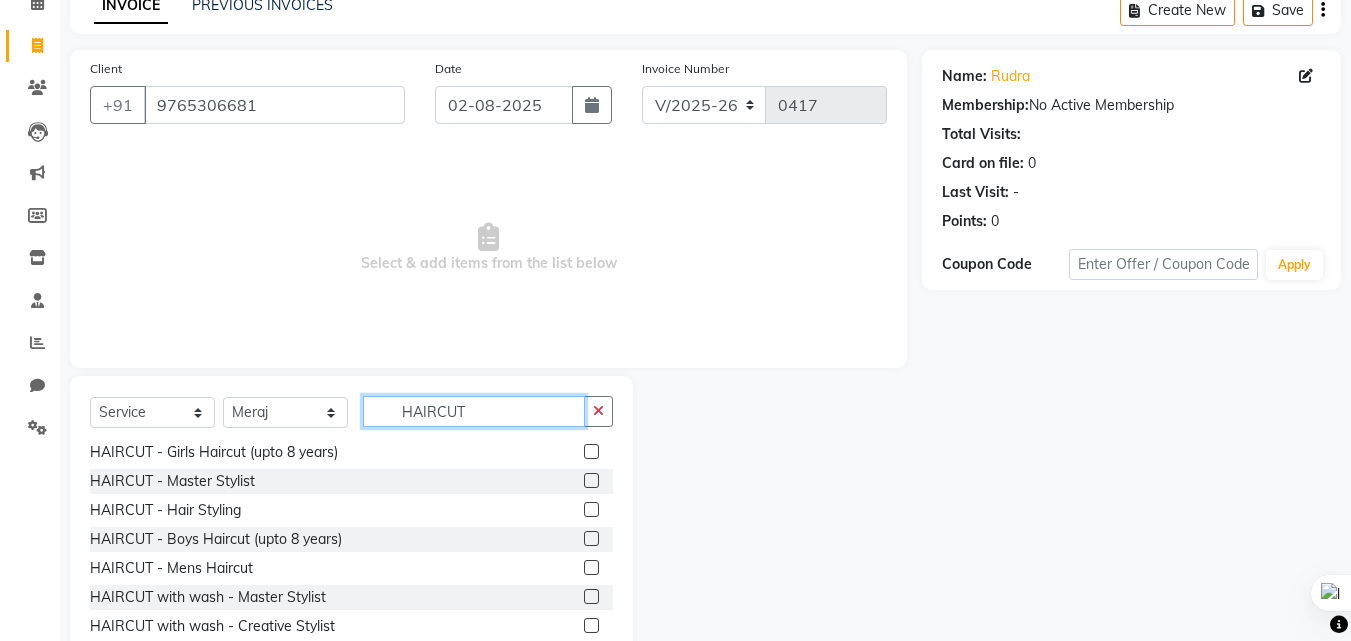 type on "HAIRCUT" 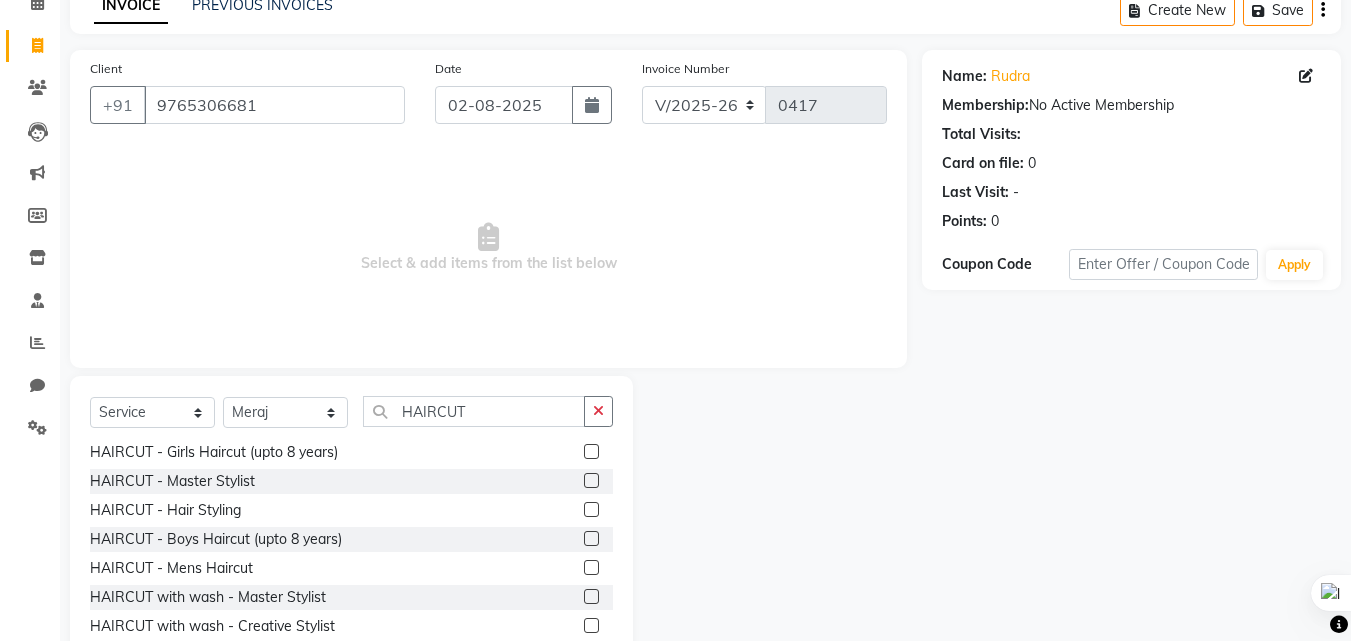 click 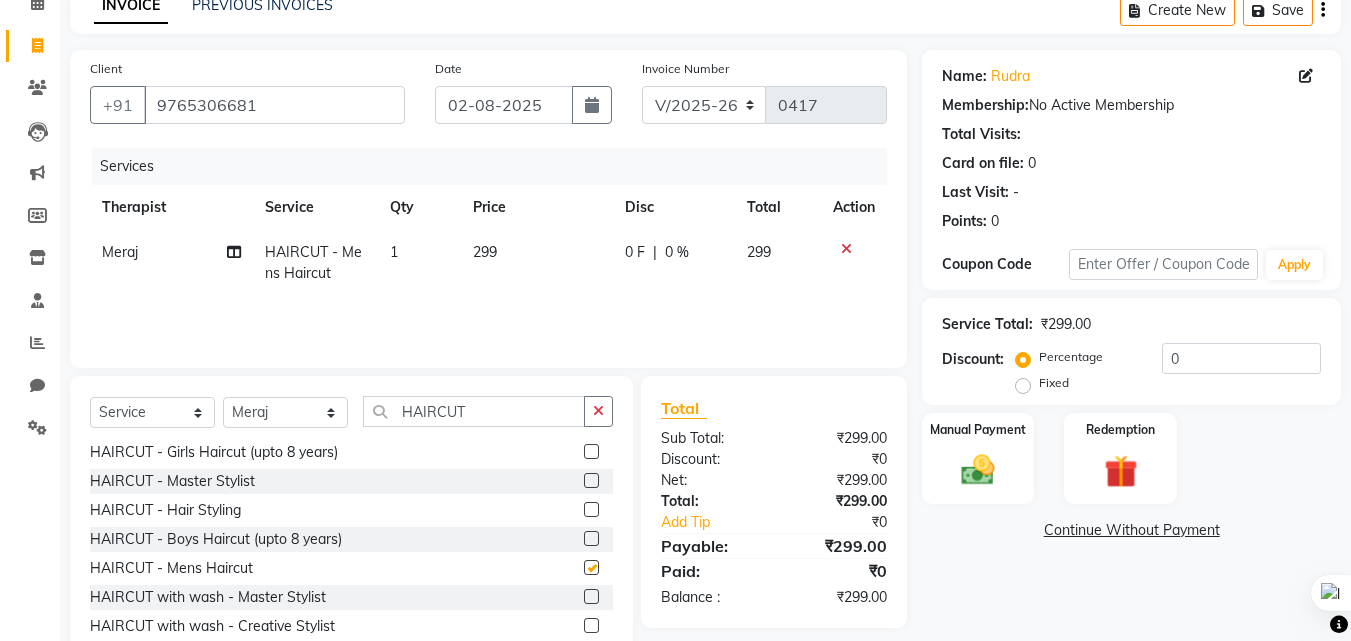 checkbox on "false" 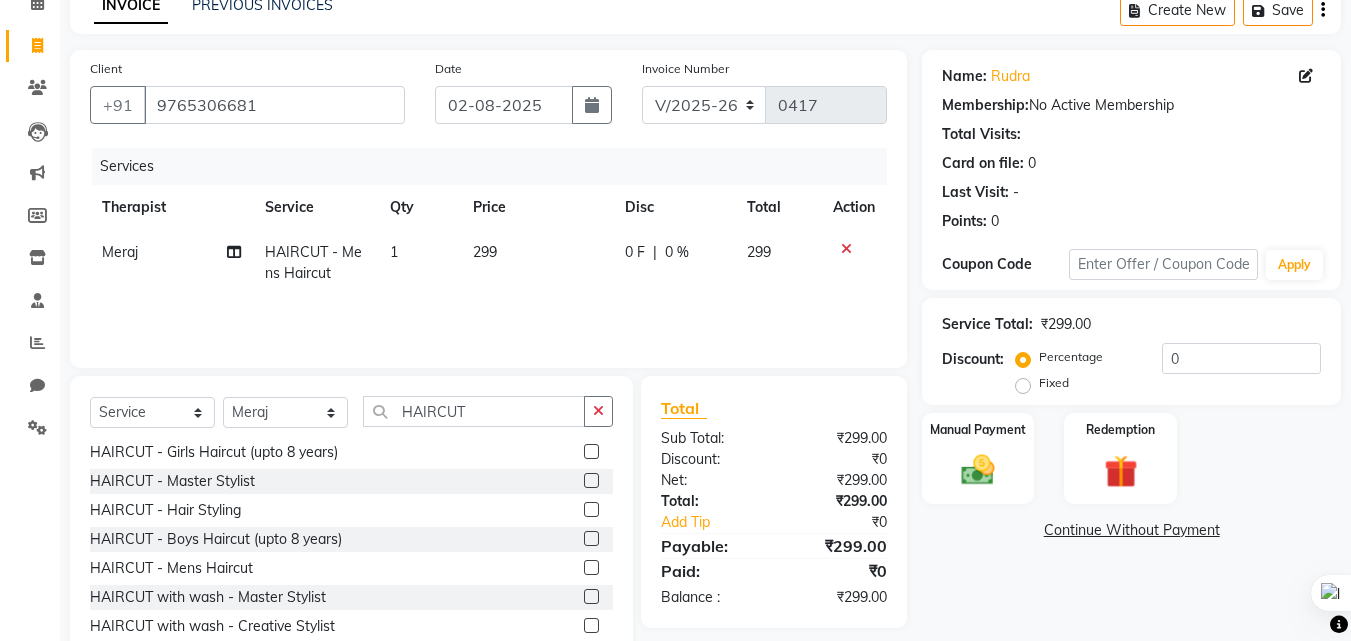 click on "0 F | 0 %" 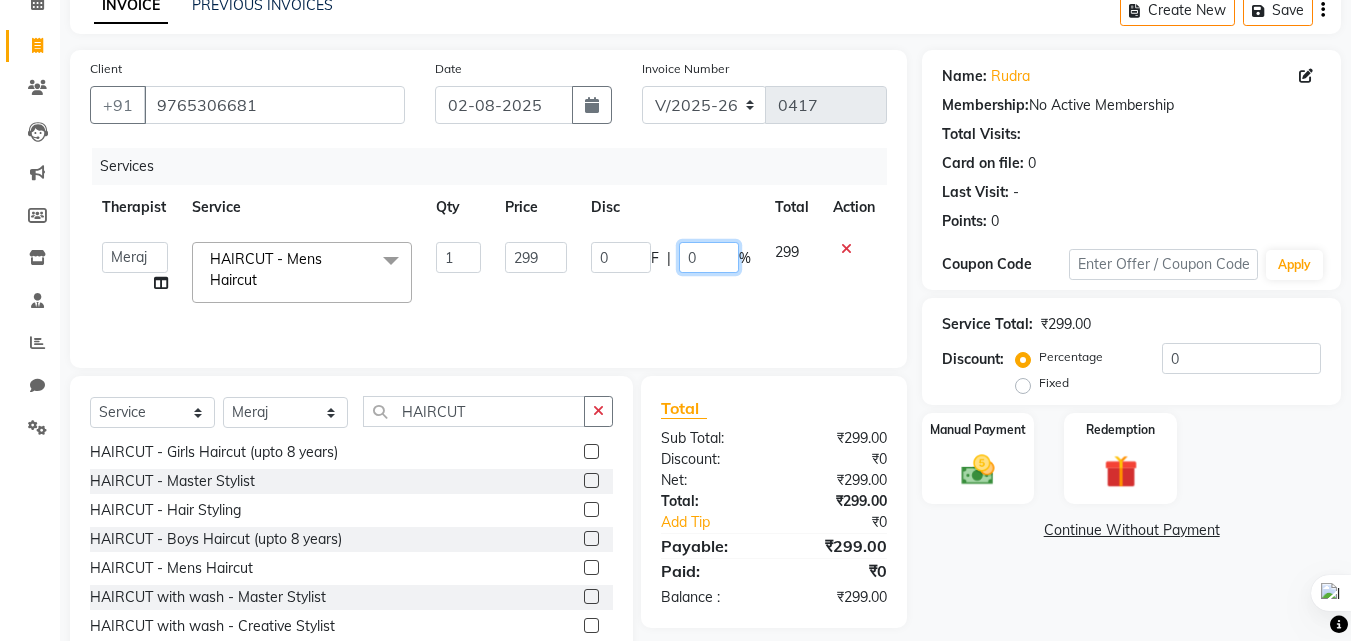 click on "0" 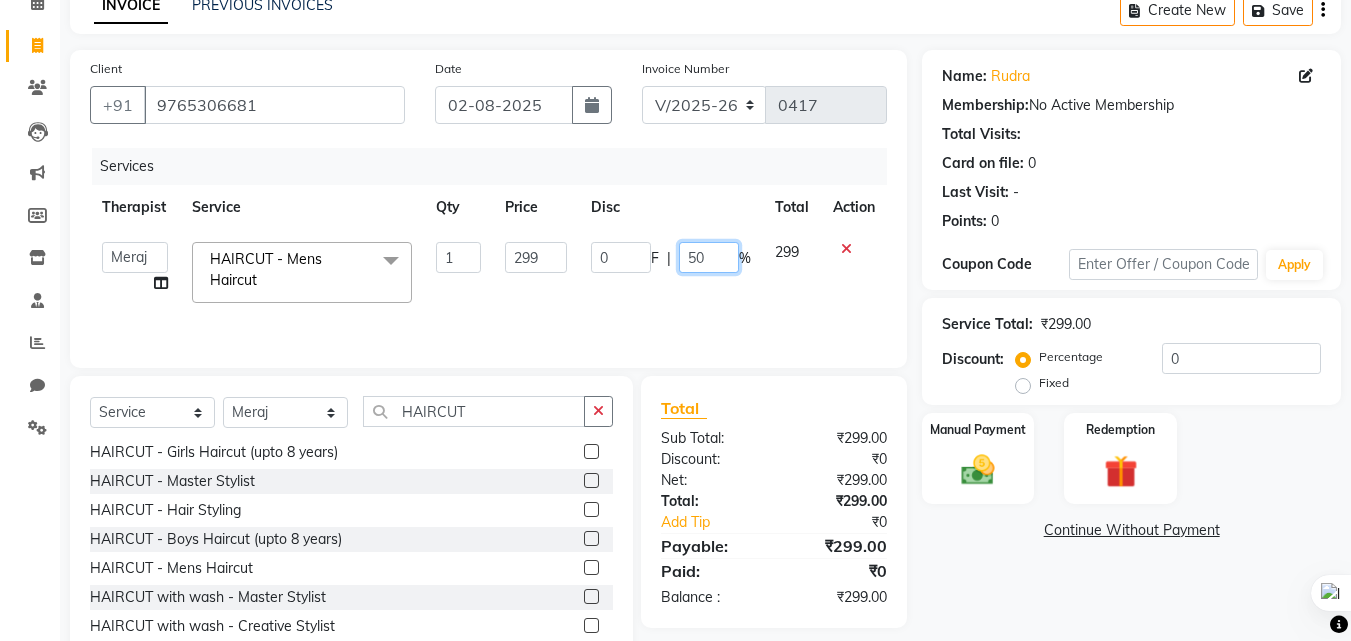 type on "49" 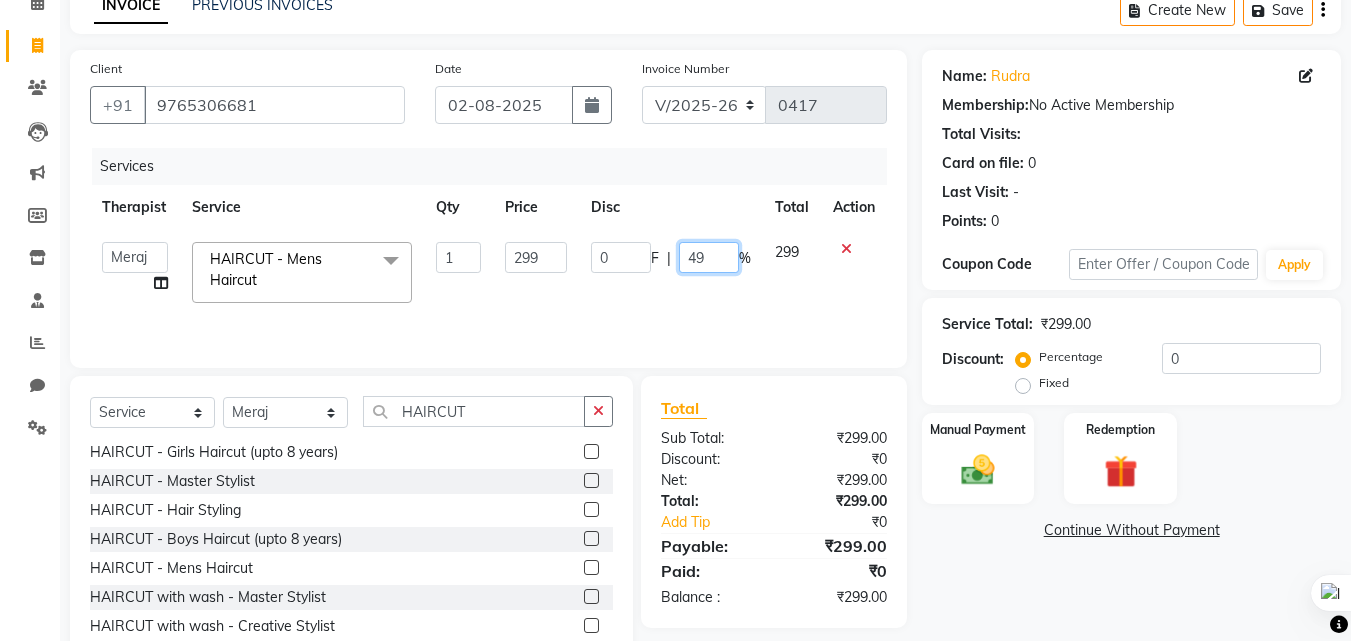 scroll, scrollTop: 160, scrollLeft: 0, axis: vertical 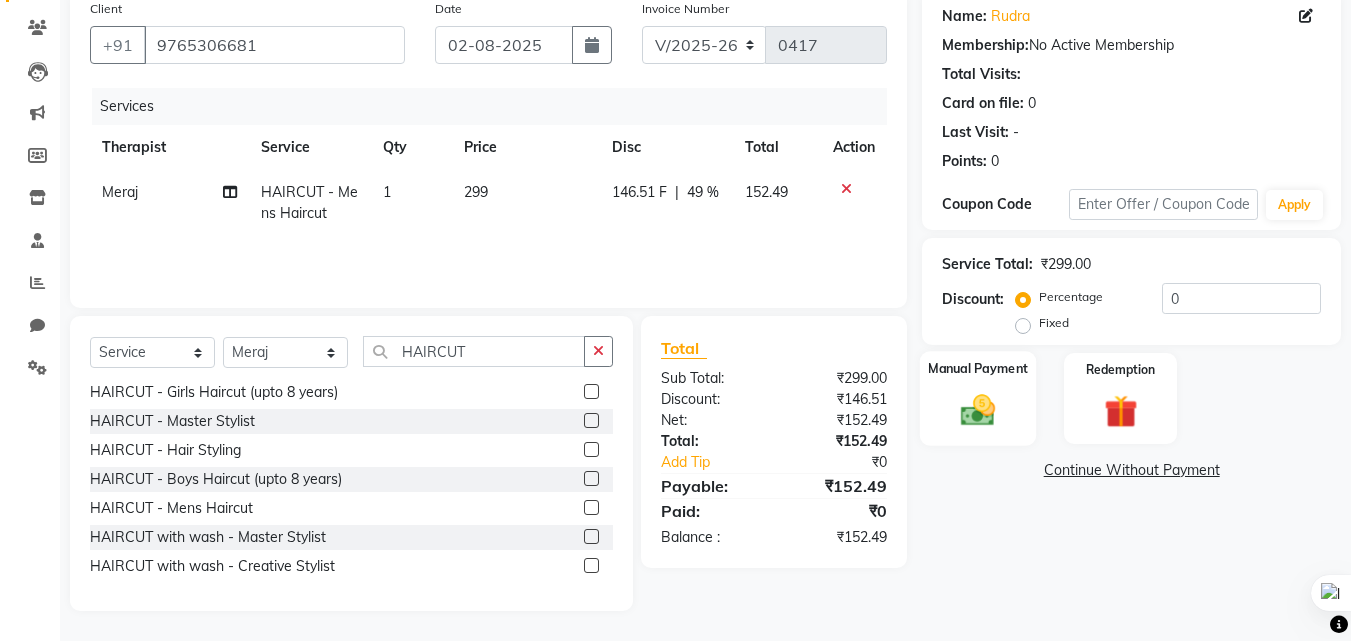 click on "Manual Payment" 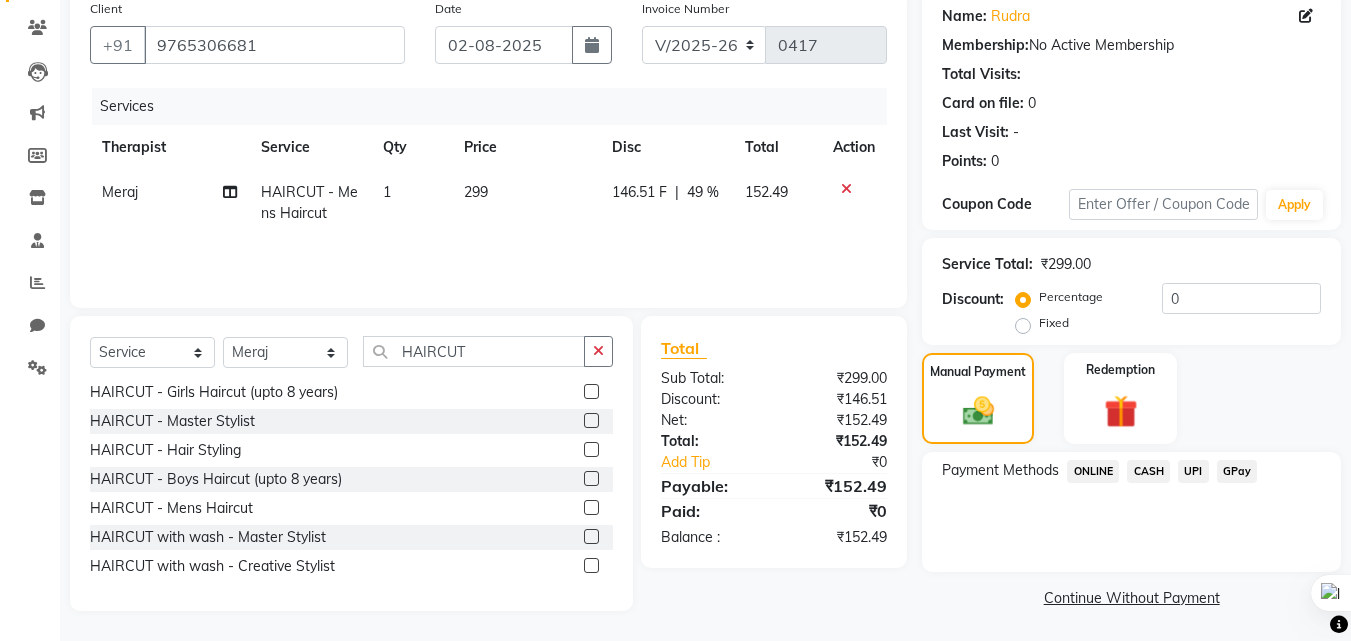 click on "Payment Methods  ONLINE   CASH   UPI   GPay" 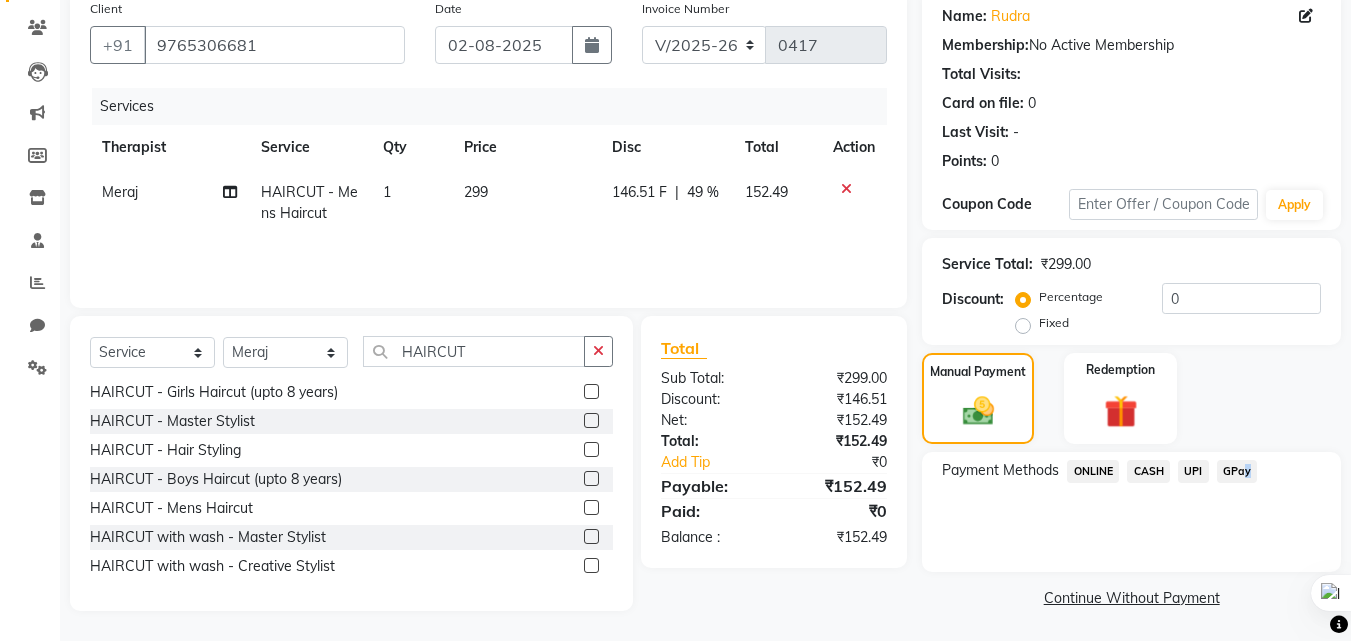 click on "GPay" 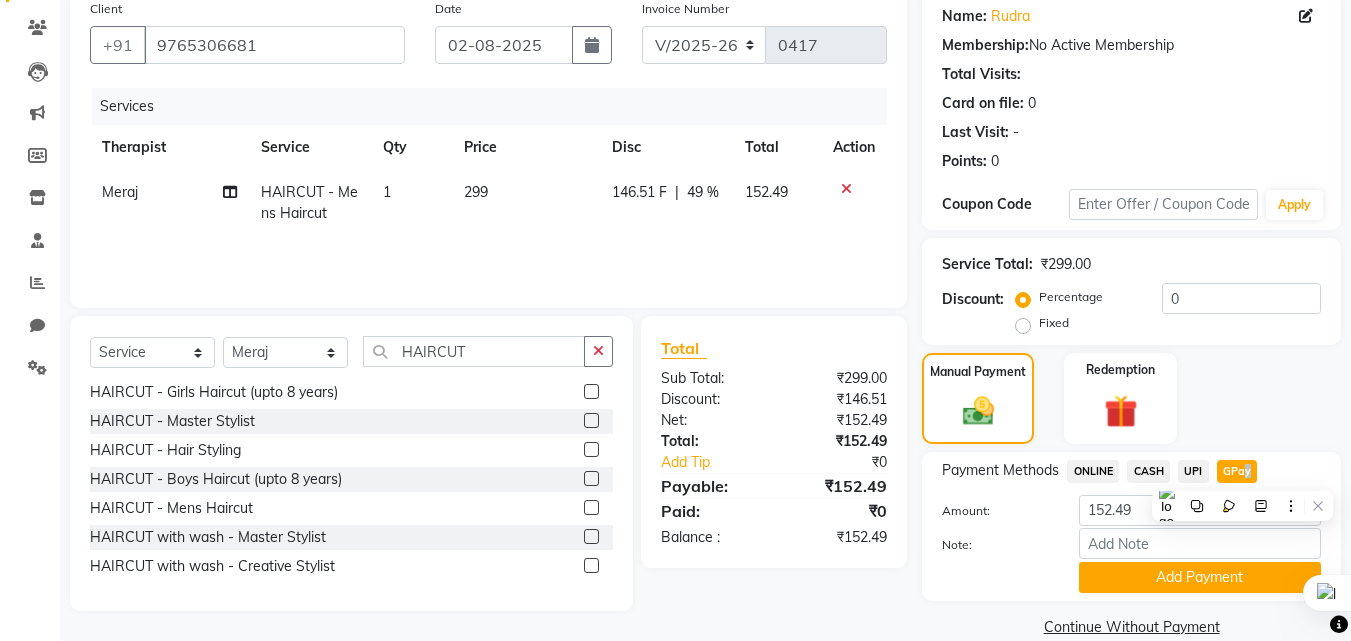 click on "Add Payment" 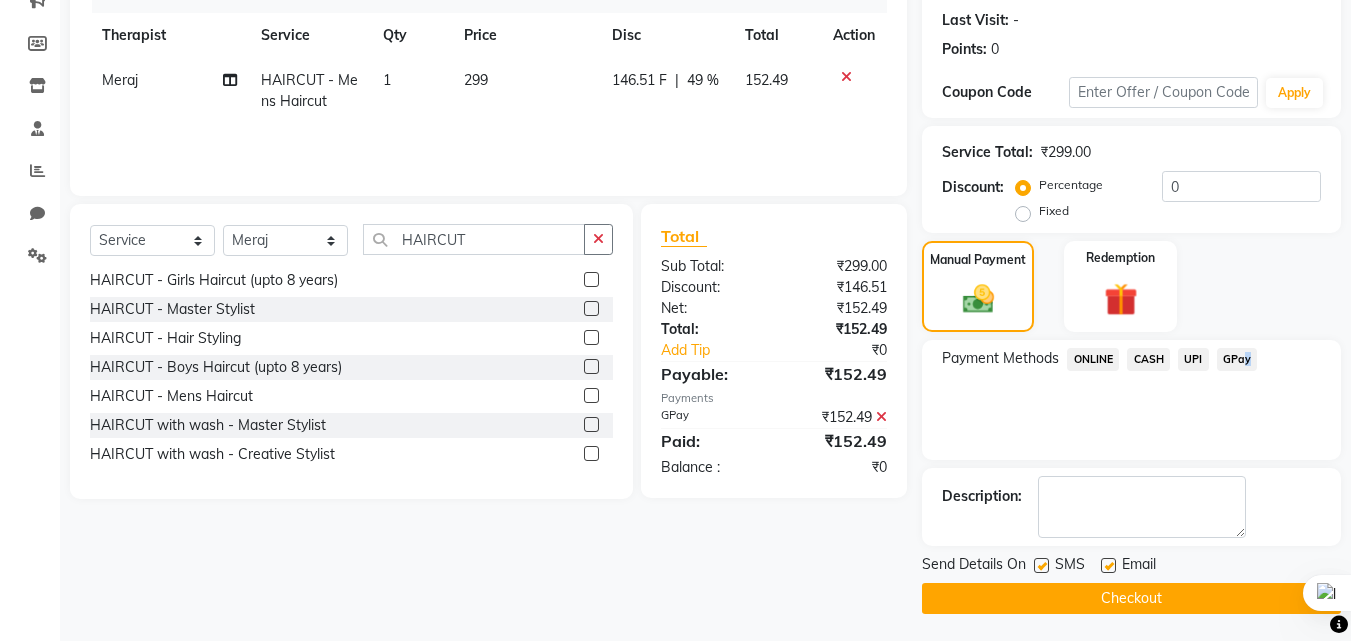 scroll, scrollTop: 275, scrollLeft: 0, axis: vertical 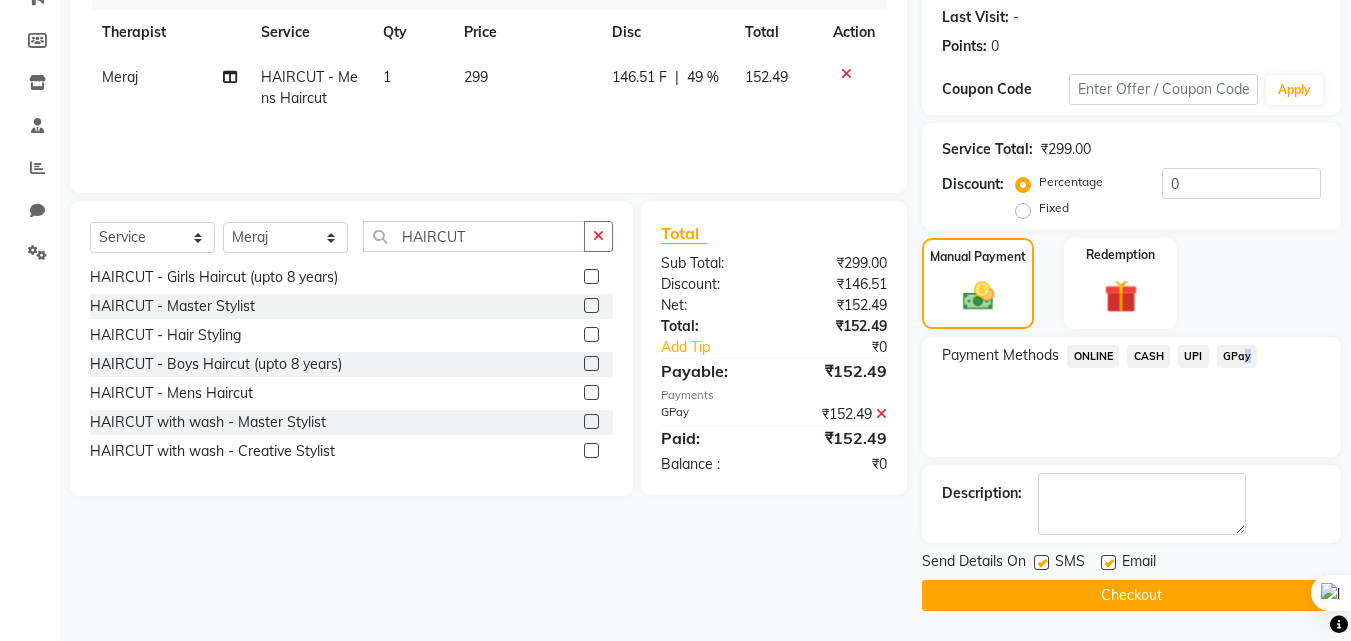 click on "Checkout" 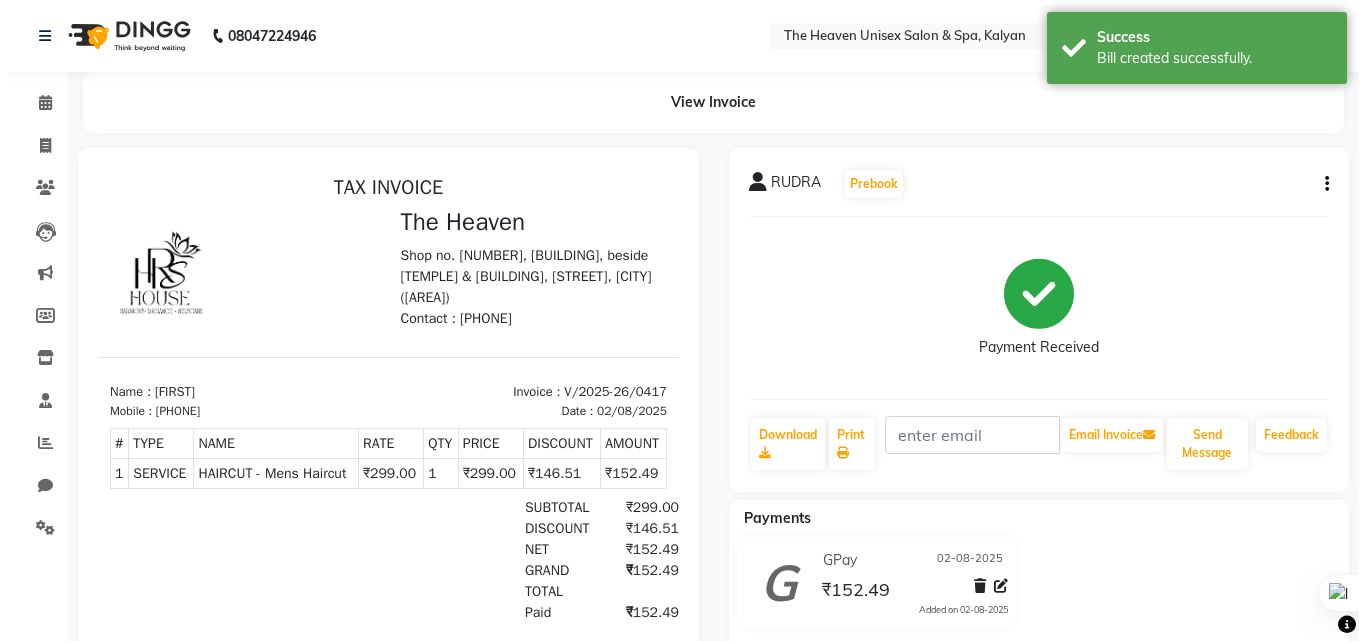 scroll, scrollTop: 0, scrollLeft: 0, axis: both 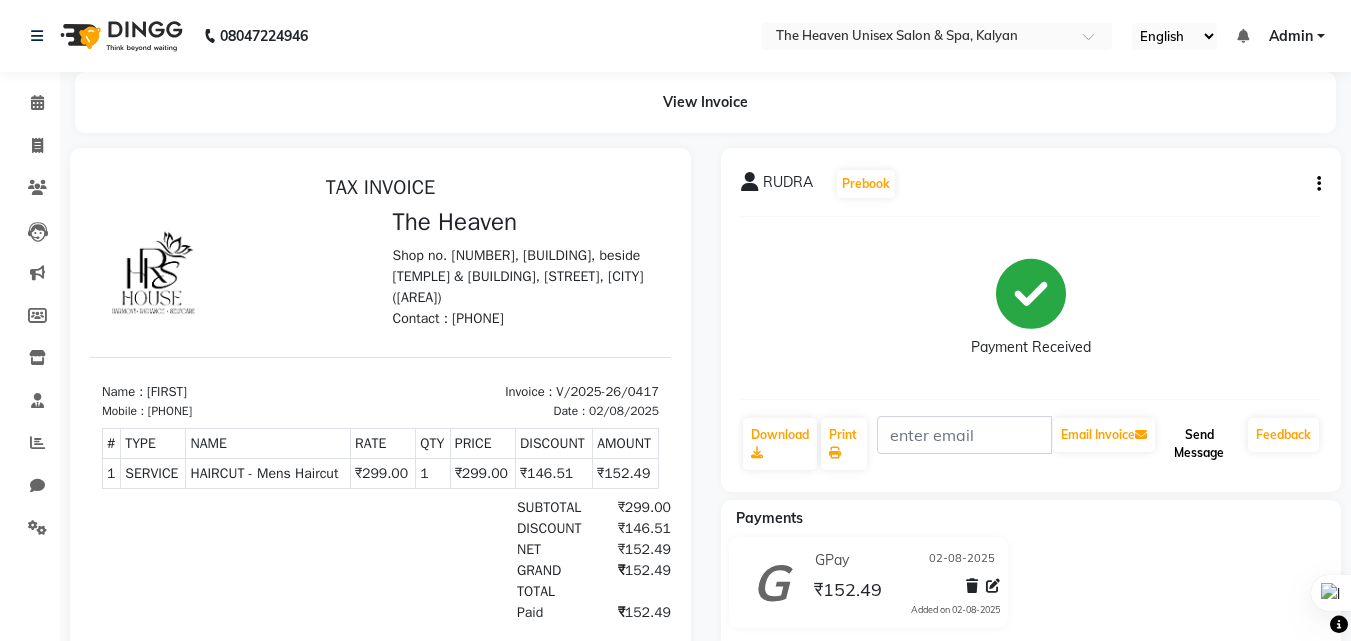 click on "Send Message" 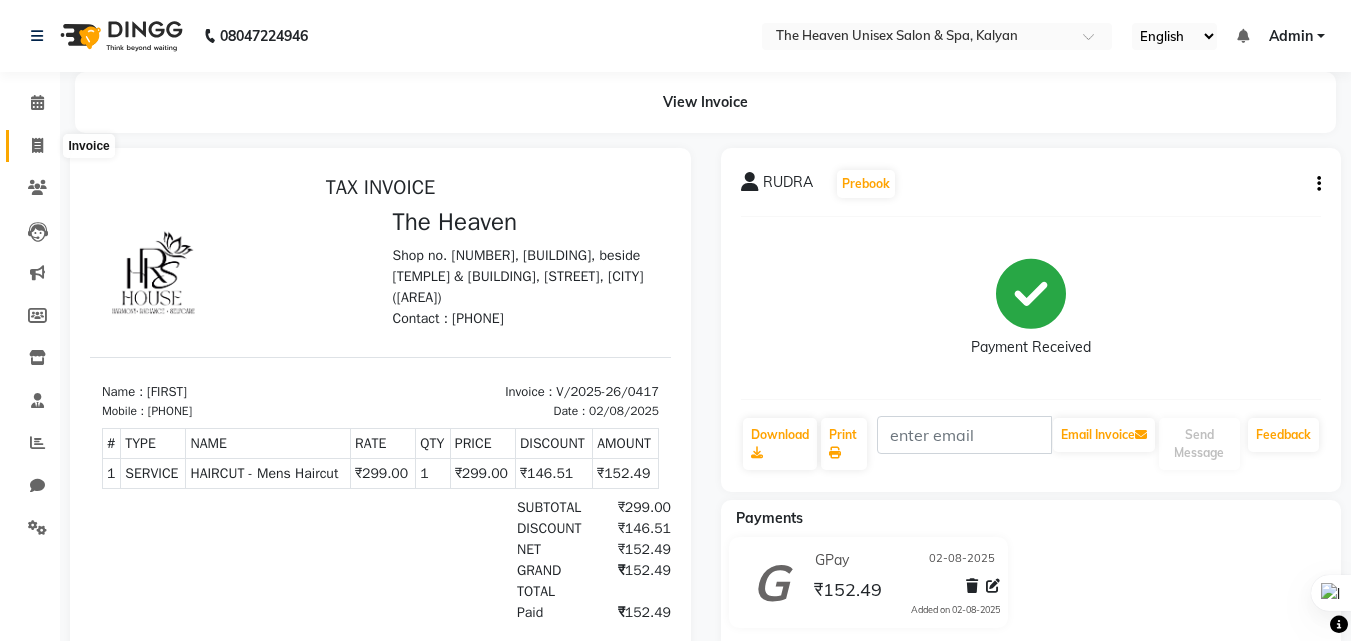 click 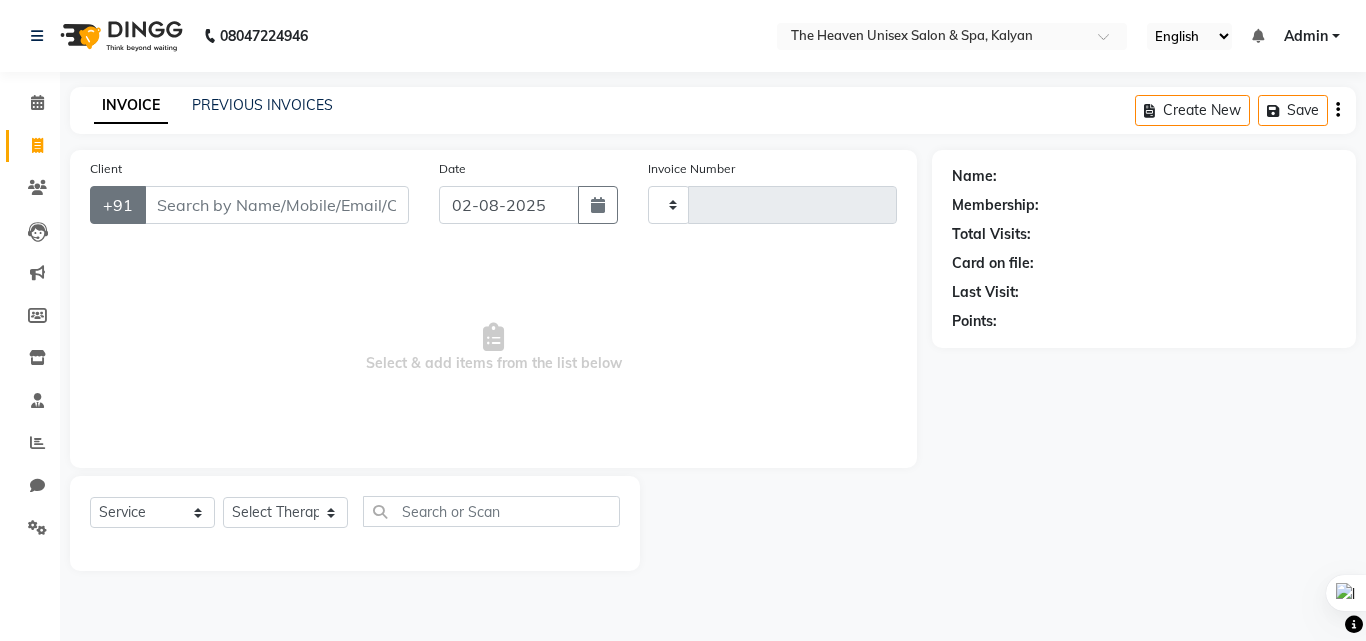 type on "0418" 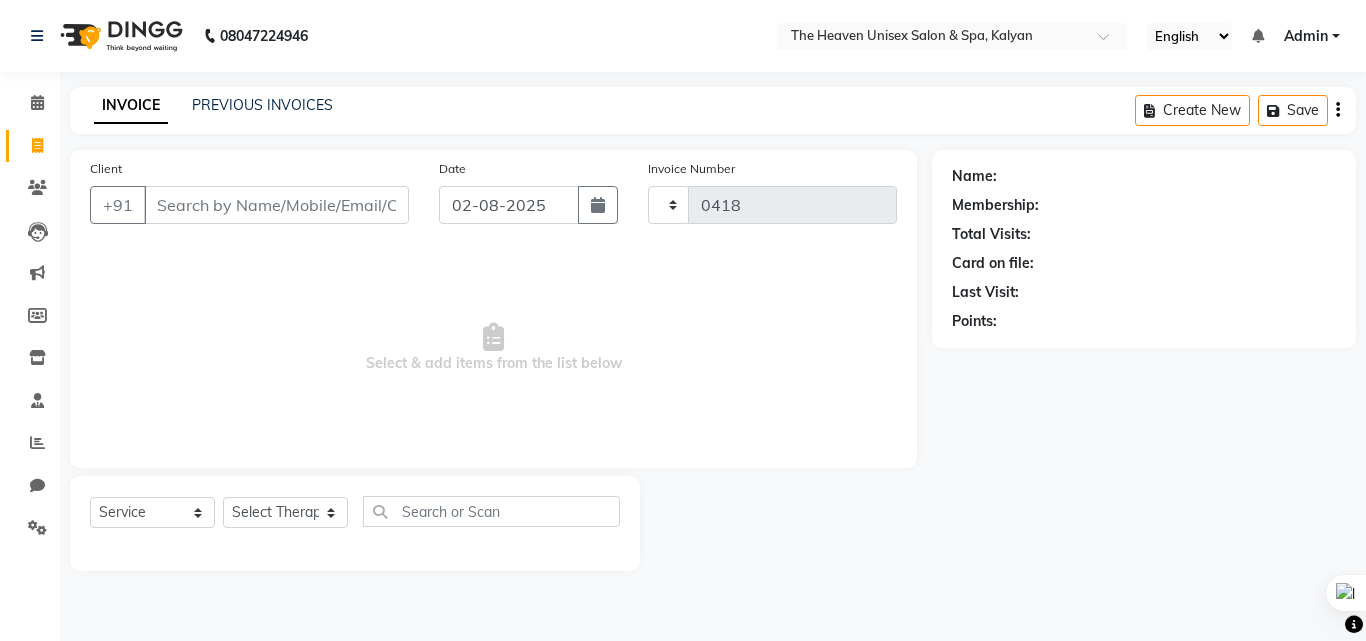 select on "8417" 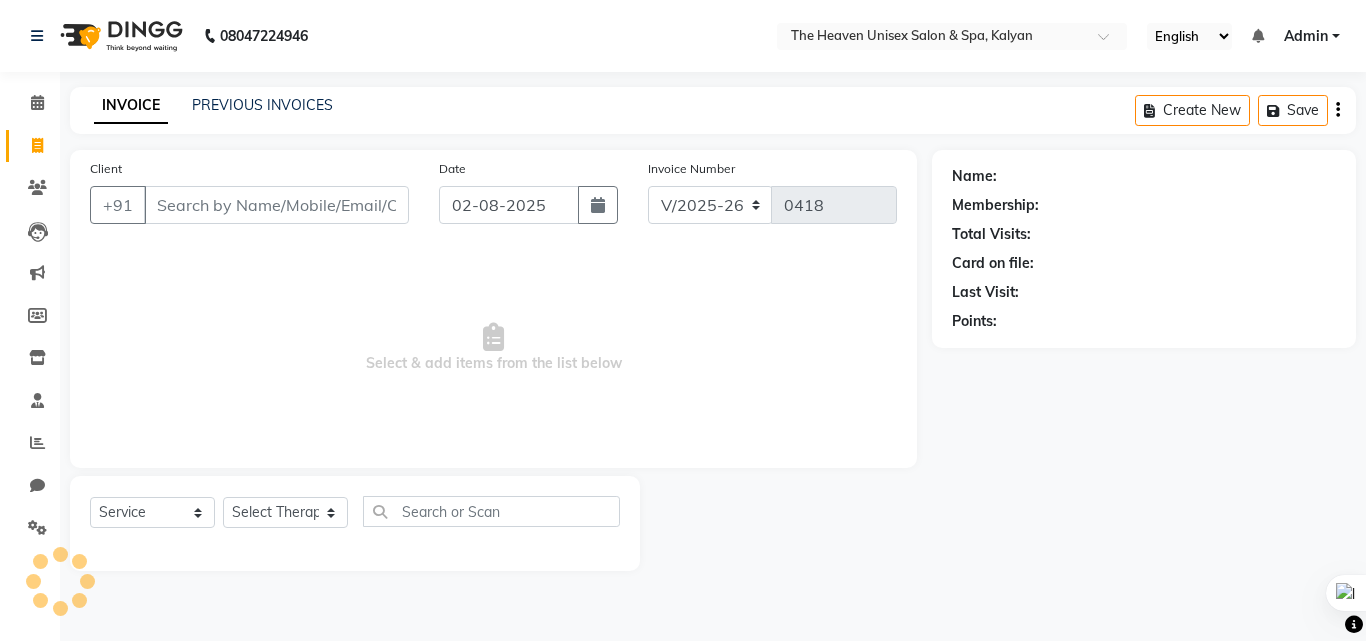 click on "Client" at bounding box center (276, 205) 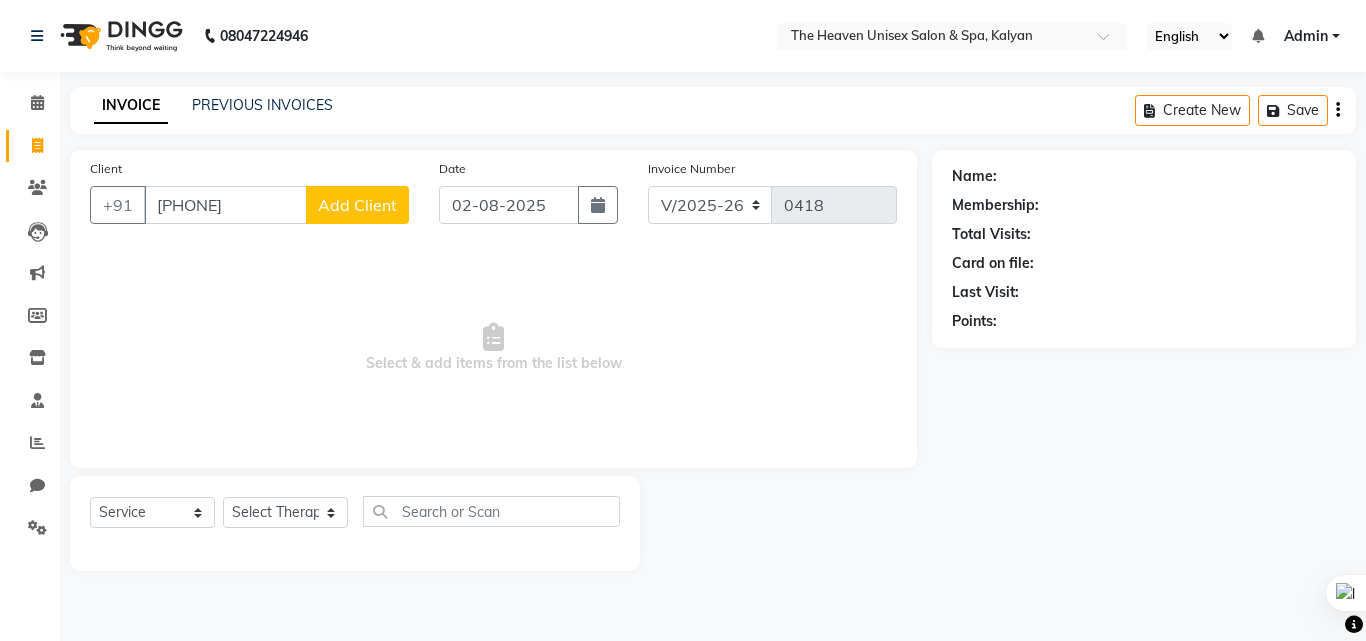 type on "[PHONE]" 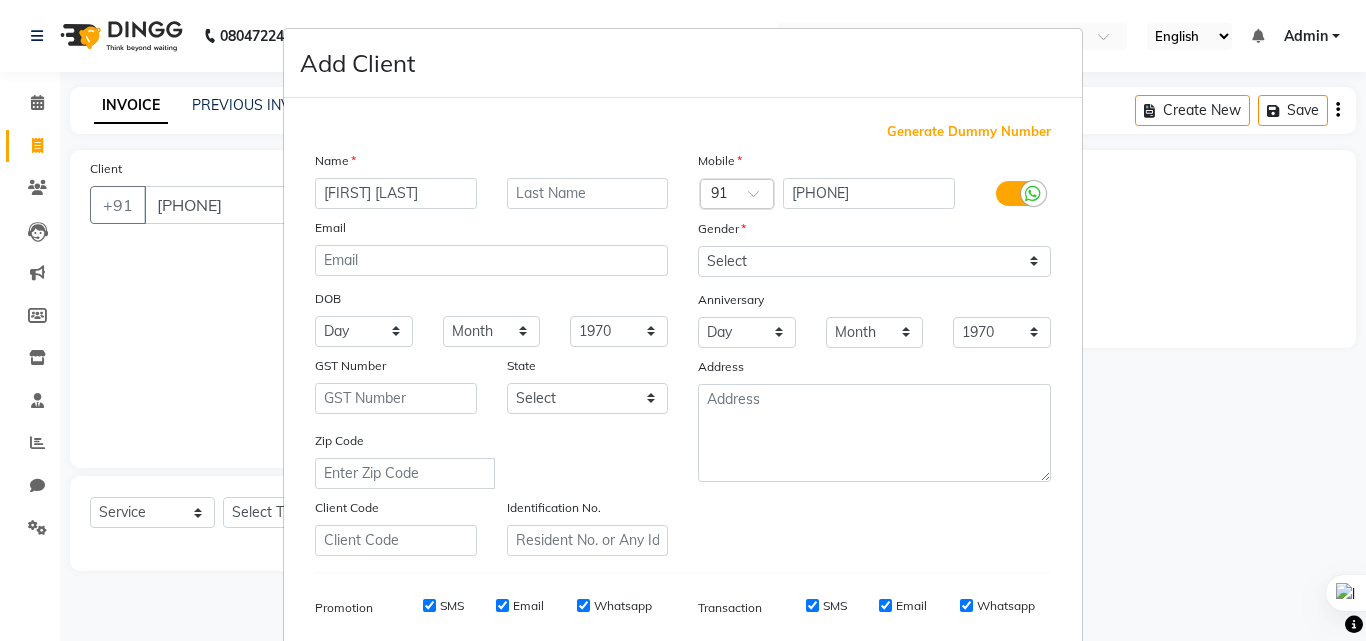 type on "[FIRST] [LAST]" 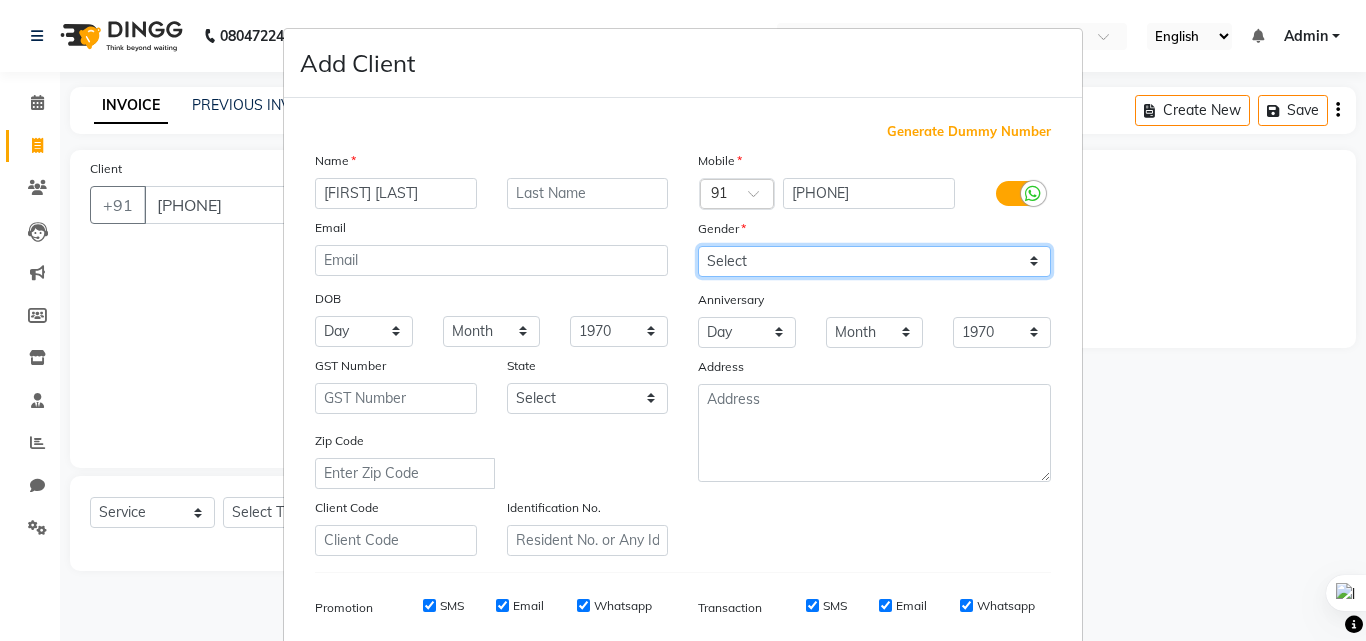 click on "Select Male Female Other Prefer Not To Say" at bounding box center (874, 261) 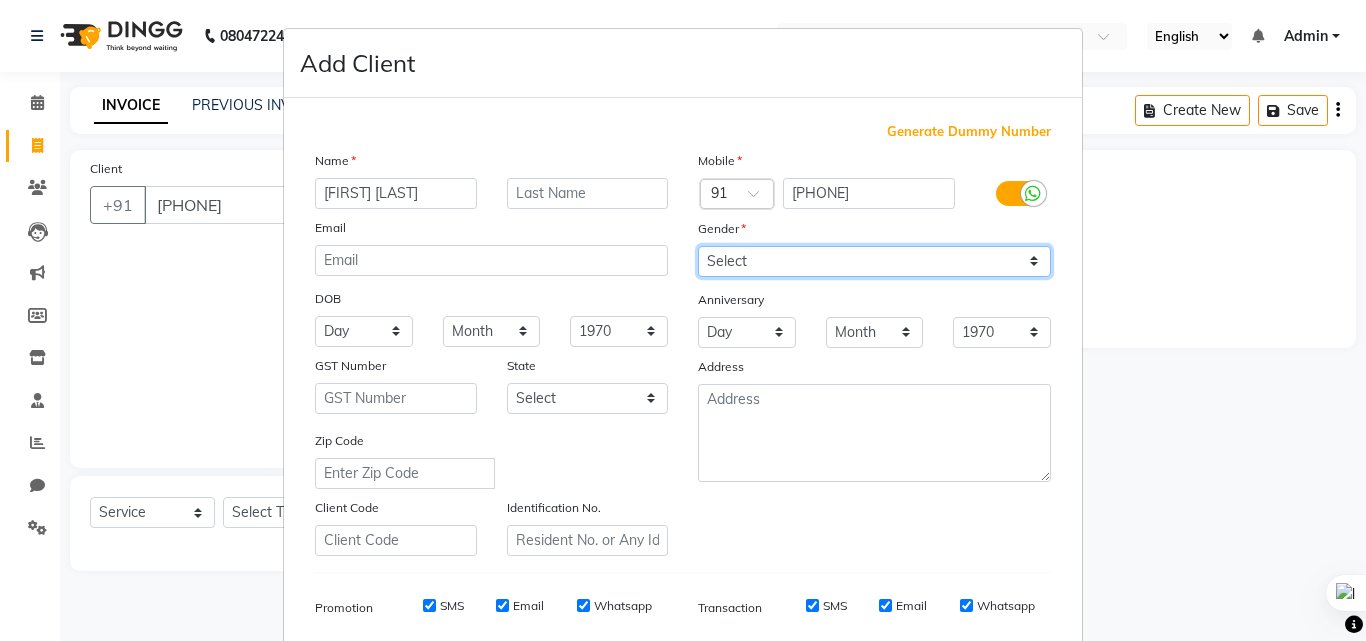 select on "male" 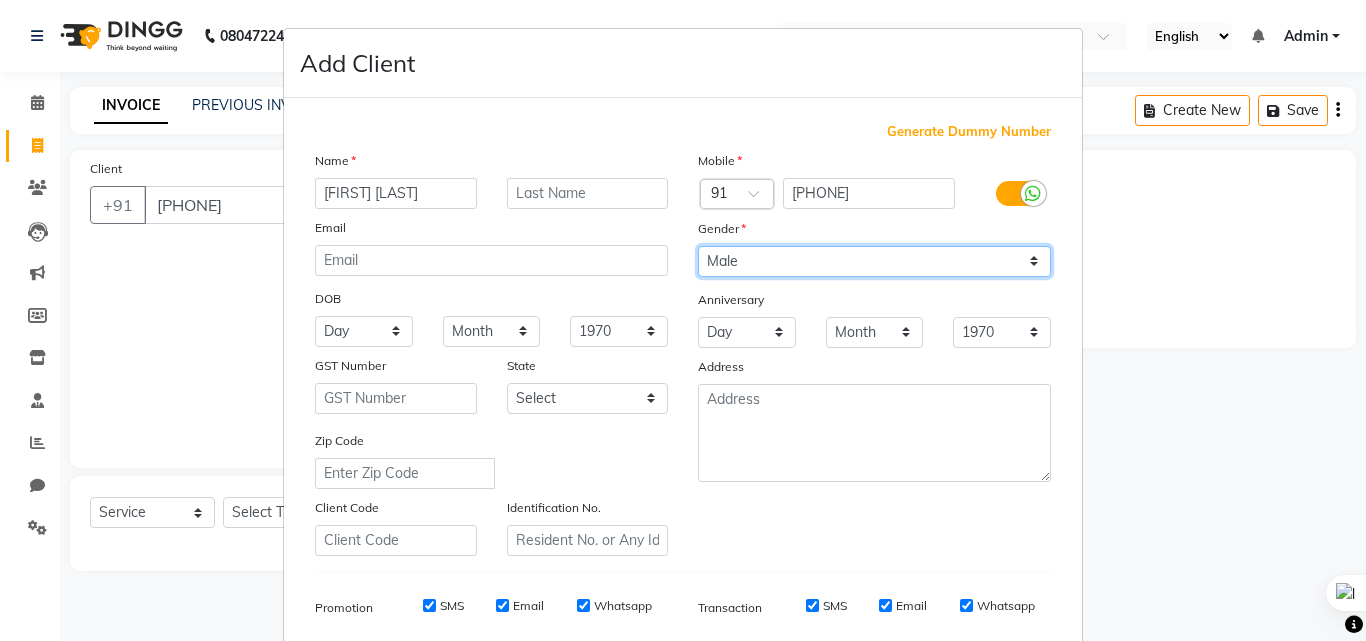 click on "Select Male Female Other Prefer Not To Say" at bounding box center [874, 261] 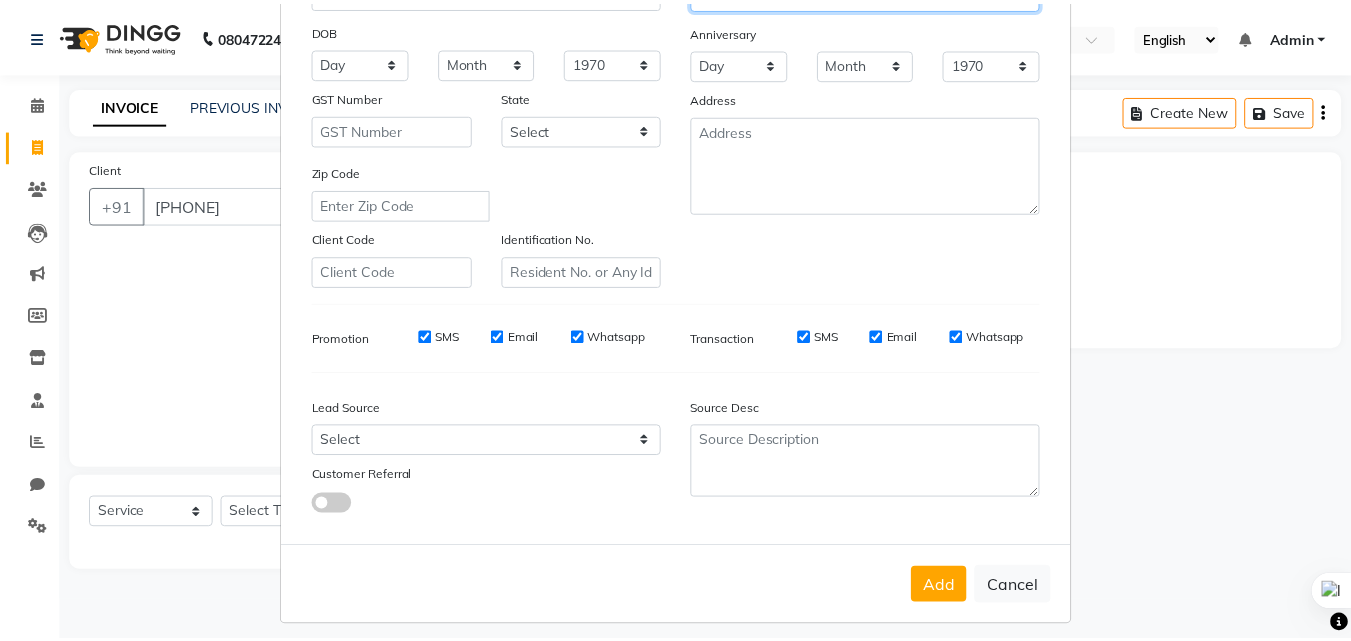 scroll, scrollTop: 282, scrollLeft: 0, axis: vertical 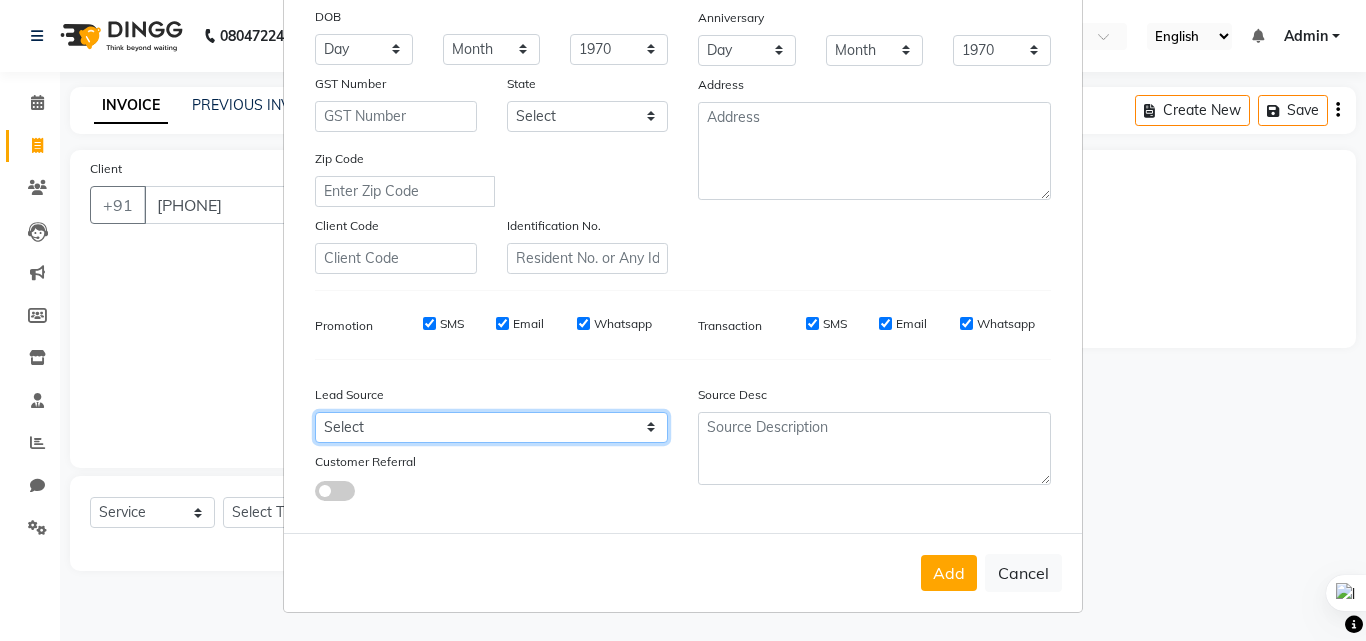 click on "Select Walk-in Referral Internet Friend Word of Mouth Advertisement Facebook JustDial Google Other" at bounding box center [491, 427] 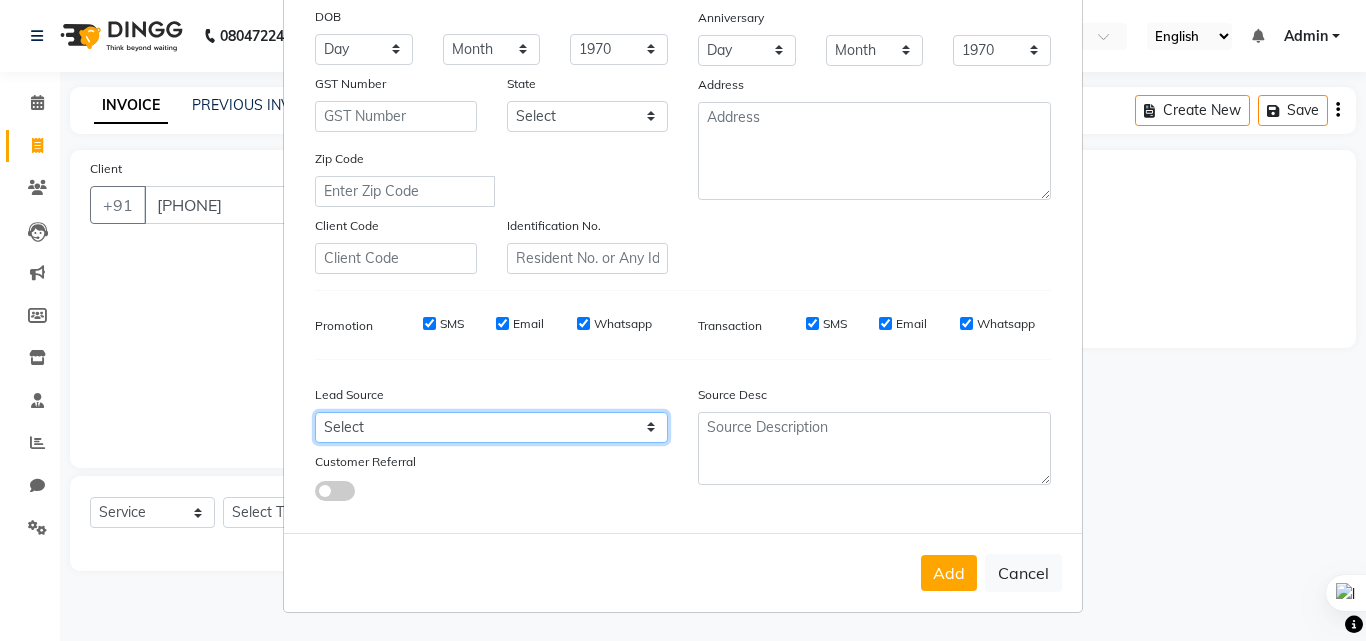 select on "55212" 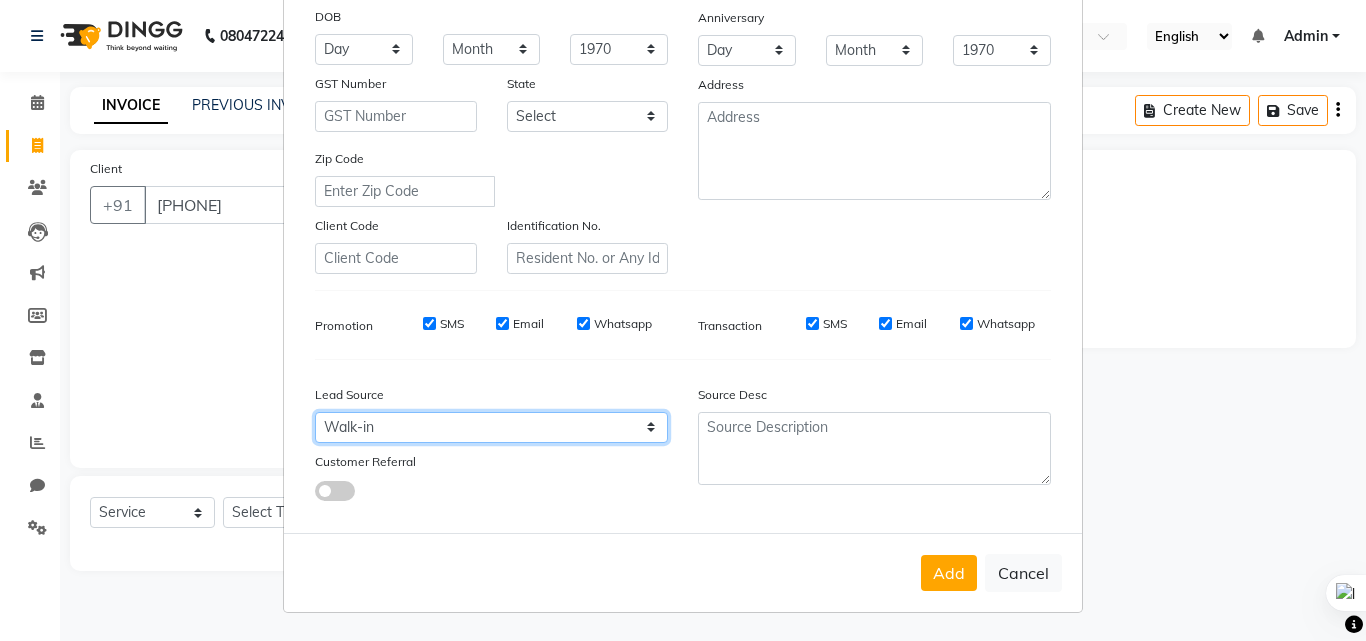 click on "Select Walk-in Referral Internet Friend Word of Mouth Advertisement Facebook JustDial Google Other" at bounding box center (491, 427) 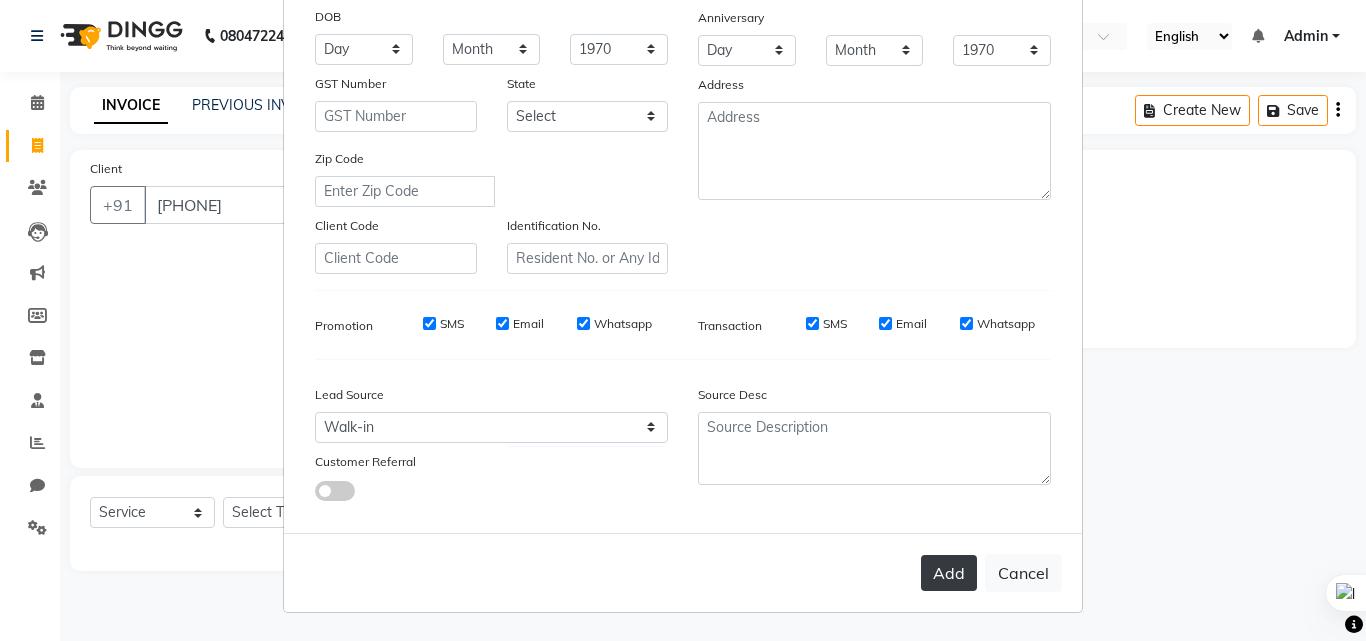 click on "Add" at bounding box center (949, 573) 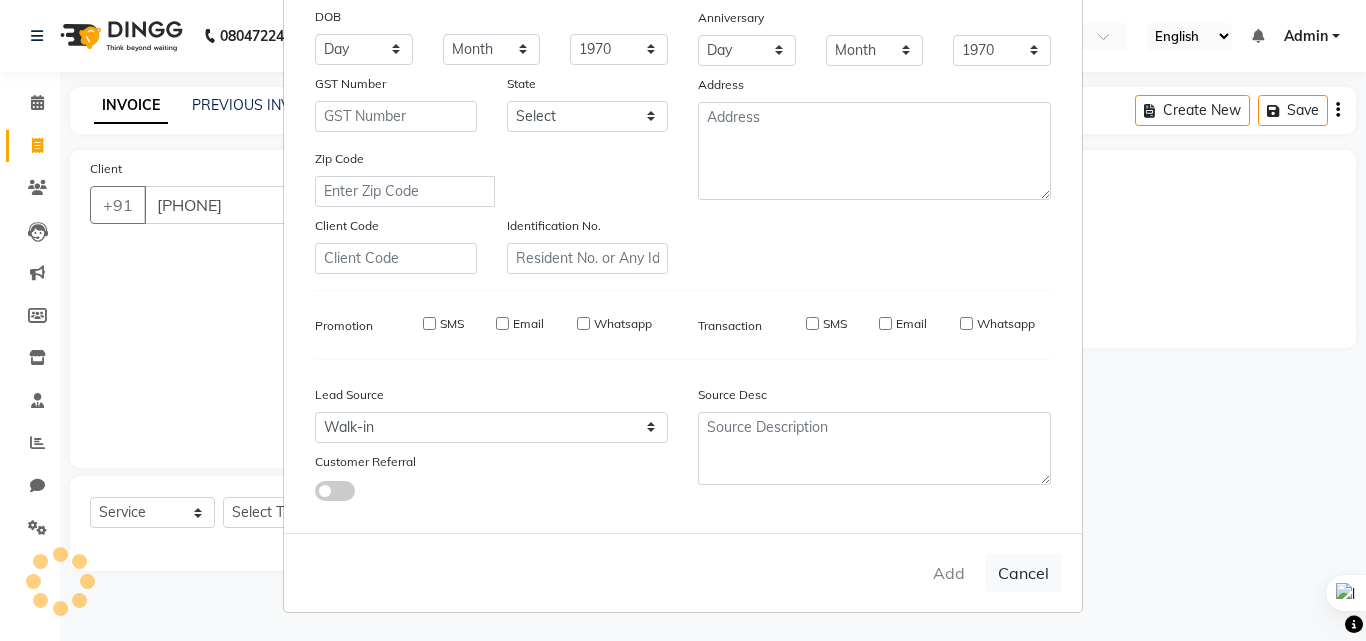 type 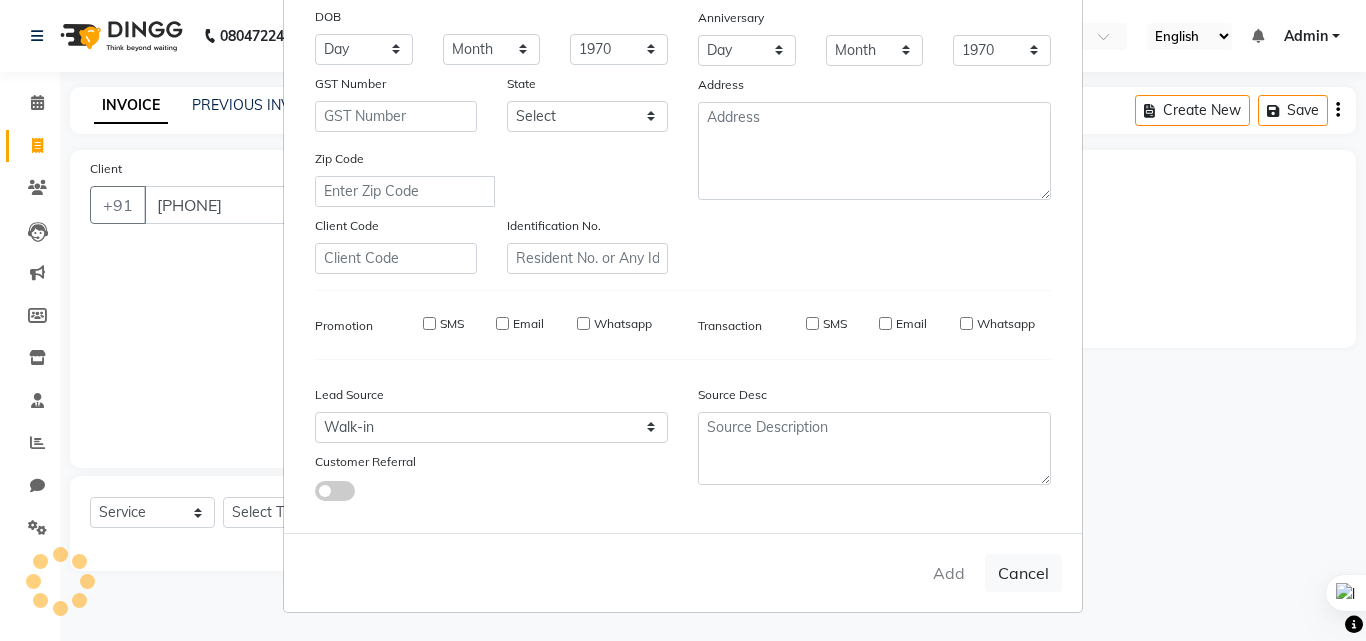 select 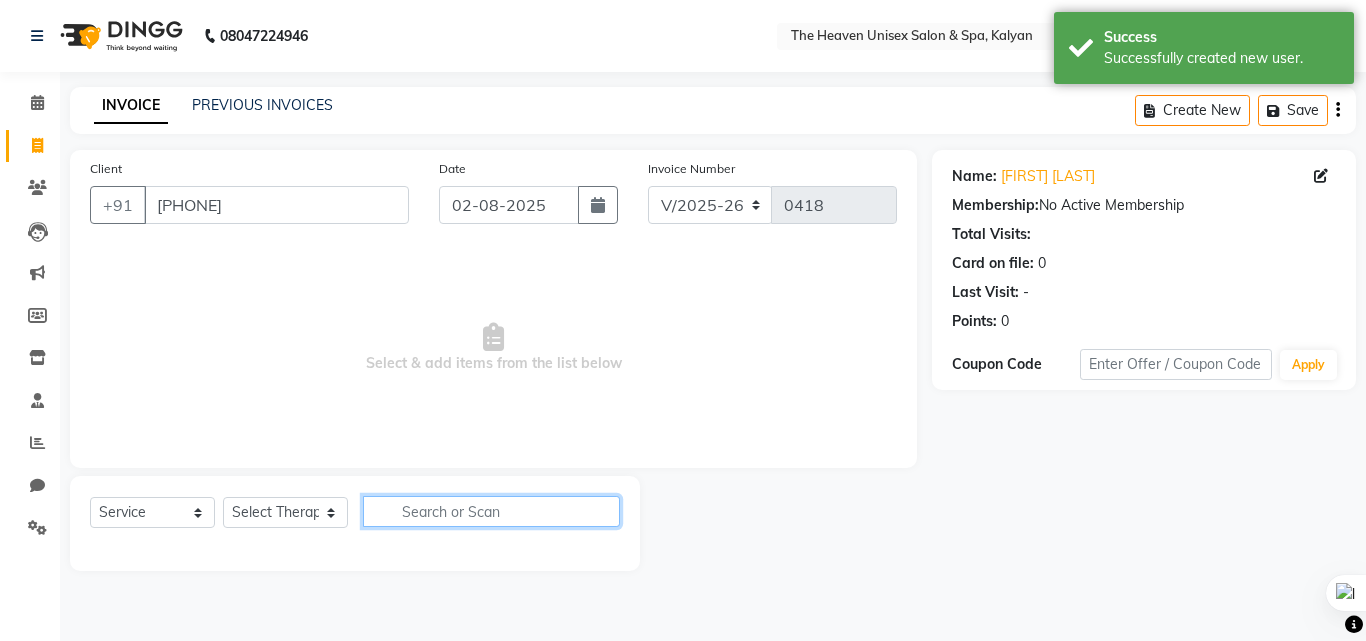 click 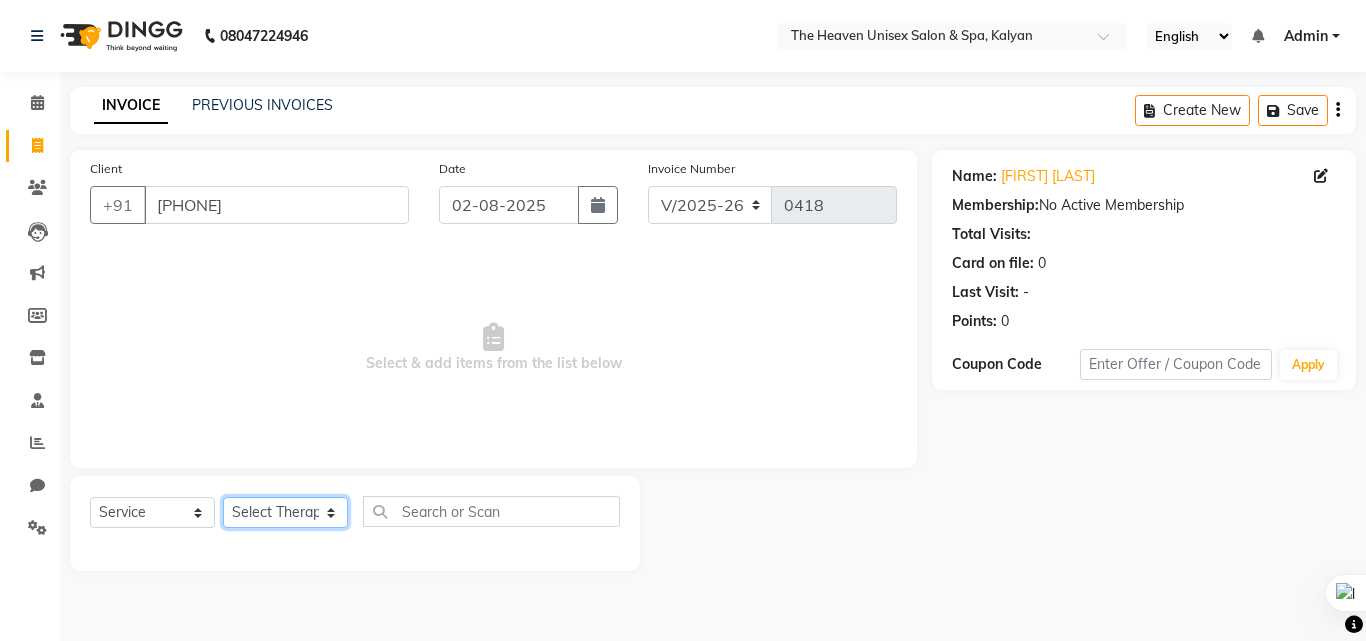 click on "Select Therapist Himanshu Singh  HRS House Leesa  Loriya Mamta Meraj messy pui Rahul Rashmi riddhi" 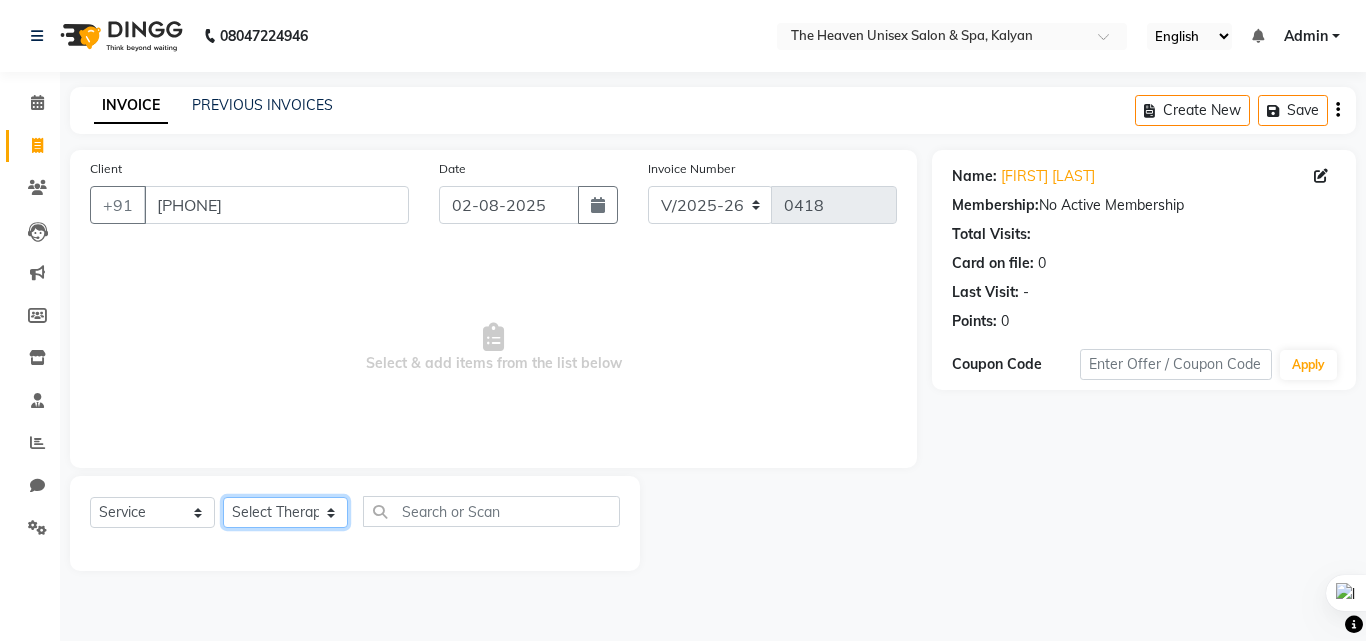 select on "83297" 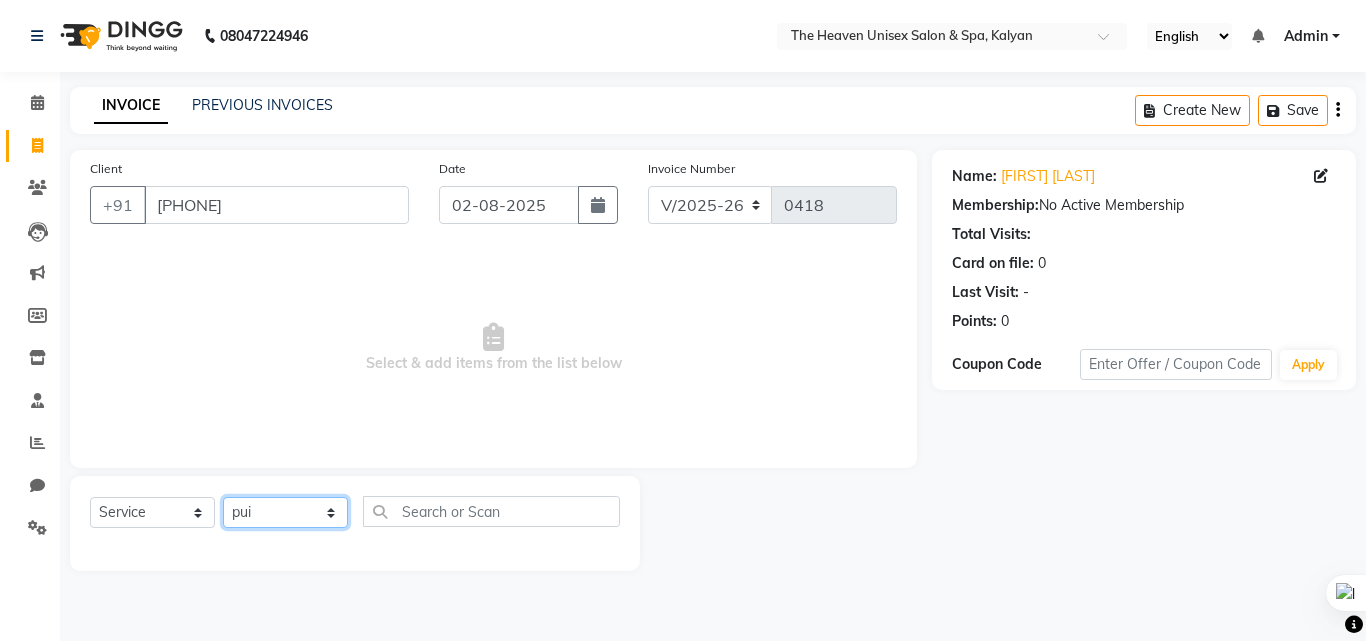 click on "Select Therapist Himanshu Singh  HRS House Leesa  Loriya Mamta Meraj messy pui Rahul Rashmi riddhi" 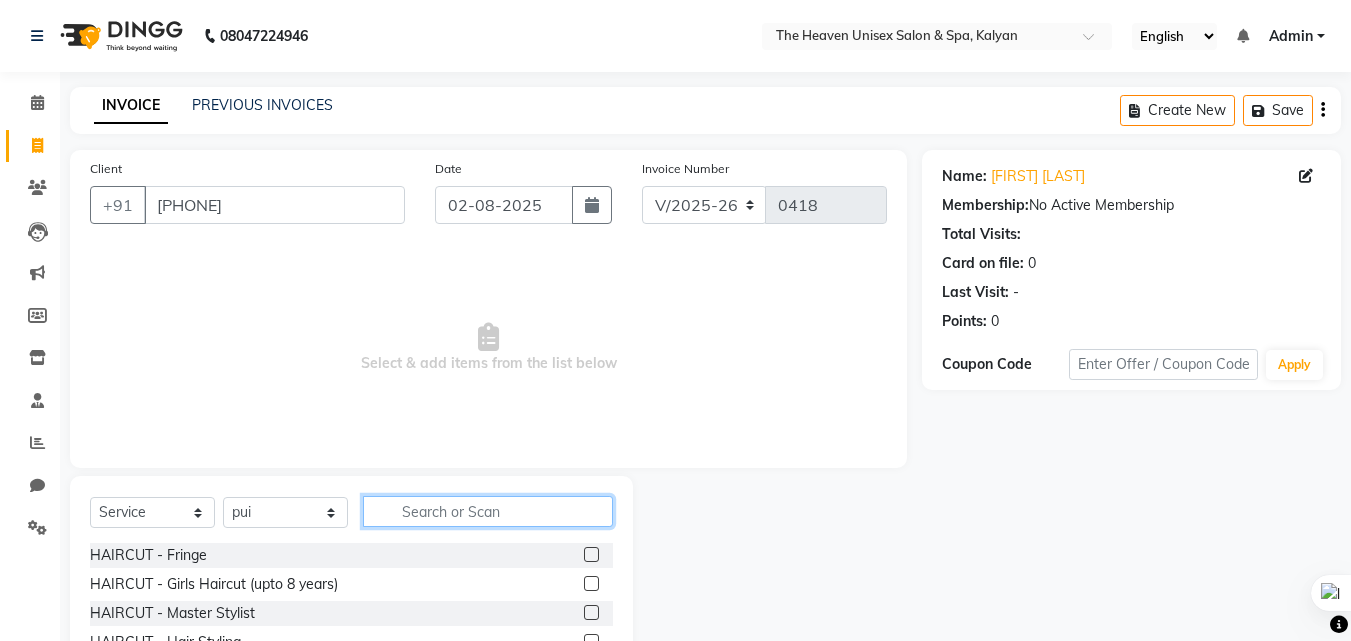 click 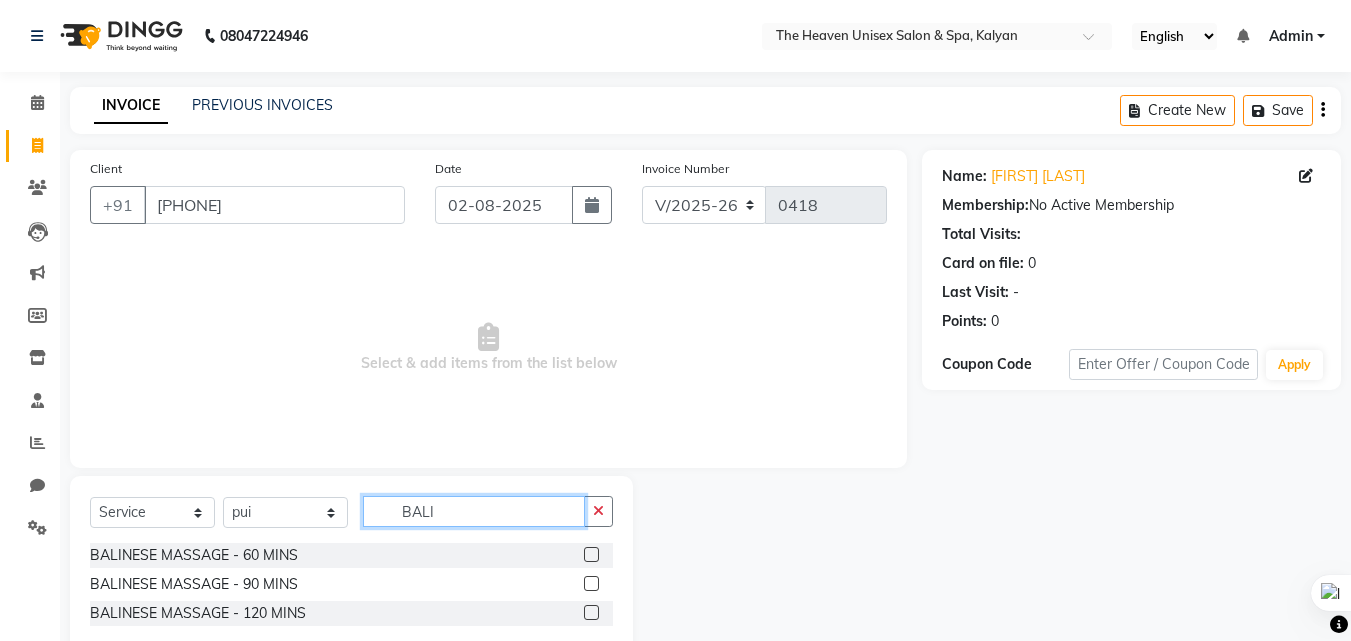 type on "BALI" 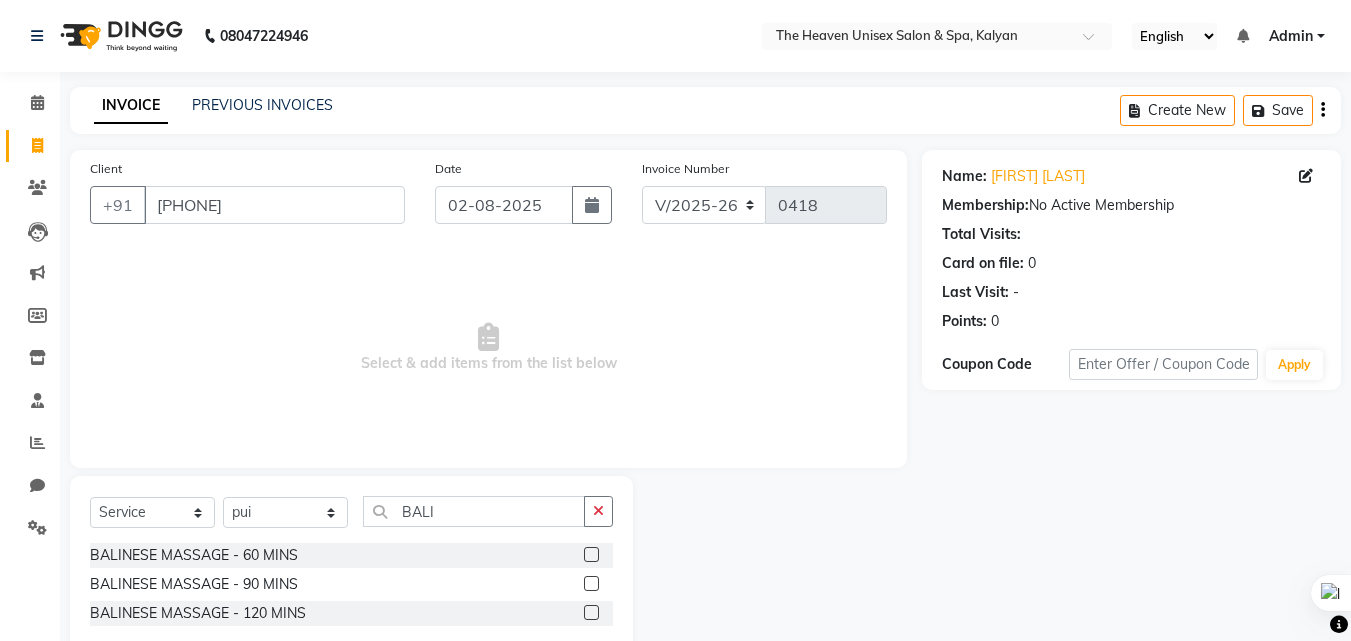 click 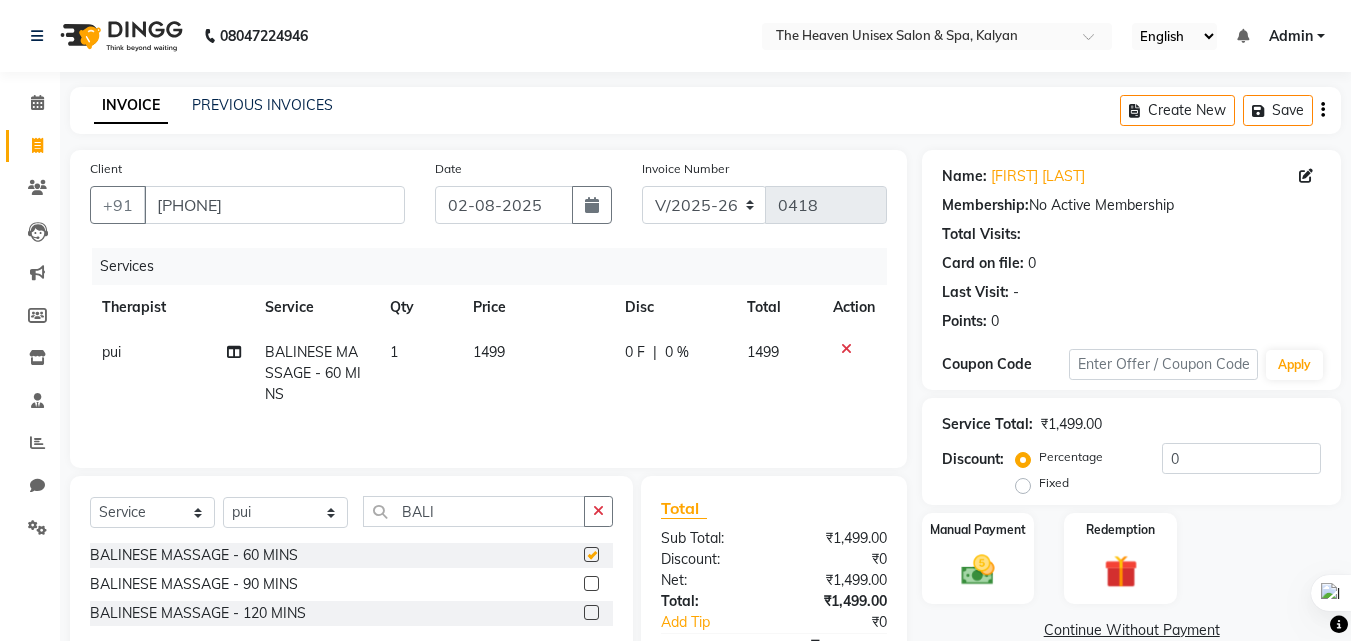 checkbox on "false" 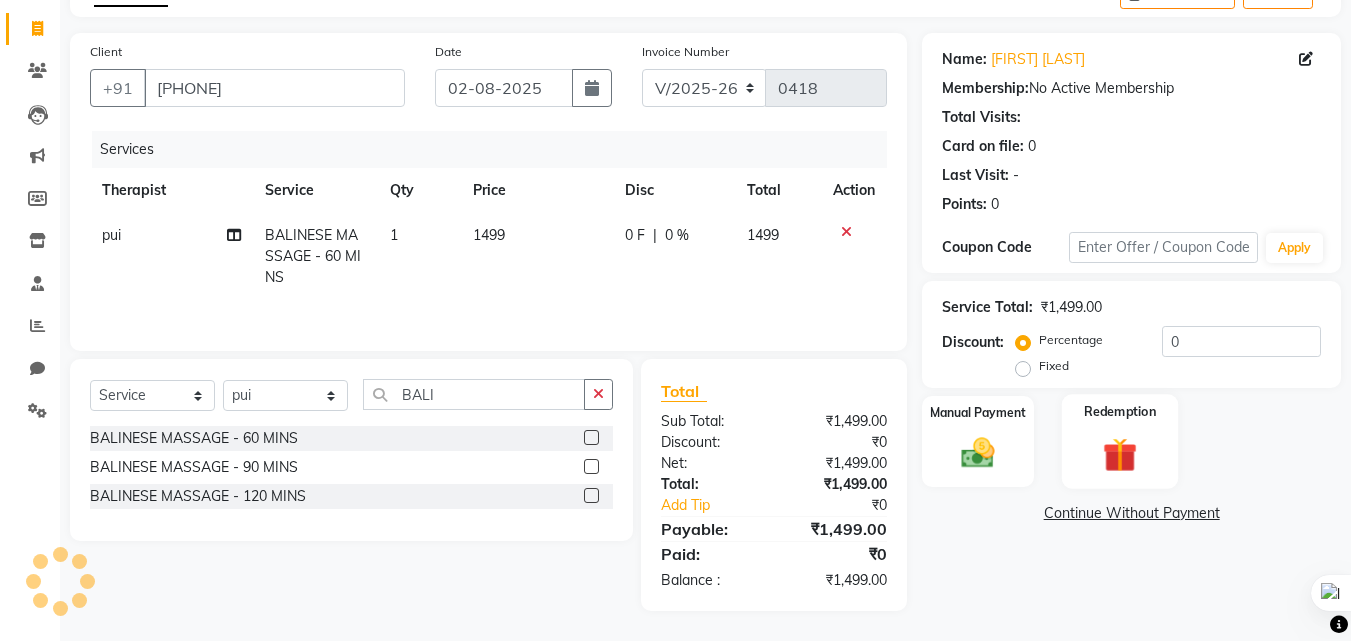 scroll, scrollTop: 0, scrollLeft: 0, axis: both 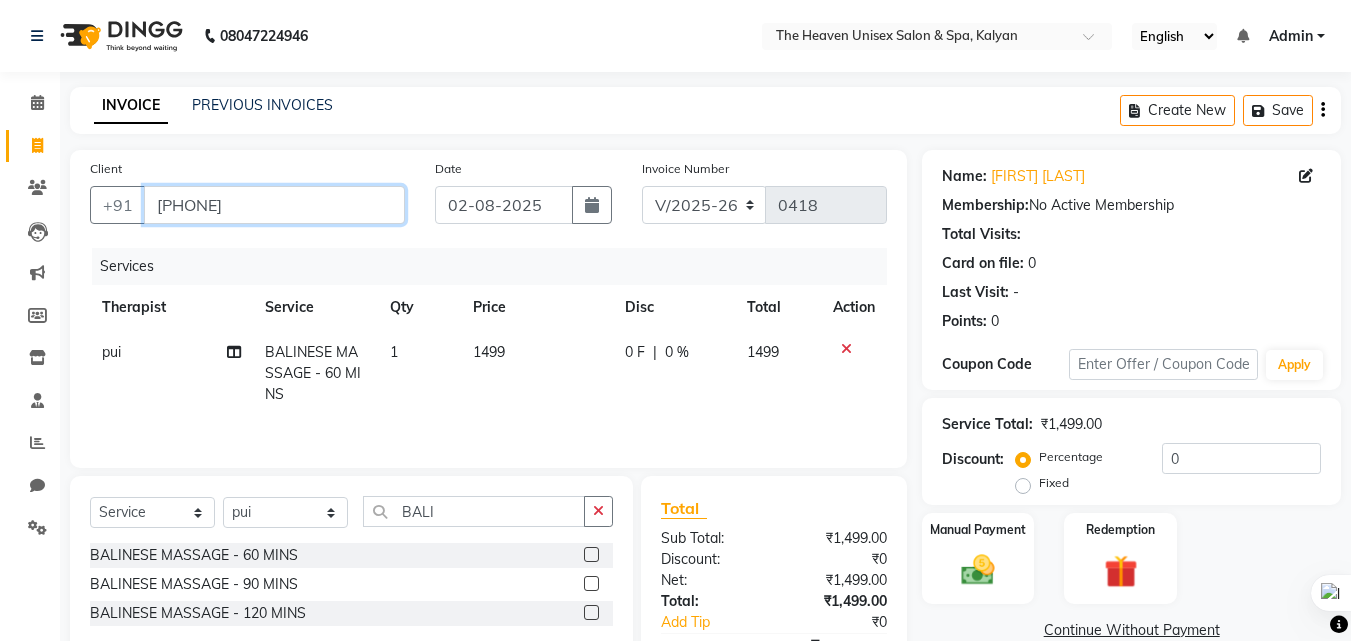 click on "[PHONE]" at bounding box center (274, 205) 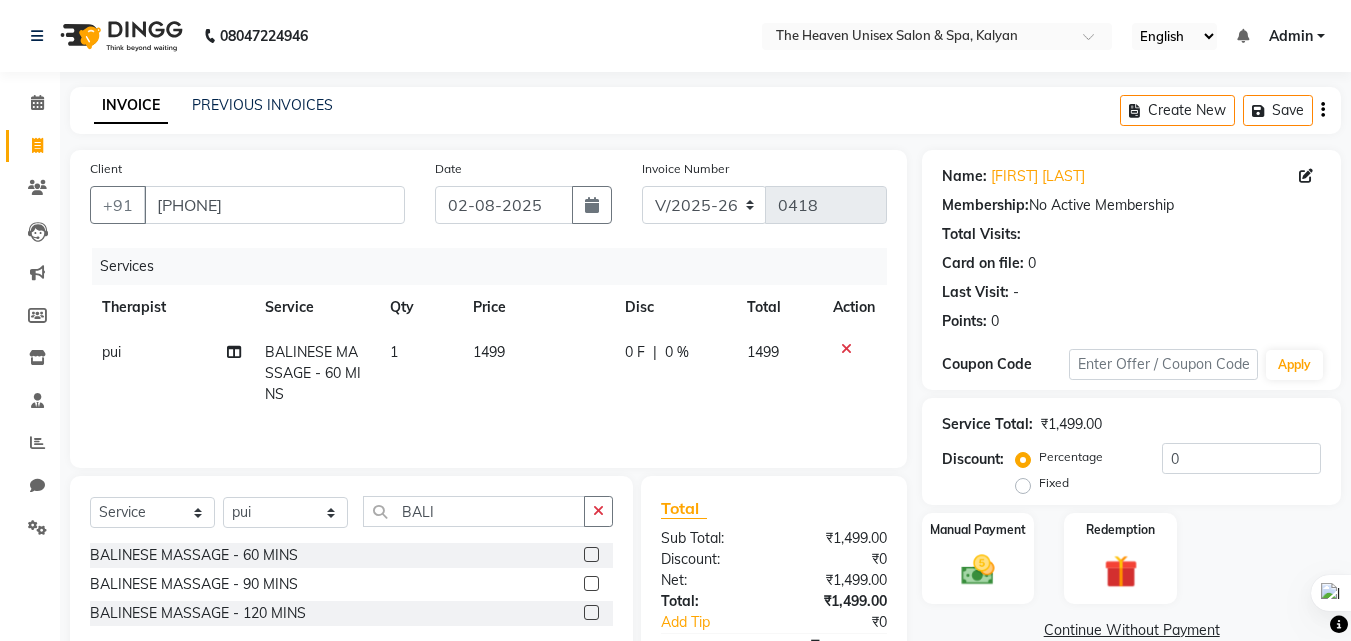 click 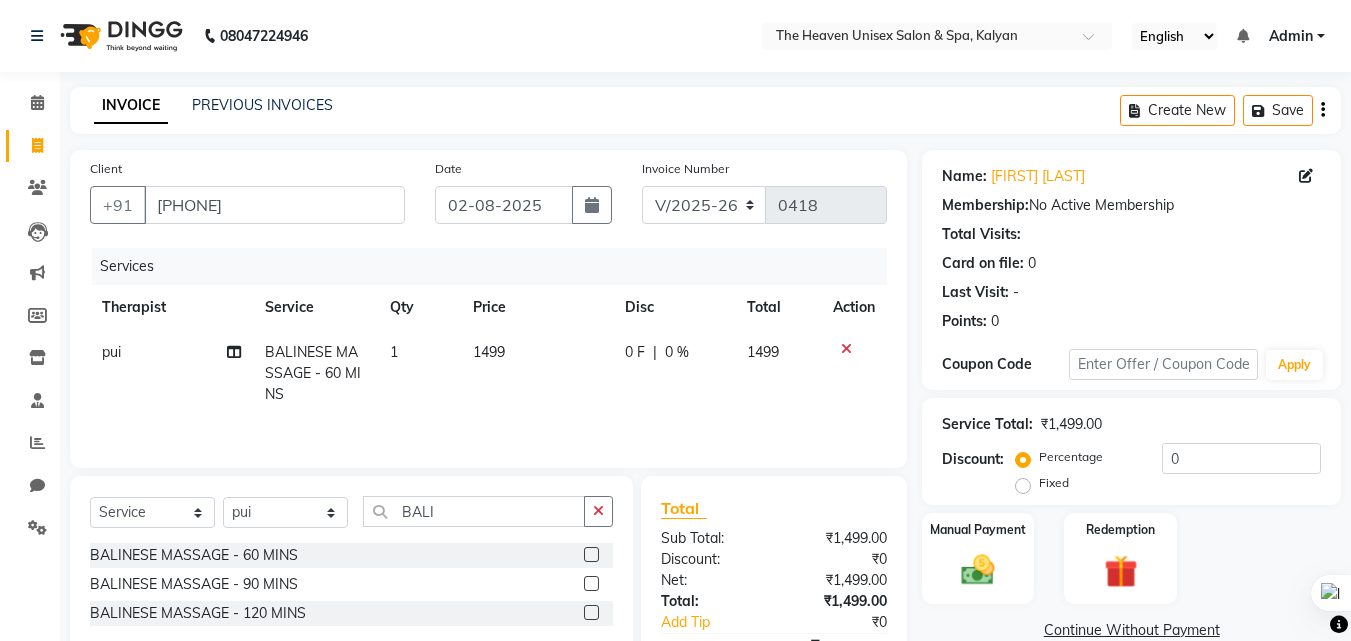 click 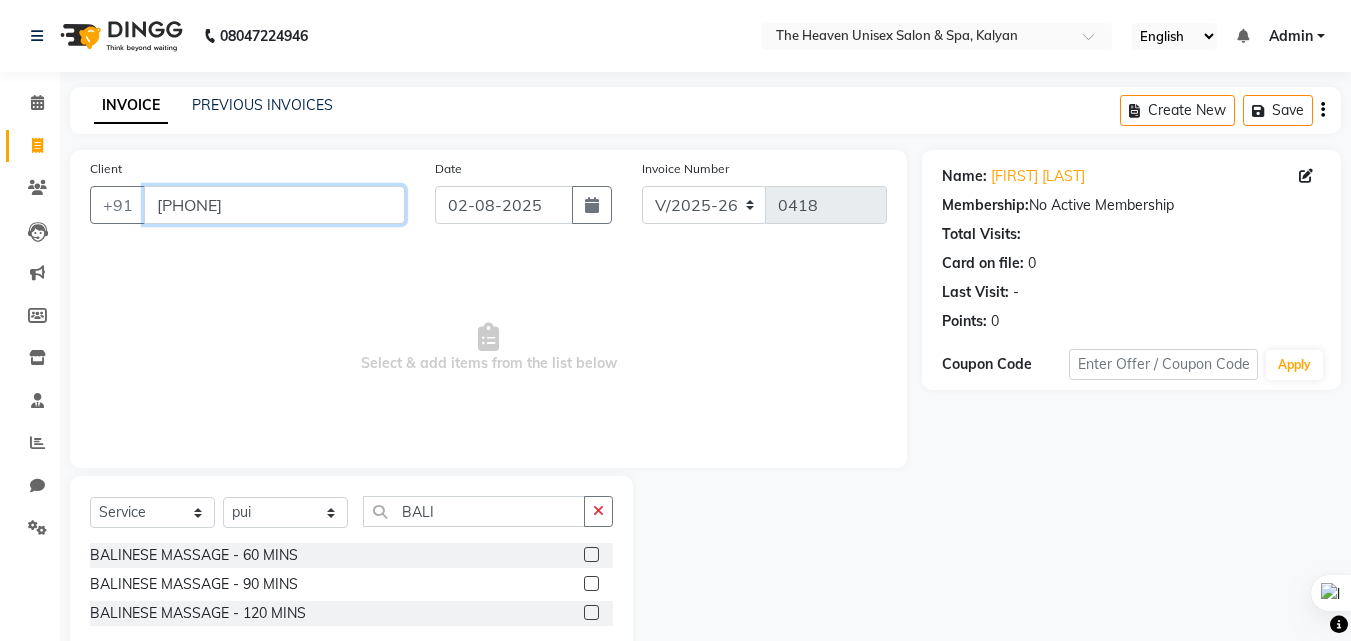 click on "[PHONE]" at bounding box center (274, 205) 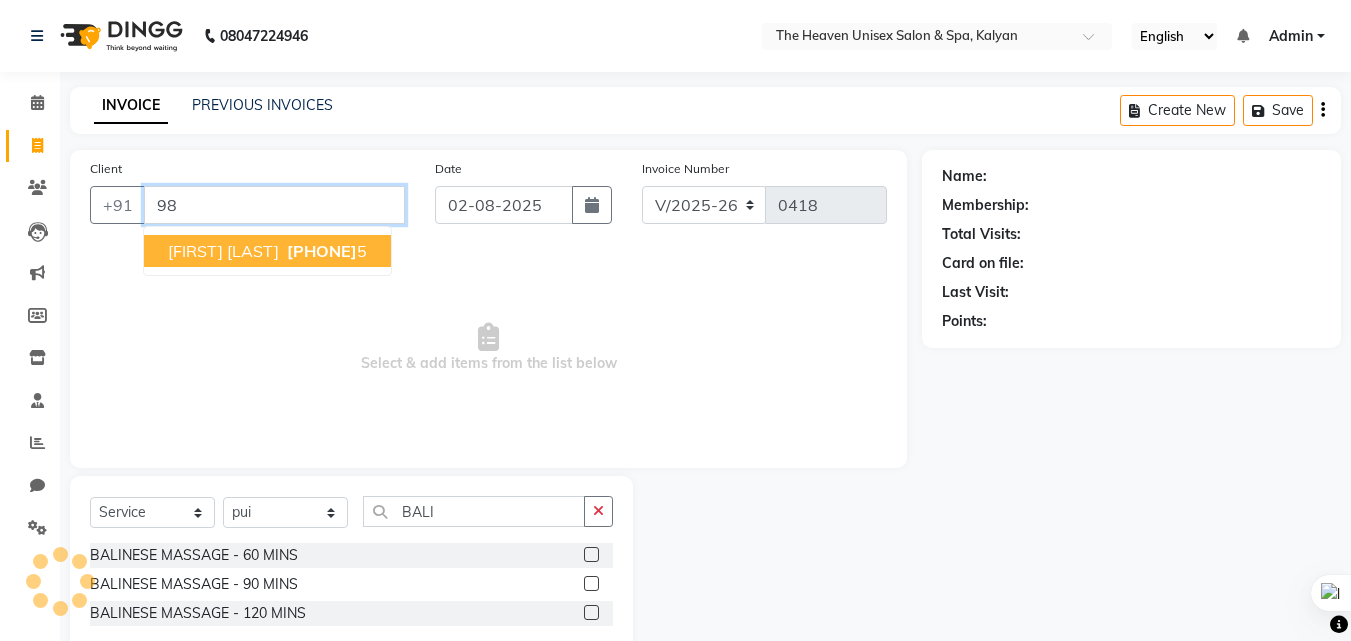 type on "9" 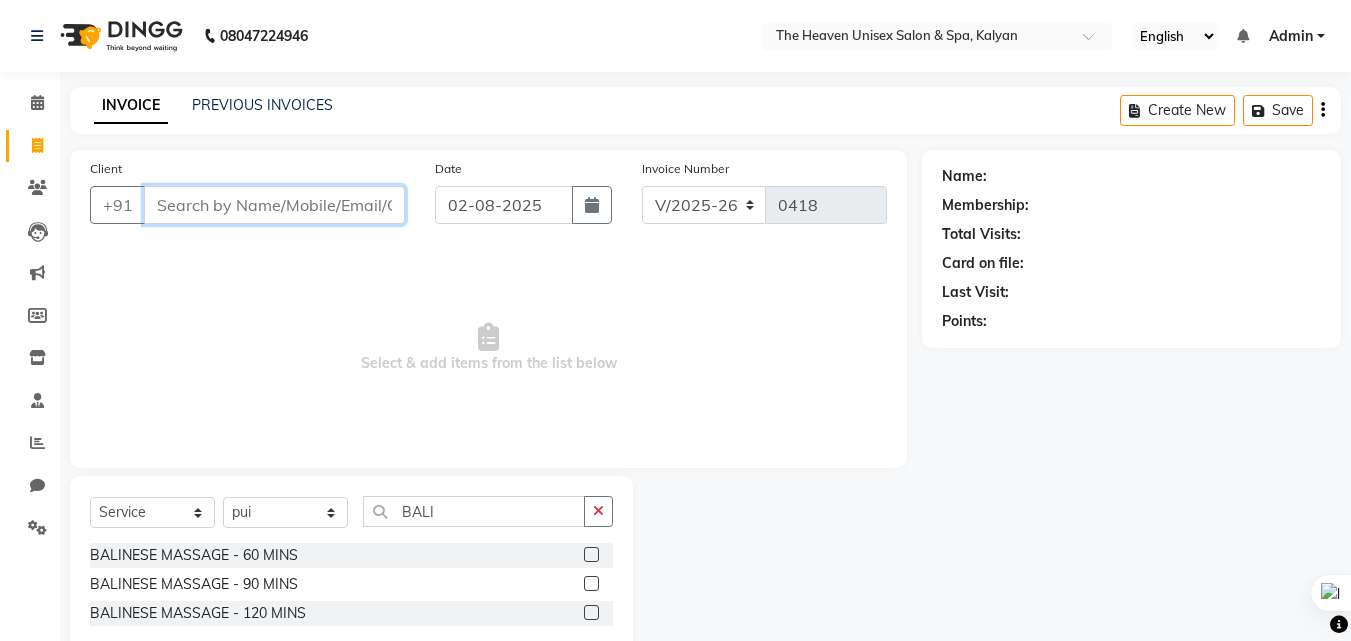 type 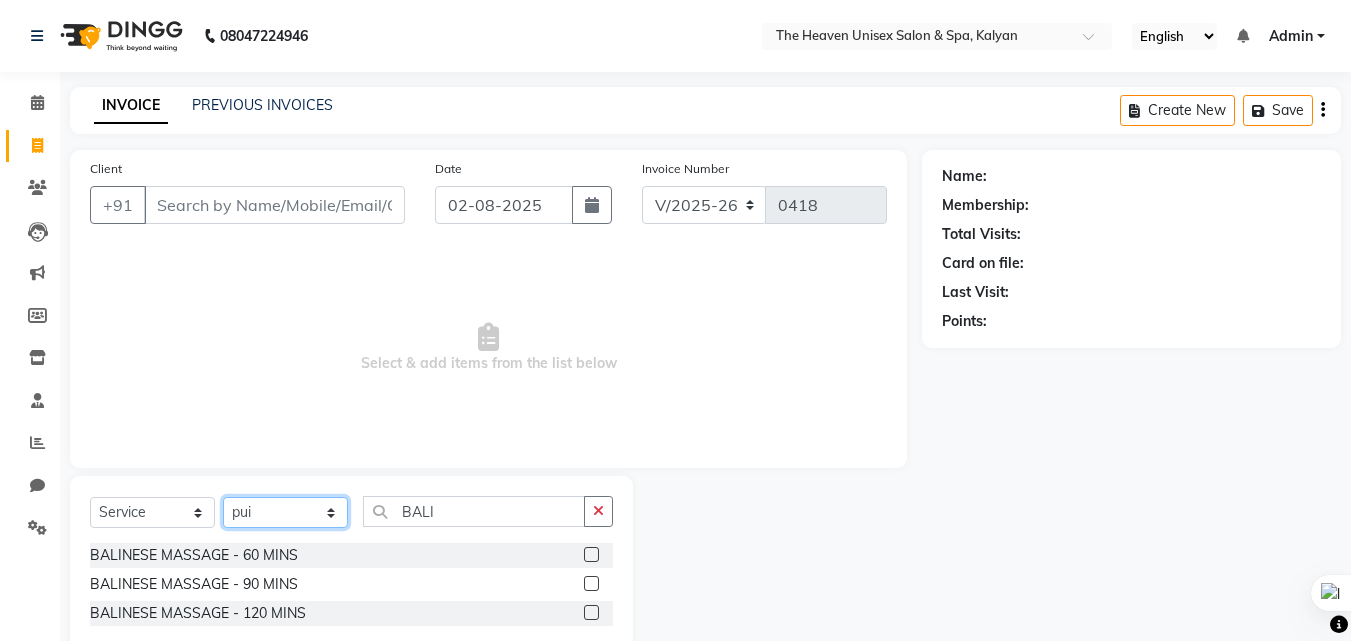 click on "Select Therapist Himanshu Singh  HRS House Leesa  Loriya Mamta Meraj messy pui Rahul Rashmi riddhi" 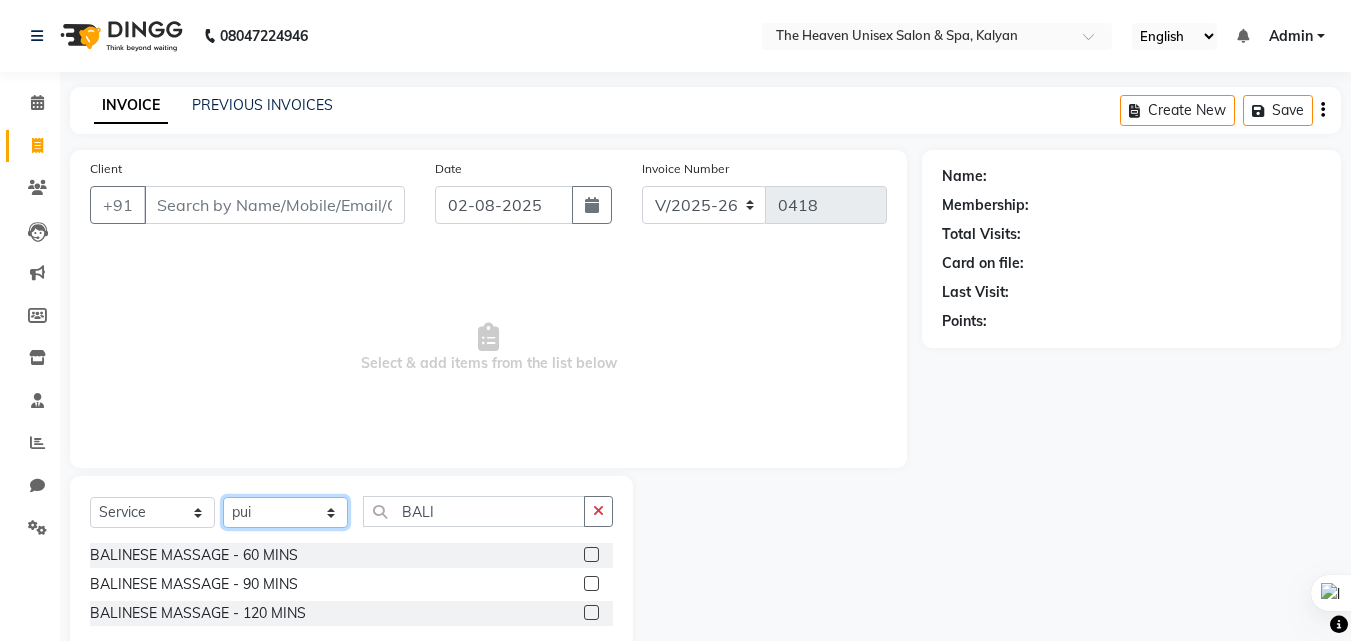 select on "82835" 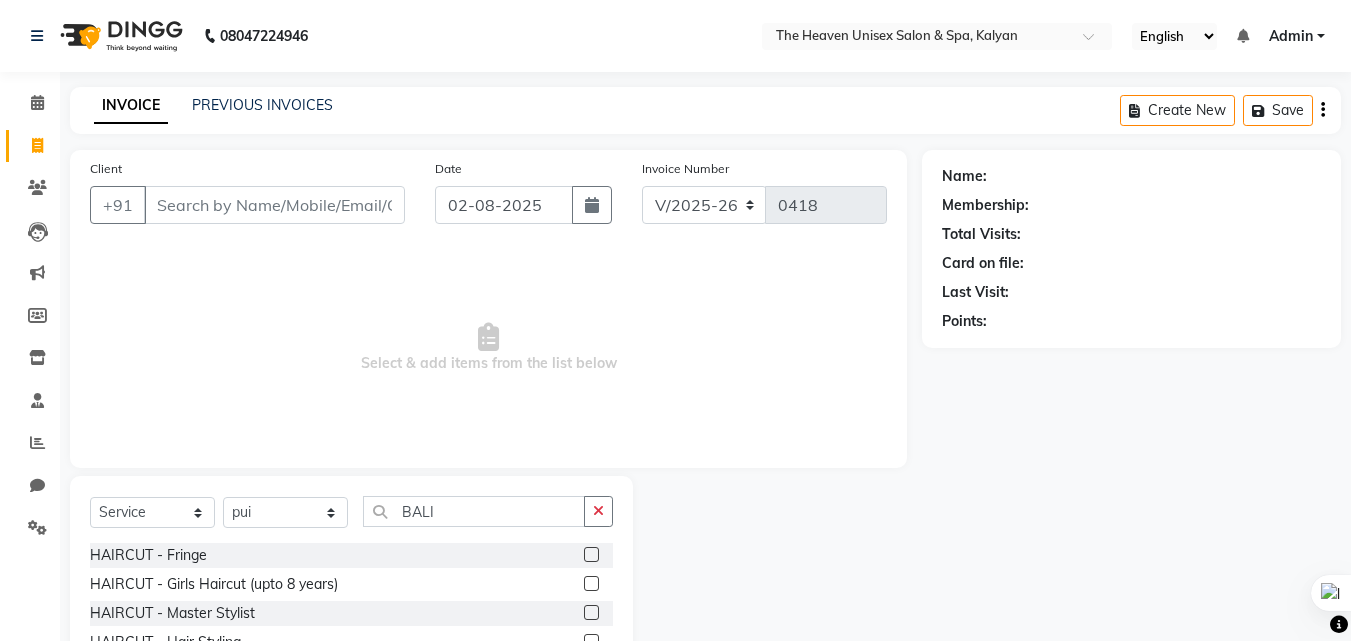 click on "Select  Service  Product  Membership  Package Voucher Prepaid Gift Card  Select Therapist Himanshu Singh  HRS House Leesa  Loriya Mamta Meraj messy pui Rahul Rashmi riddhi BALI HAIRCUT - Fringe  HAIRCUT - Girls Haircut (upto 8 years)  HAIRCUT - Master Stylist  HAIRCUT - Hair Styling  HAIRCUT - Boys Haircut (upto 8 years)  HAIRCUT - Mens Haircut  HAIRCUT with wash - Master Stylist  HAIRCUT with wash - Creative Stylist  HAIRWASH - CLASSIC Short  HAIRWASH - CLASSIC Medium  HAIRWASH - CLASSIC Long  HAIRWASH - LUXURY Short  HAIRWASH - LUXURY Medium  HAIRWASH - LUXURY Long  HAIRWASH - Pre-Classic wash before color services (W/O conditioning)  HAIRWASH - CLASSIC  HAIRWASH - LUXURY  STYLING - BLOW DRY Short  STYLING - BLOW DRY Medium  STYLING - BLOW DRY Long  STYLING - IRONING Short  STYLING - IRONING Medium  STYLING - IRONING Long  STYLING - TONGS Short  STYLING - TONGS Medium  STYLING - TONGS Long  SHAVE - Shave/Beard Trimming  SHAVE - Beard Styling  COLOR - Global - Majirel  COLOR - Global - INOA" 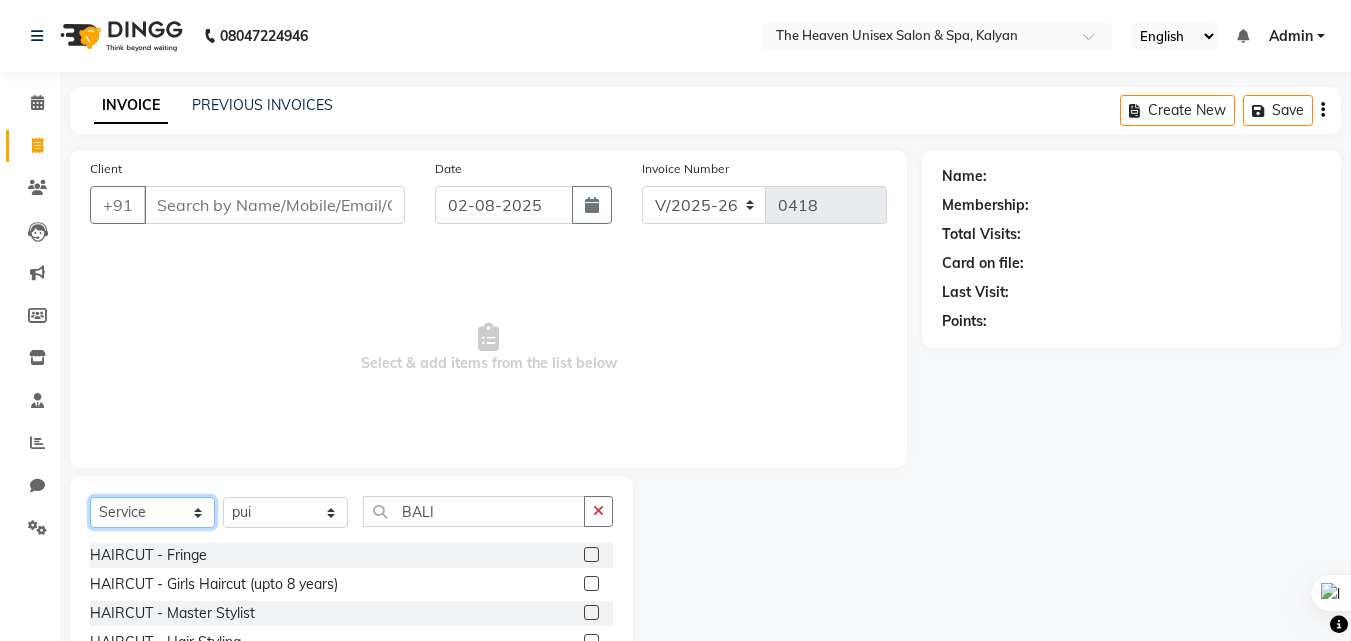 click on "Select  Service  Product  Membership  Package Voucher Prepaid Gift Card" 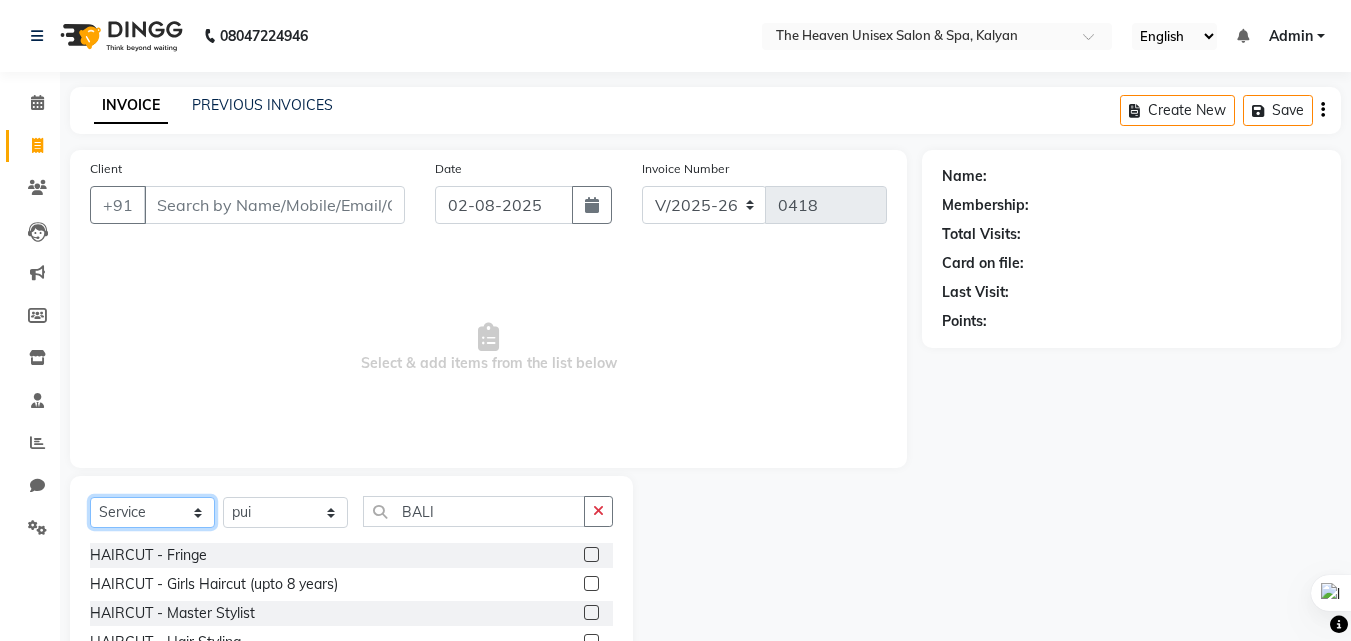 select on "package" 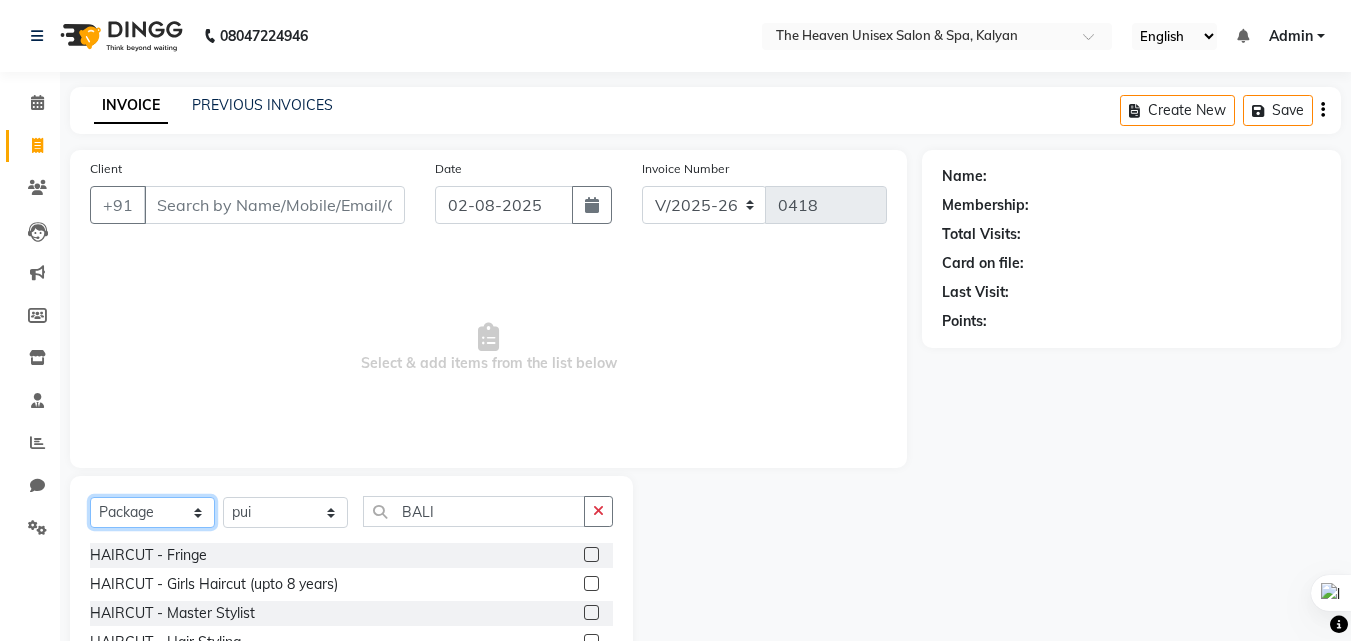 click on "Select  Service  Product  Membership  Package Voucher Prepaid Gift Card" 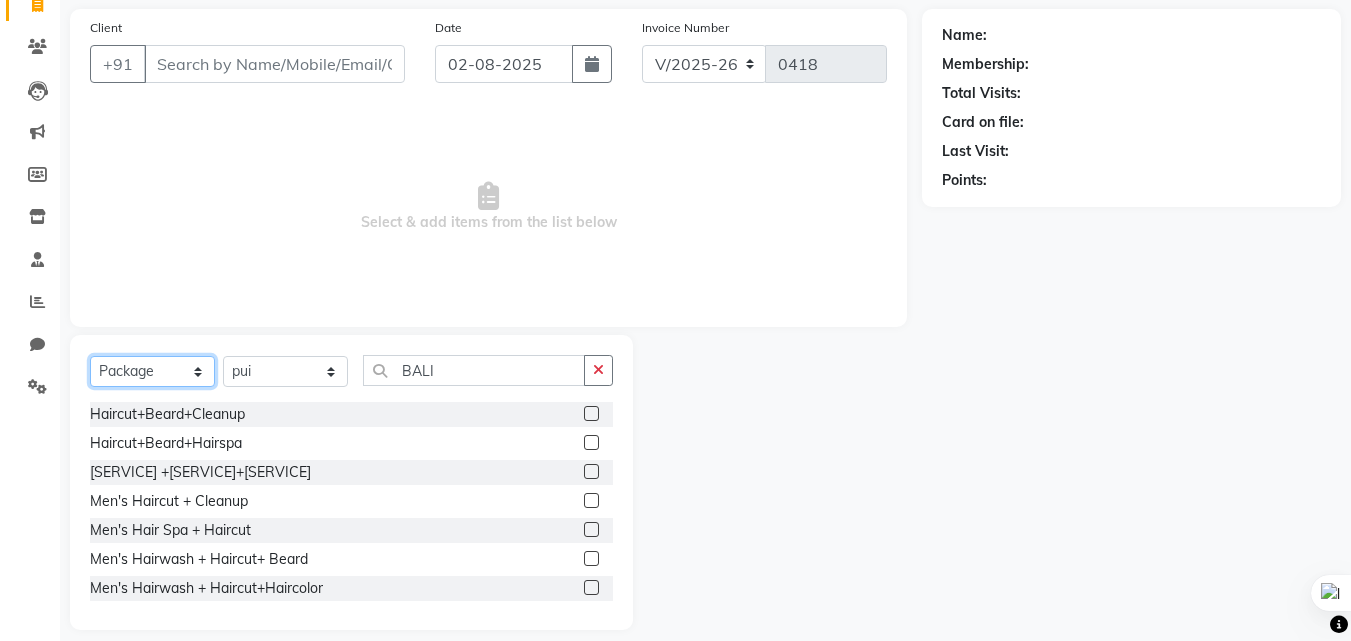 scroll, scrollTop: 160, scrollLeft: 0, axis: vertical 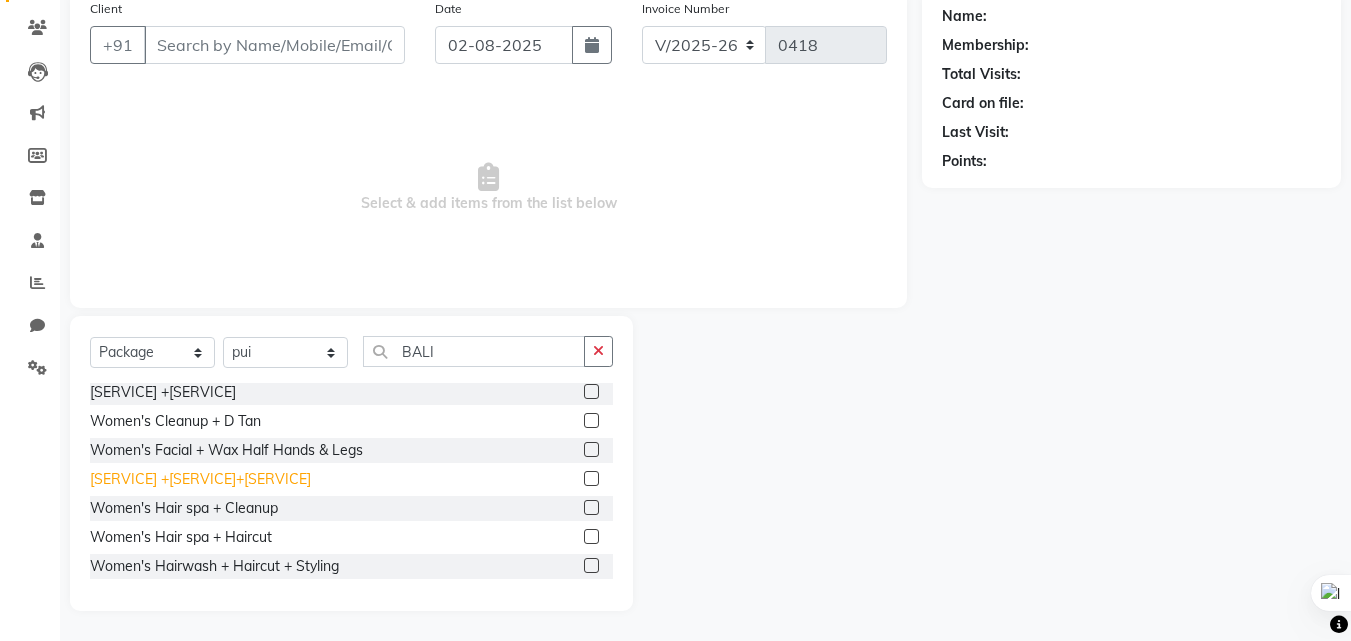 click on "Womens Full Arm +Half Leg+Classic Facial" 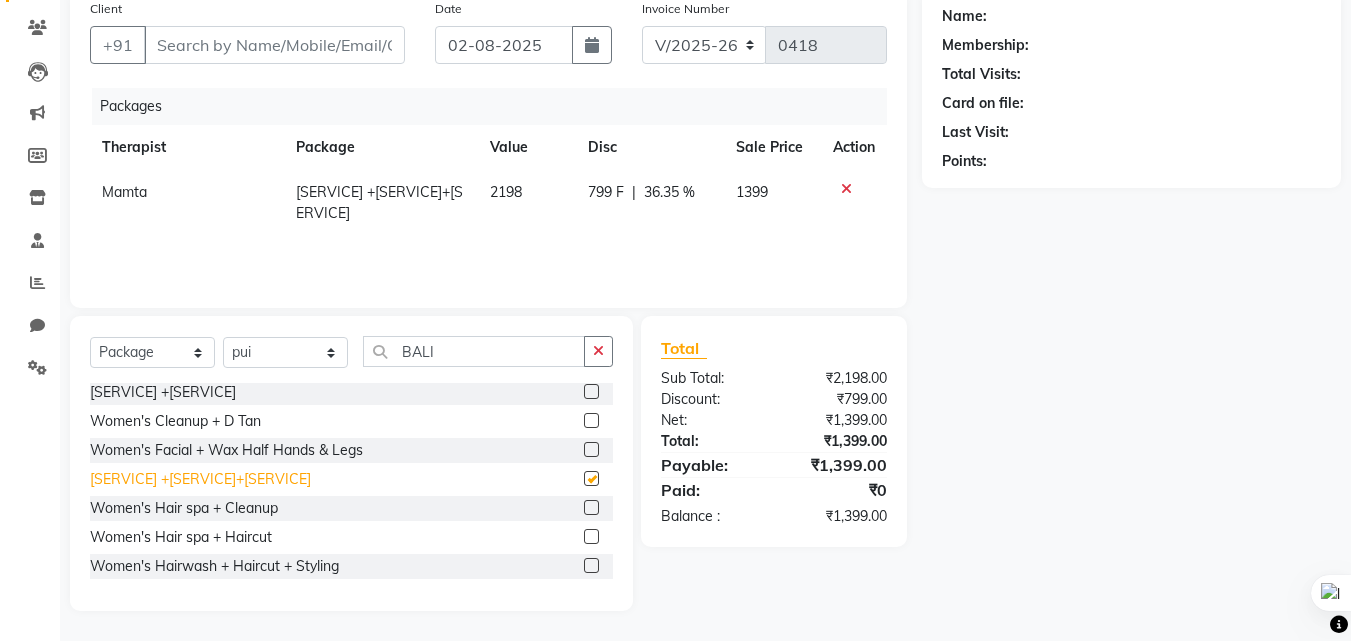checkbox on "false" 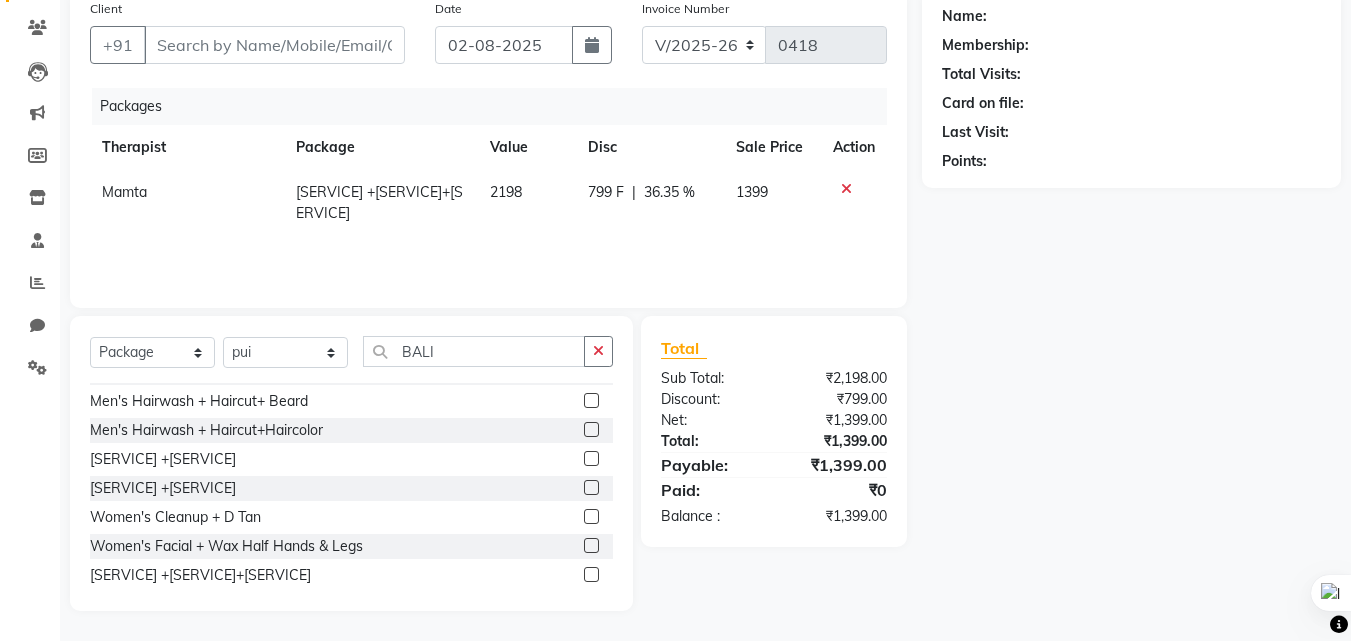 scroll, scrollTop: 135, scrollLeft: 0, axis: vertical 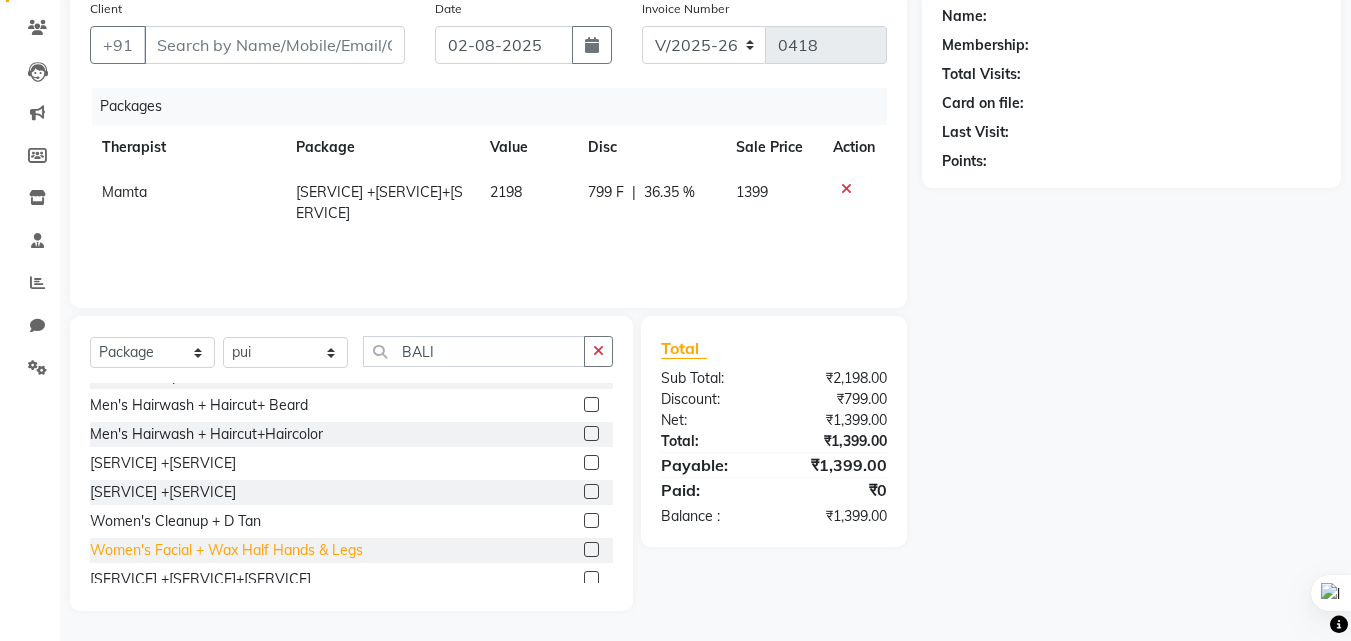 click on "Women's Facial + Wax Half Hands & Legs" 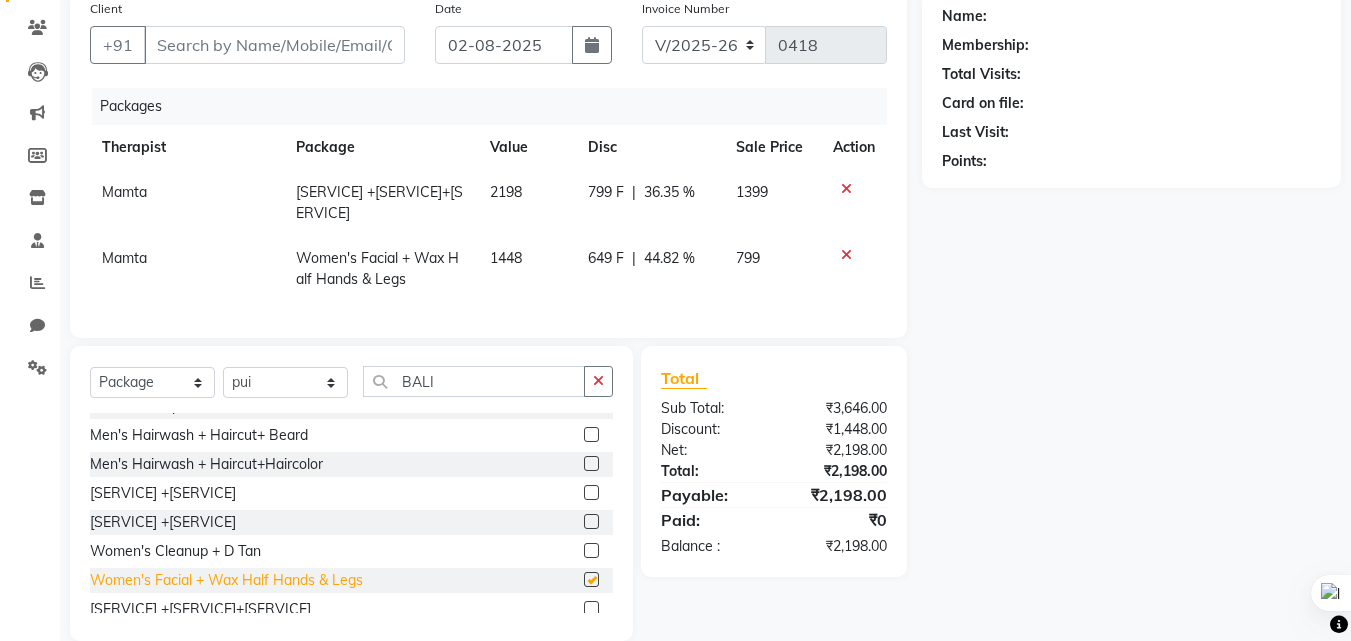checkbox on "false" 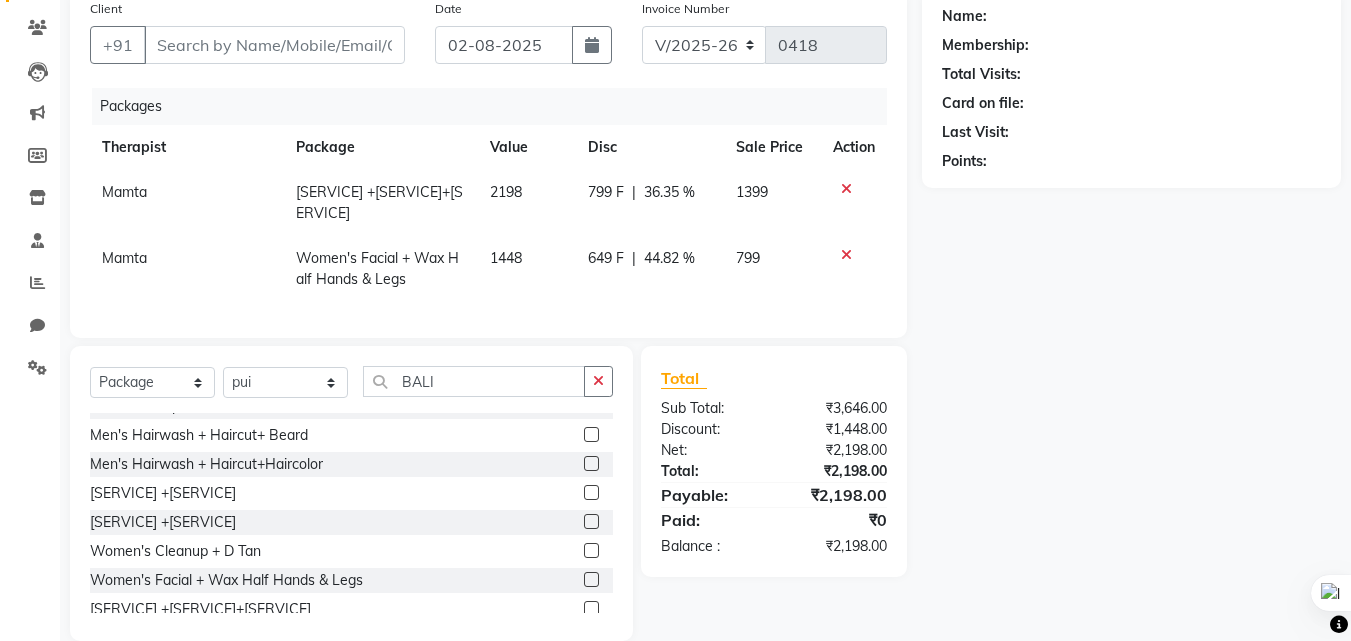click 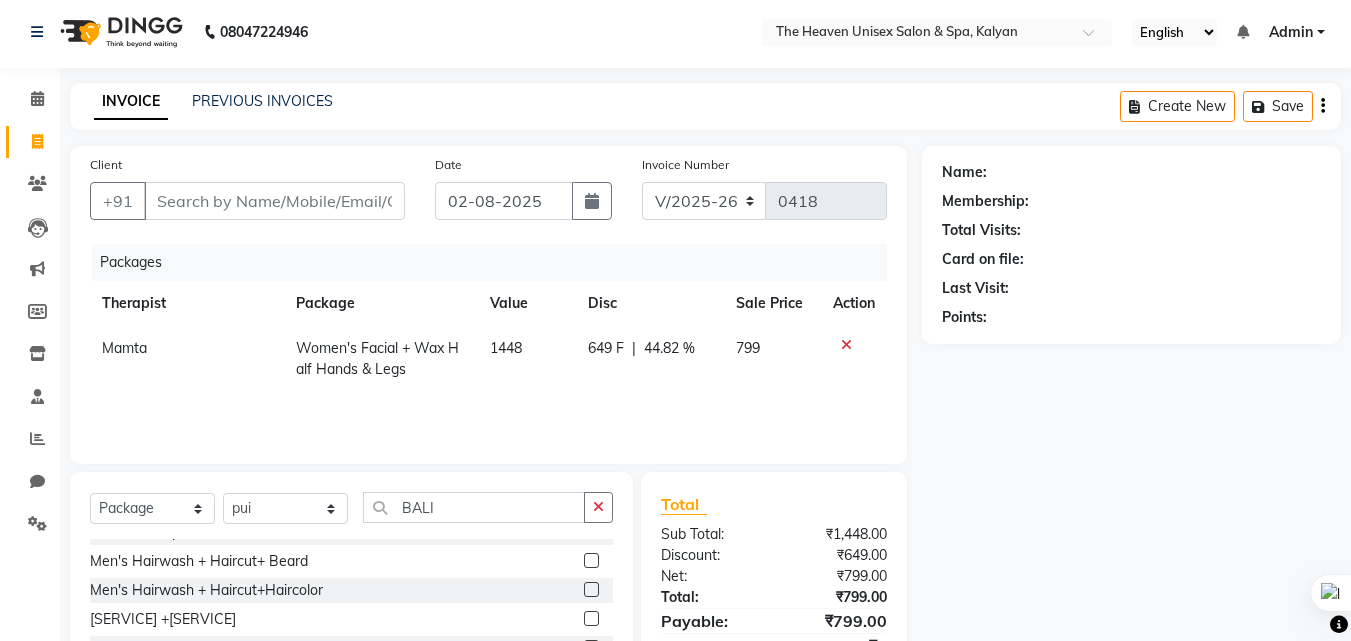 scroll, scrollTop: 0, scrollLeft: 0, axis: both 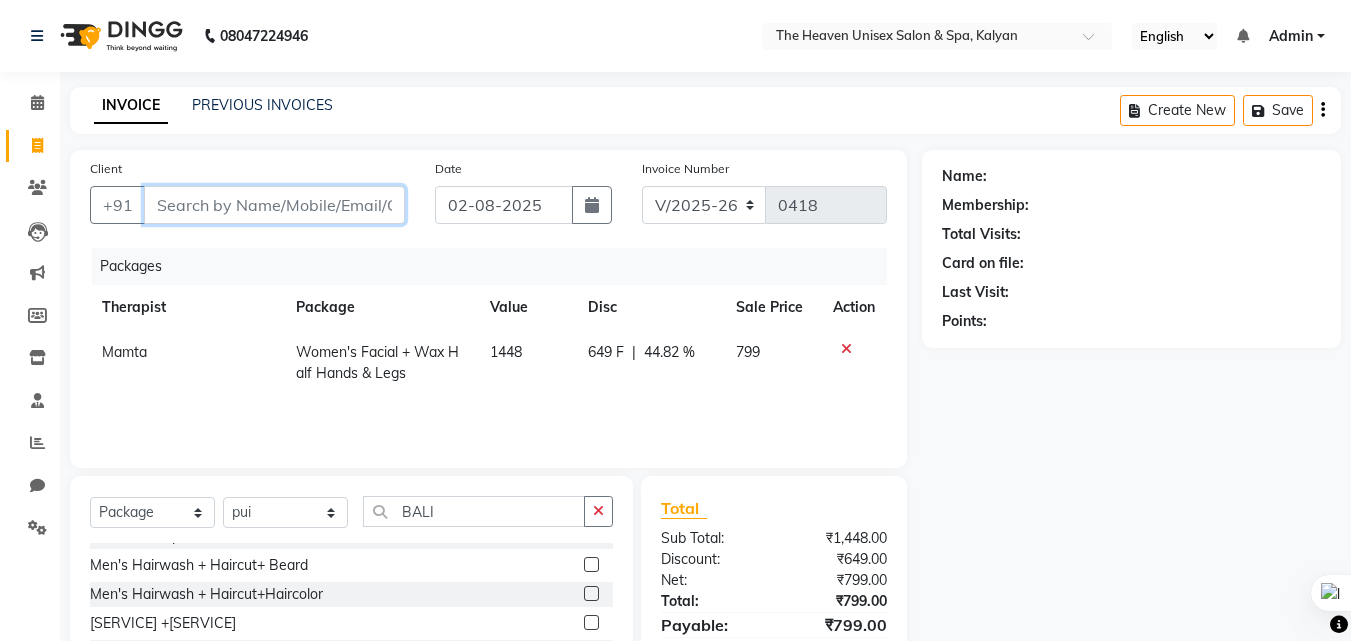 click on "Client" at bounding box center [274, 205] 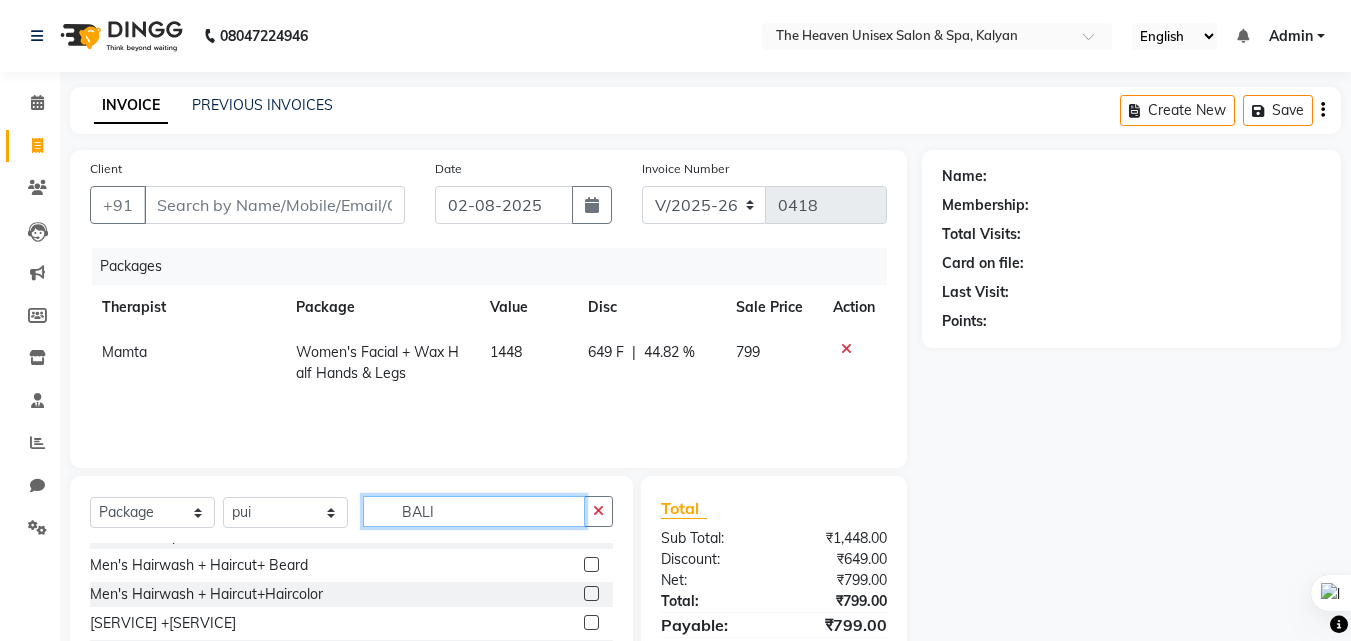 click on "BALI" 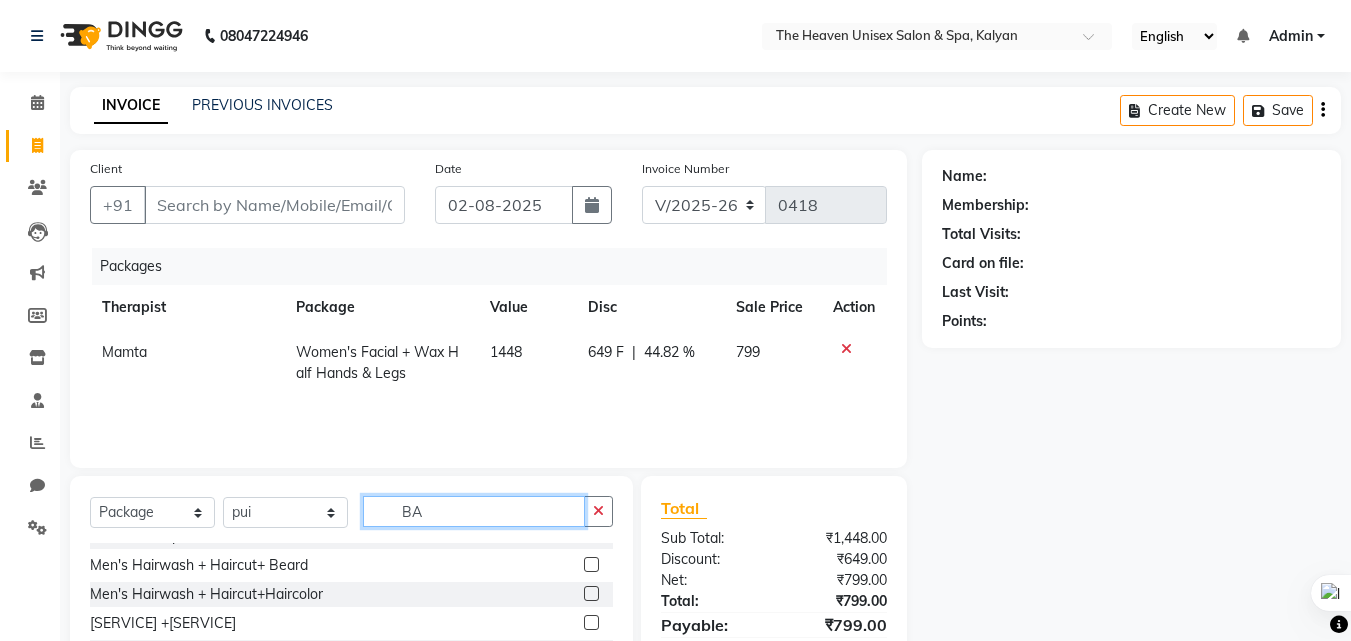 type on "B" 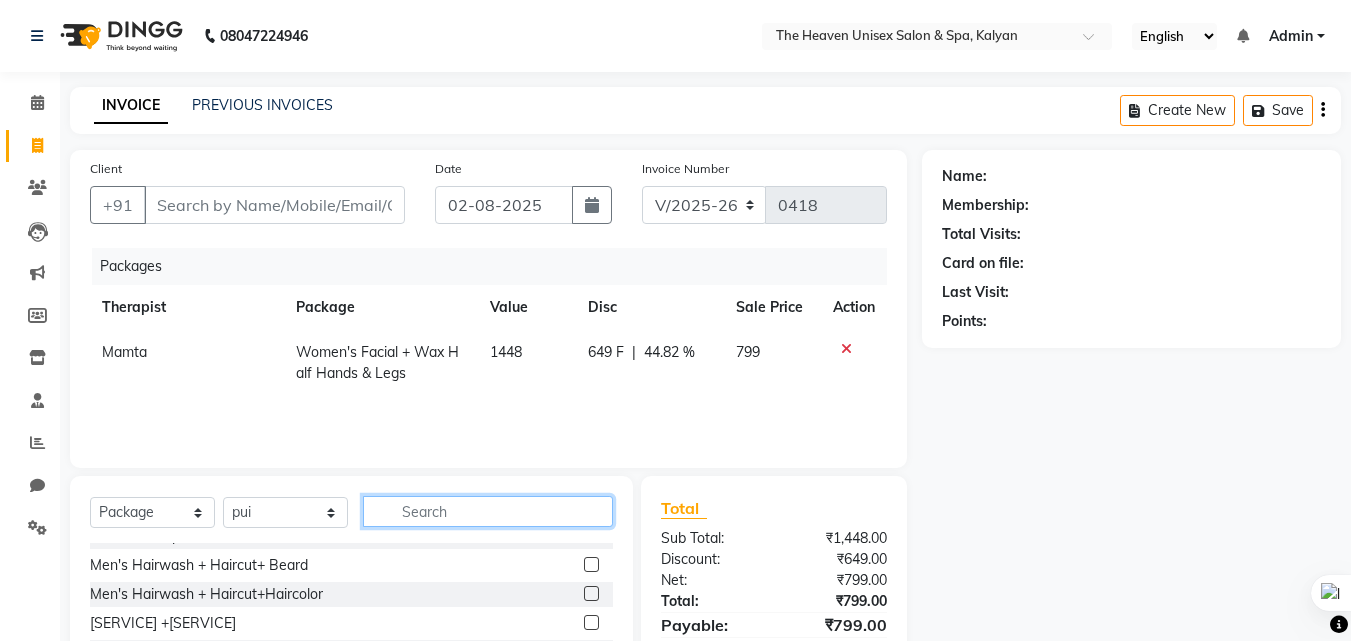 type 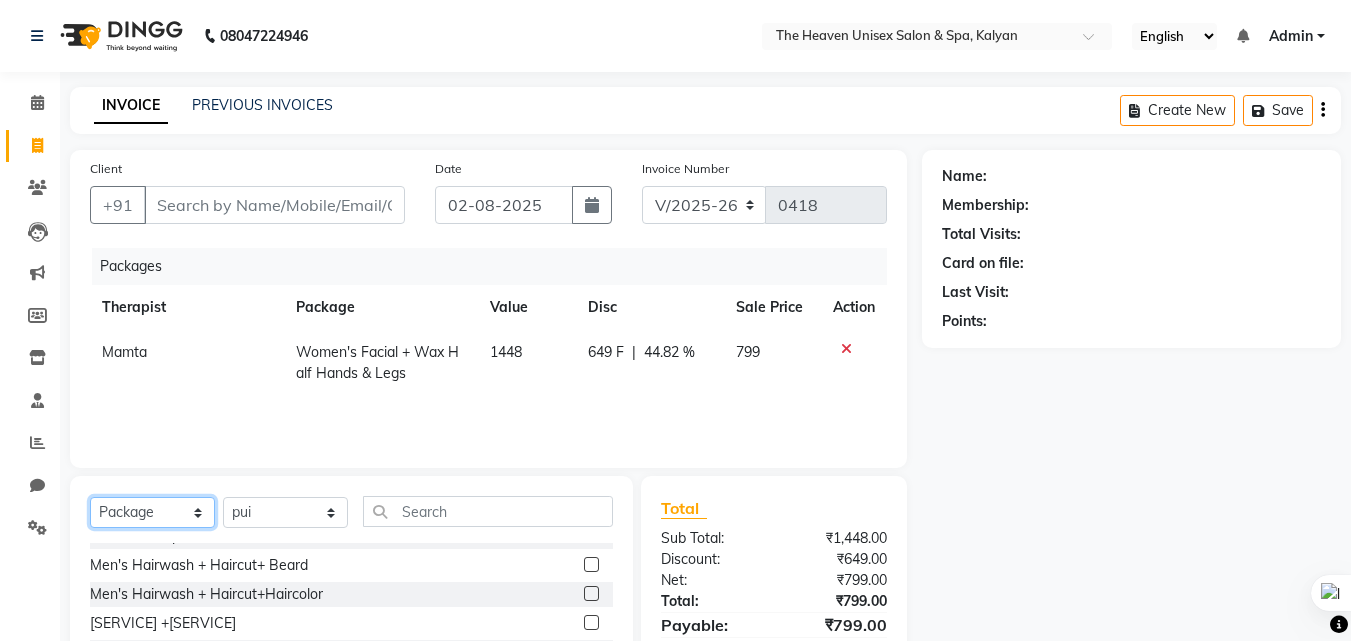click on "Select  Service  Product  Membership  Package Voucher Prepaid Gift Card" 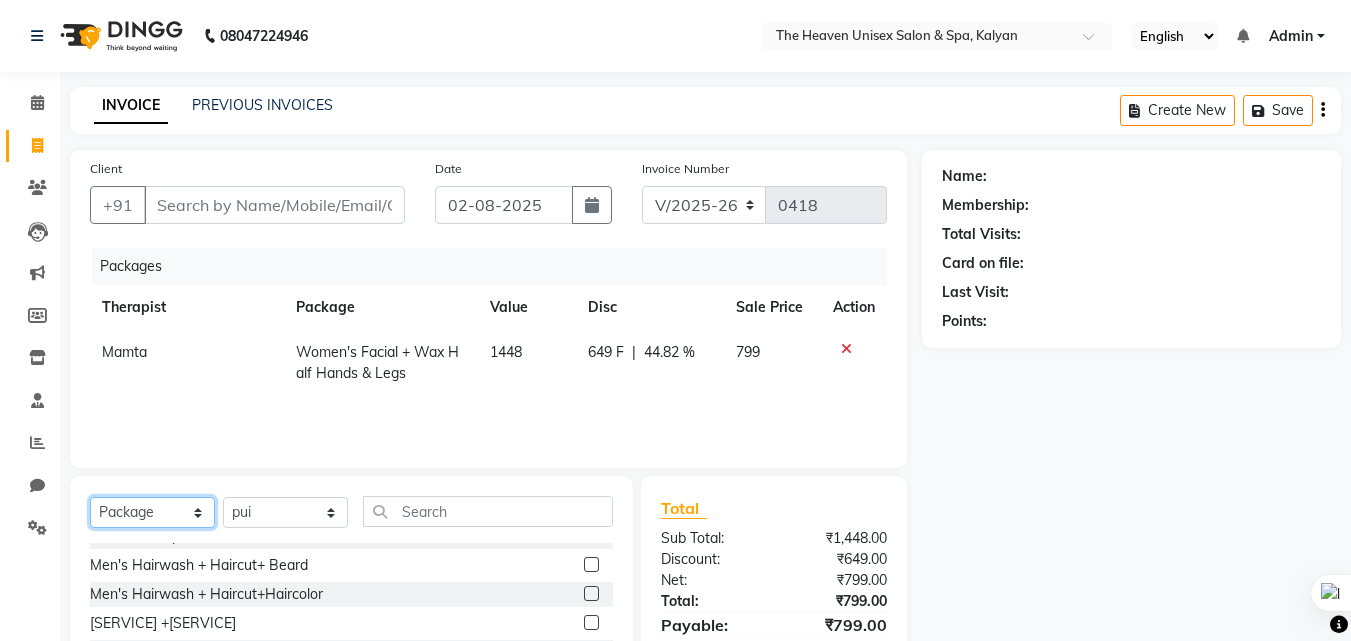 select on "service" 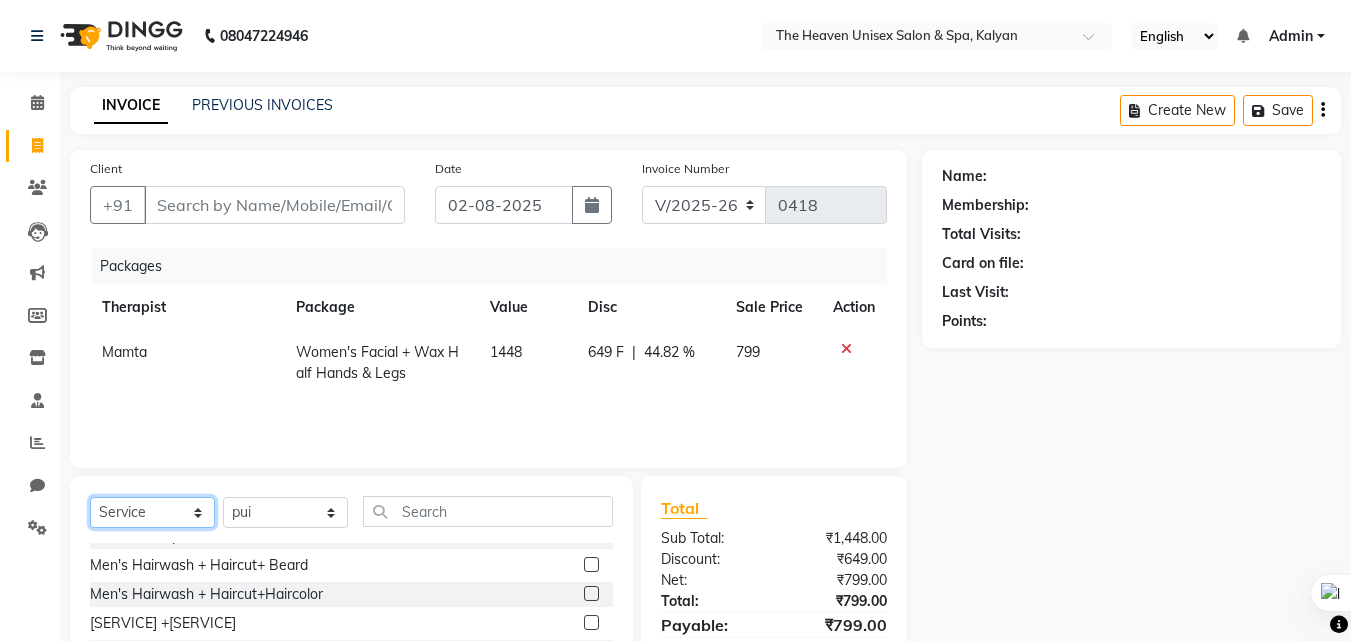 click on "Select  Service  Product  Membership  Package Voucher Prepaid Gift Card" 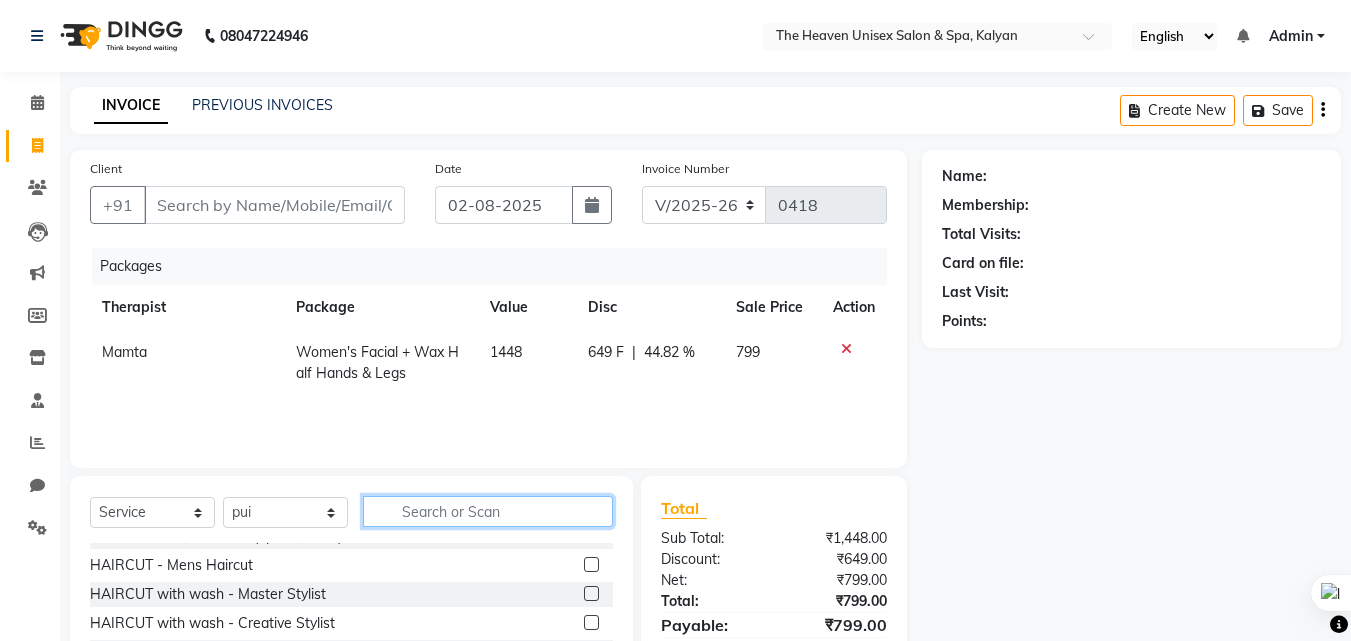 click 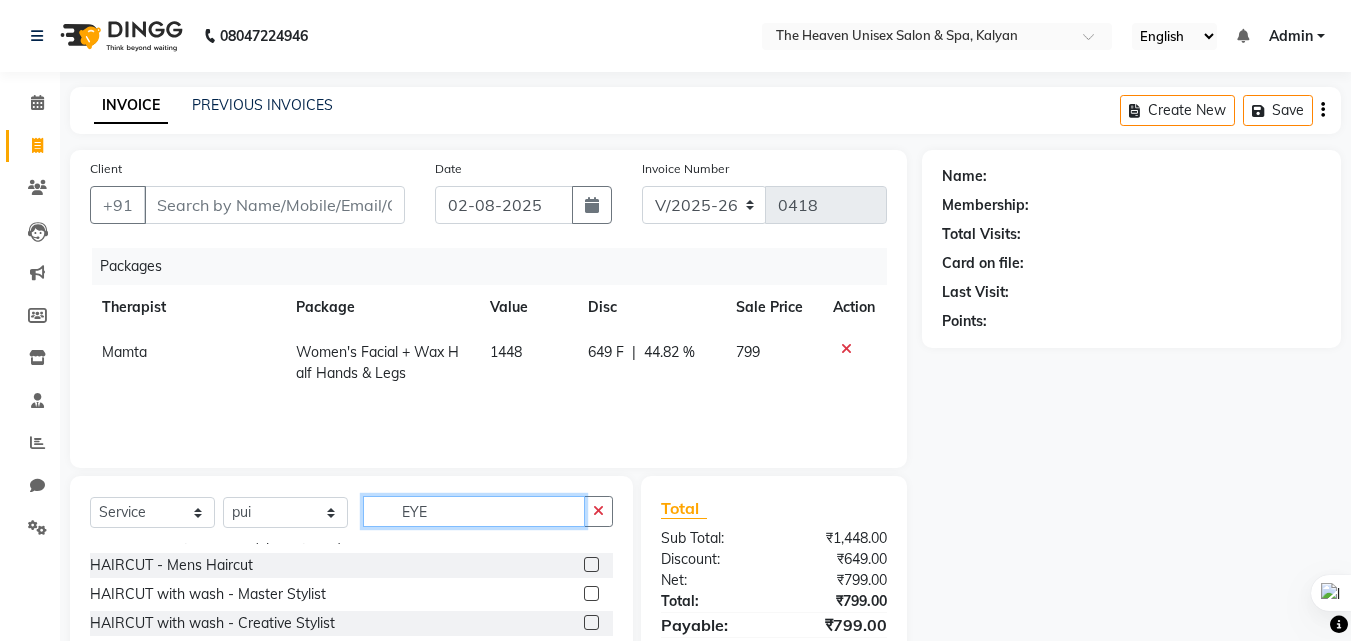 scroll, scrollTop: 0, scrollLeft: 0, axis: both 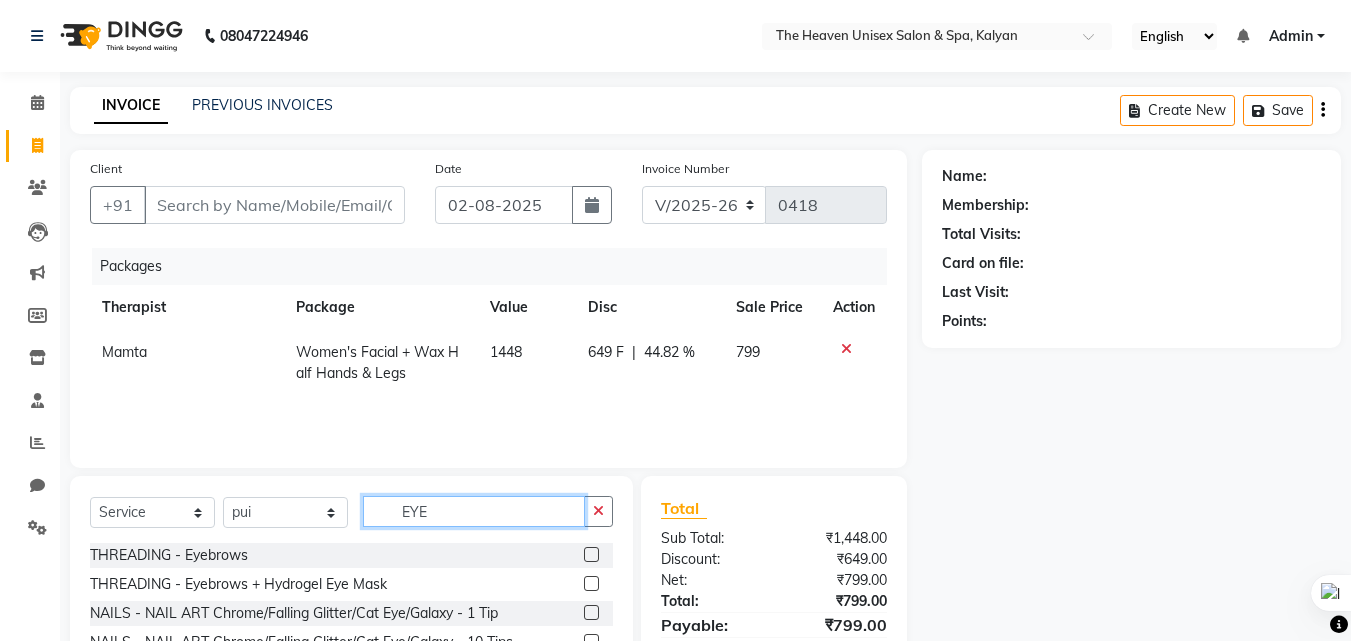 type on "EYE" 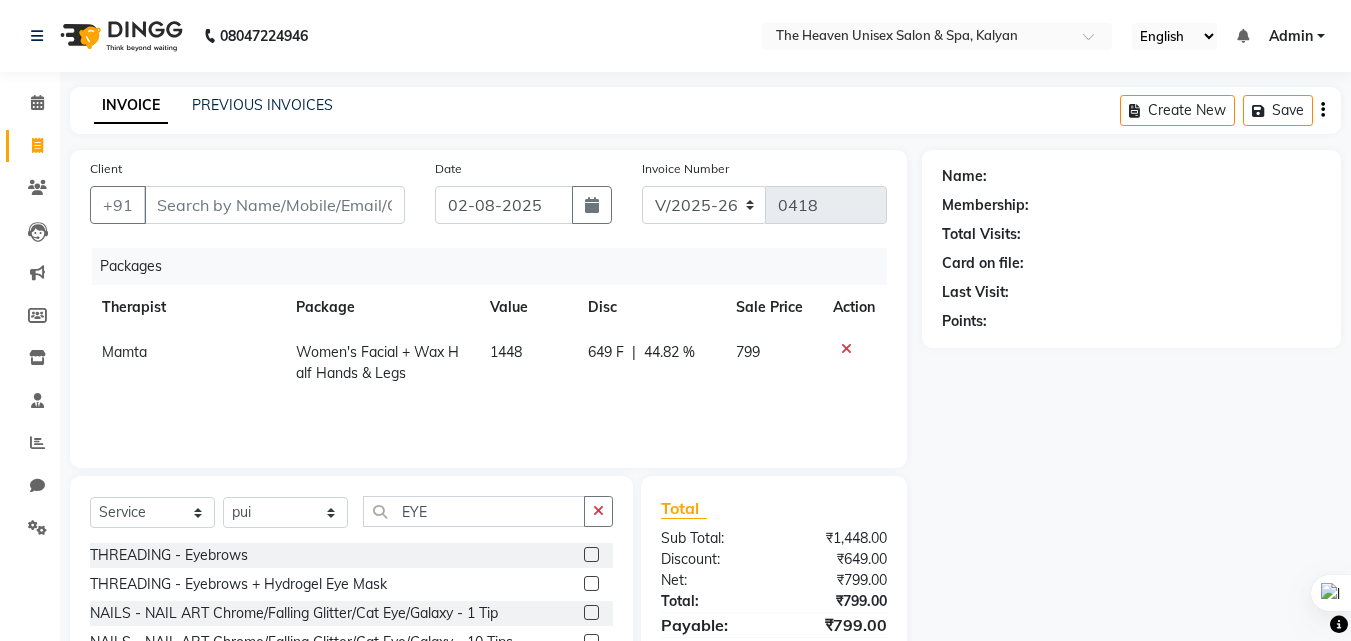 click 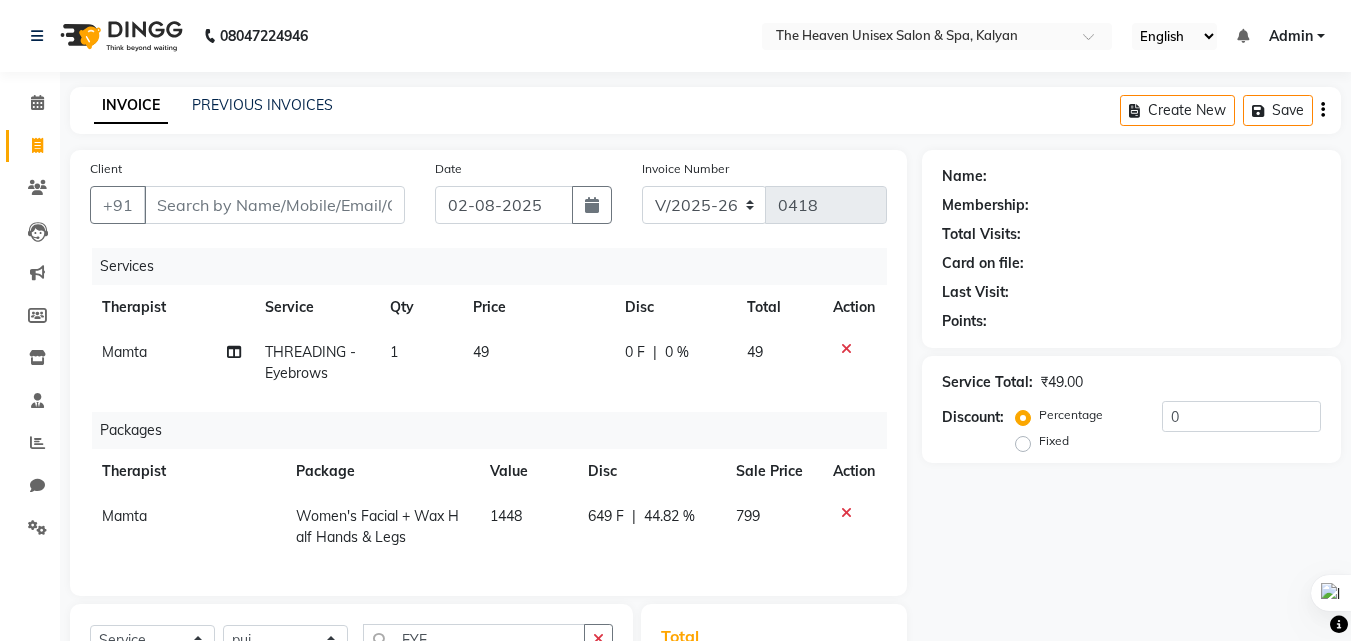 checkbox on "false" 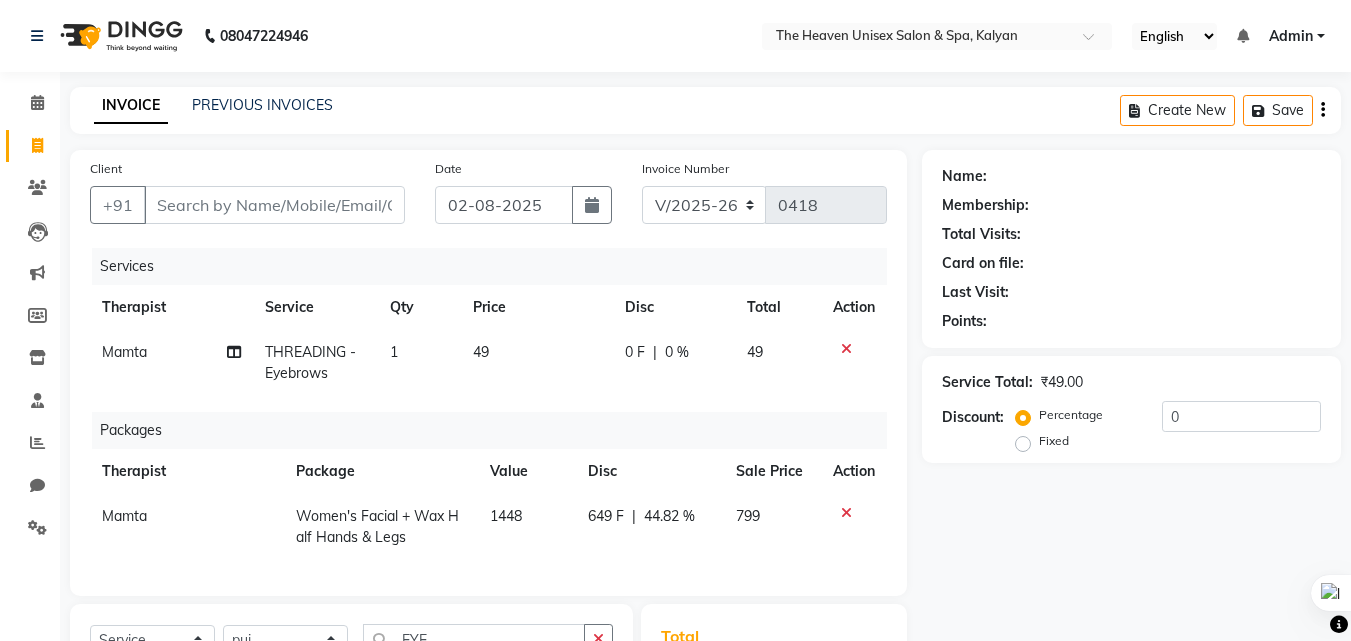 click on "44.82 %" 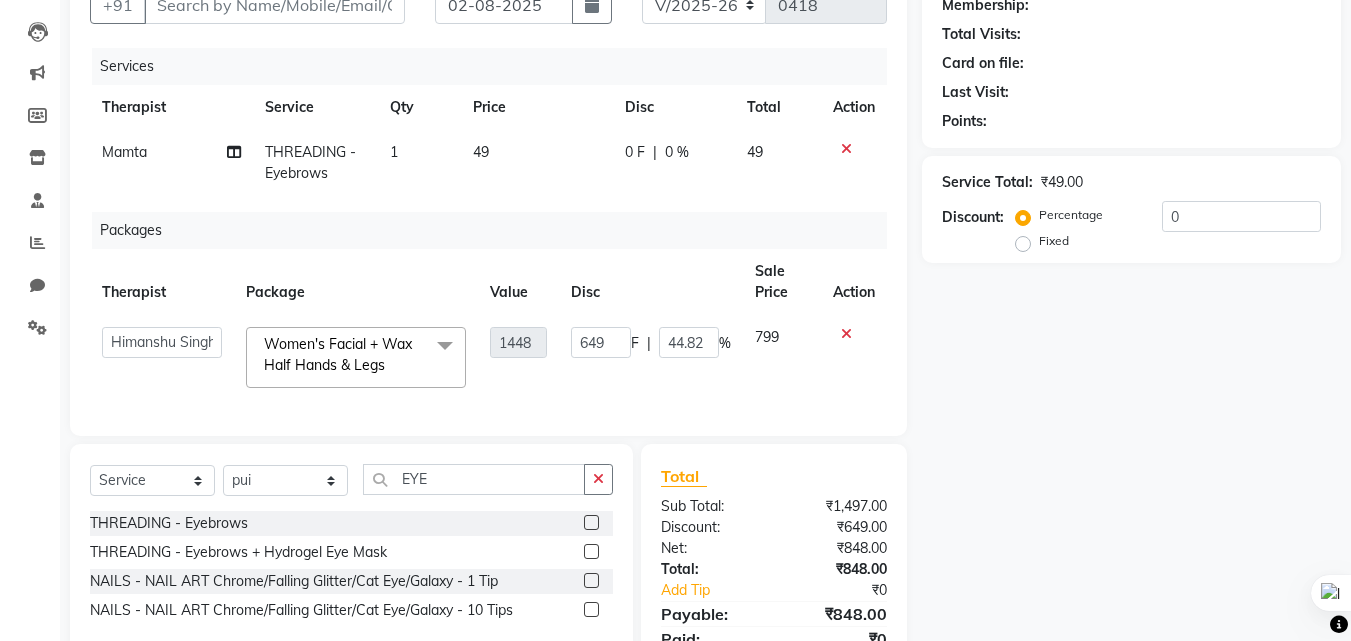 scroll, scrollTop: 100, scrollLeft: 0, axis: vertical 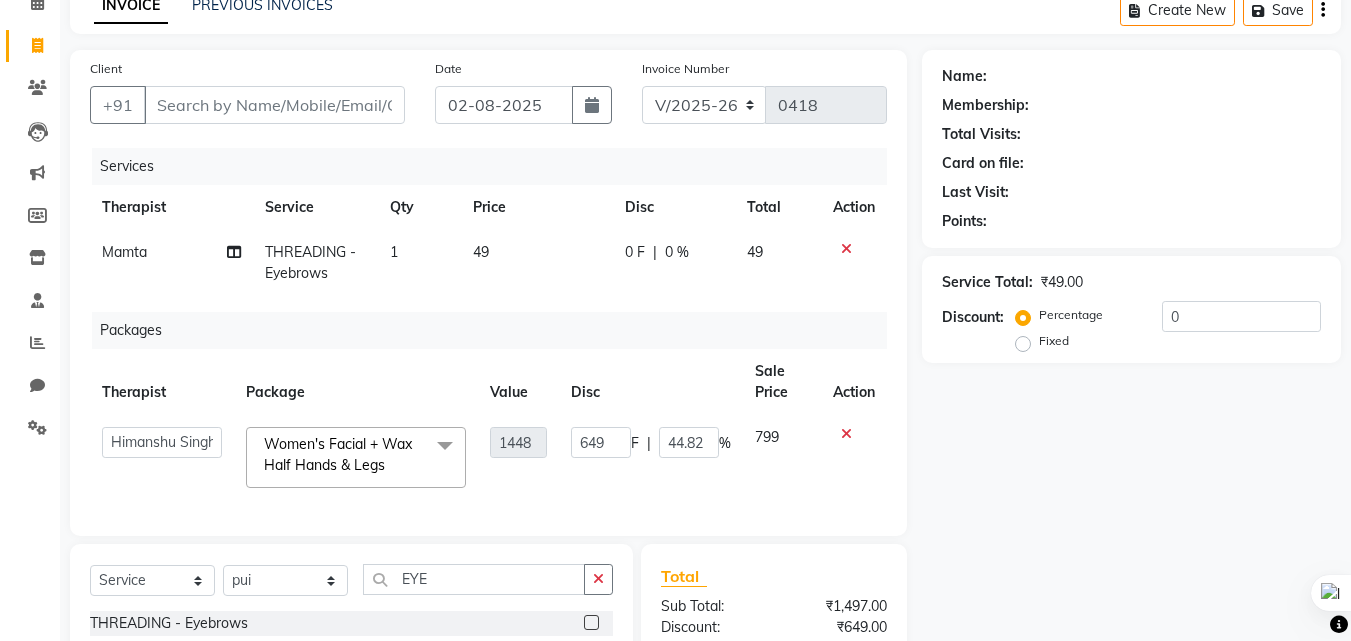 click on "0 %" 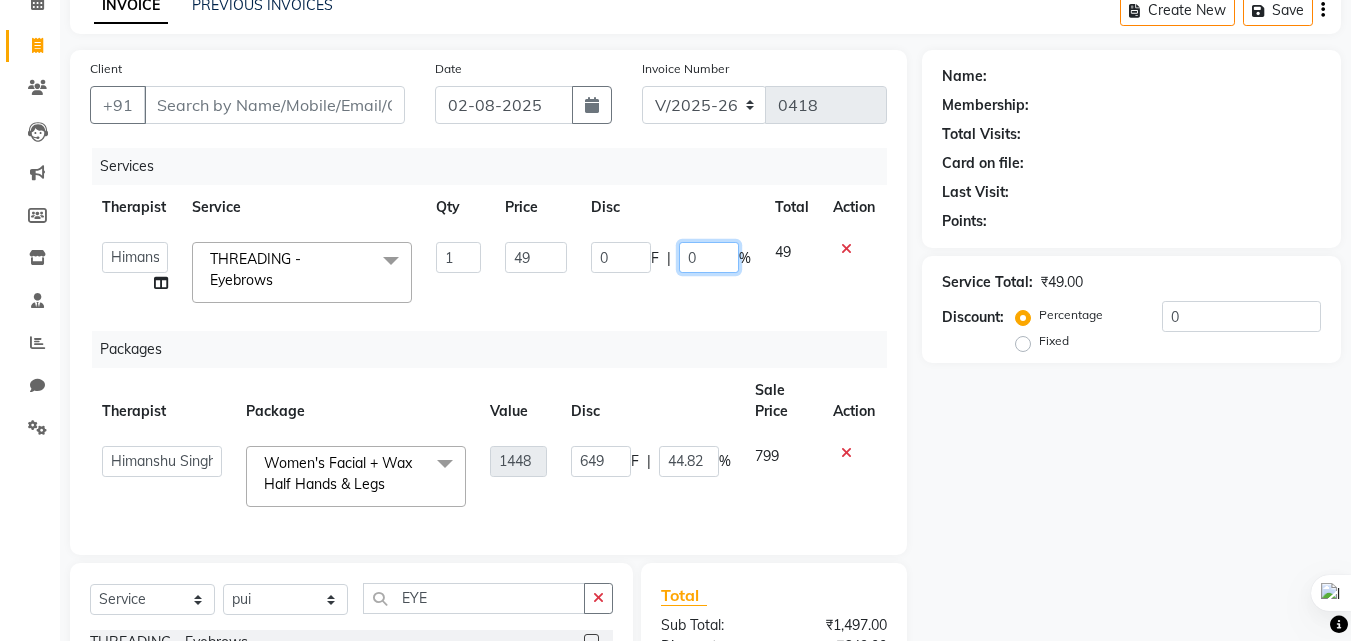 click on "0" 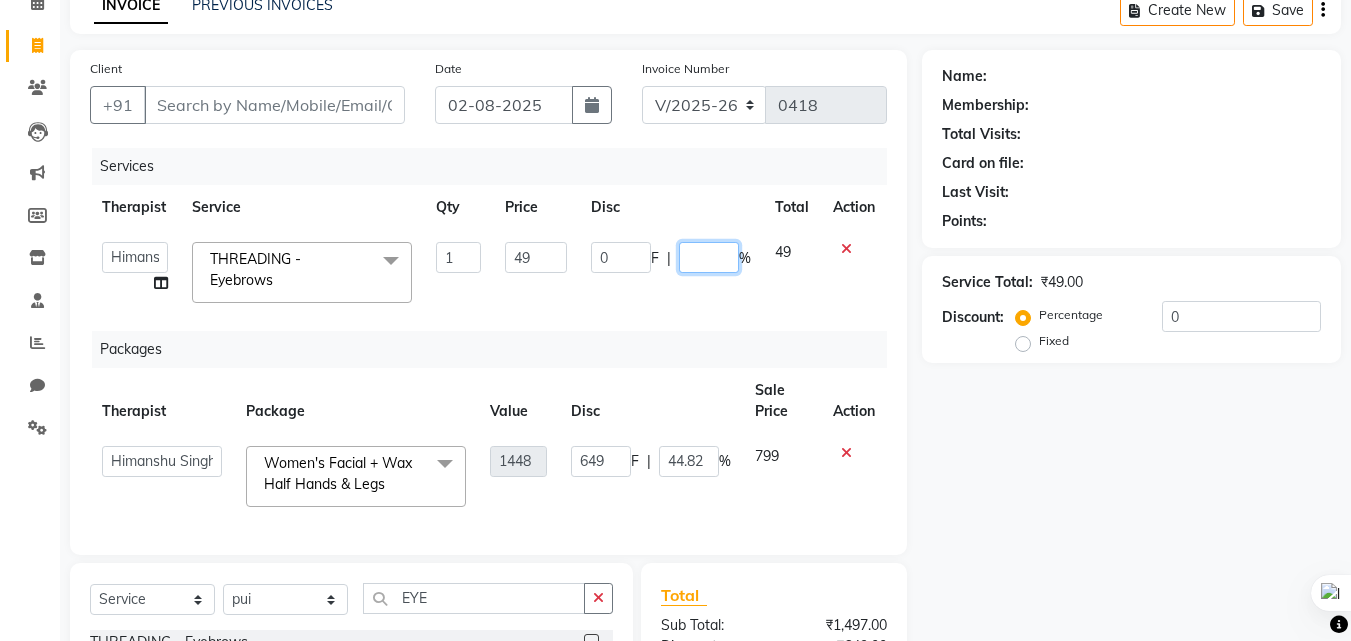 type on "4" 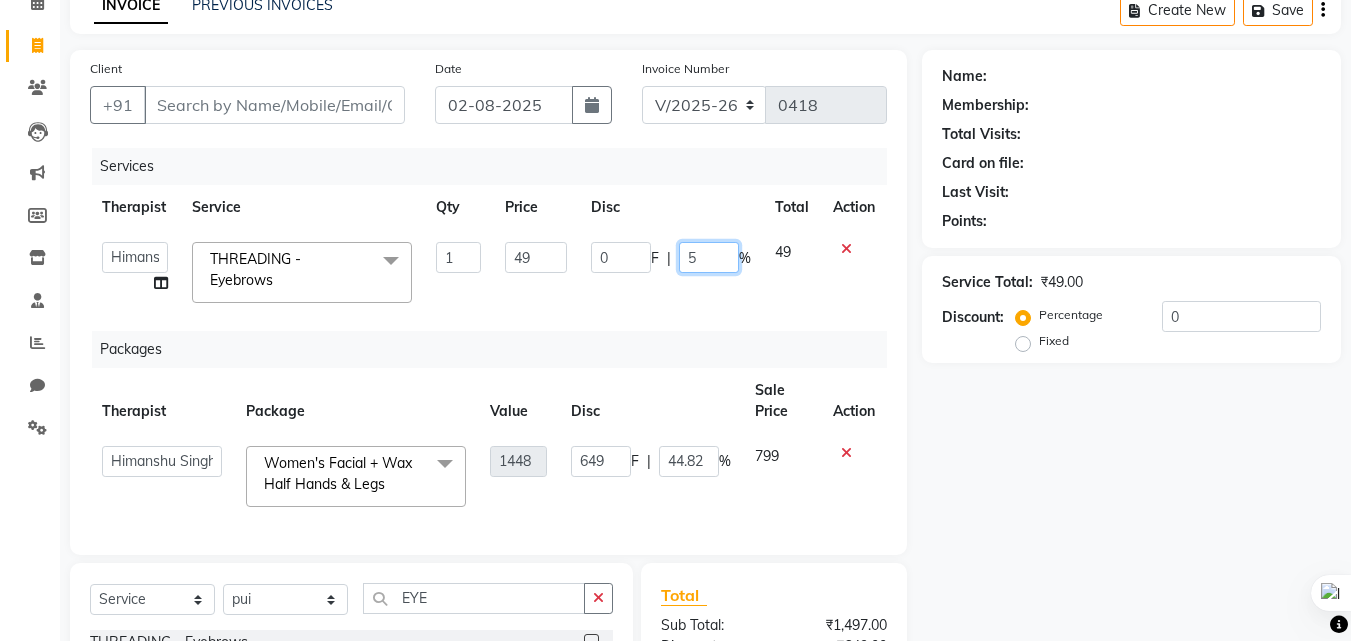 type on "50" 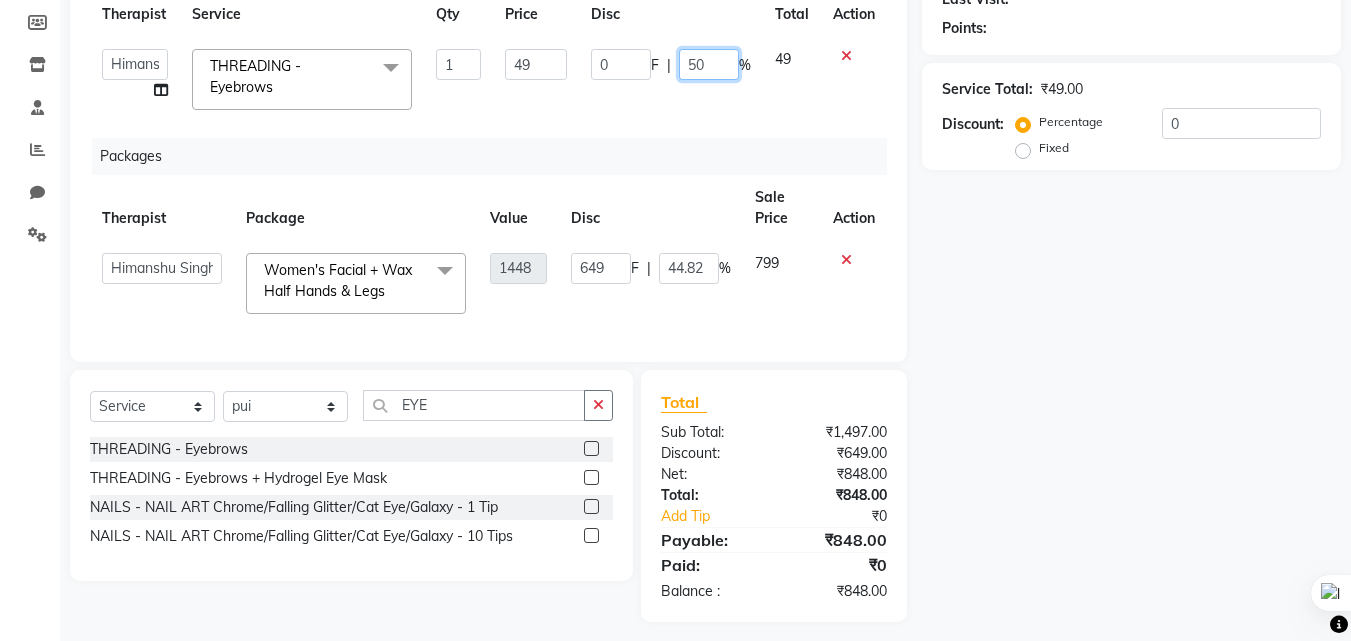 scroll, scrollTop: 319, scrollLeft: 0, axis: vertical 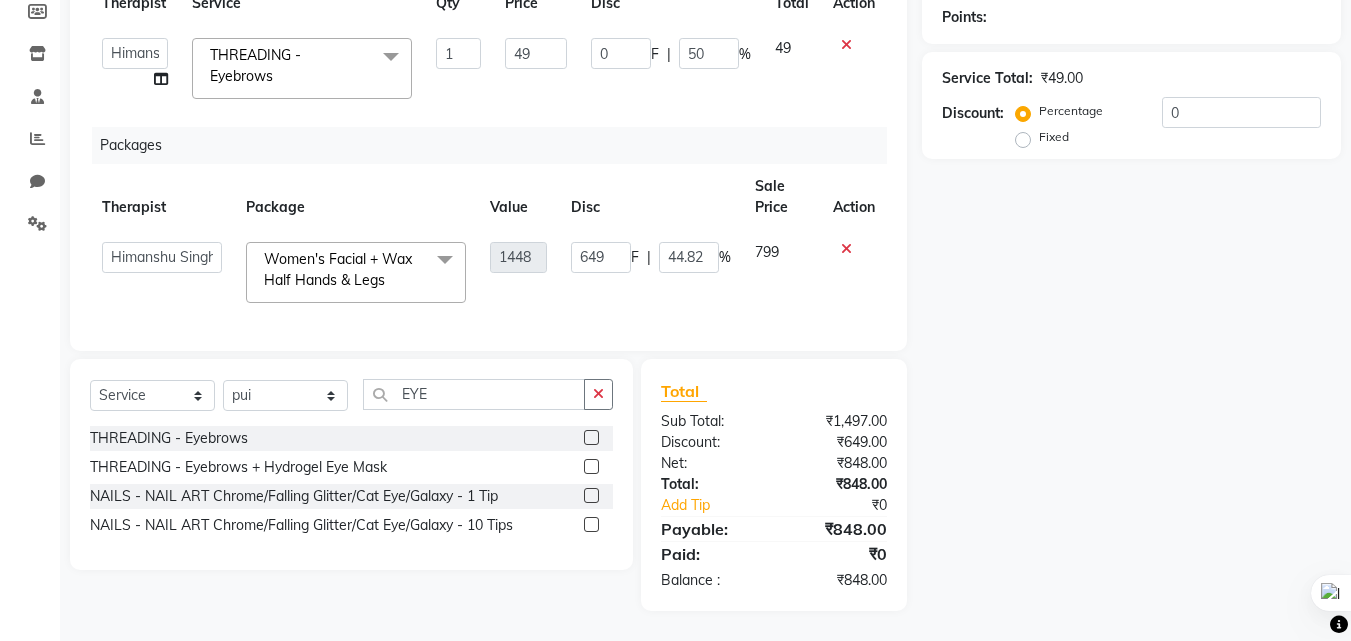 click on "Name: Membership: Total Visits: Card on file: Last Visit:  Points:  Service Total:  ₹49.00  Discount:  Percentage   Fixed  0" 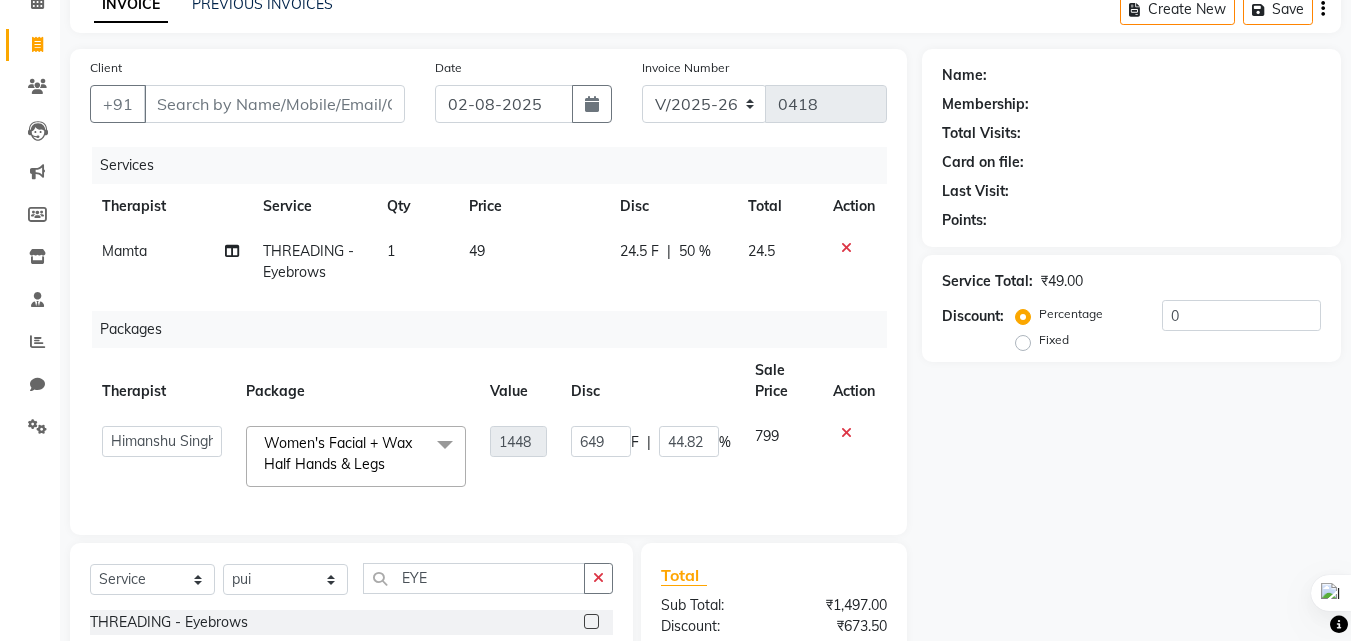 scroll, scrollTop: 100, scrollLeft: 0, axis: vertical 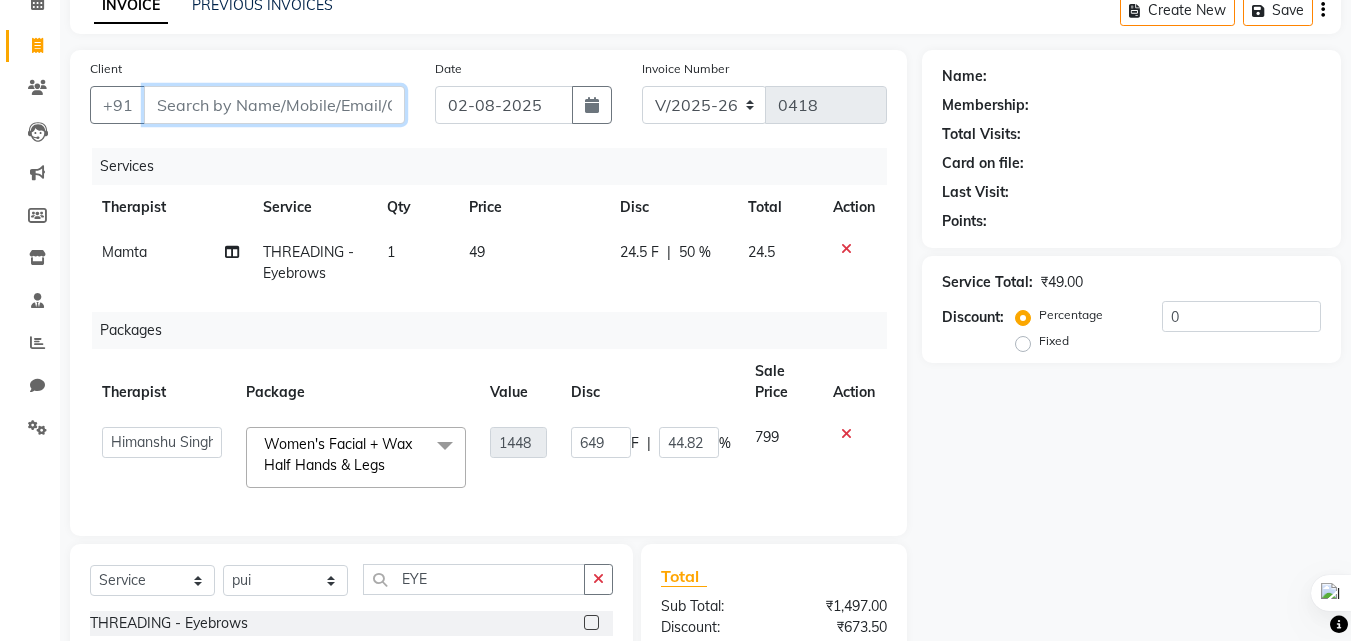 click on "Client" at bounding box center [274, 105] 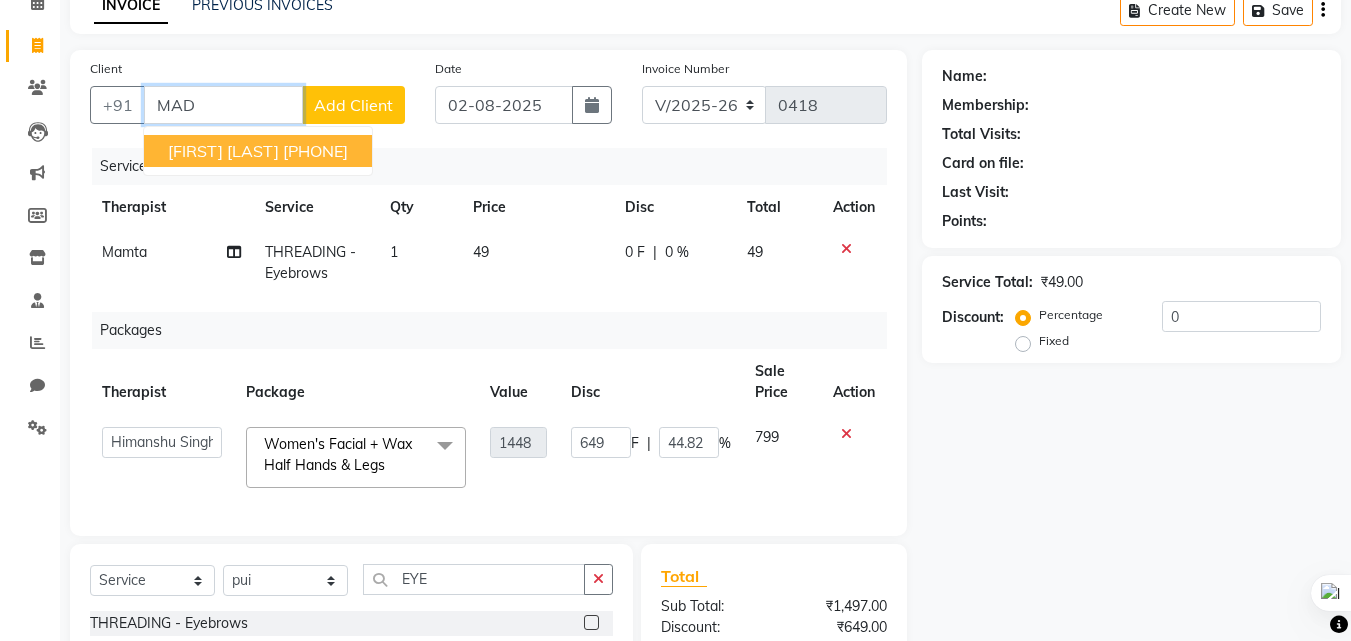 click on "Madhu Sharma" at bounding box center (223, 151) 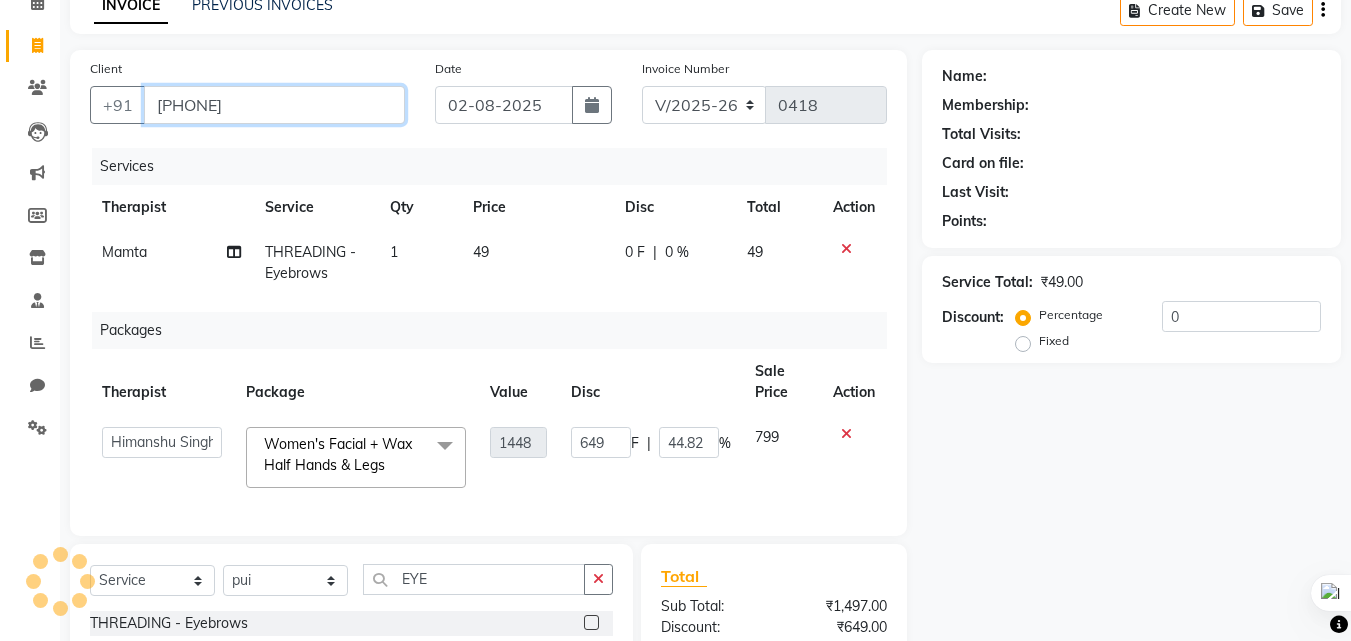 type on "[PHONE]" 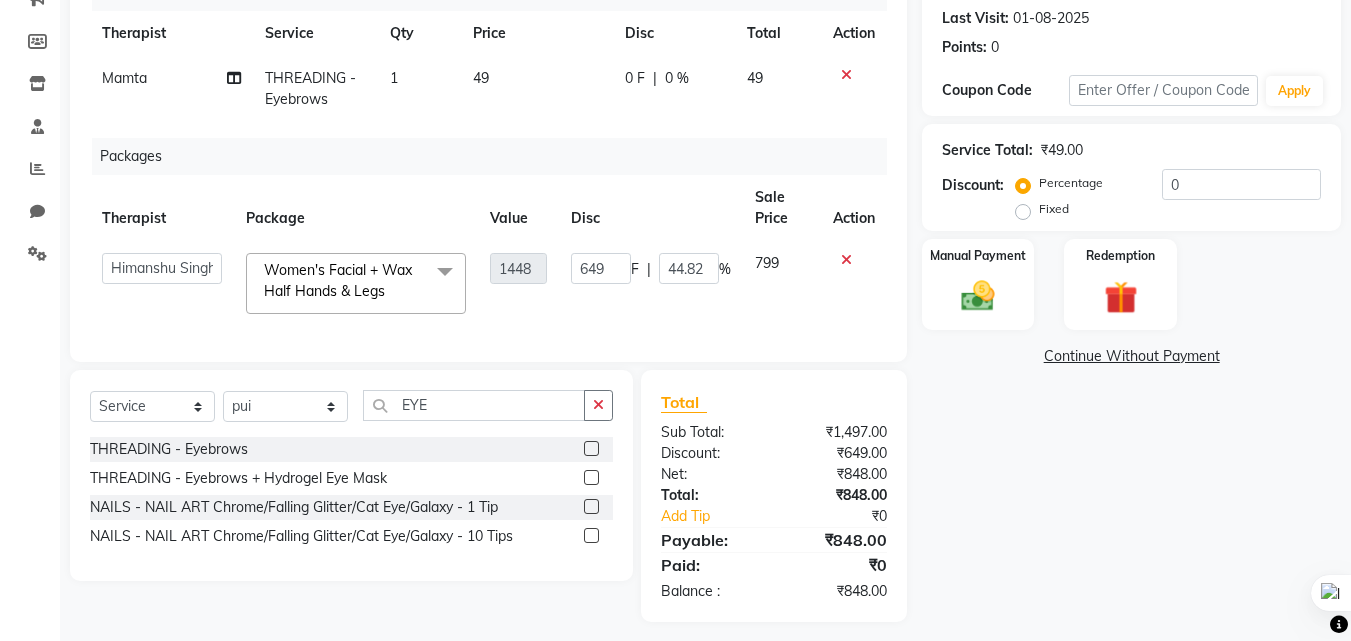 scroll, scrollTop: 300, scrollLeft: 0, axis: vertical 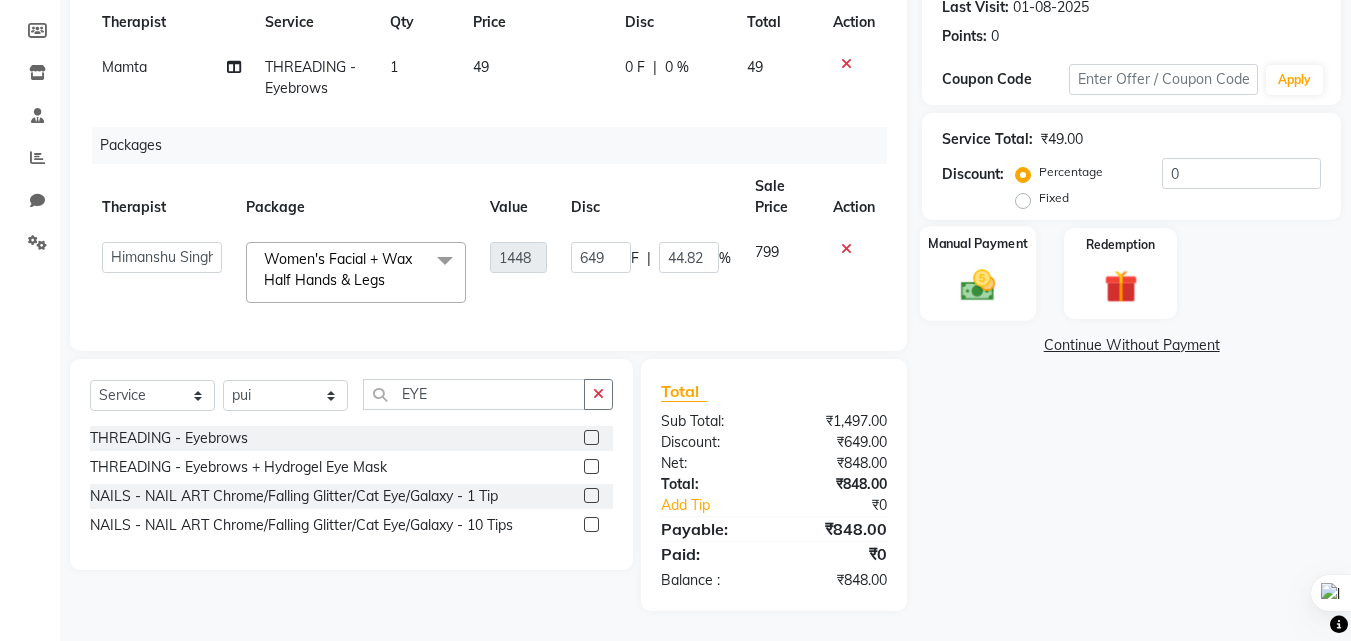 click 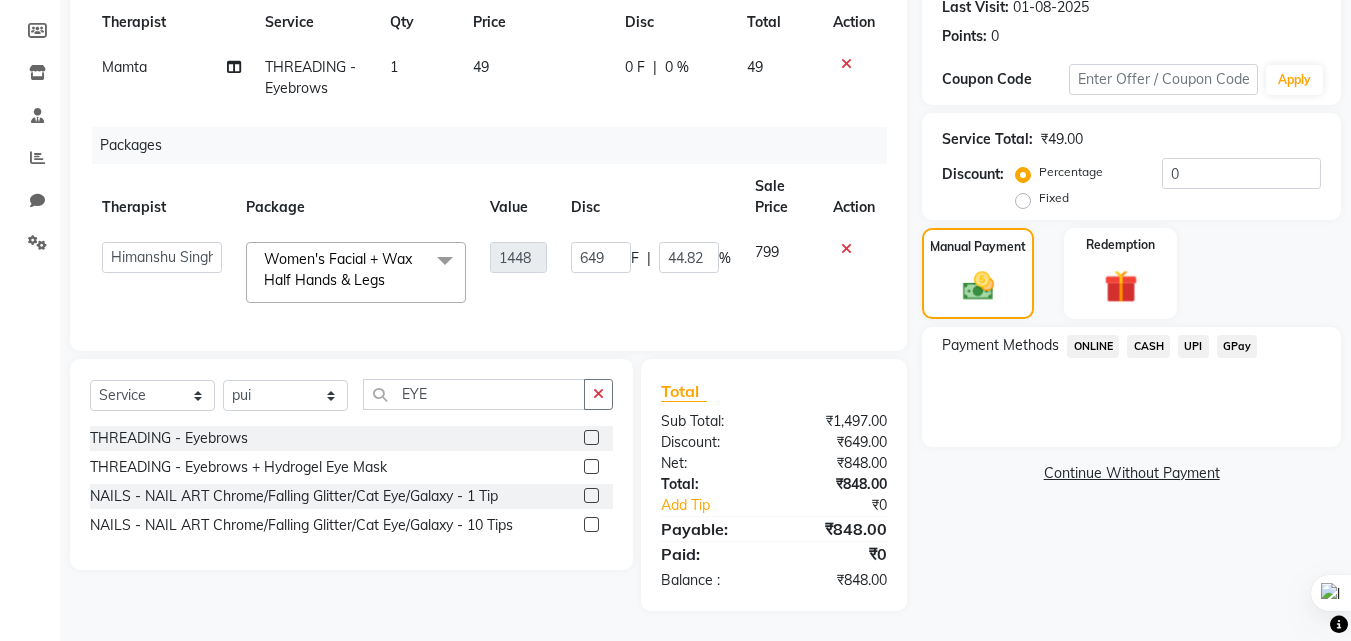 click on "GPay" 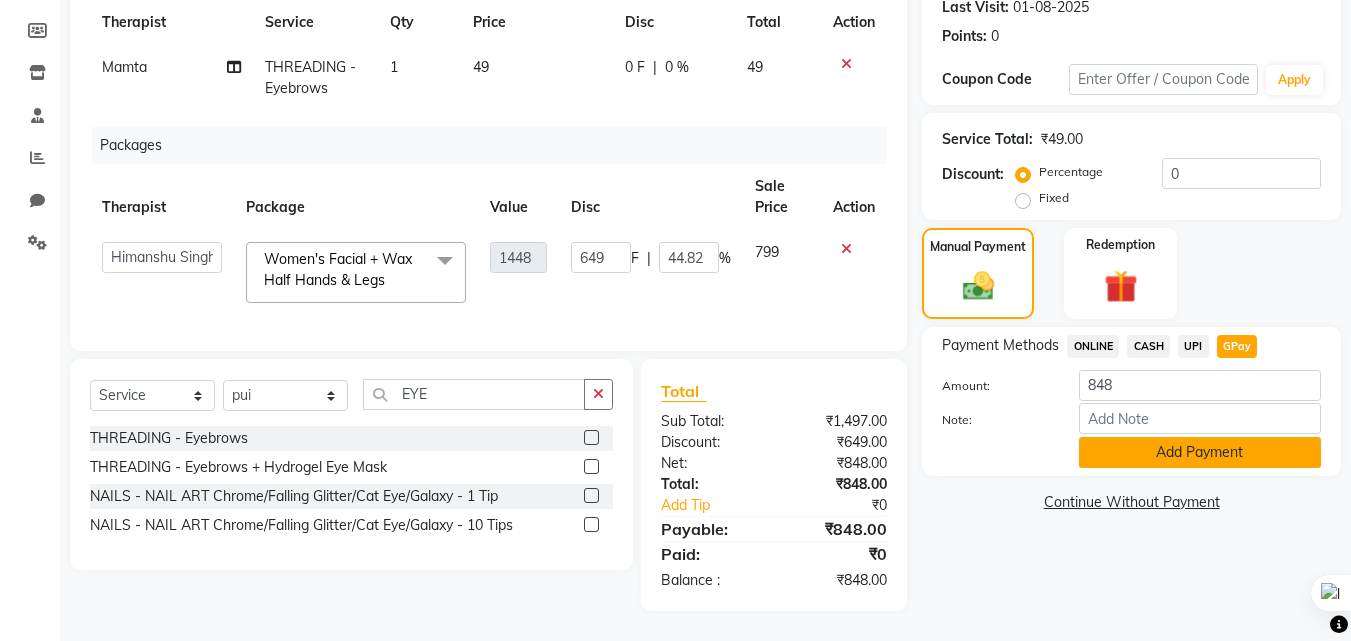 click on "Add Payment" 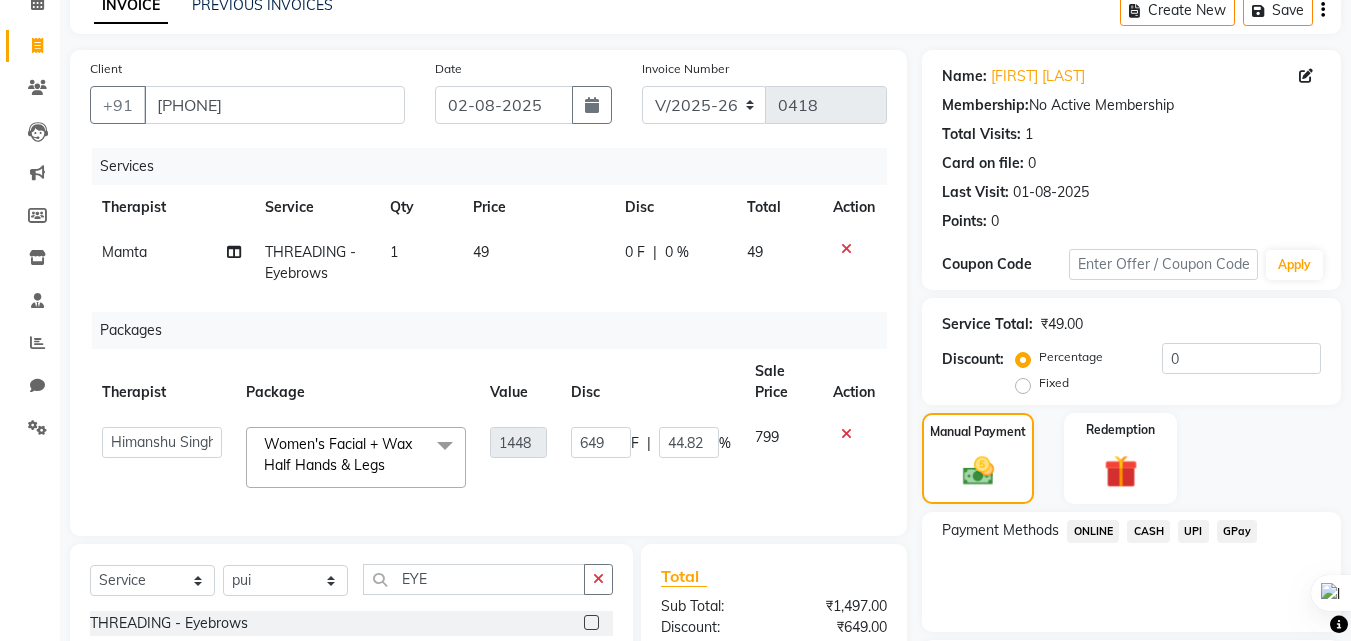 scroll, scrollTop: 342, scrollLeft: 0, axis: vertical 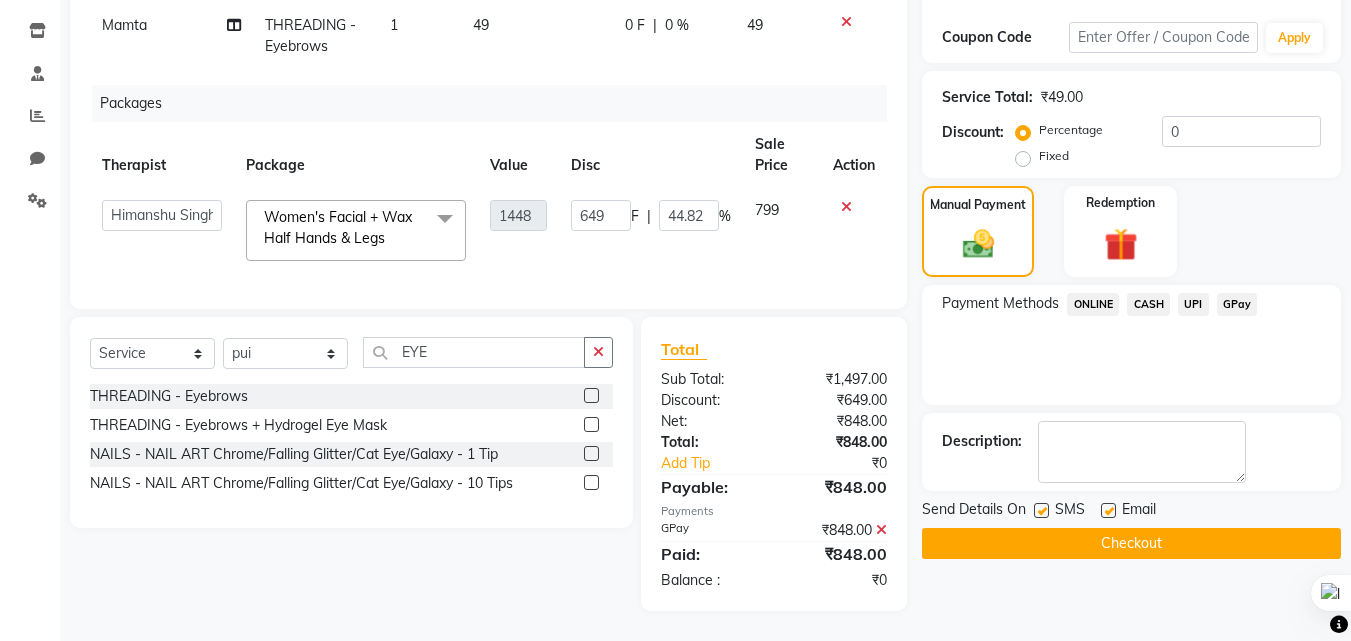 click on "Checkout" 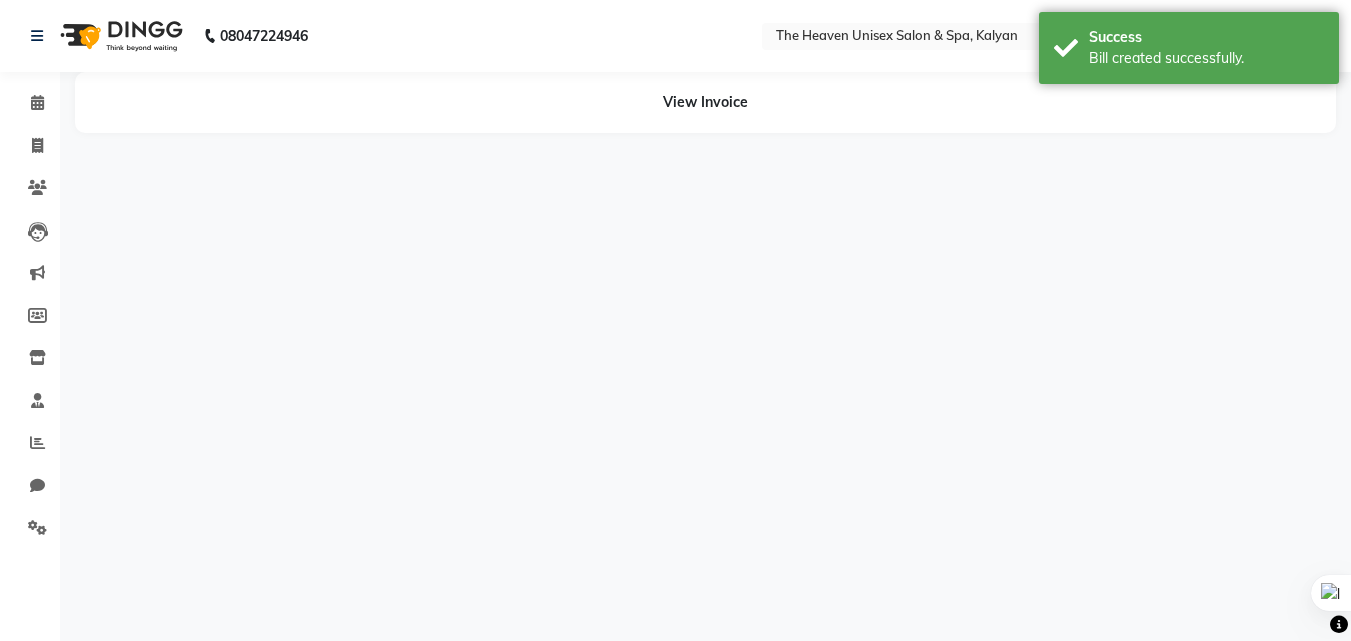 scroll, scrollTop: 0, scrollLeft: 0, axis: both 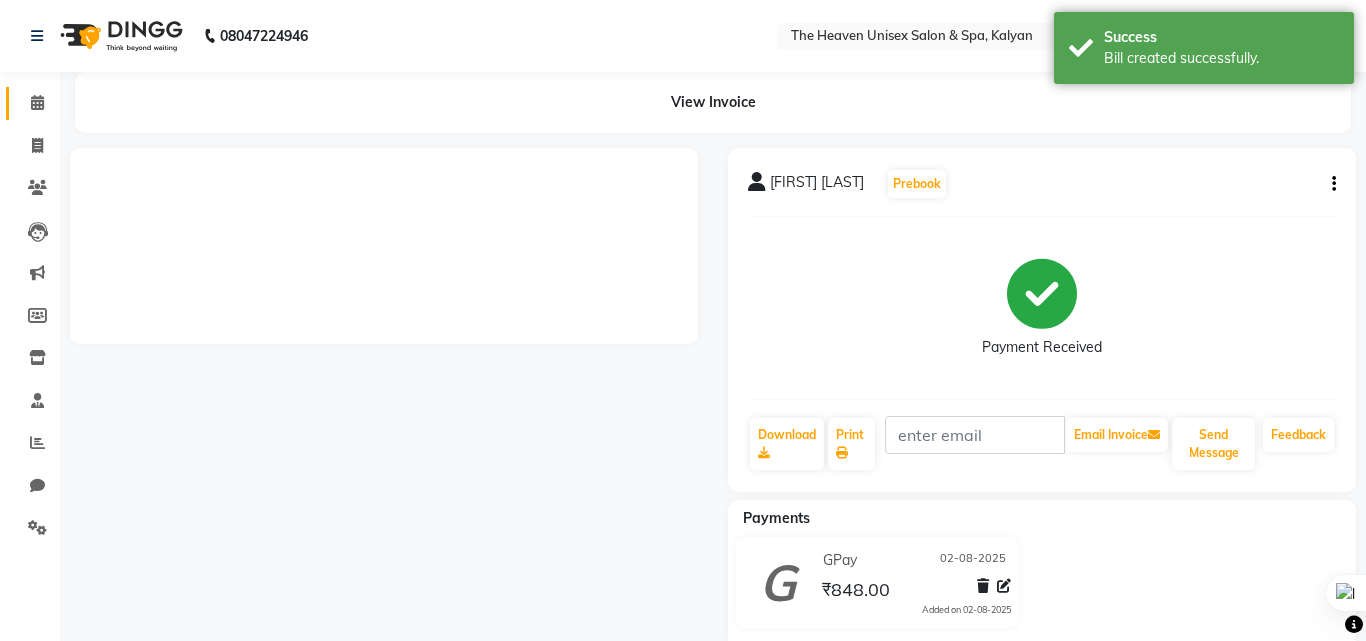 click 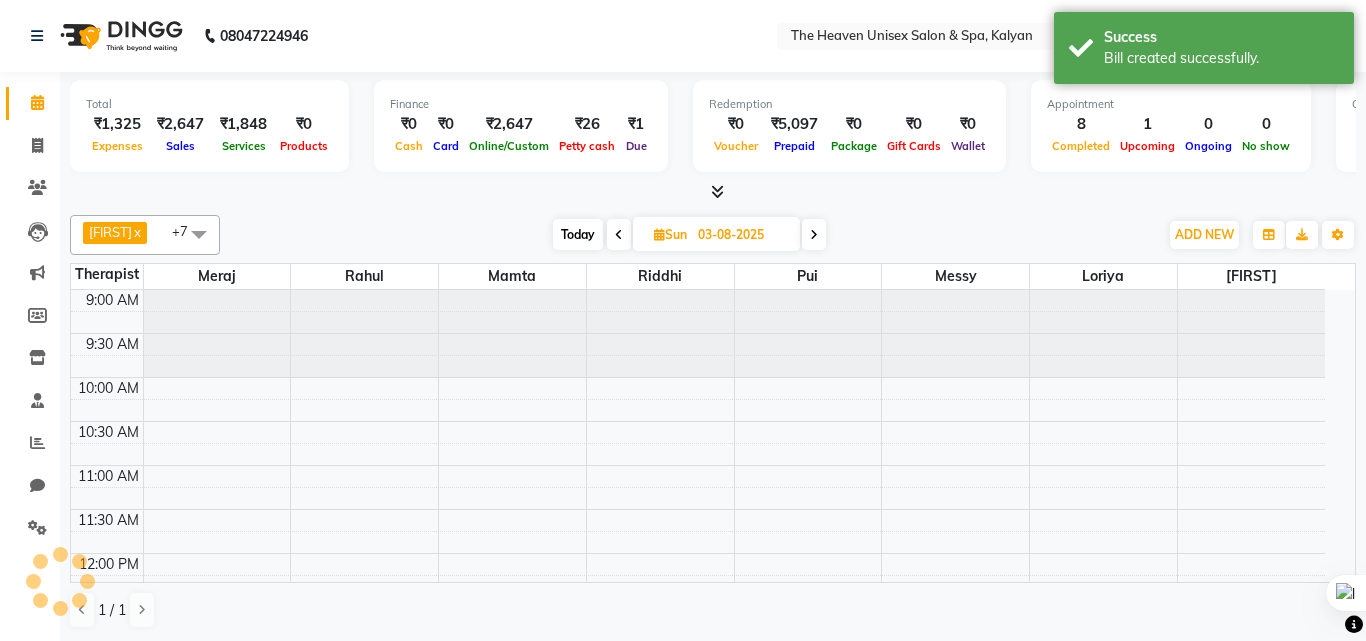 click 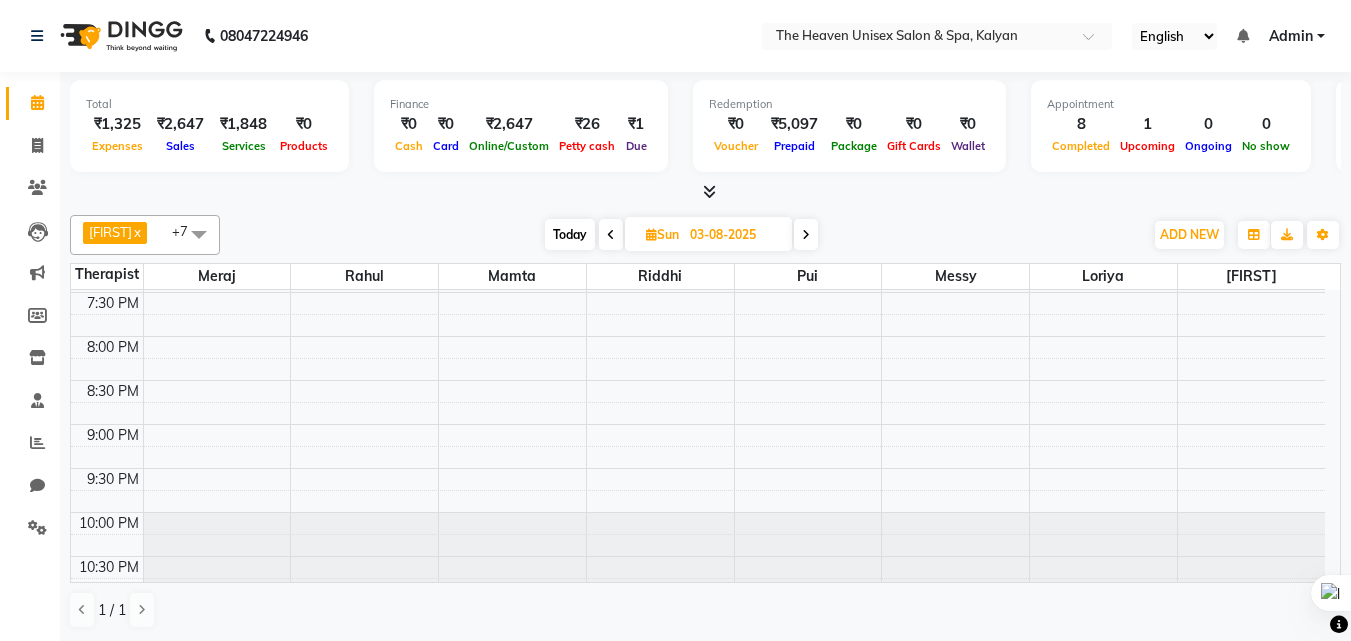scroll, scrollTop: 939, scrollLeft: 0, axis: vertical 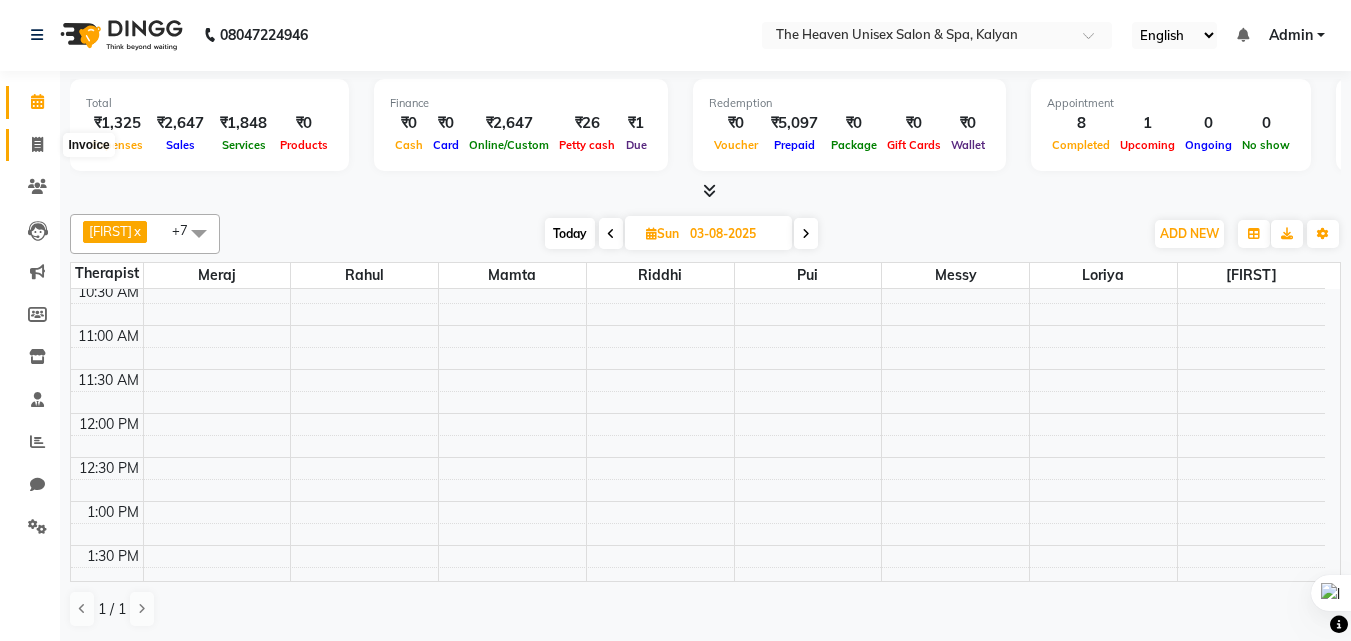 click 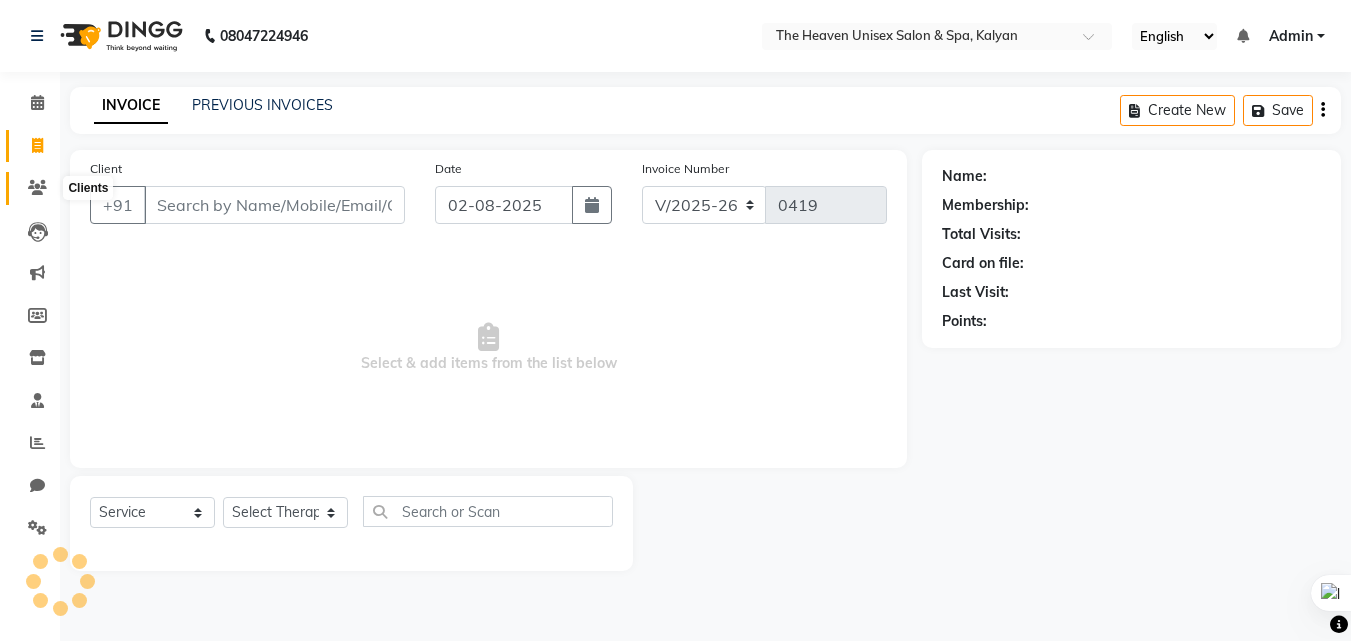 click 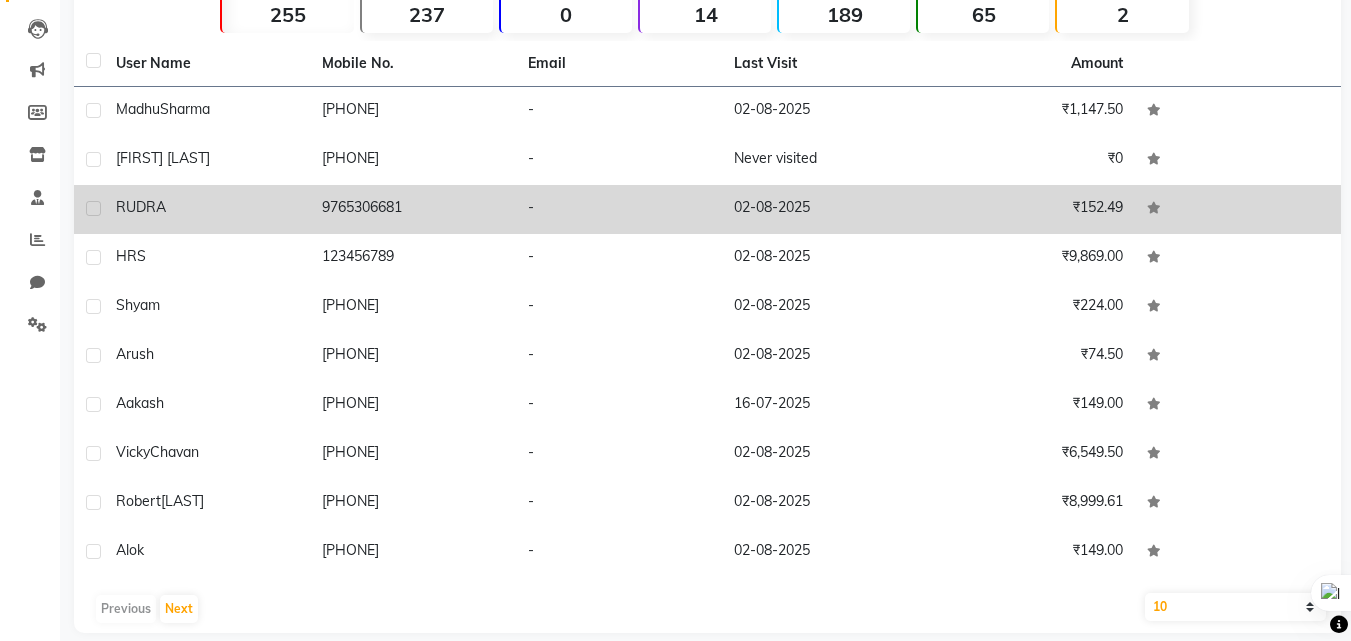 scroll, scrollTop: 225, scrollLeft: 0, axis: vertical 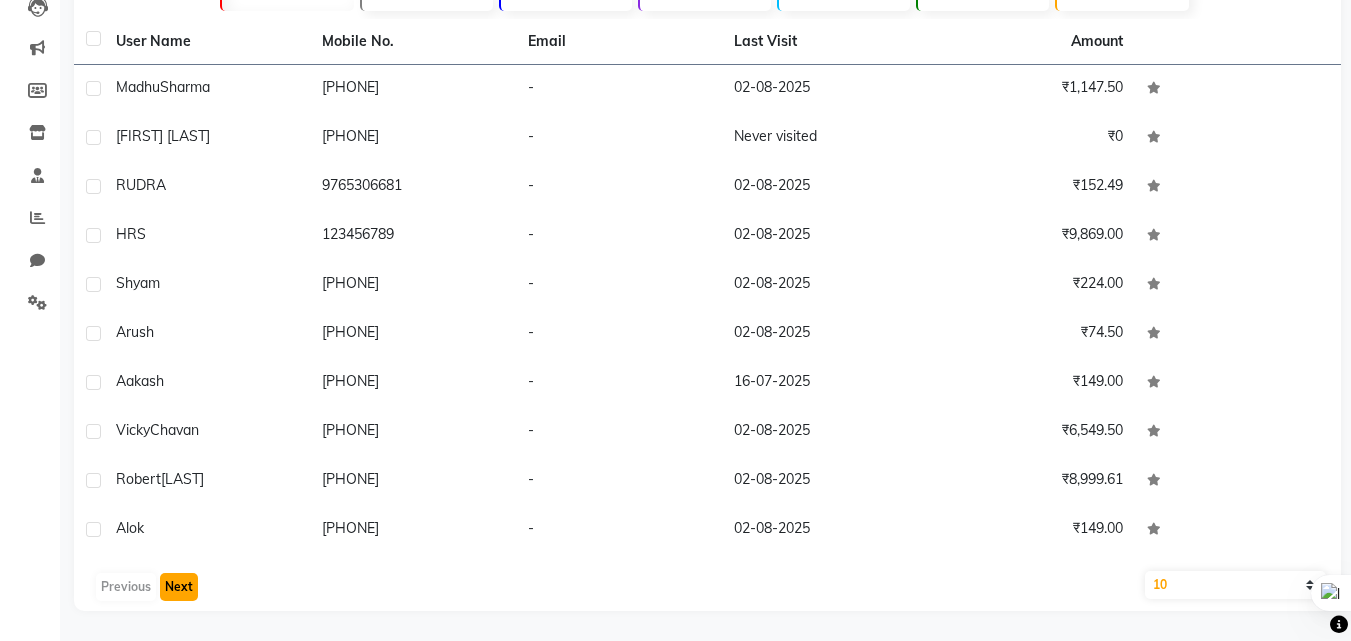 click on "Next" 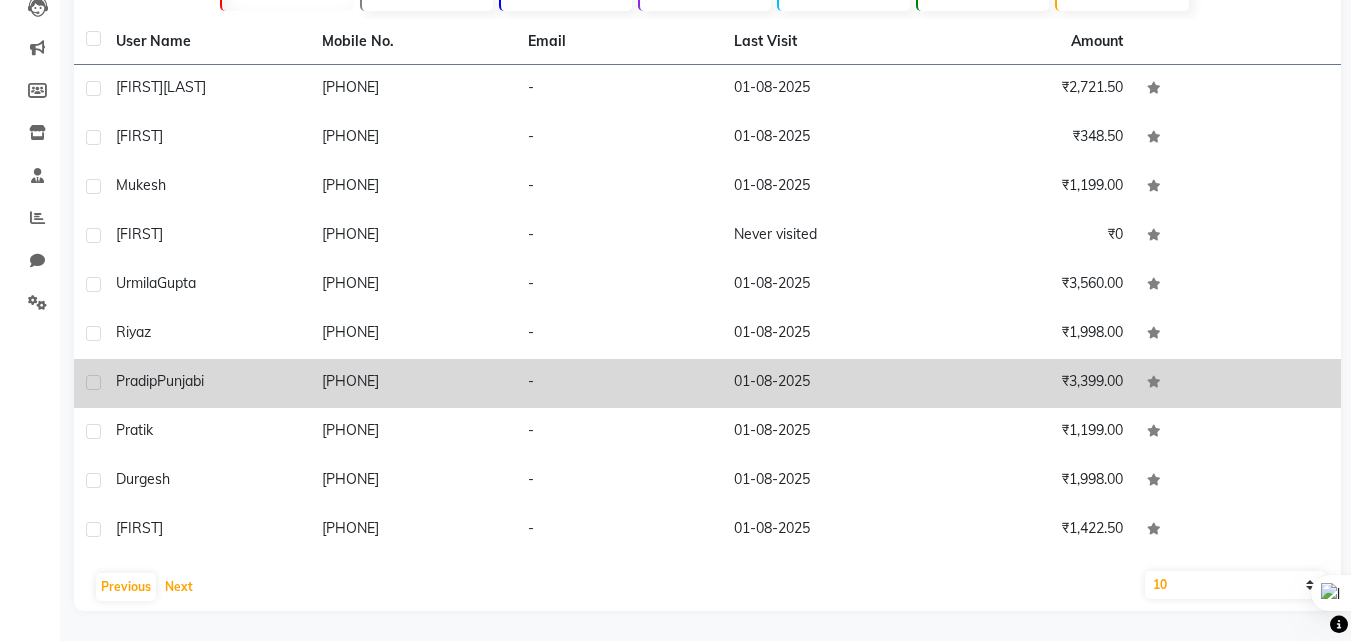 scroll, scrollTop: 0, scrollLeft: 0, axis: both 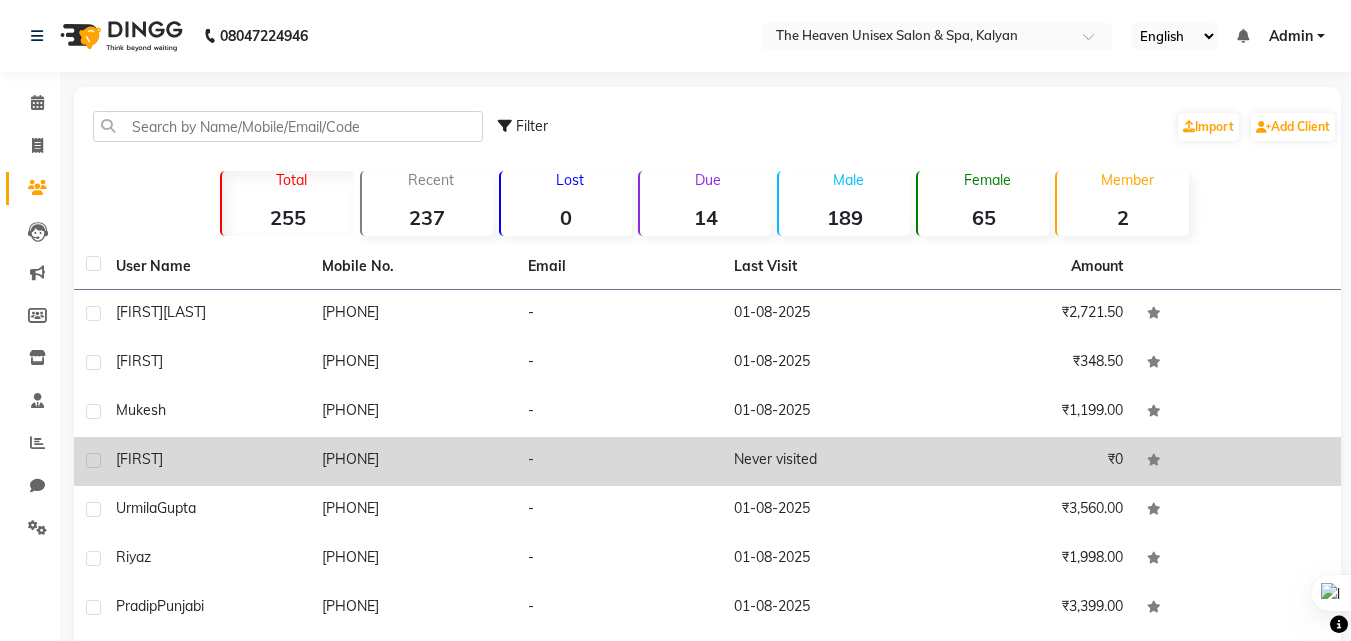 click on "manjushree" 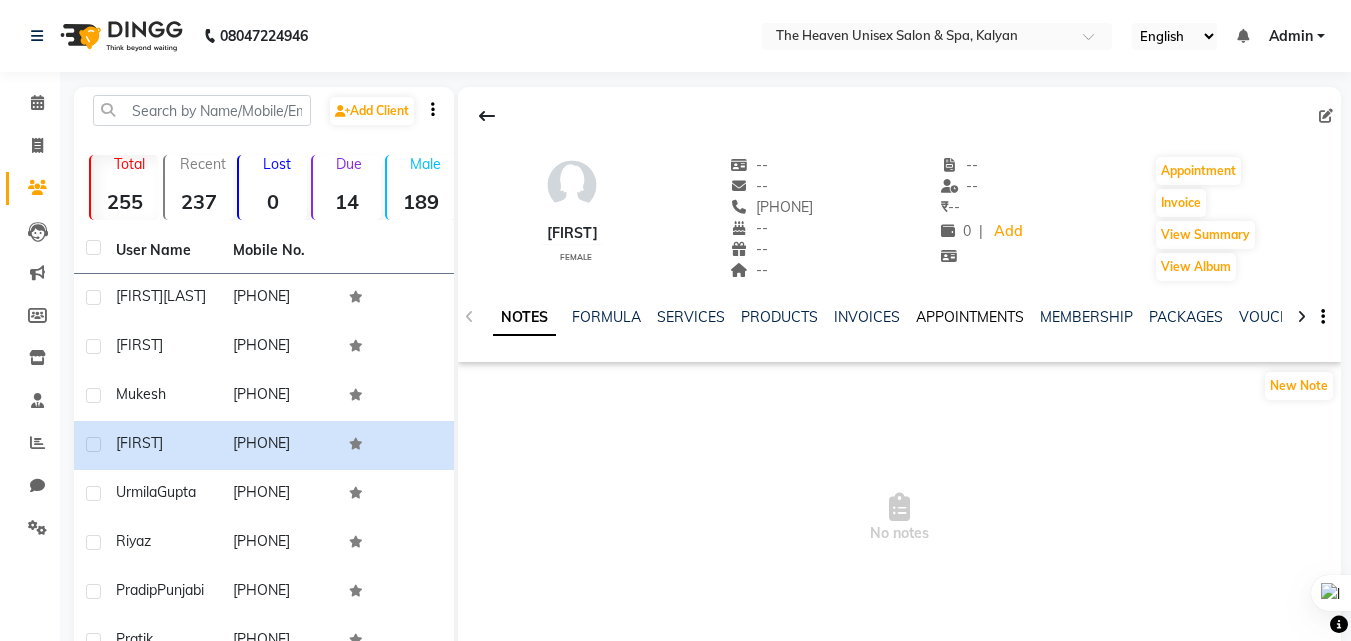 click on "APPOINTMENTS" 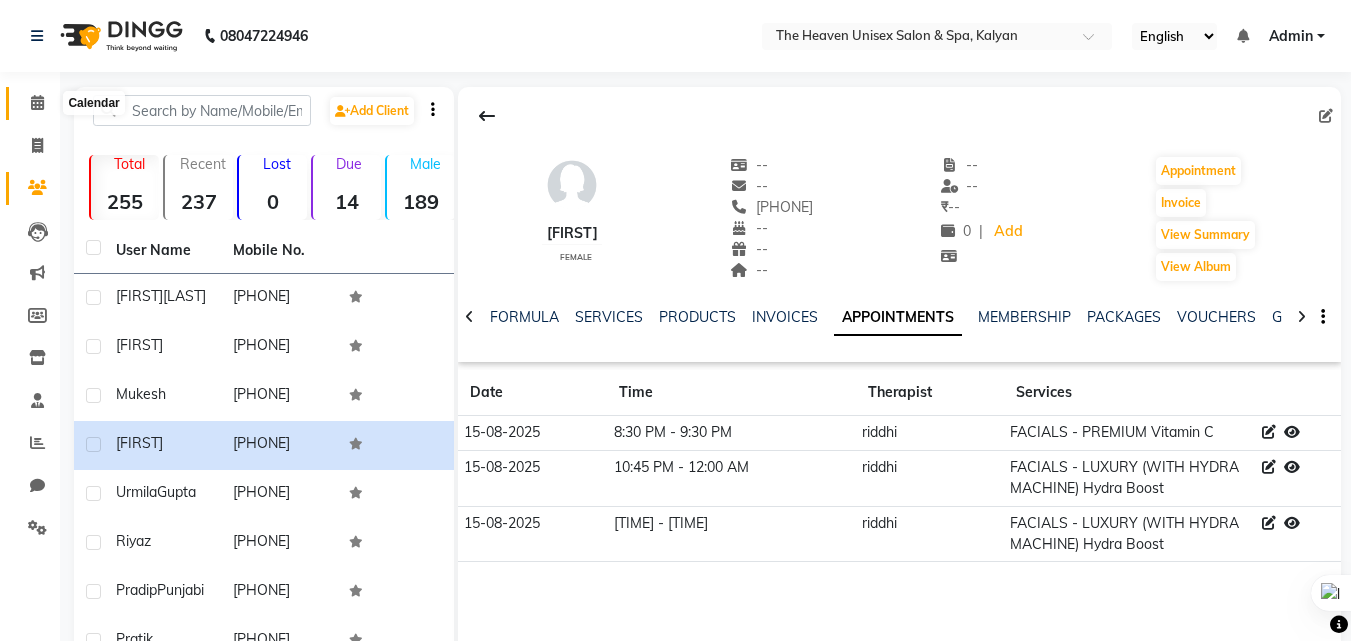 click 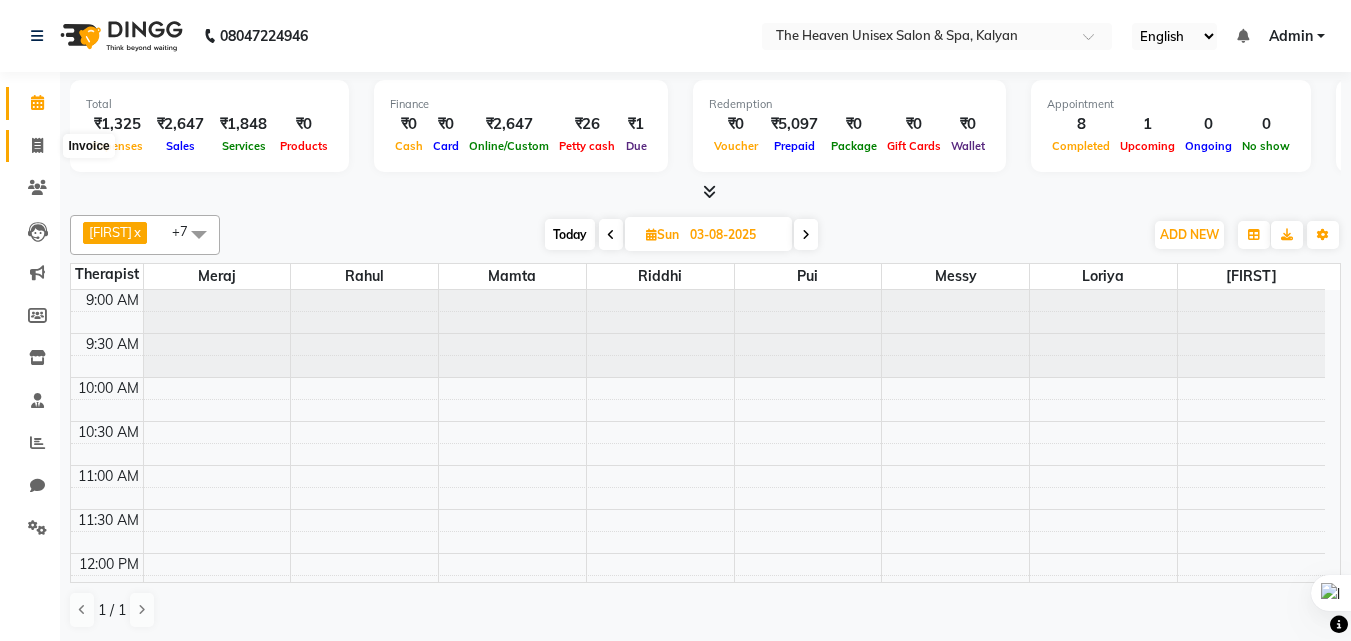 click 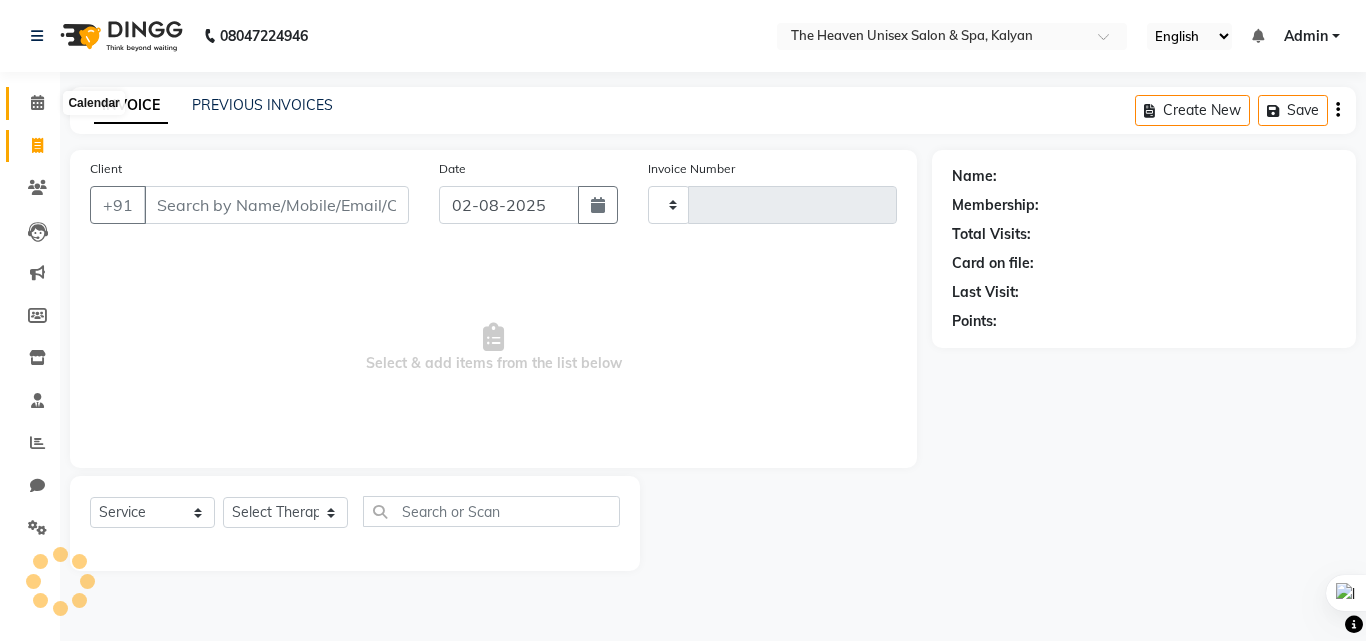 click 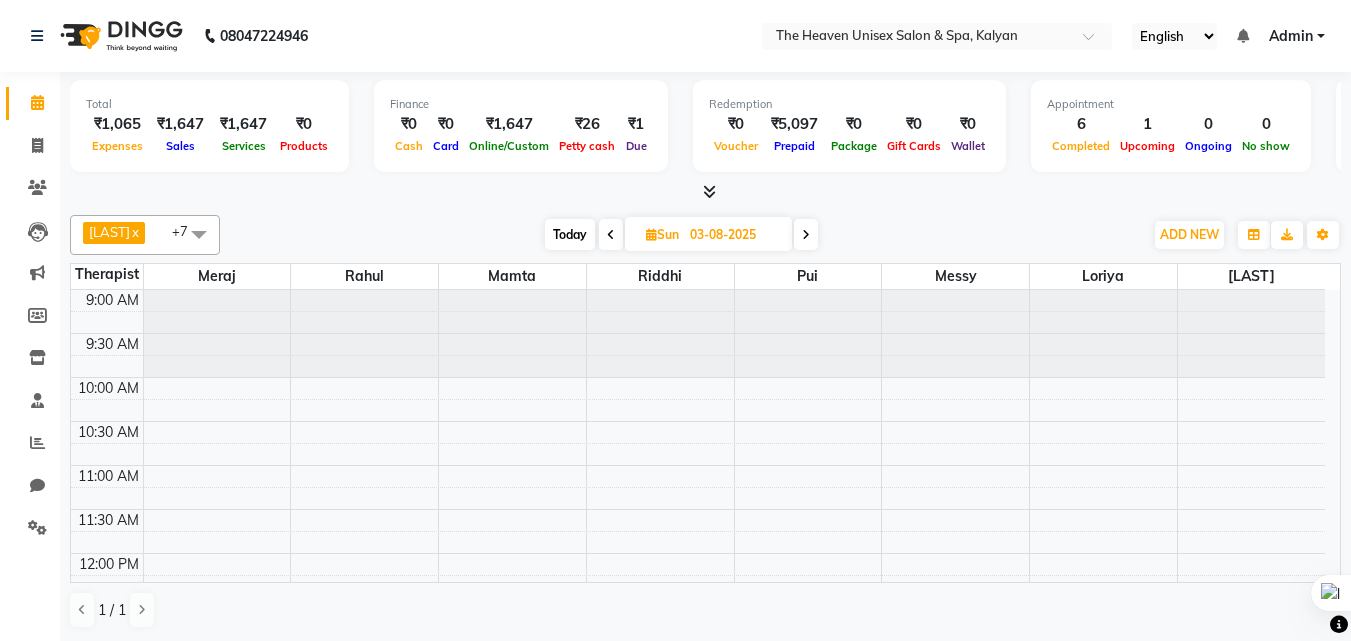 scroll, scrollTop: 0, scrollLeft: 0, axis: both 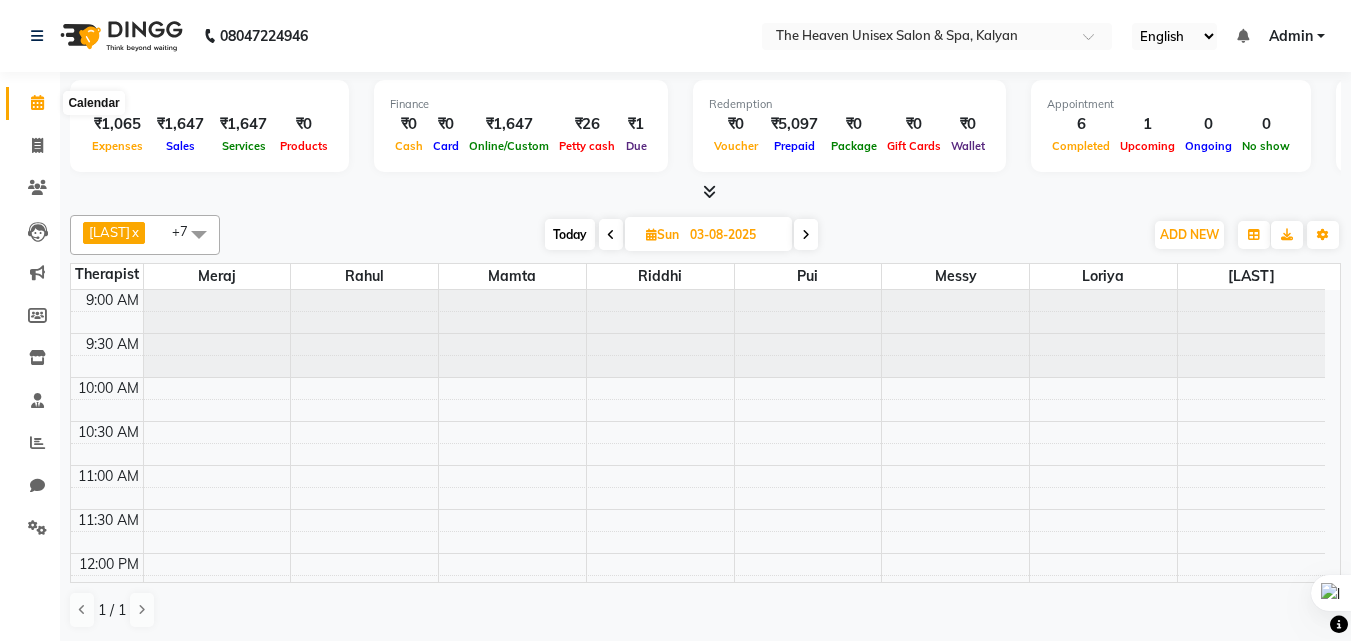 click 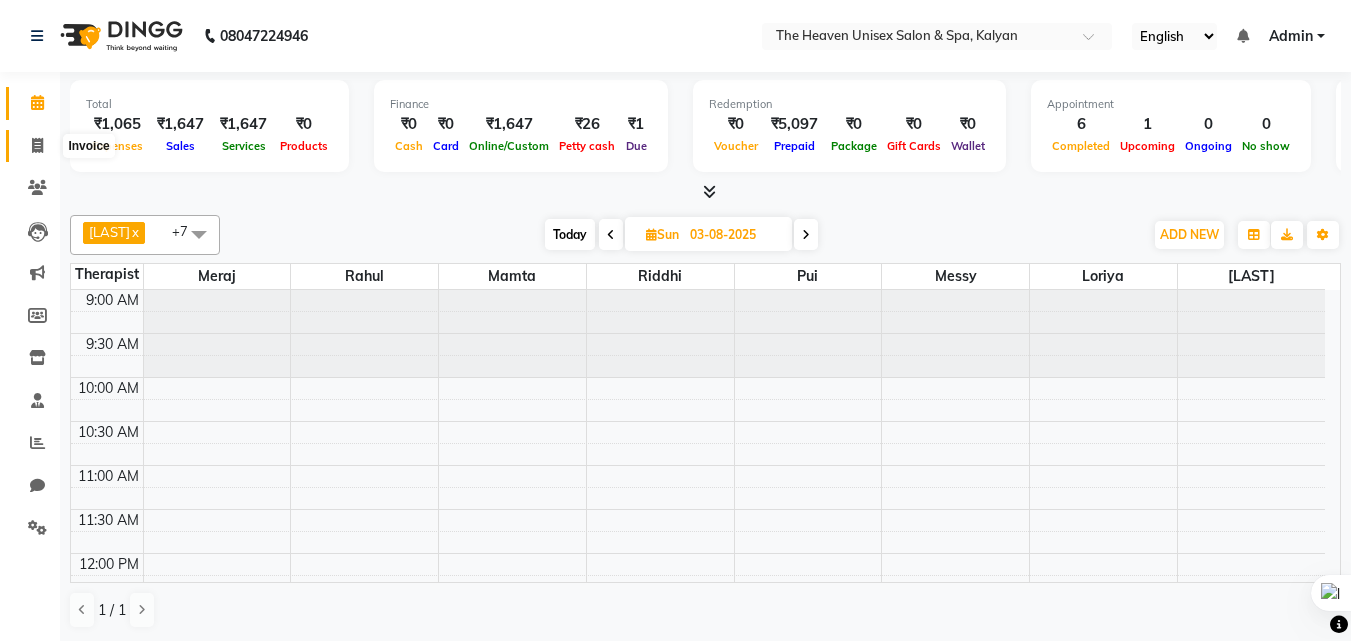 click 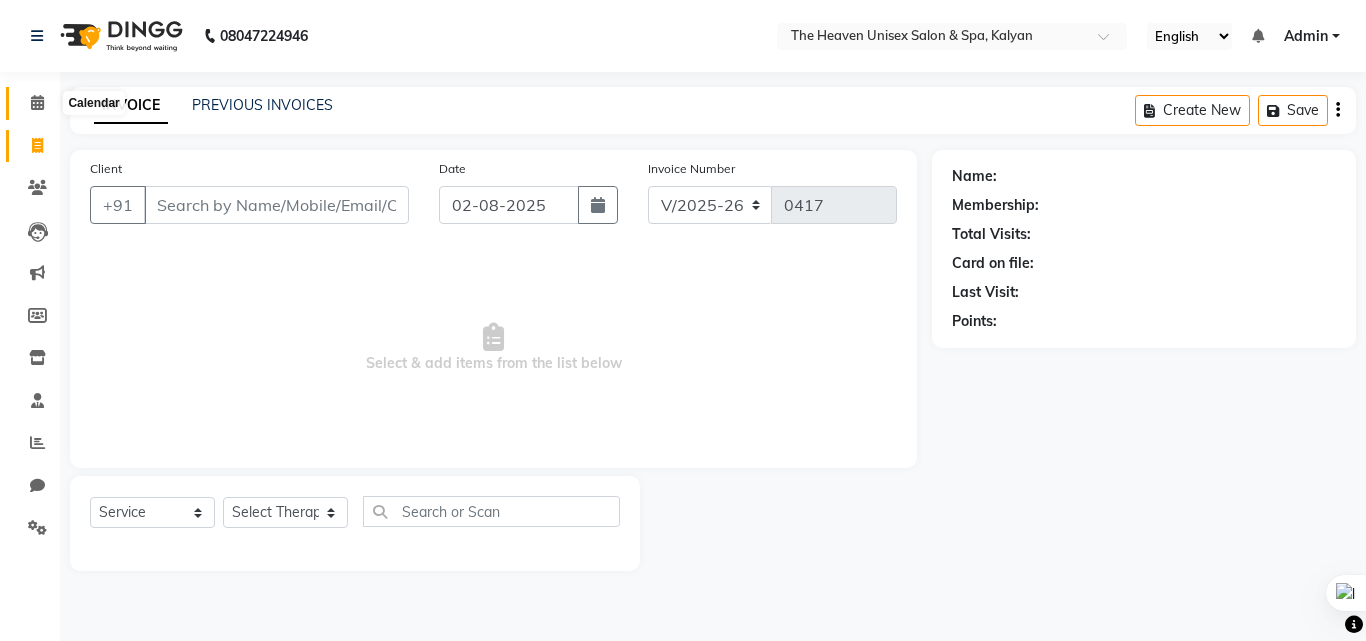 click 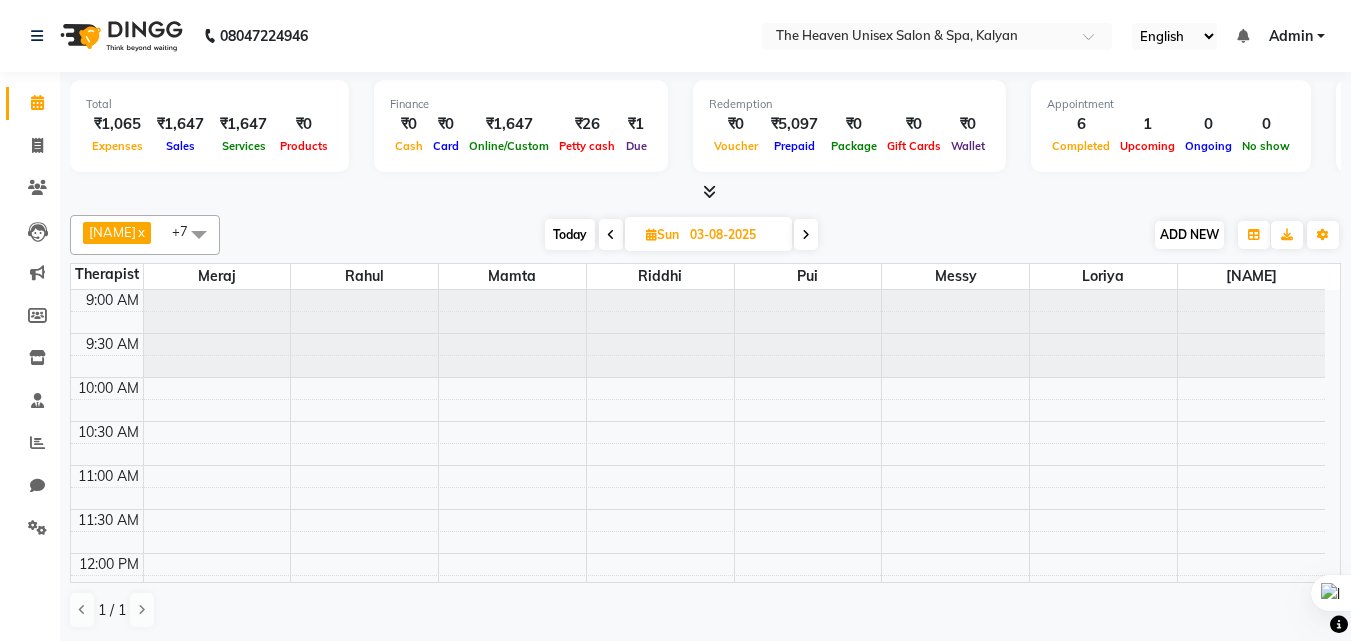scroll, scrollTop: 0, scrollLeft: 0, axis: both 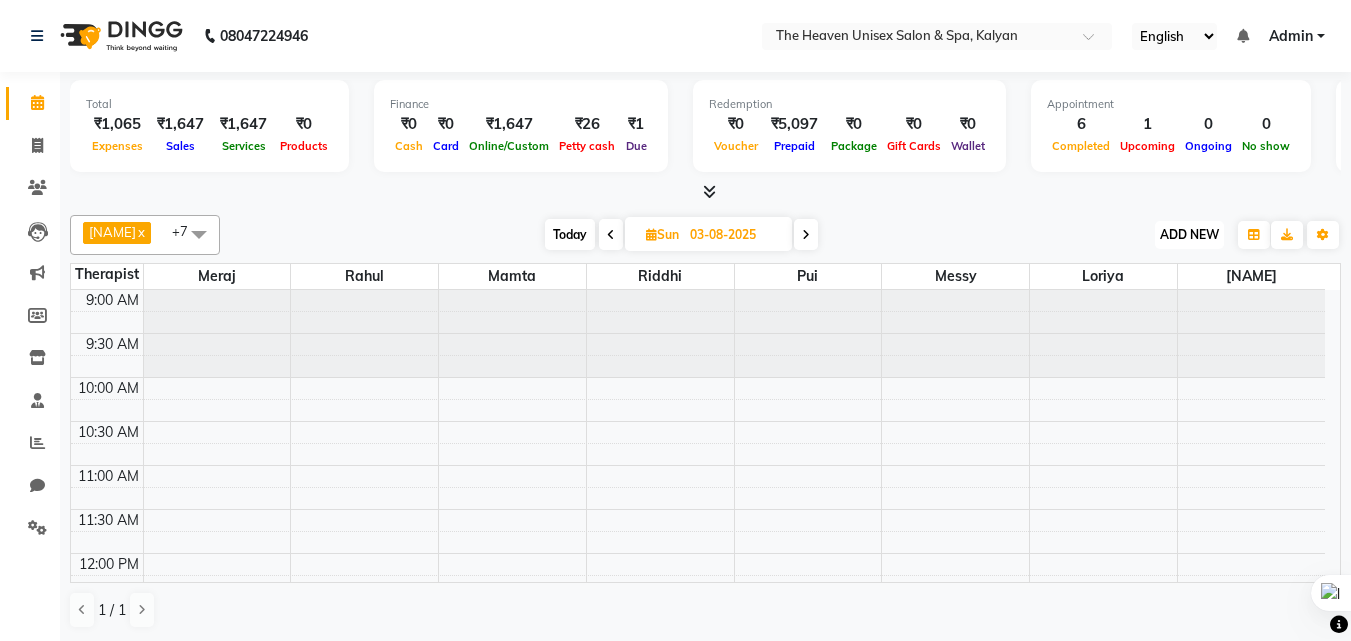 click on "ADD NEW Toggle Dropdown" at bounding box center [1189, 235] 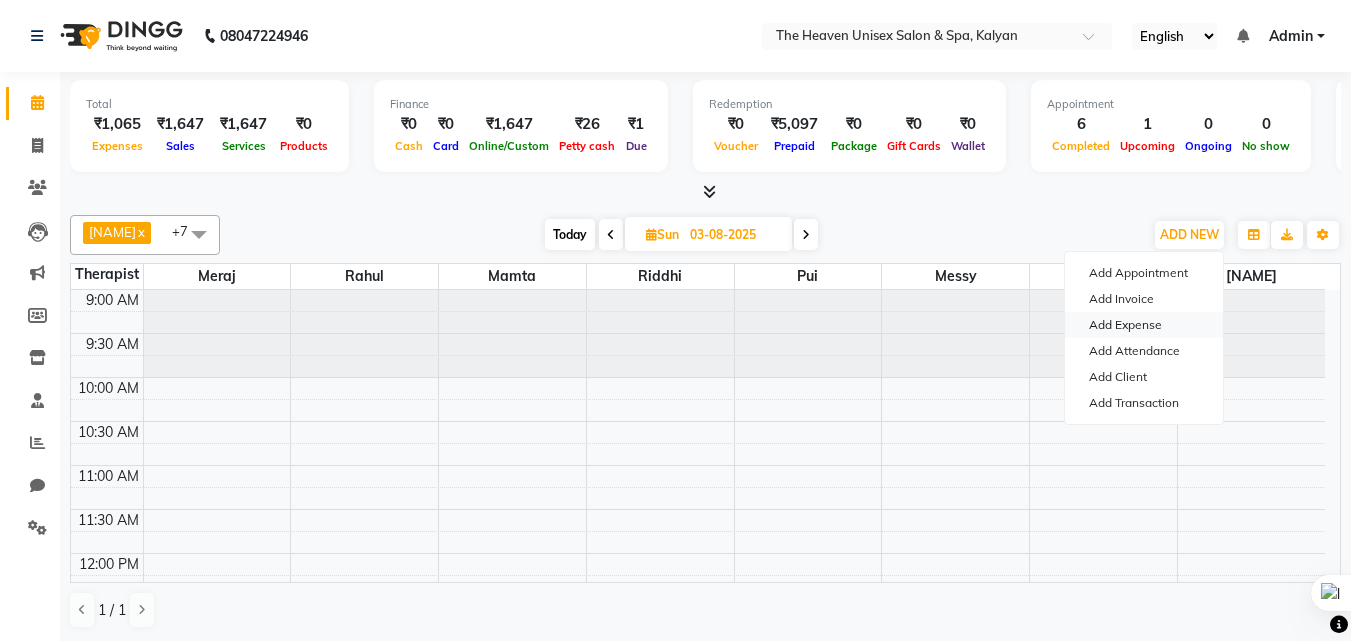 click on "Add Expense" at bounding box center (1144, 325) 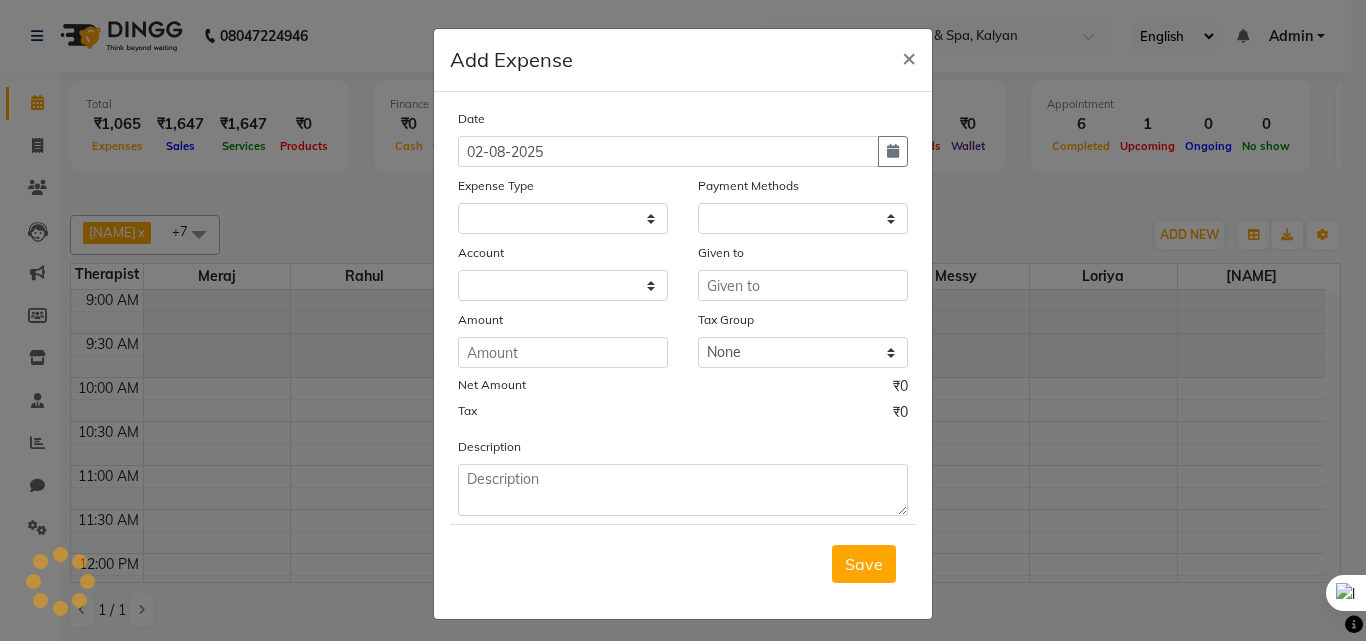 select on "1" 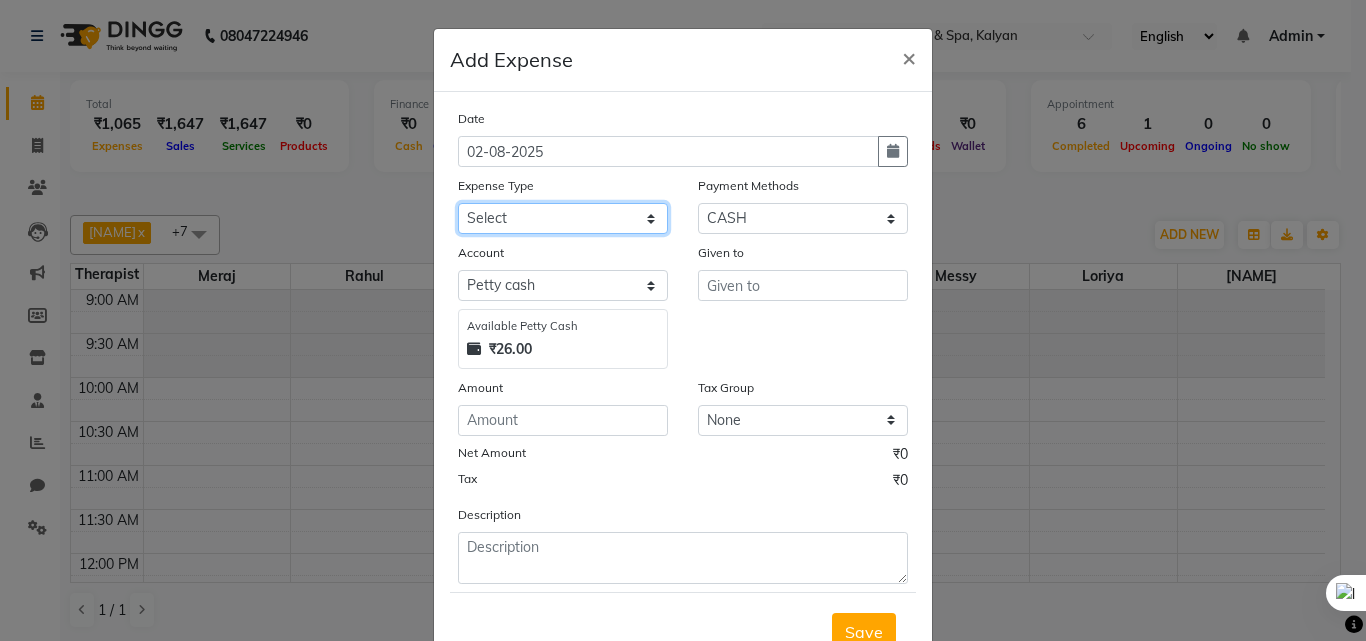 click on "Select Advance Salary Bank charges Car maintenance  Cash transfer to bank Cash transfer to hub Client Snacks Clinical charges Equipment Fuel Govt fee Incentive Insurance International purchase Loan Repayment Maintenance Marketing Miscellaneous MRA Other Pantry Product Rent Salary Staff Snacks Tax Tea & Refreshment Utilities" 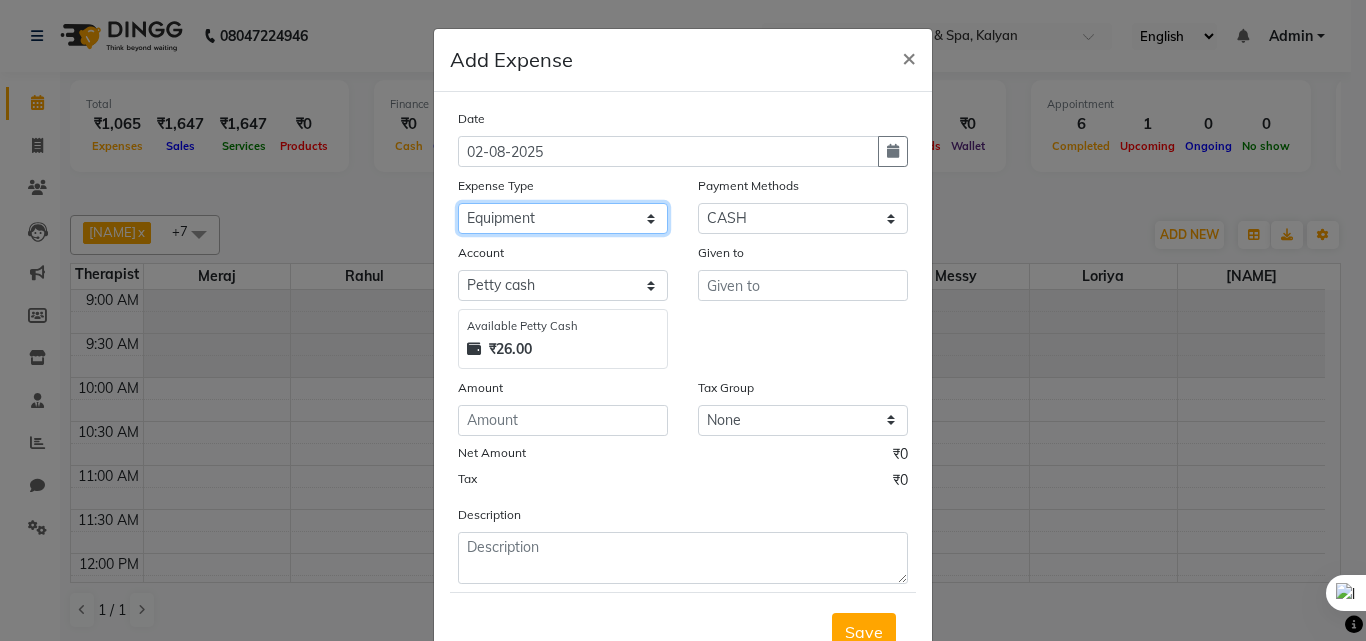 click on "Select Advance Salary Bank charges Car maintenance  Cash transfer to bank Cash transfer to hub Client Snacks Clinical charges Equipment Fuel Govt fee Incentive Insurance International purchase Loan Repayment Maintenance Marketing Miscellaneous MRA Other Pantry Product Rent Salary Staff Snacks Tax Tea & Refreshment Utilities" 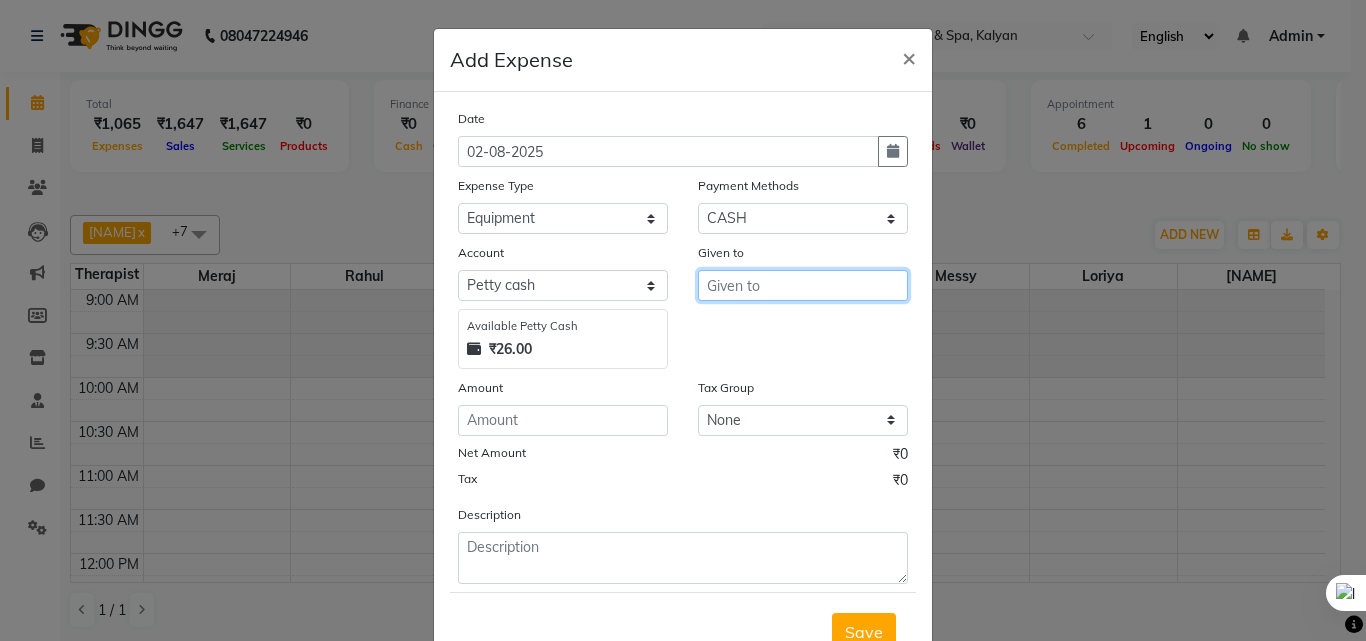 click at bounding box center (803, 285) 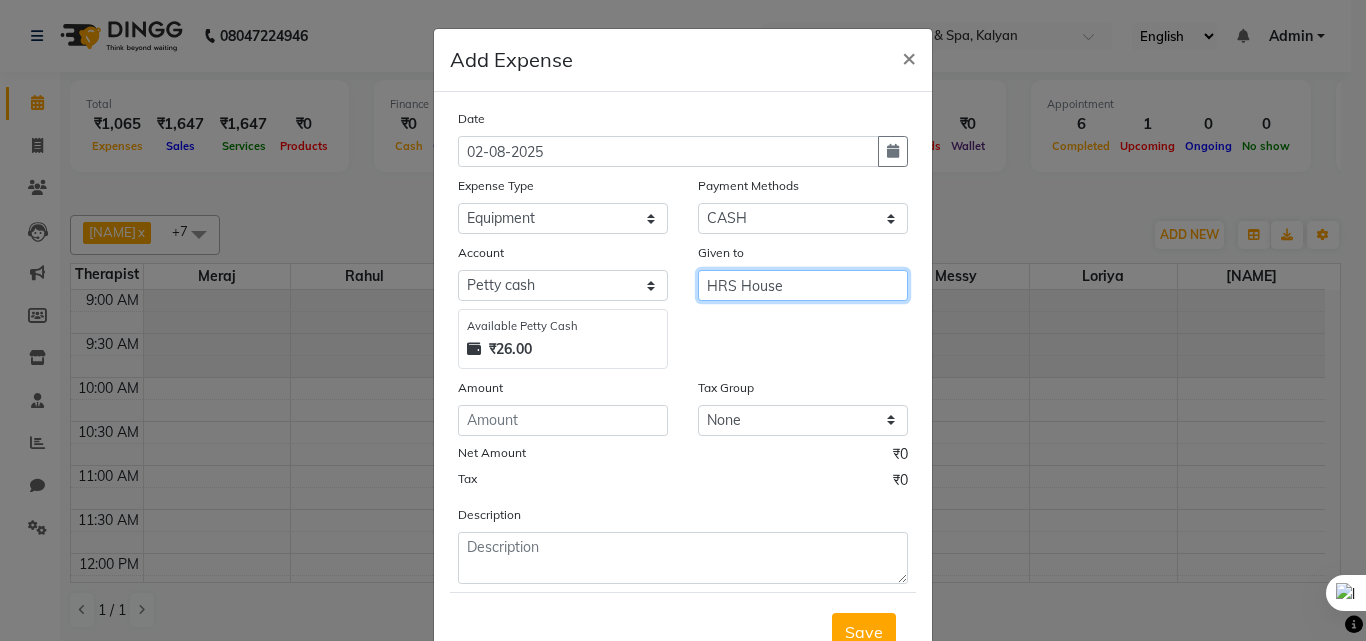 type on "HRS House" 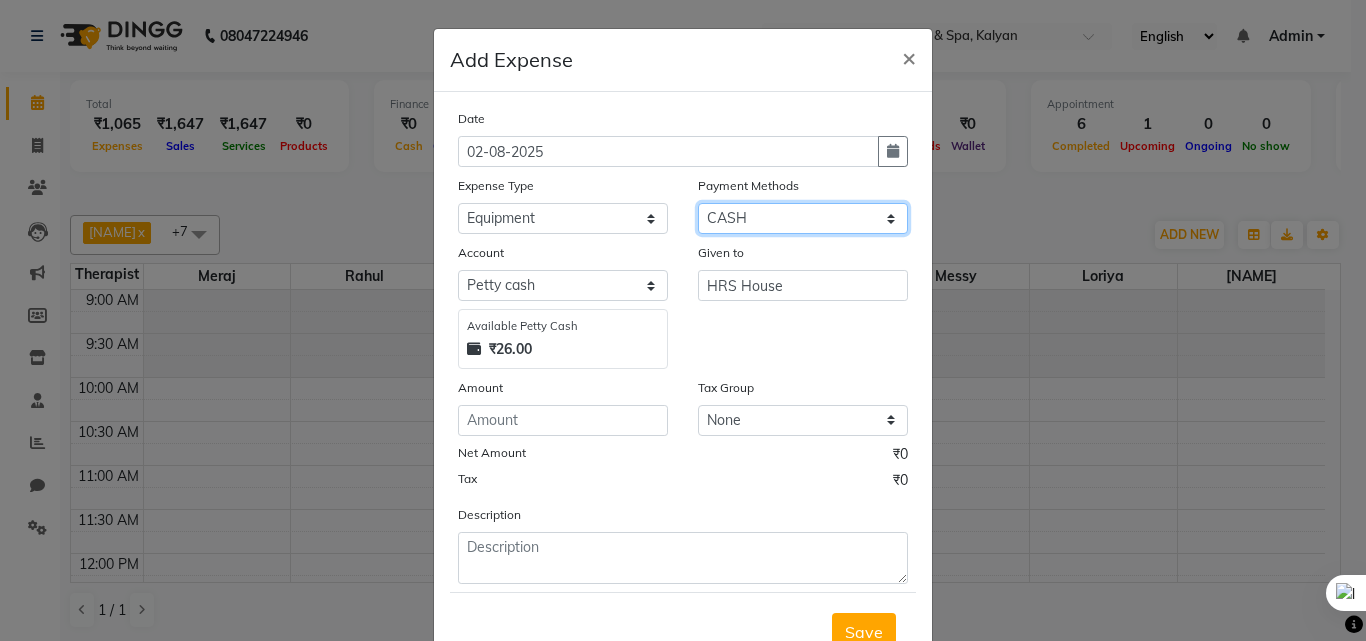 click on "Select ONLINE CASH UPI Prepaid Voucher Wallet GPay" 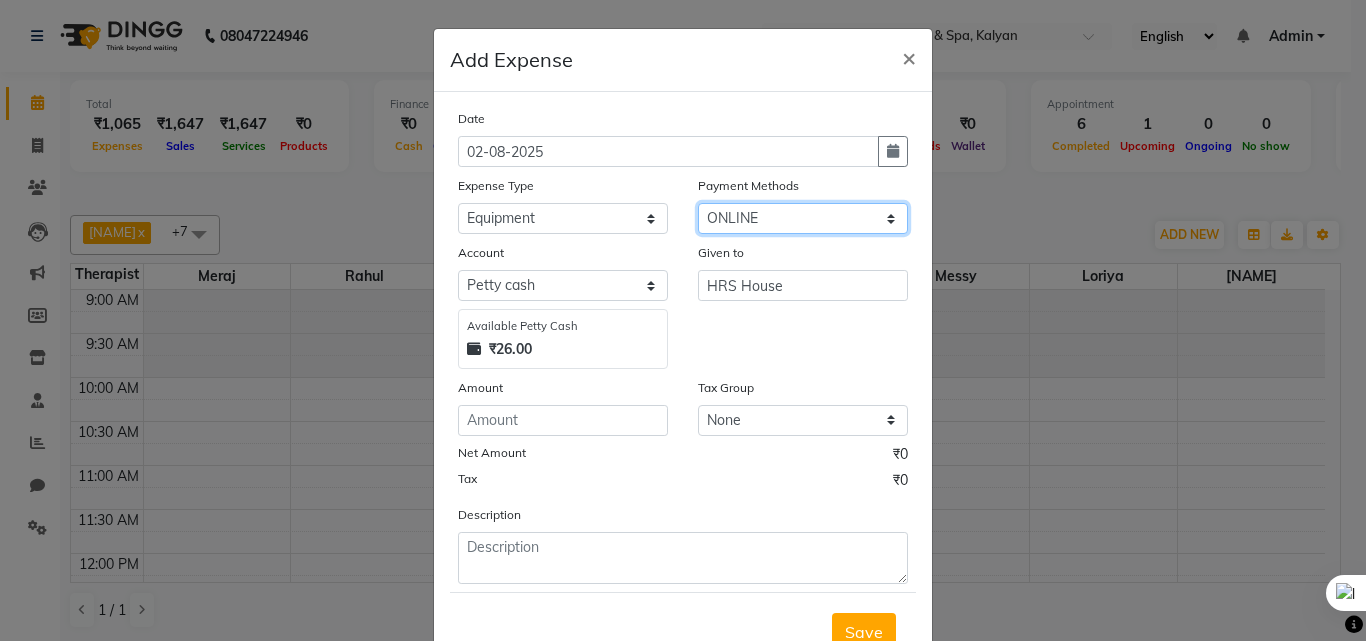 click on "Select ONLINE CASH UPI Prepaid Voucher Wallet GPay" 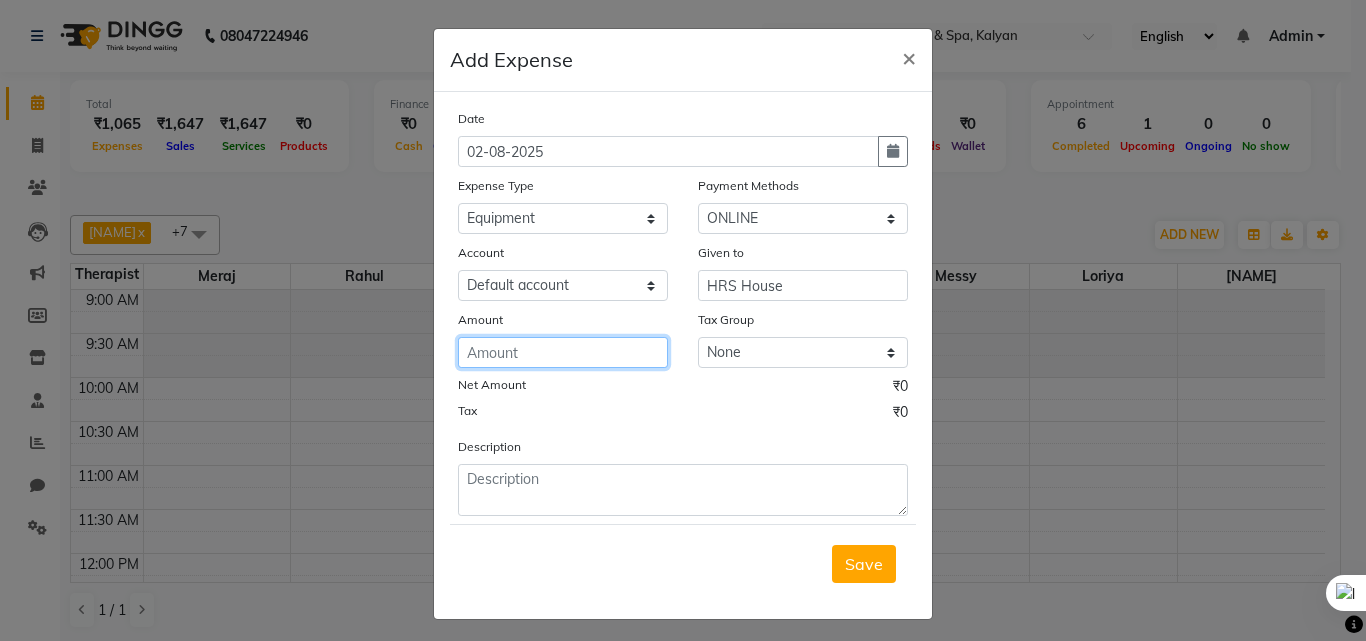 click 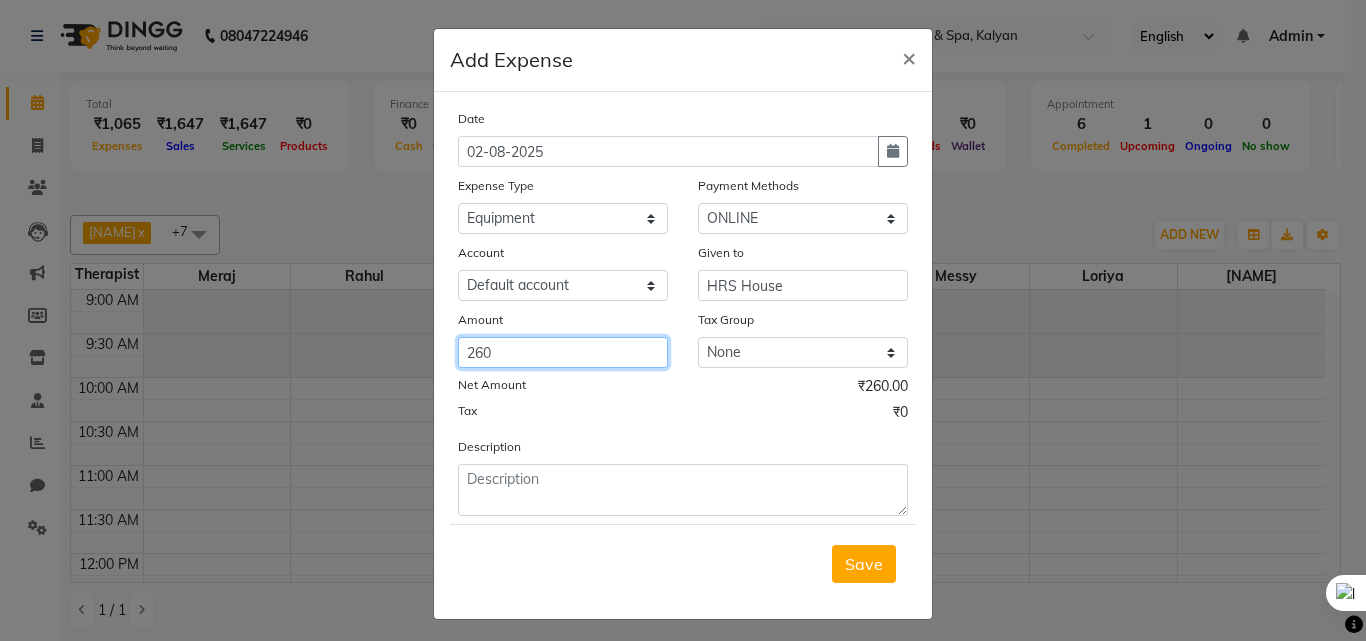 type on "260" 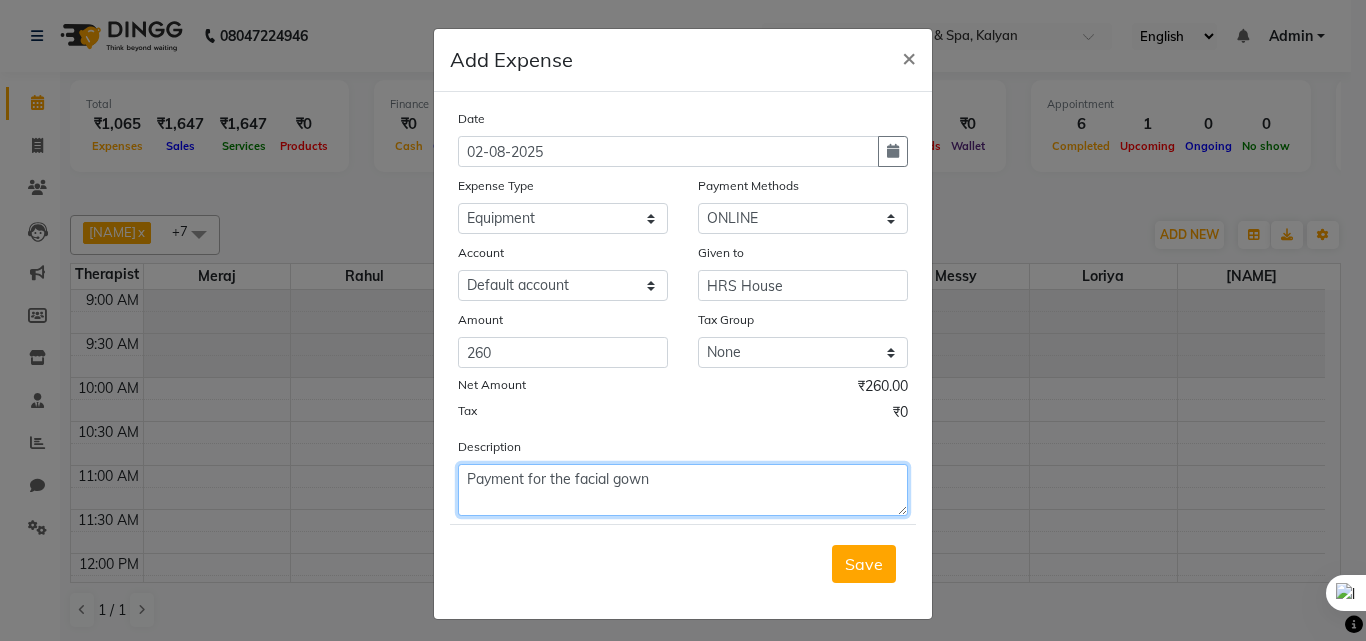 type on "Payment for the facial gown" 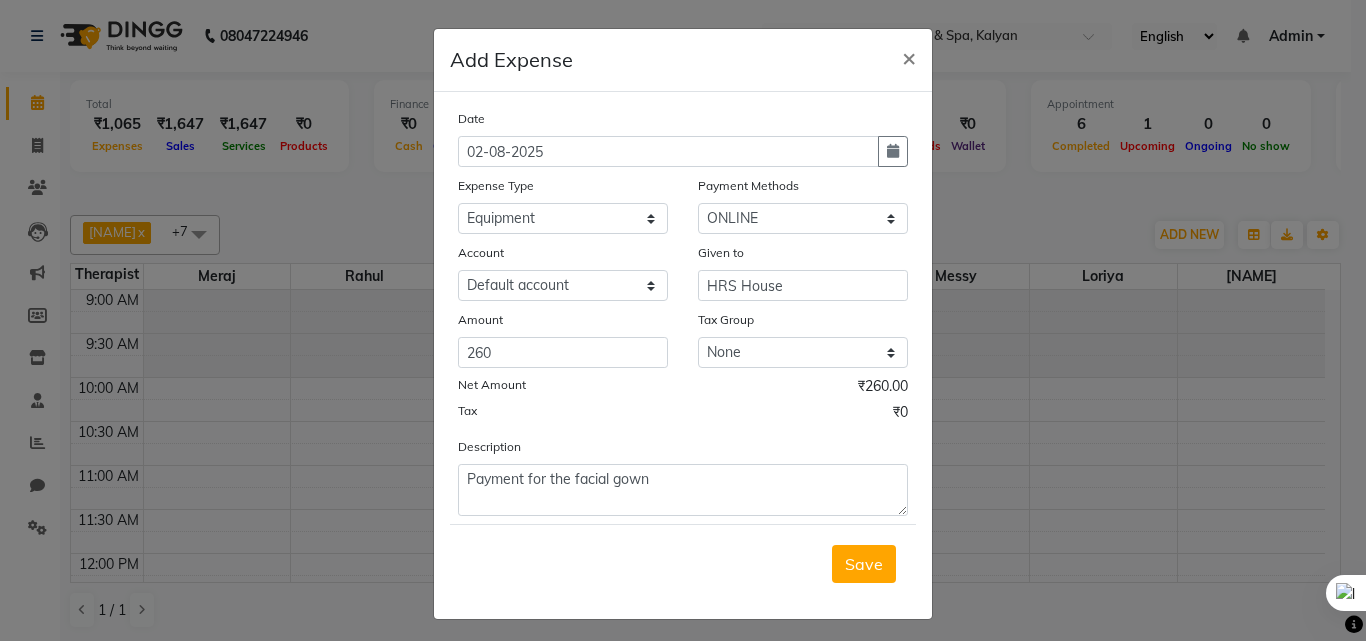 type 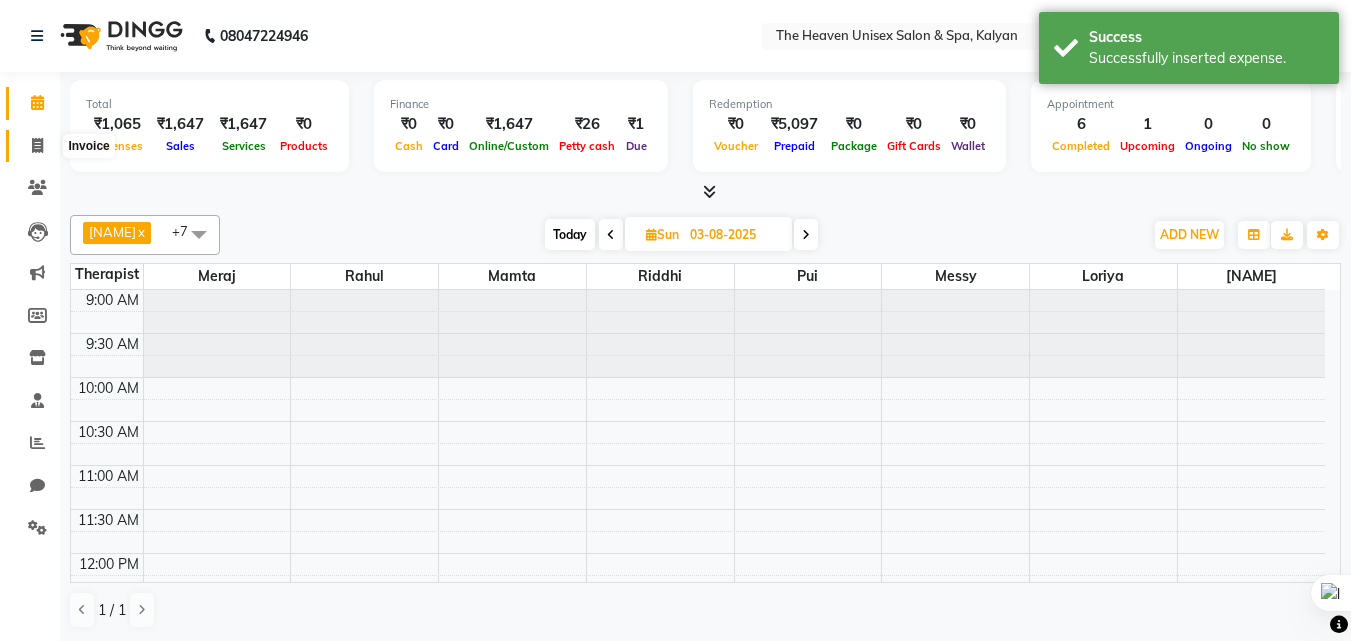 click 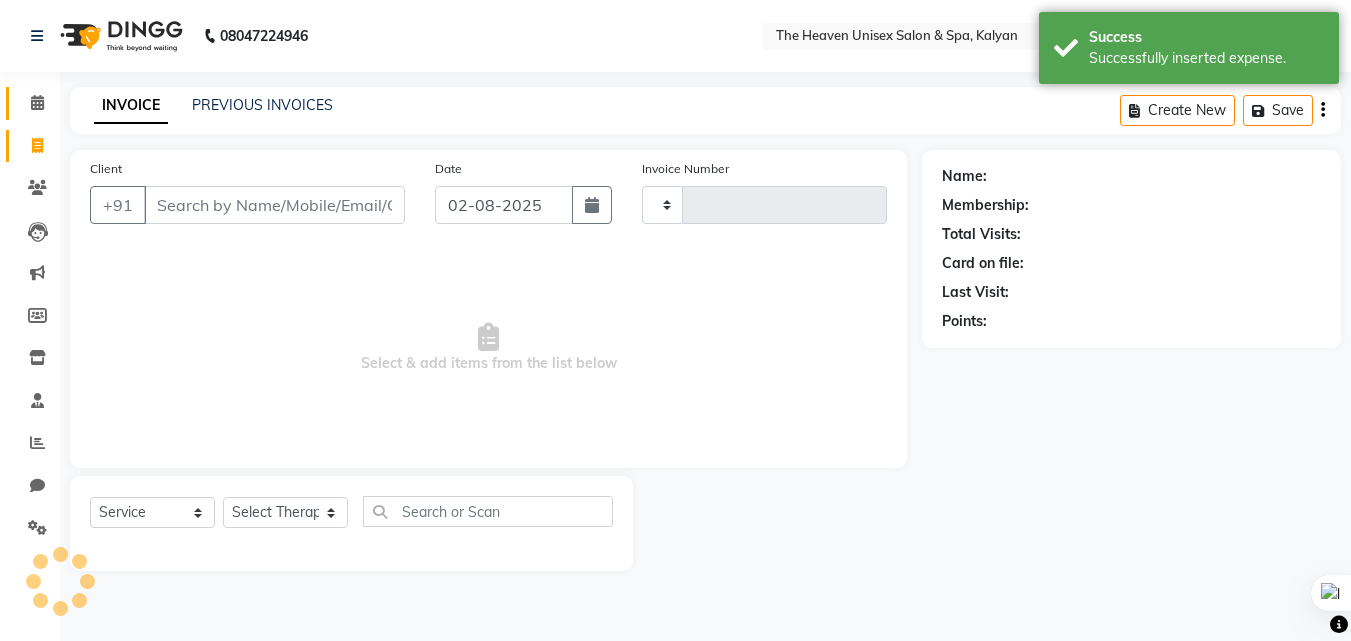 type on "0418" 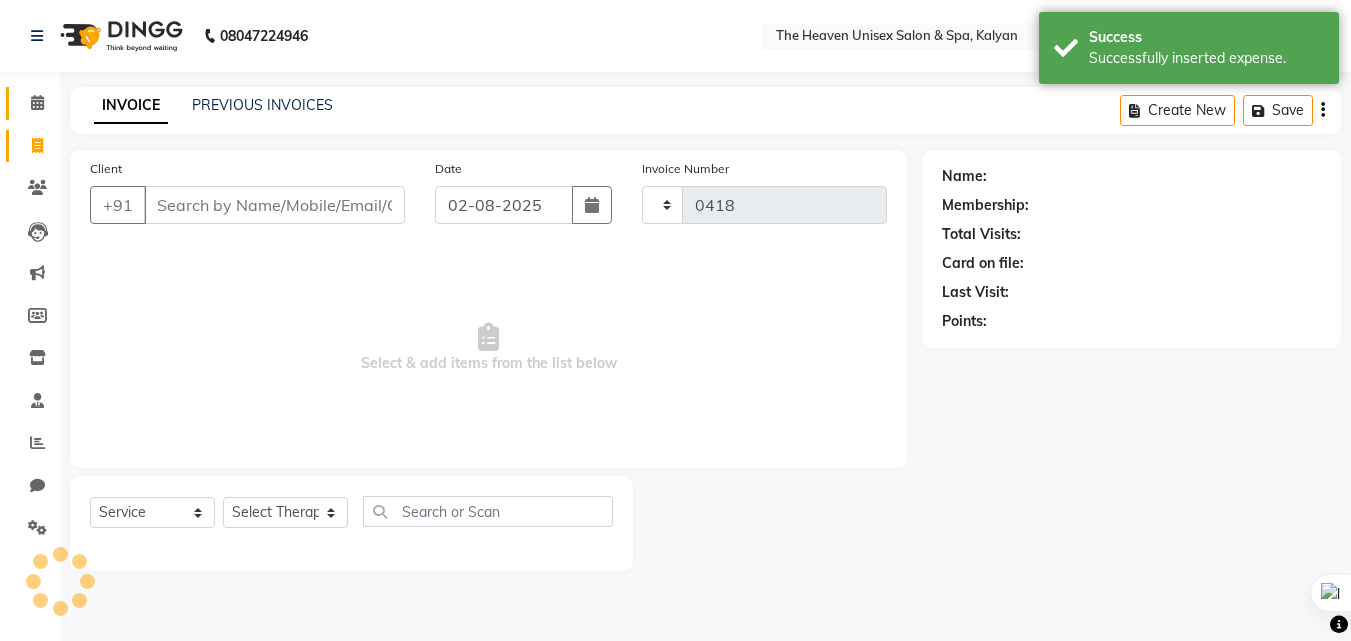 select on "8417" 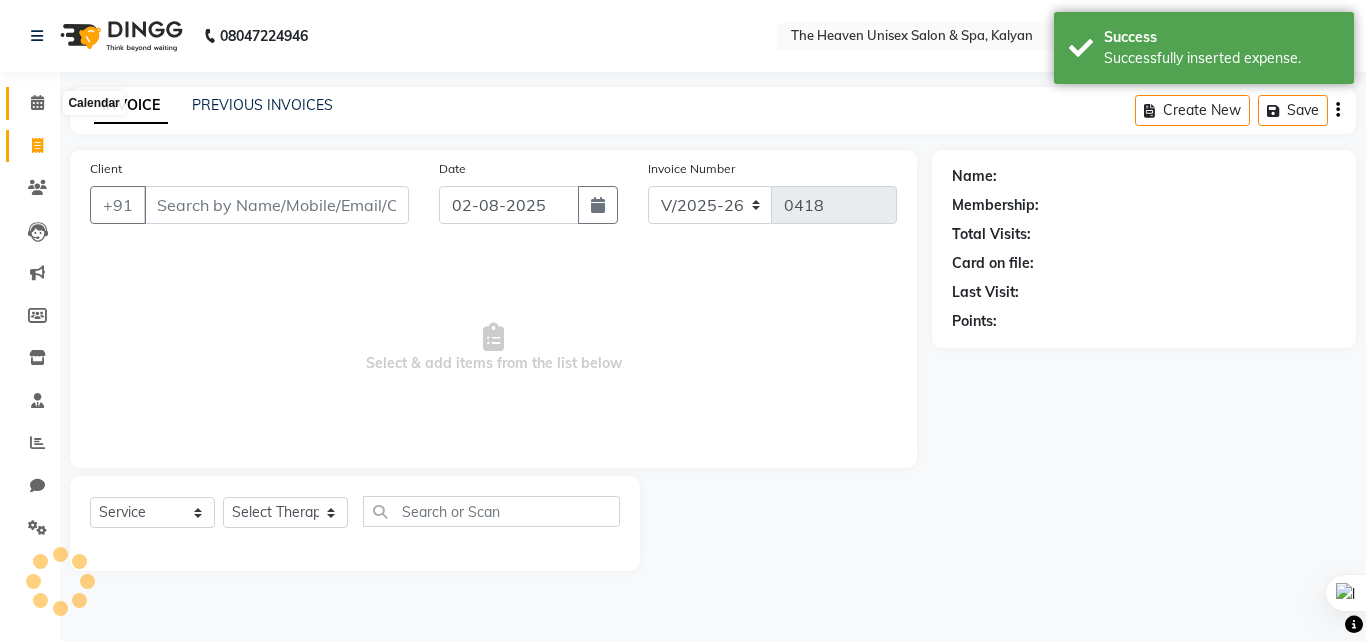 click 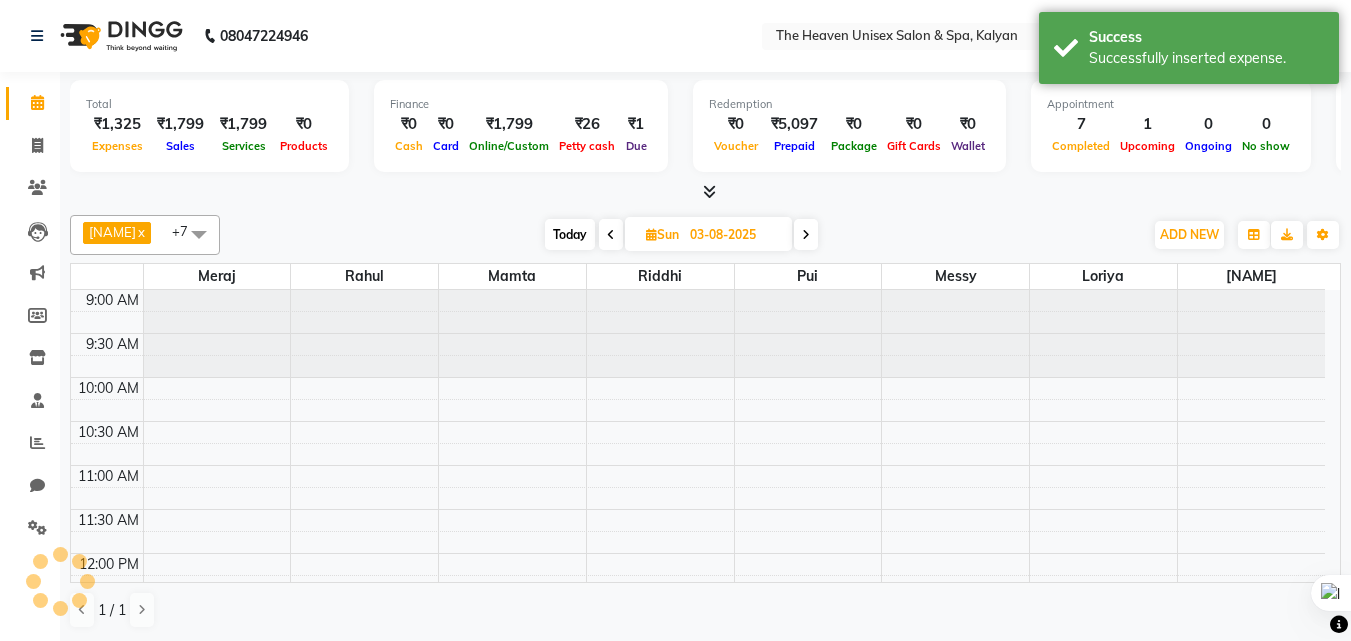 scroll, scrollTop: 0, scrollLeft: 0, axis: both 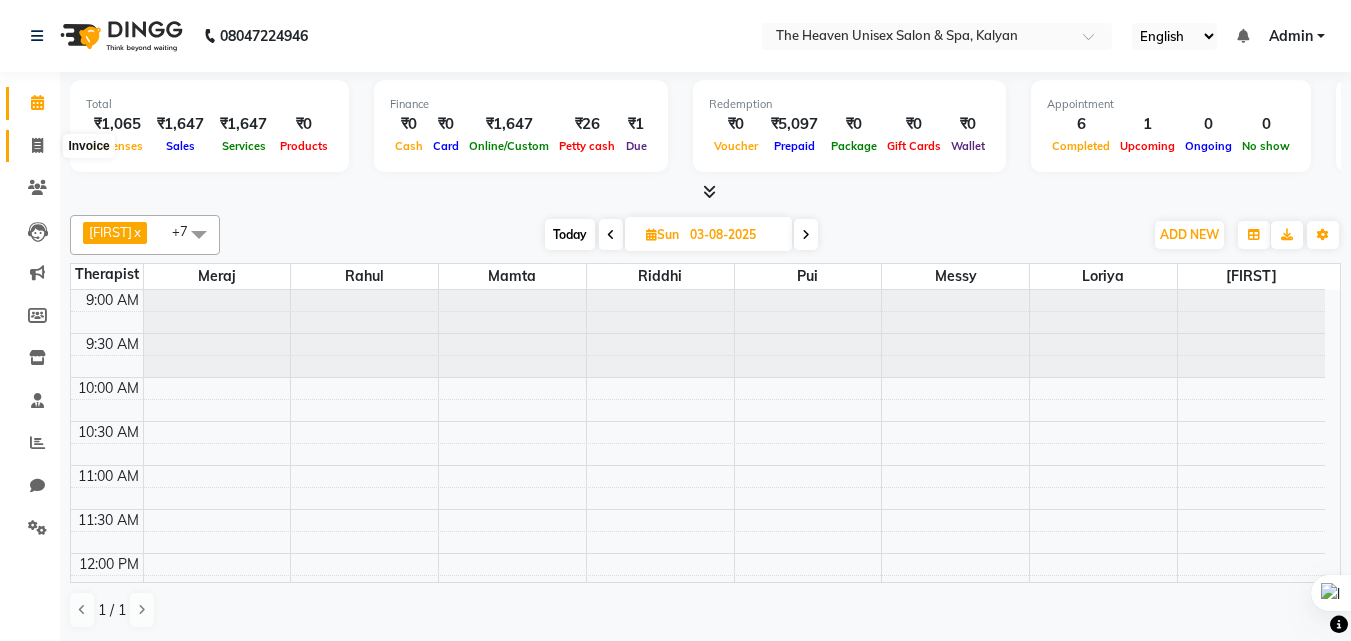 click 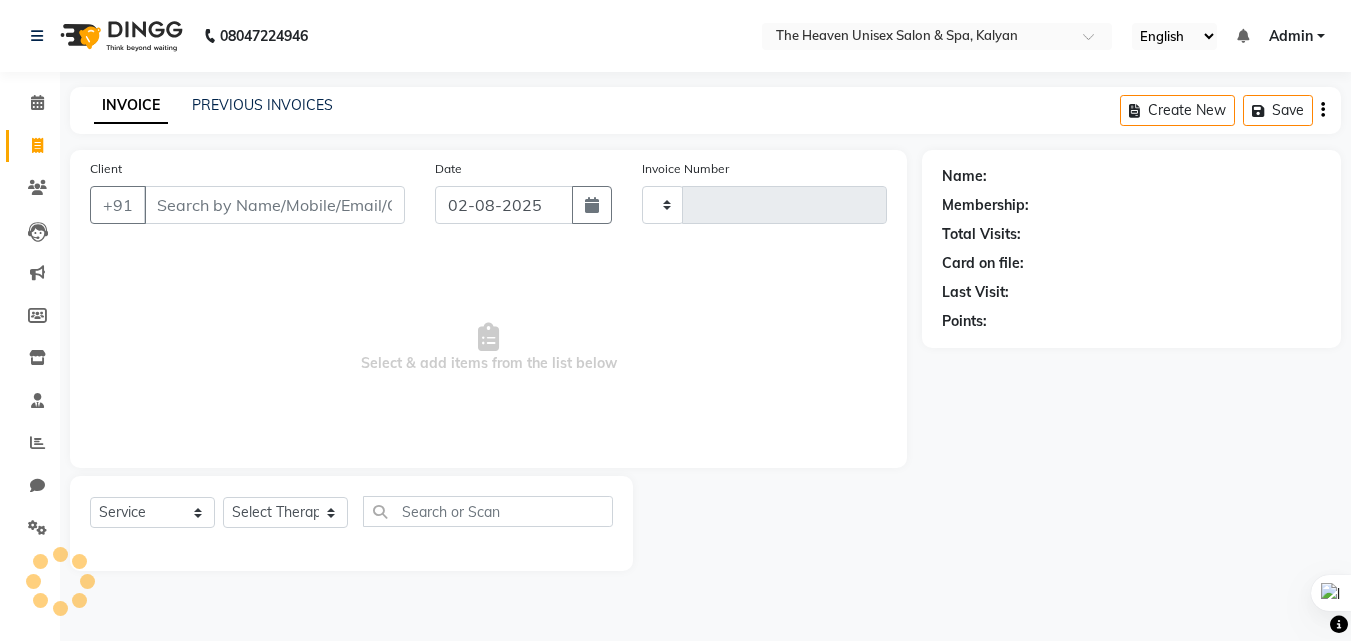 type on "0419" 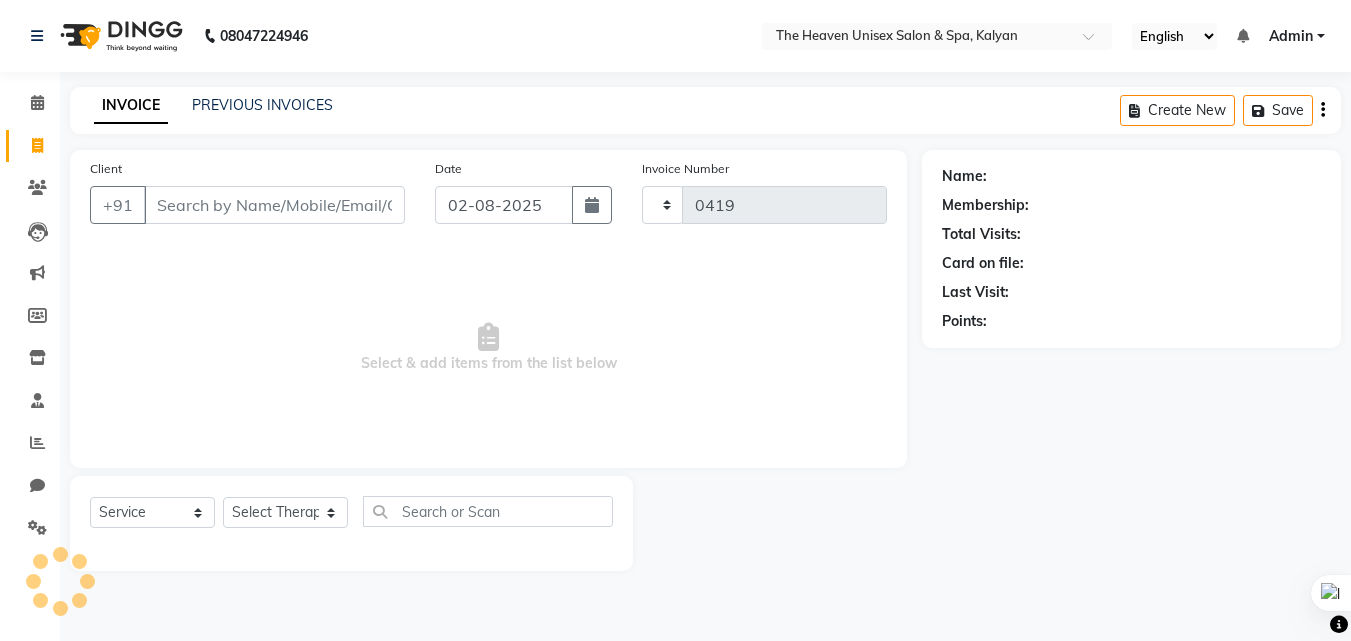 select on "8417" 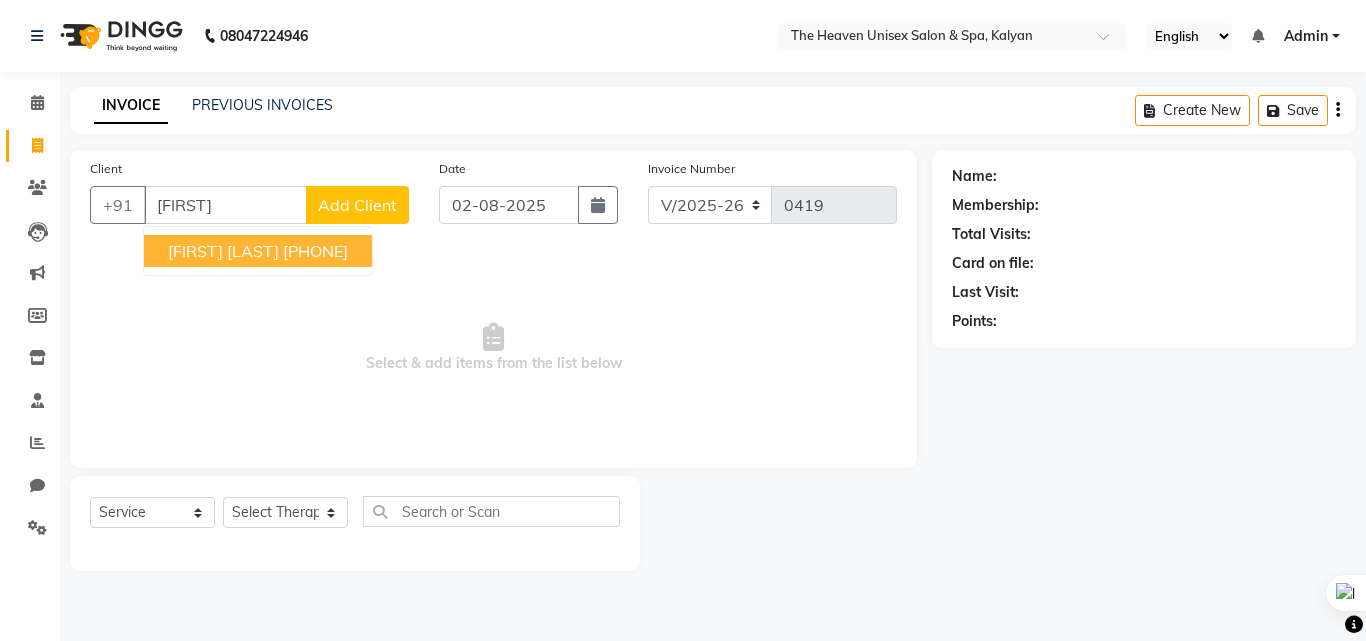 click on "[PHONE]" at bounding box center [315, 251] 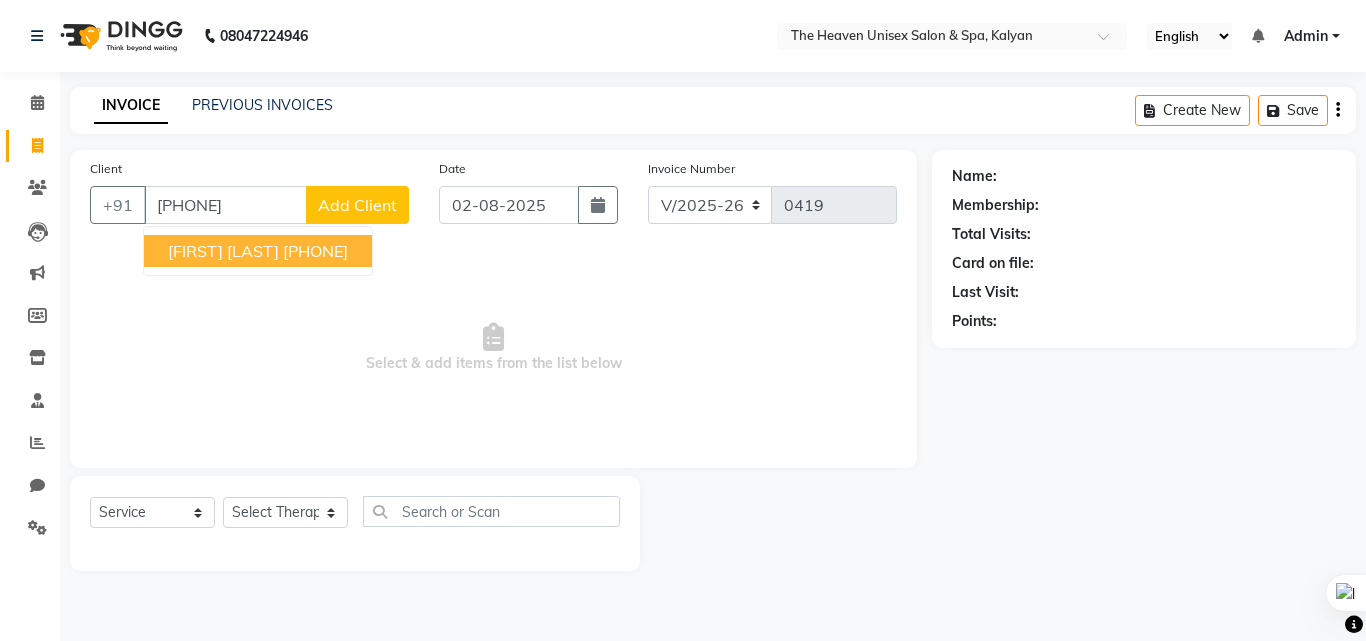 type on "[PHONE]" 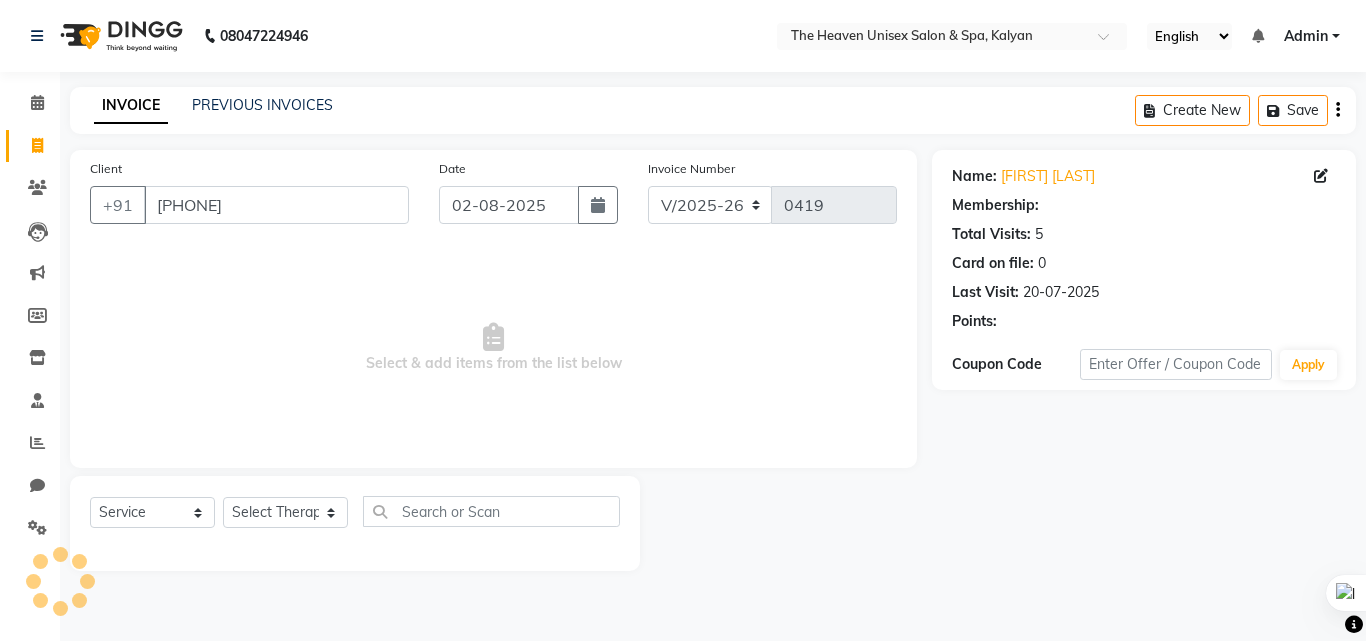 select on "1: Object" 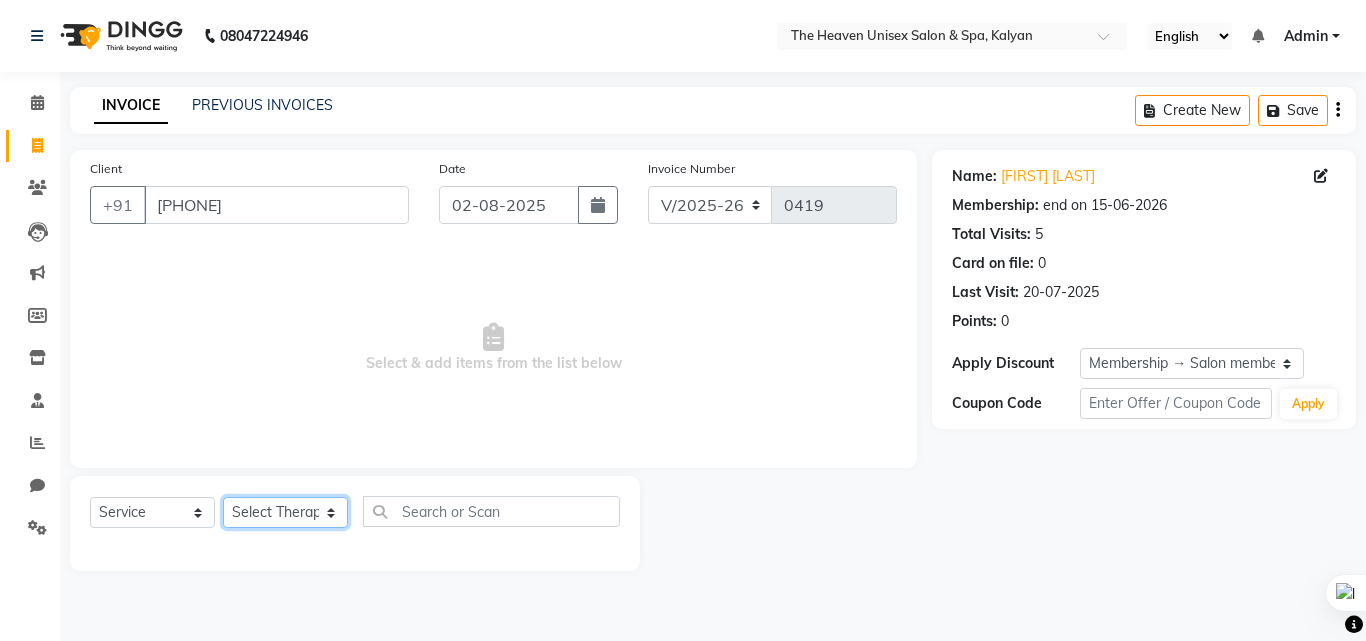 click on "Select Therapist [FIRST] [LAST]  HRS House [FIRST]  [FIRST] [FIRST] [FIRST] [FIRST] [FIRST] [FIRST] [FIRST] [FIRST]" 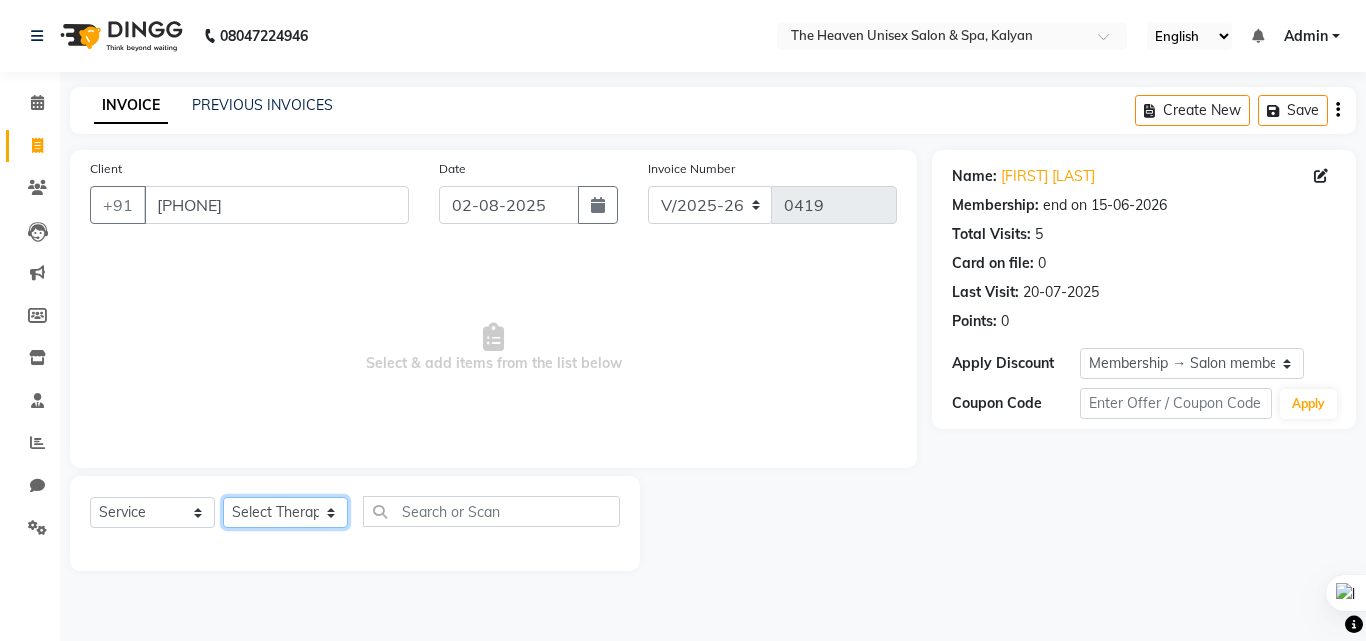 select on "83959" 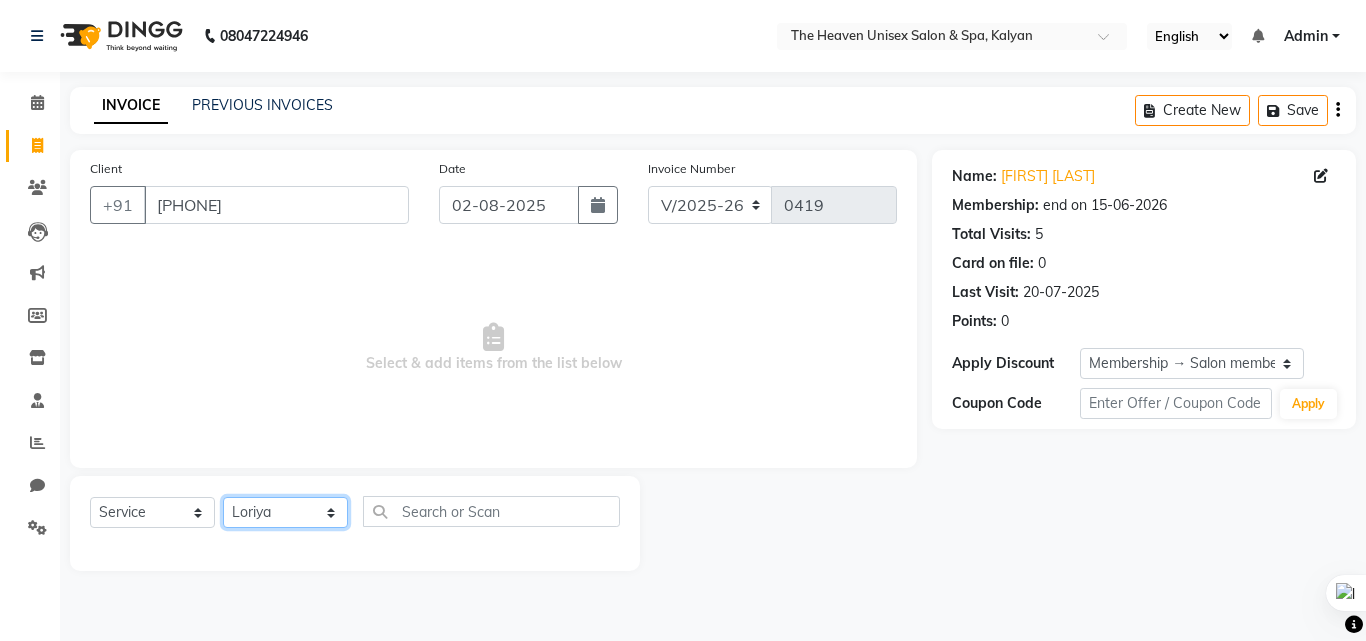 click on "Select Therapist [FIRST] [LAST]  HRS House [FIRST]  [FIRST] [FIRST] [FIRST] [FIRST] [FIRST] [FIRST] [FIRST] [FIRST]" 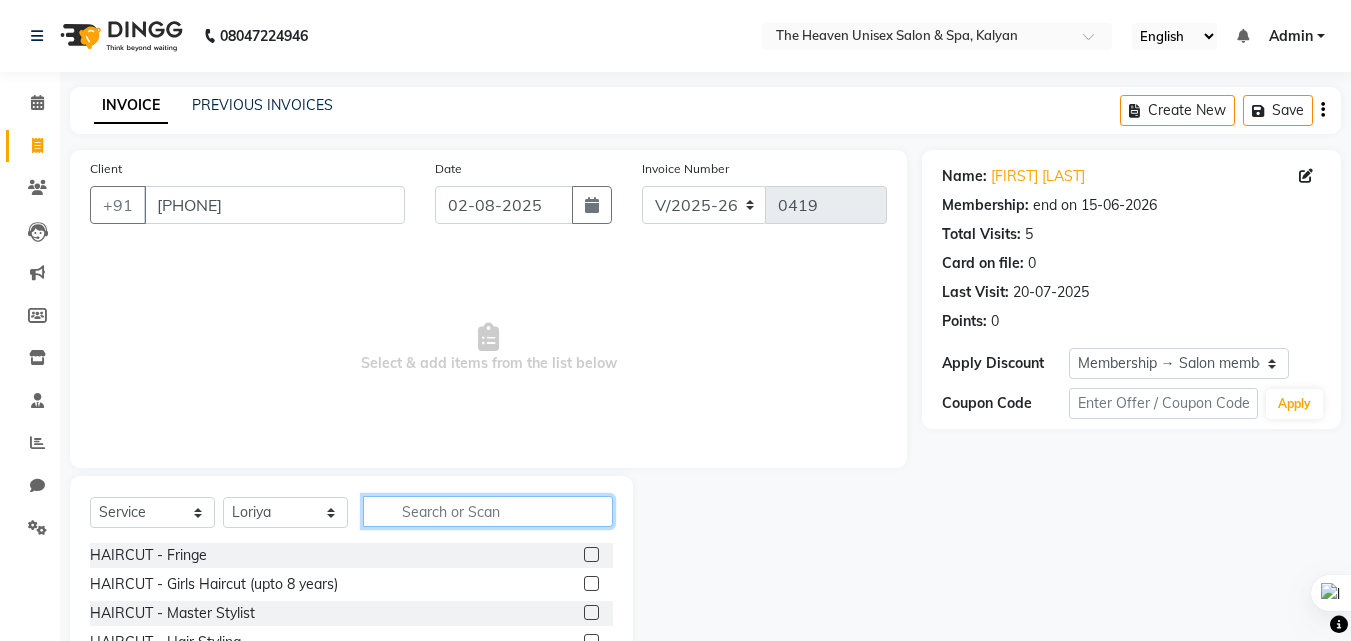 click 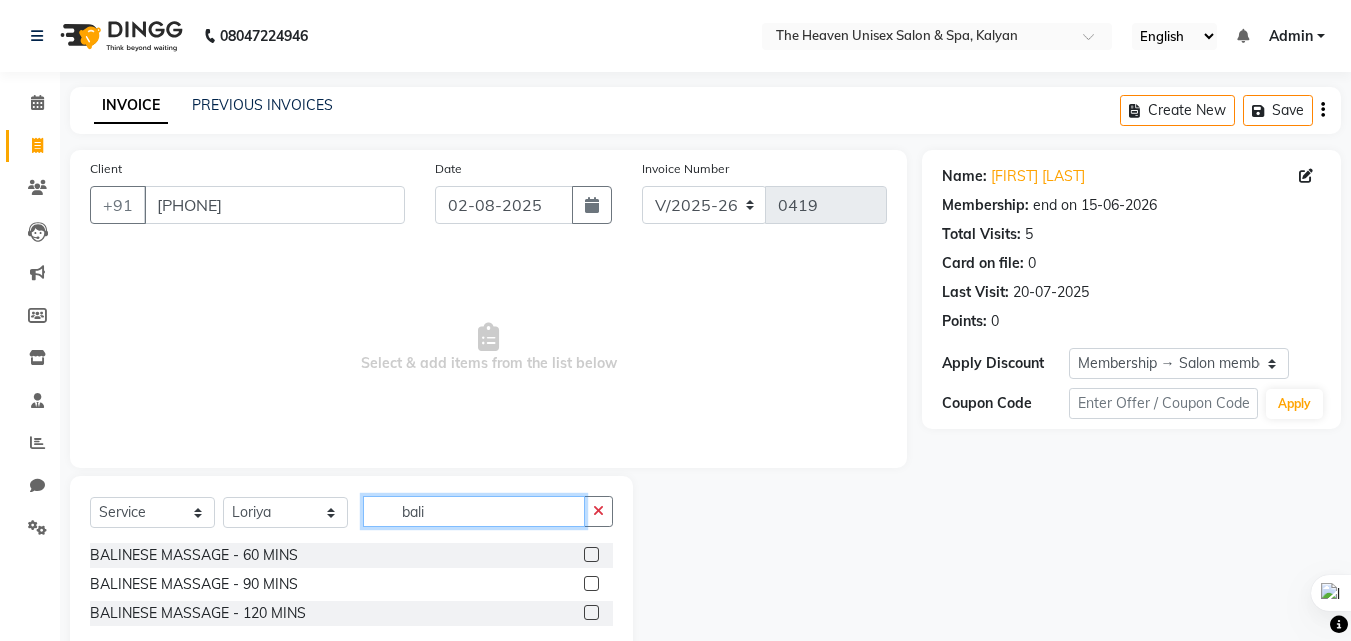 type on "bali" 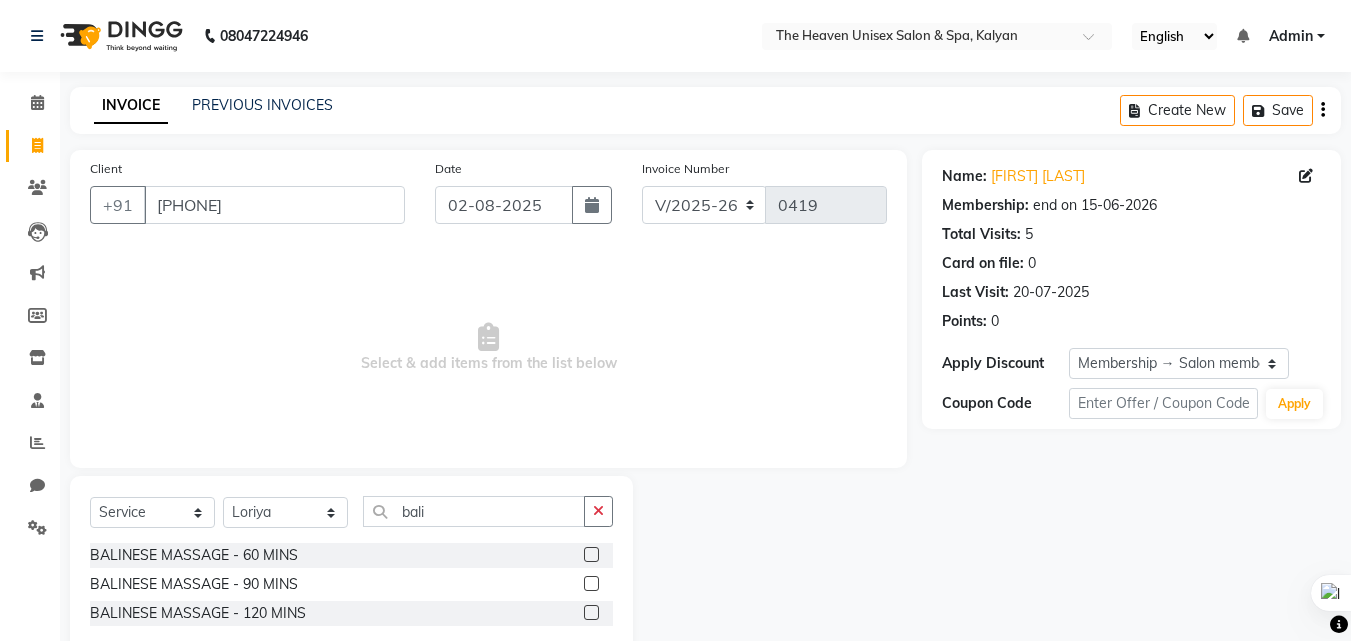 click 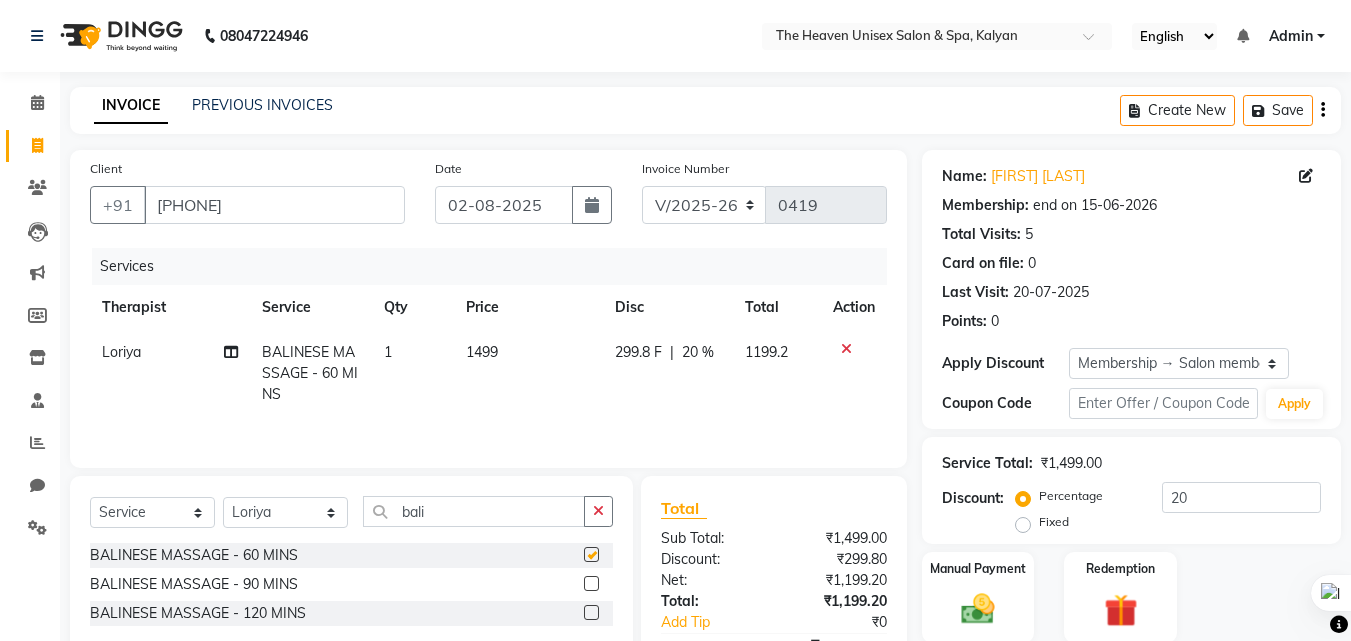 checkbox on "false" 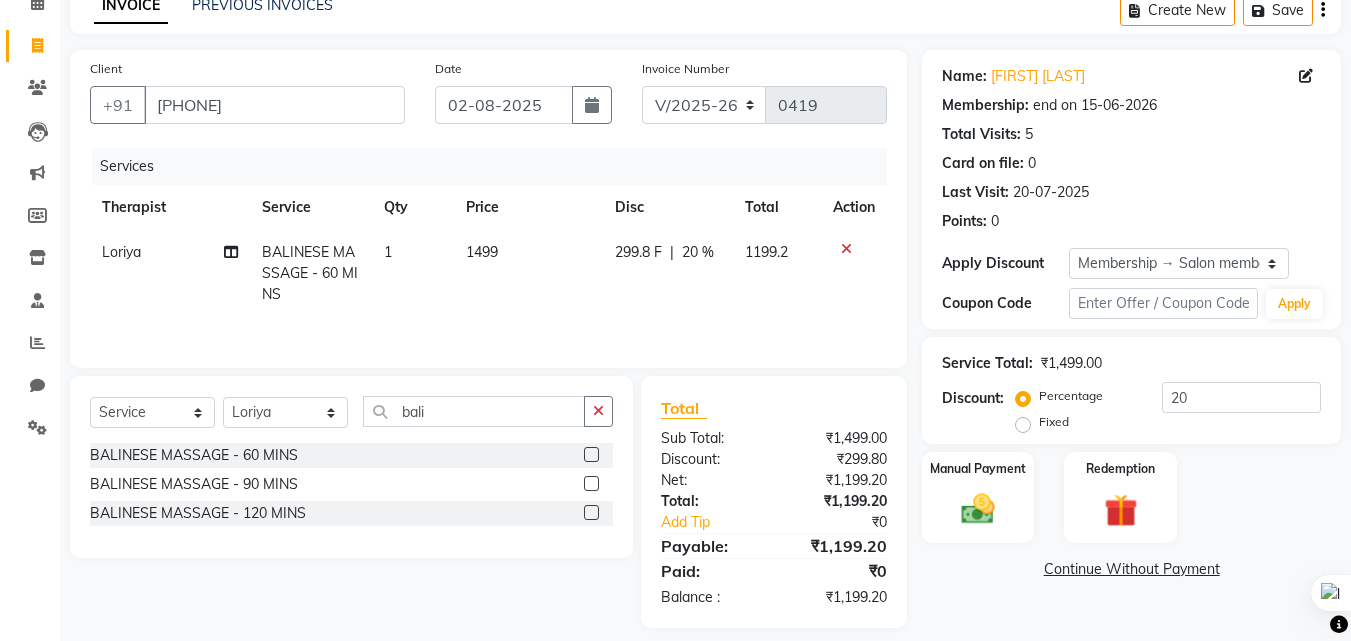scroll, scrollTop: 117, scrollLeft: 0, axis: vertical 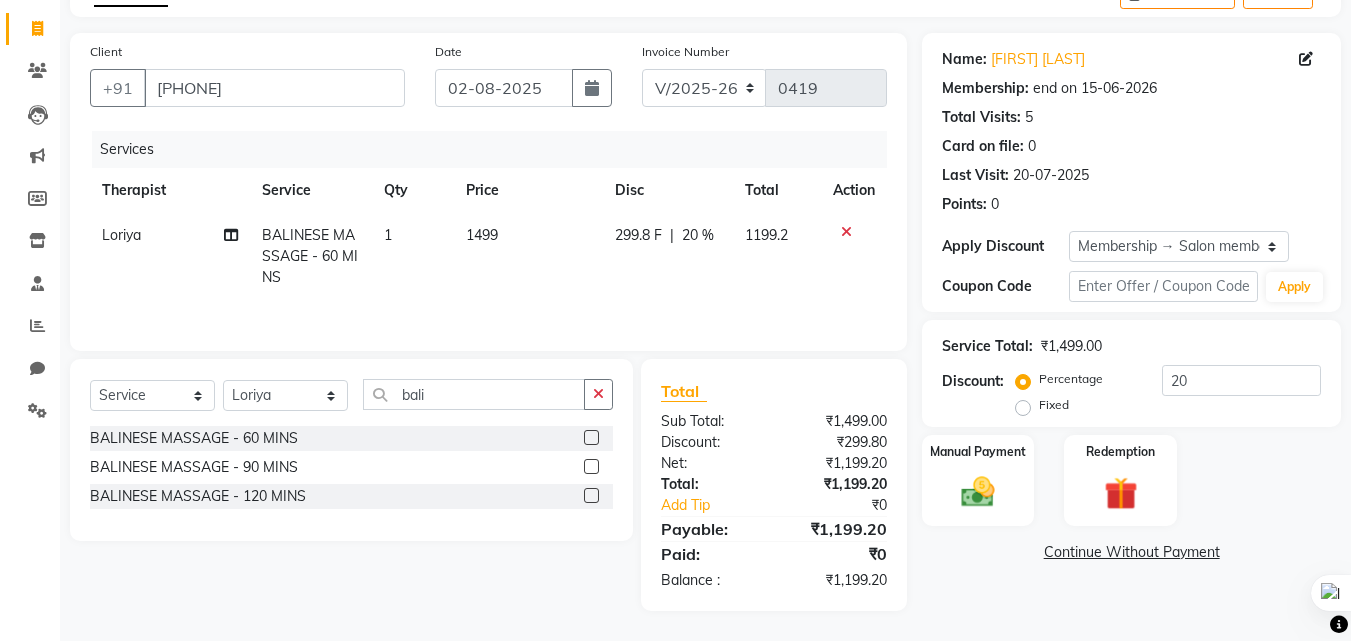 click on "299.8 F" 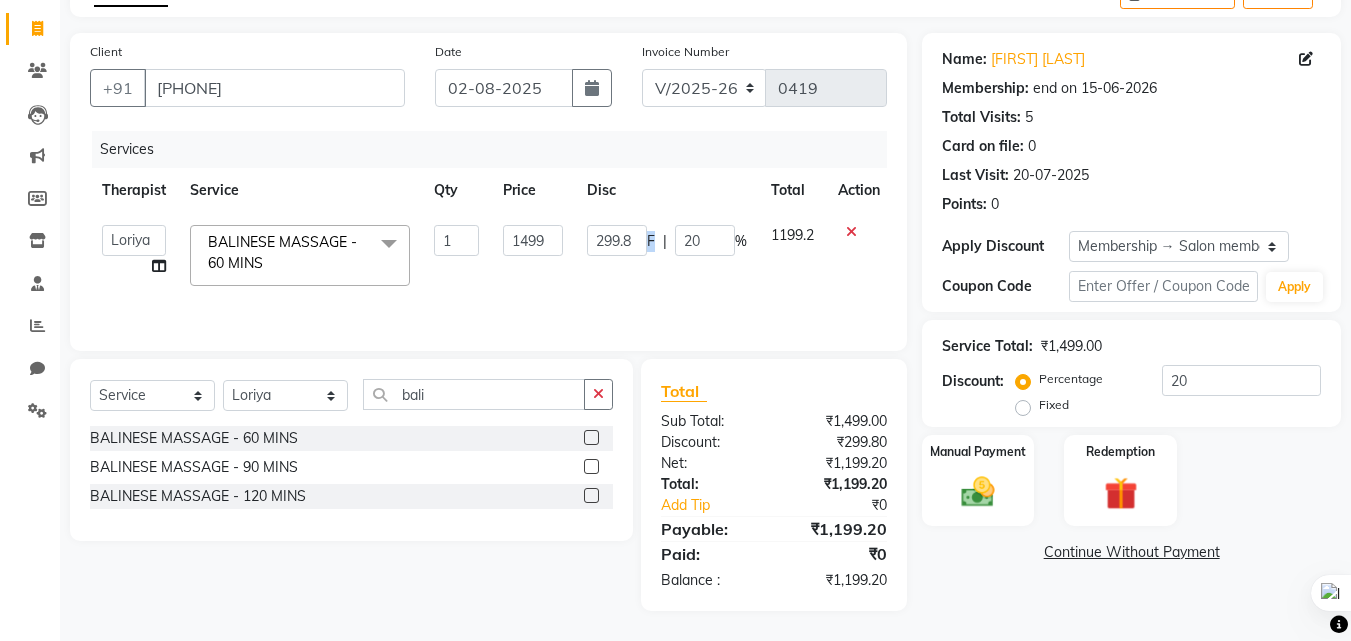 drag, startPoint x: 648, startPoint y: 238, endPoint x: 652, endPoint y: 249, distance: 11.7046995 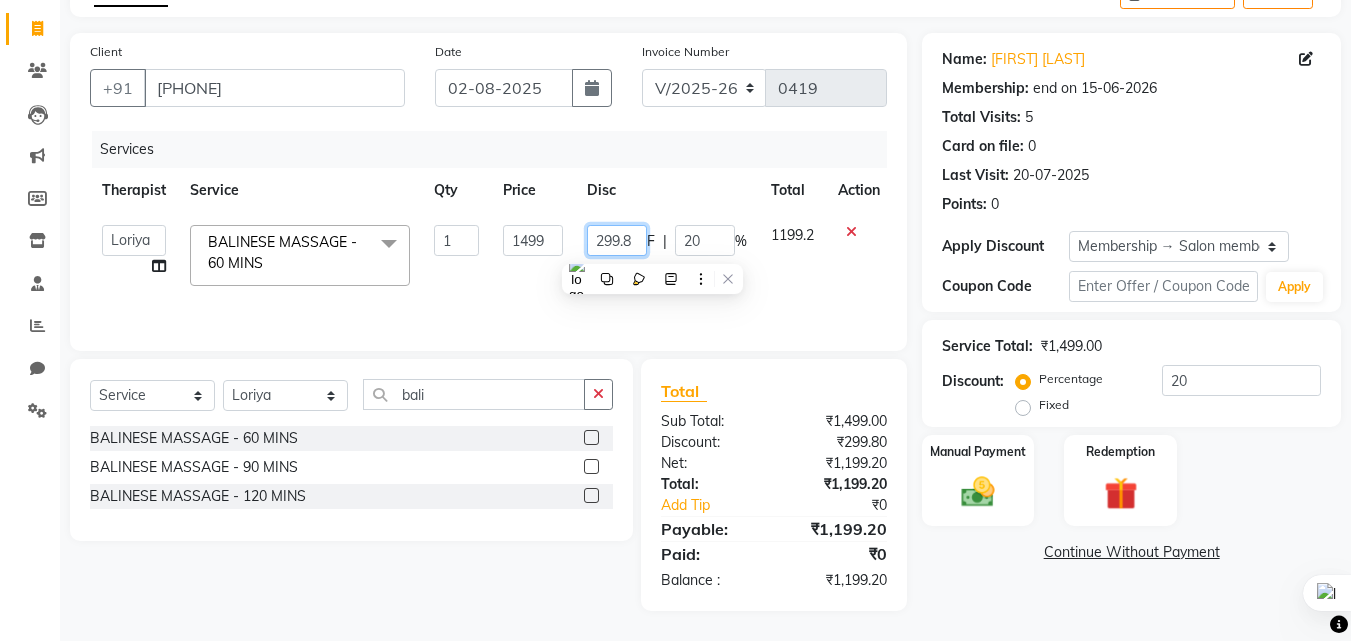 click on "299.8" 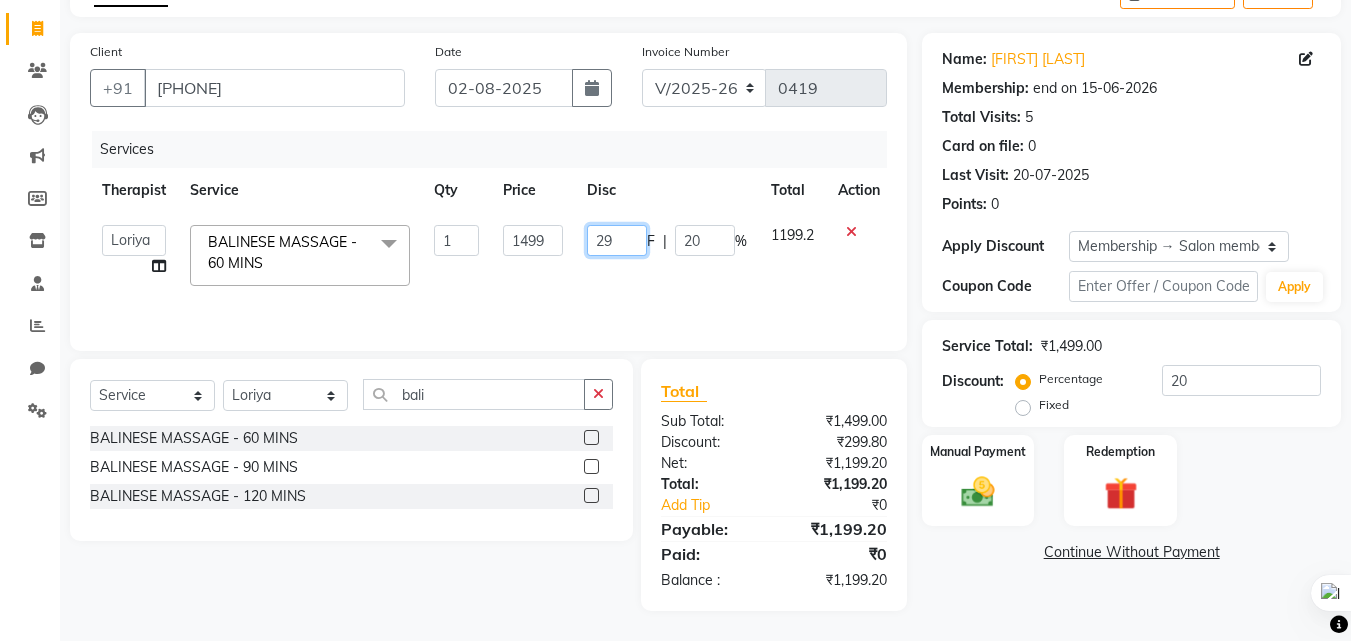 type on "2" 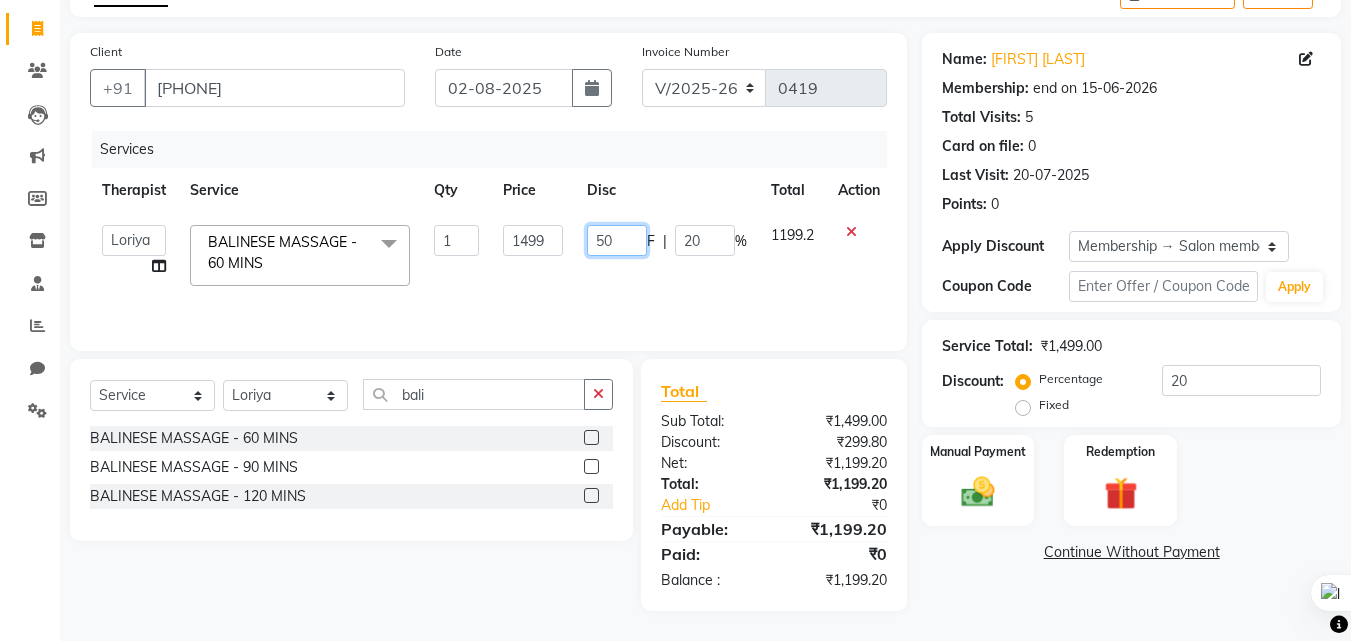 type on "500" 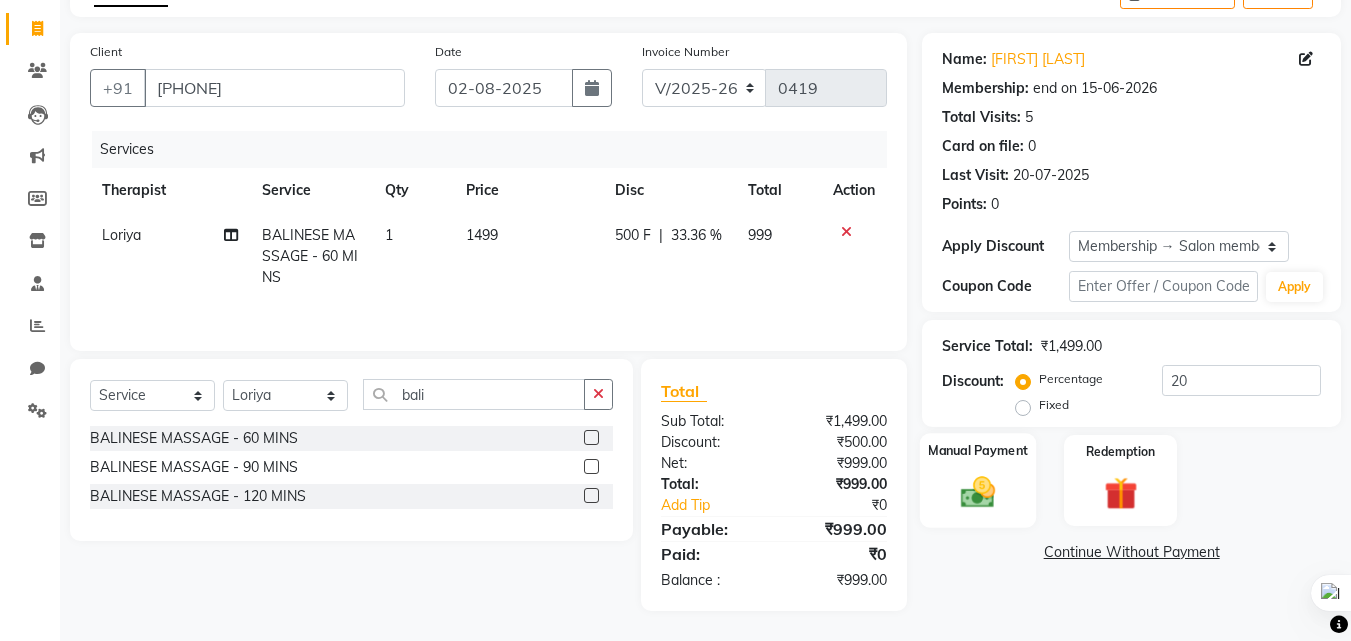 click 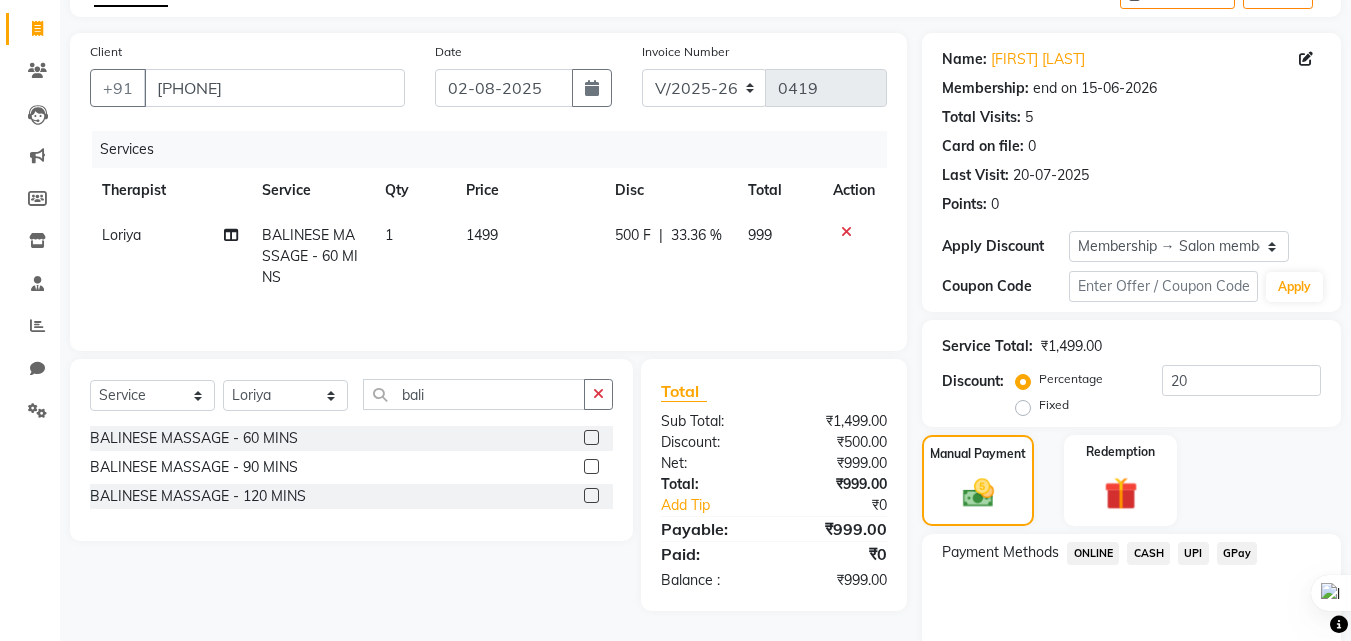 click on "CASH" 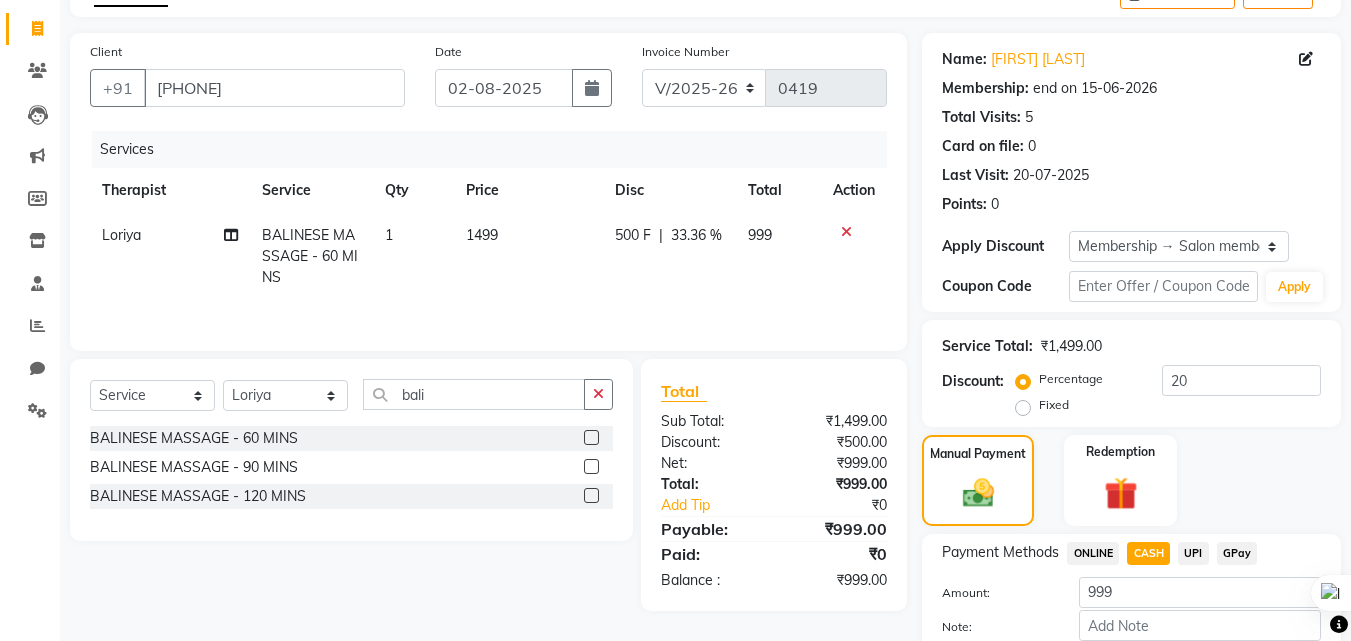 scroll, scrollTop: 230, scrollLeft: 0, axis: vertical 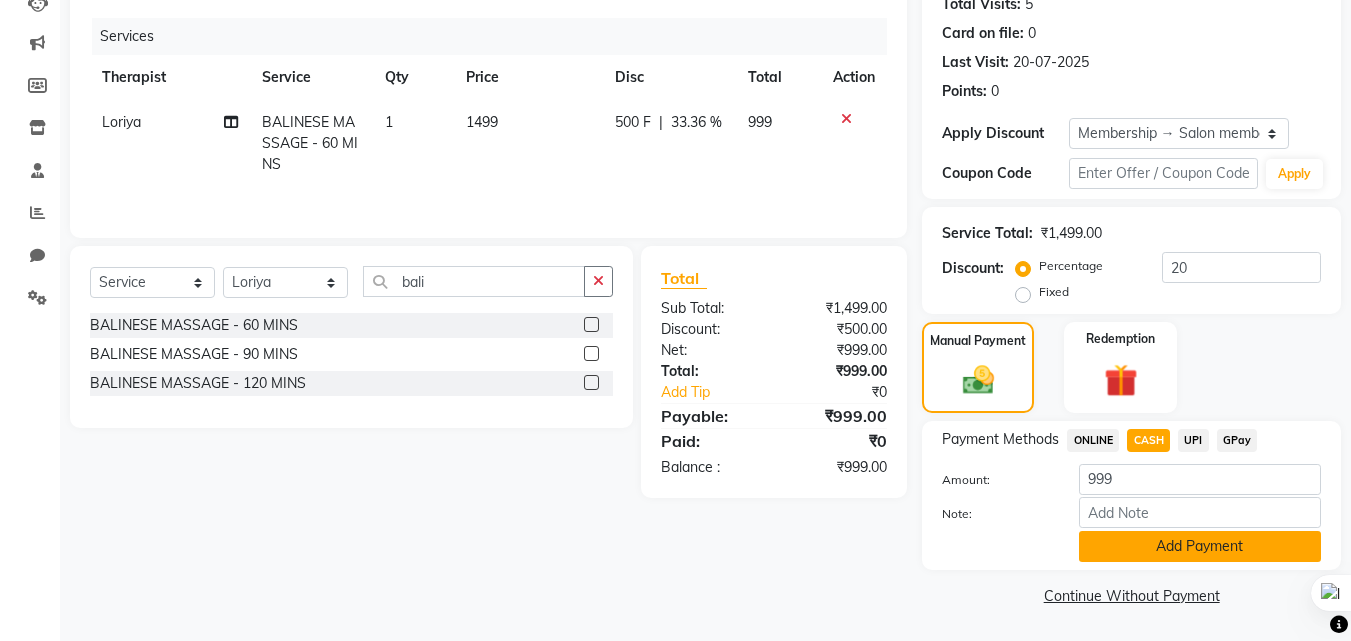 click on "Add Payment" 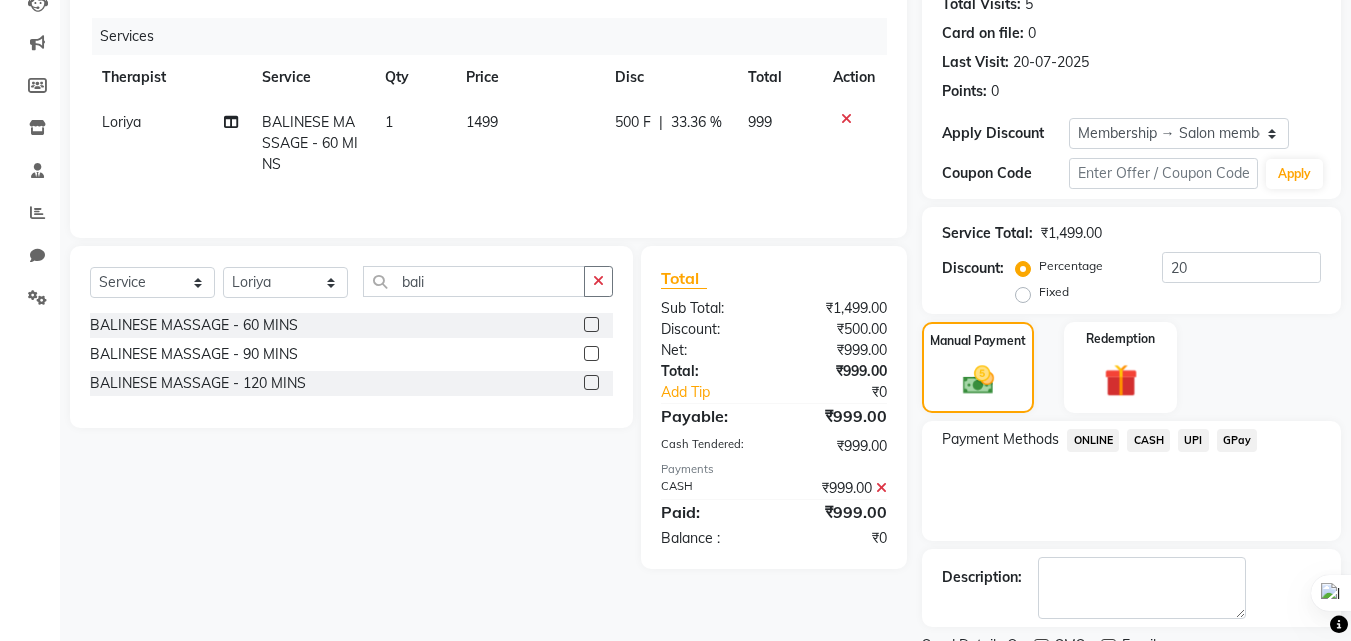 scroll, scrollTop: 314, scrollLeft: 0, axis: vertical 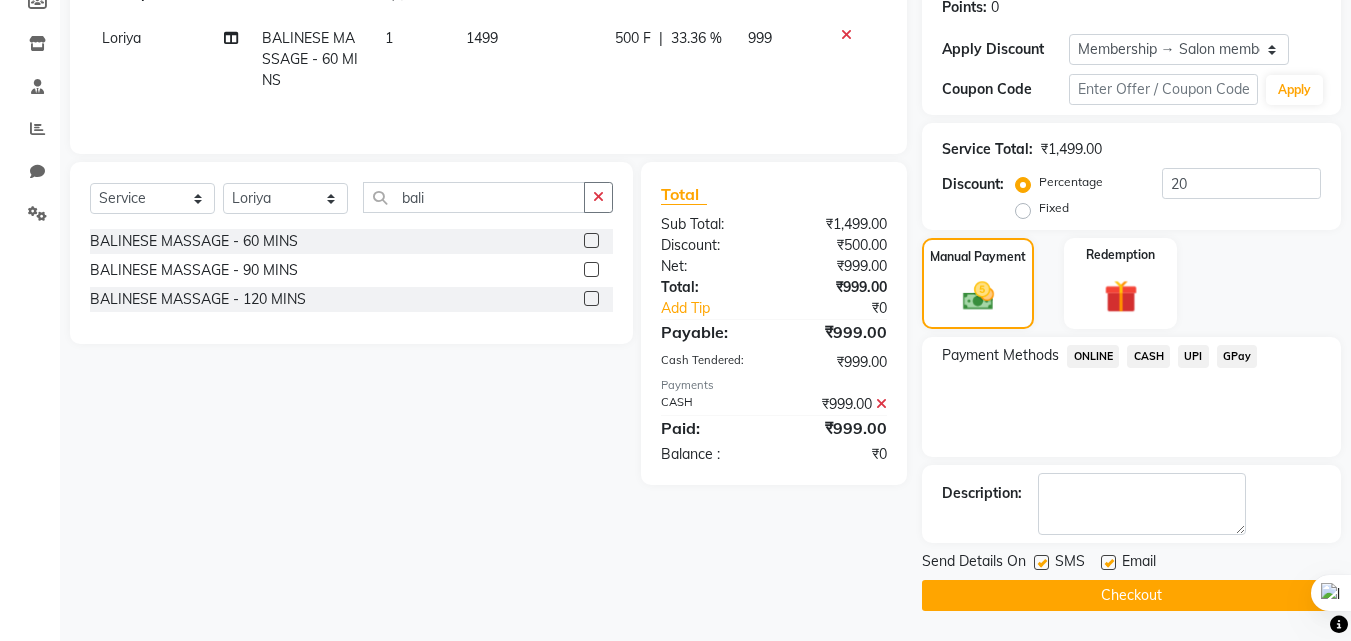 click on "Checkout" 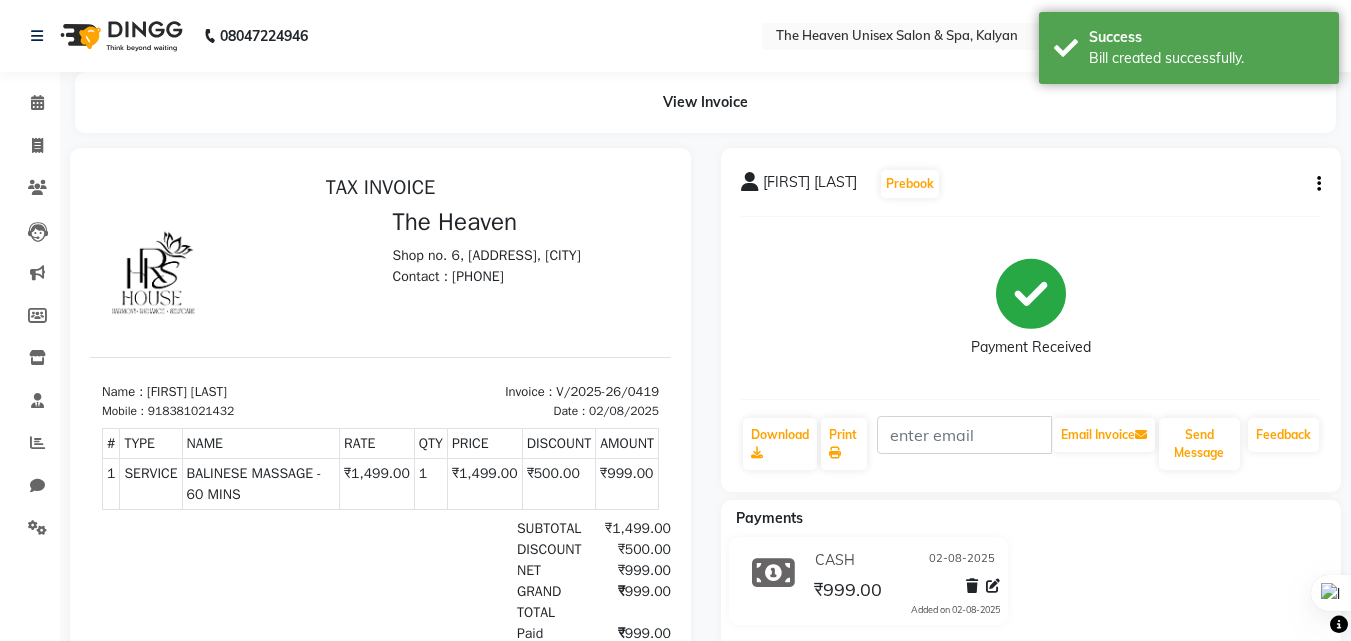 scroll, scrollTop: 0, scrollLeft: 0, axis: both 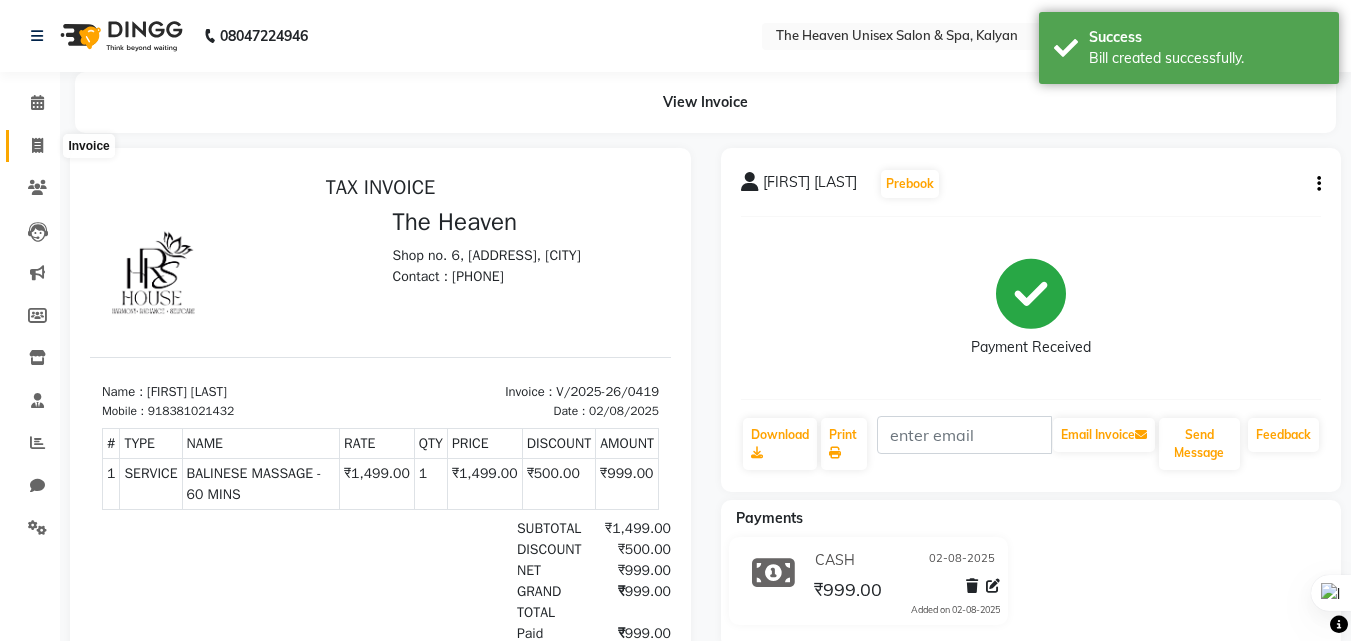 click 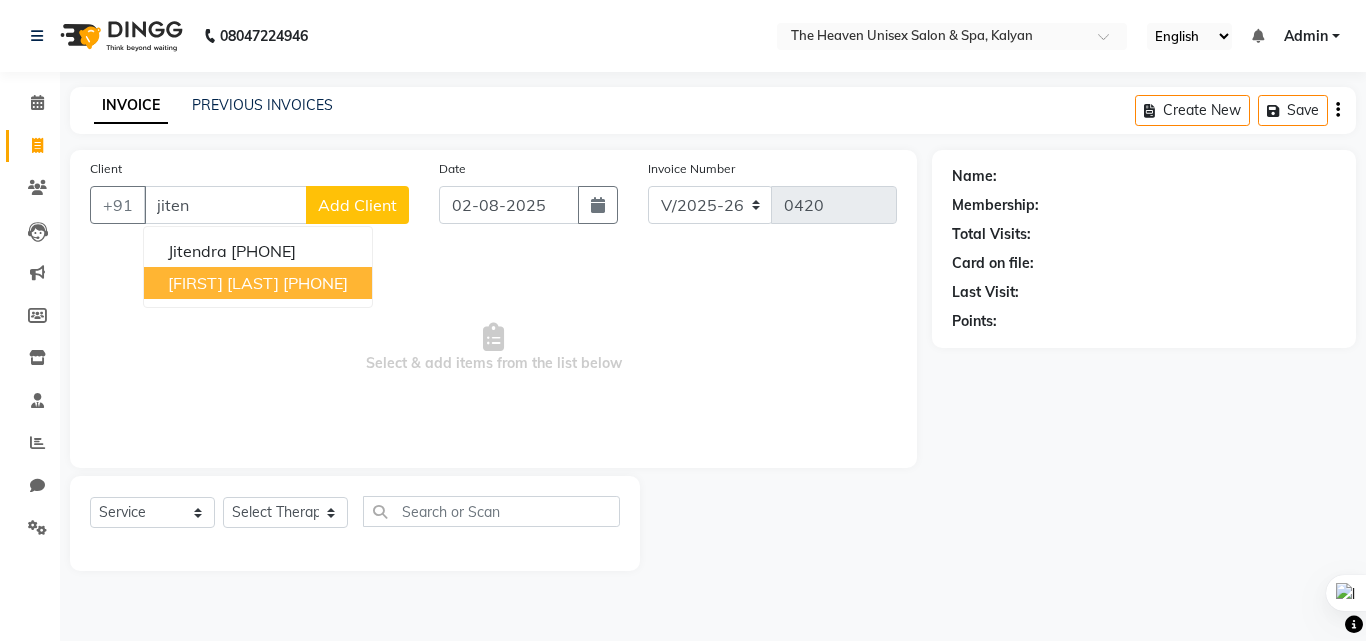 click on "jitendar Vishwakarma" at bounding box center (223, 283) 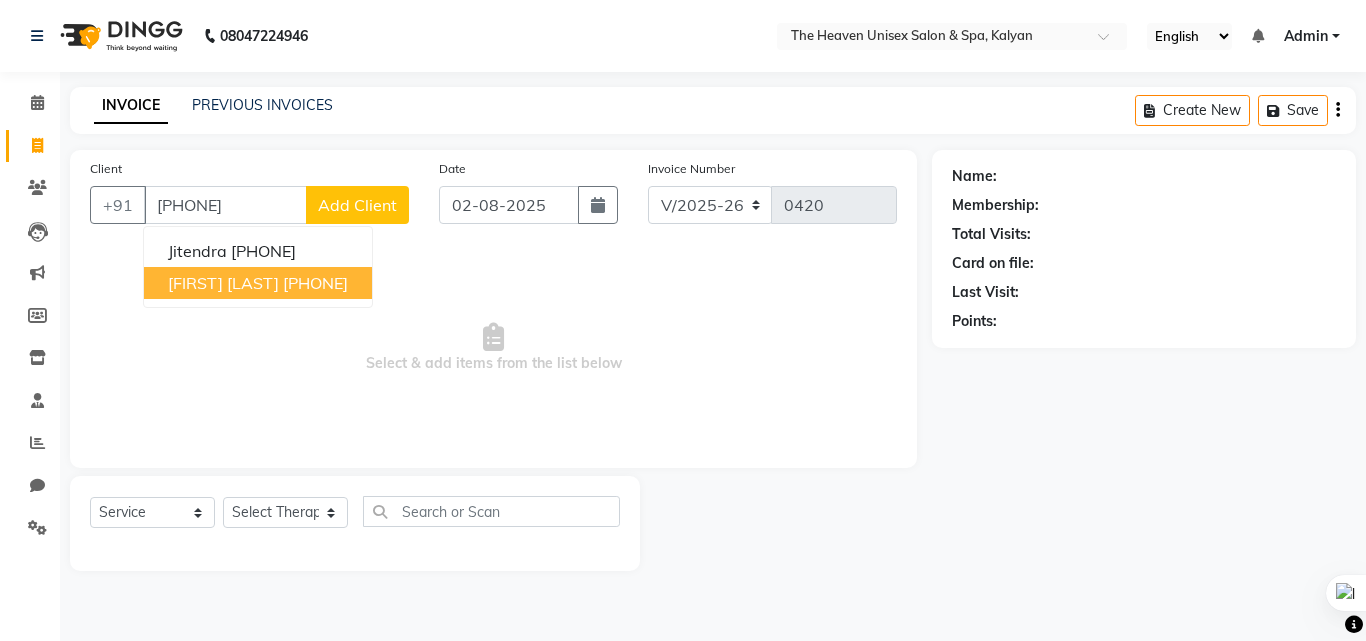 type on "[PHONE]" 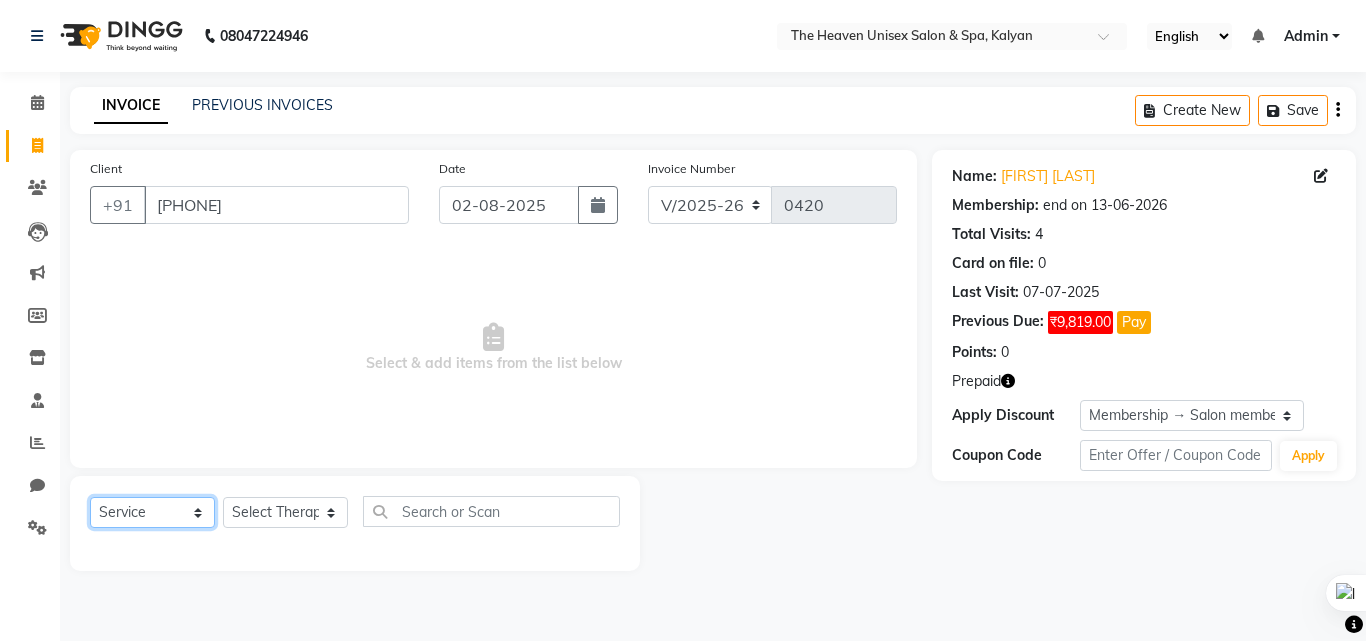 click on "Select  Service  Product  Membership  Package Voucher Prepaid Gift Card" 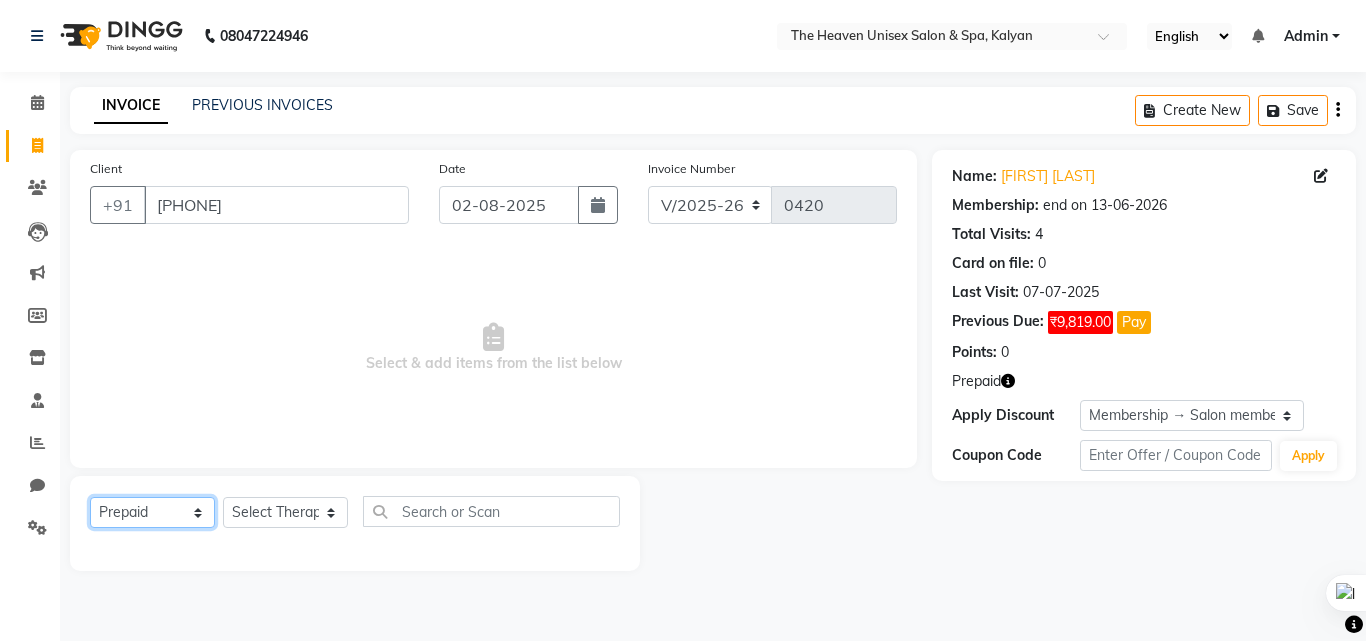 click on "Select  Service  Product  Membership  Package Voucher Prepaid Gift Card" 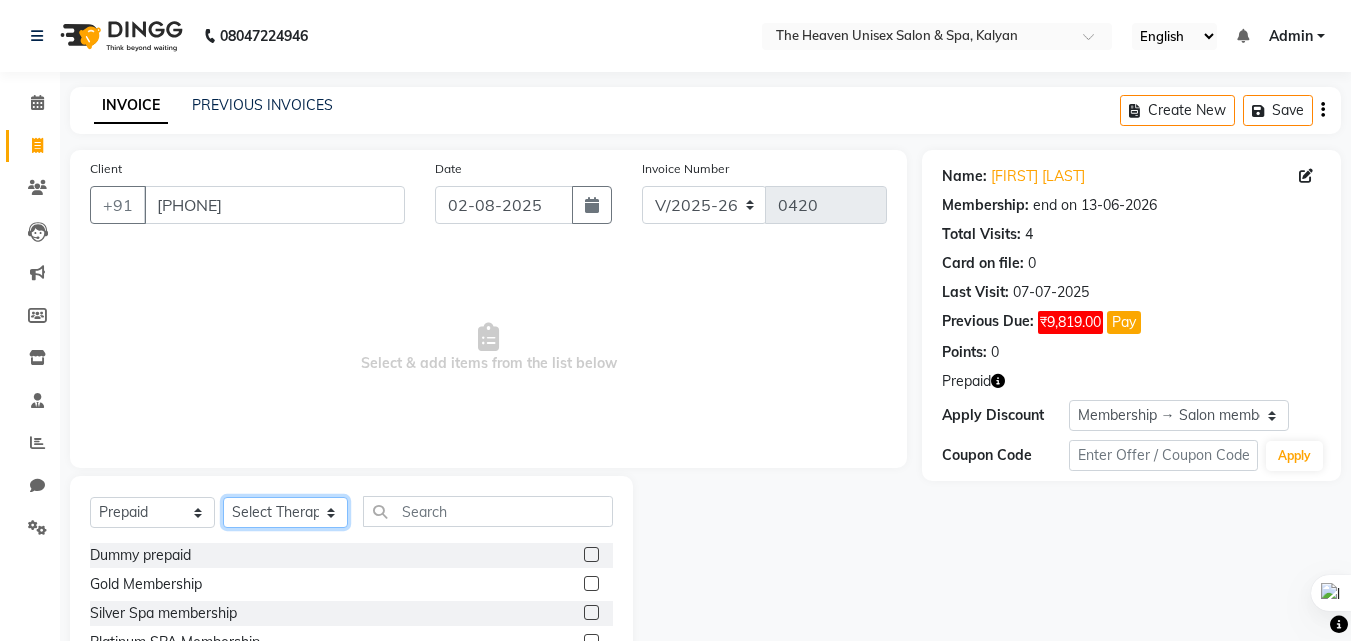 click on "Select Therapist Himanshu Singh  HRS House Leesa  Loriya Mamta Meraj messy pui Rahul Rashmi riddhi" 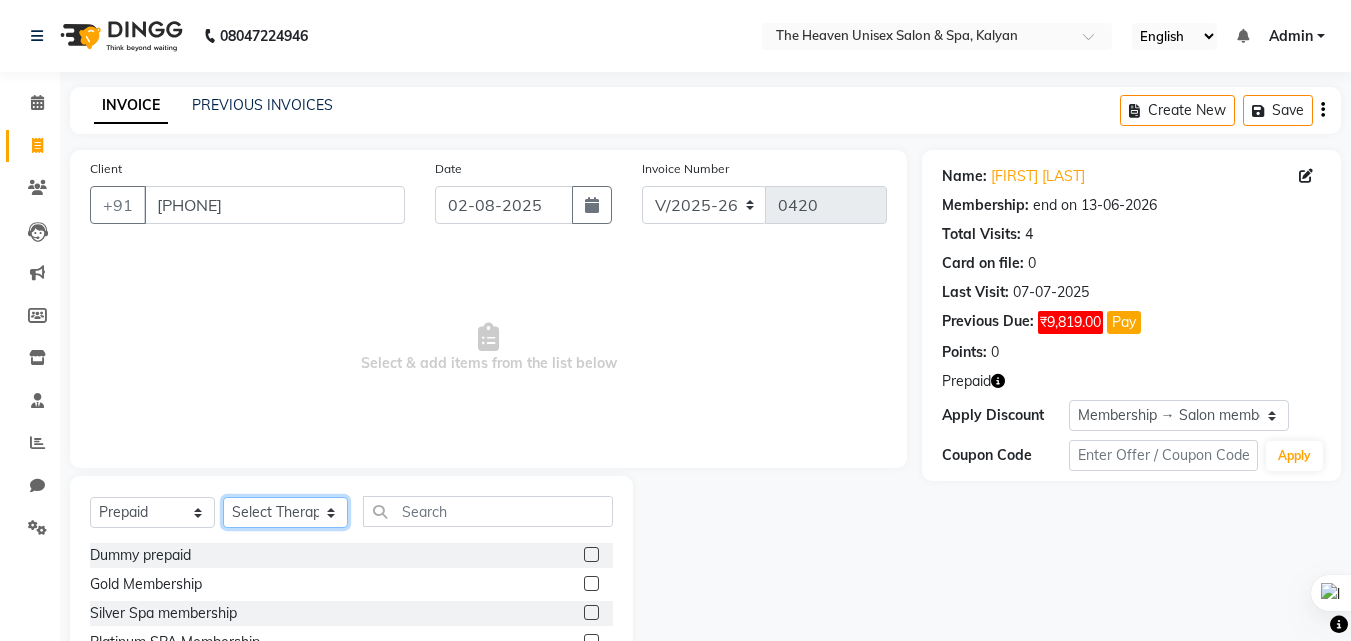 select on "86058" 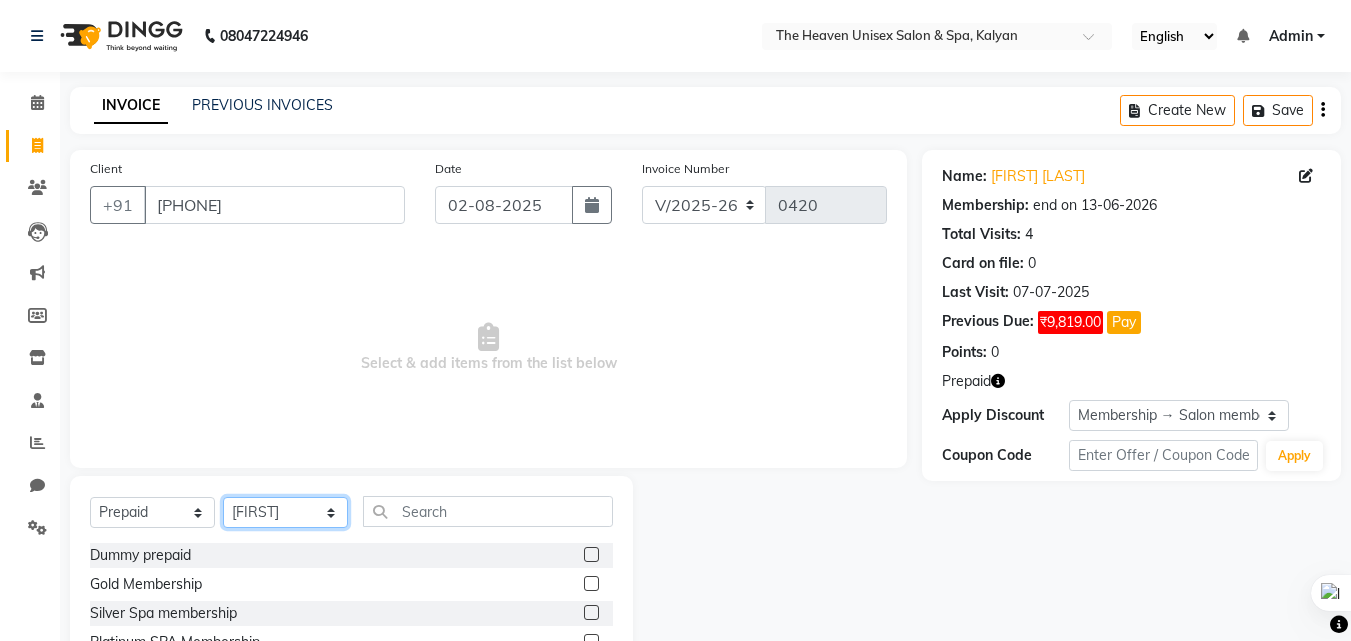 click on "Select Therapist Himanshu Singh  HRS House Leesa  Loriya Mamta Meraj messy pui Rahul Rashmi riddhi" 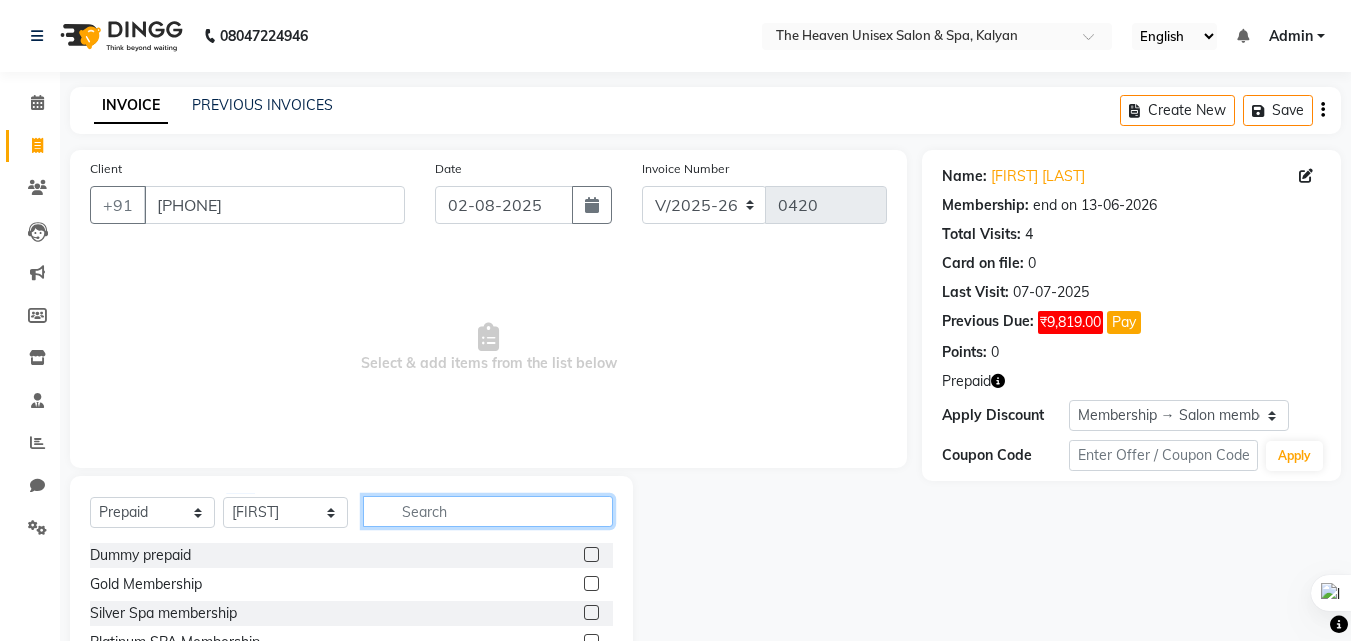 click 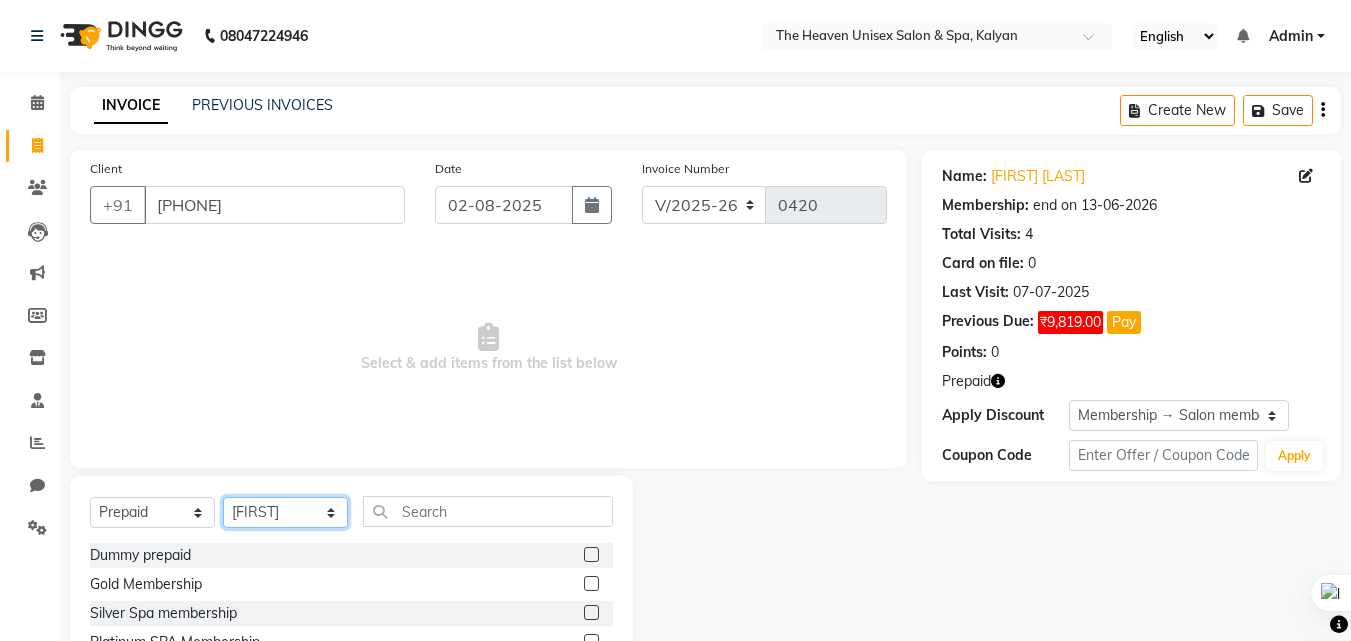 click on "Select Therapist Himanshu Singh  HRS House Leesa  Loriya Mamta Meraj messy pui Rahul Rashmi riddhi" 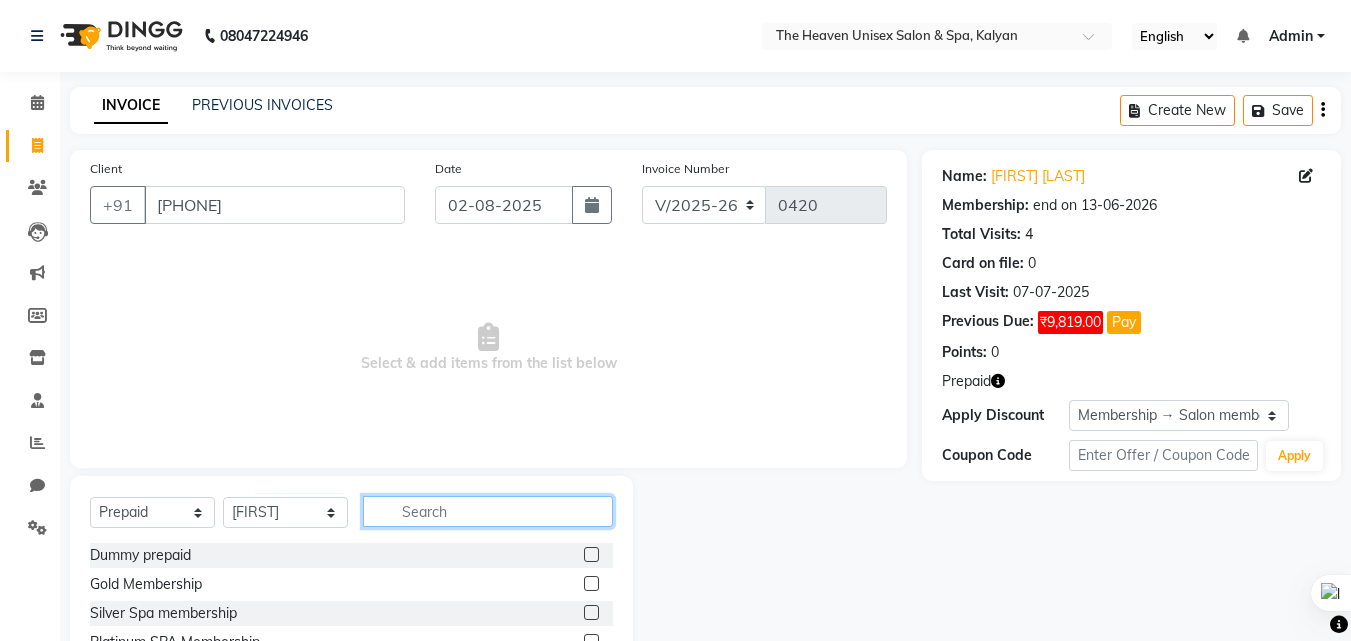 click 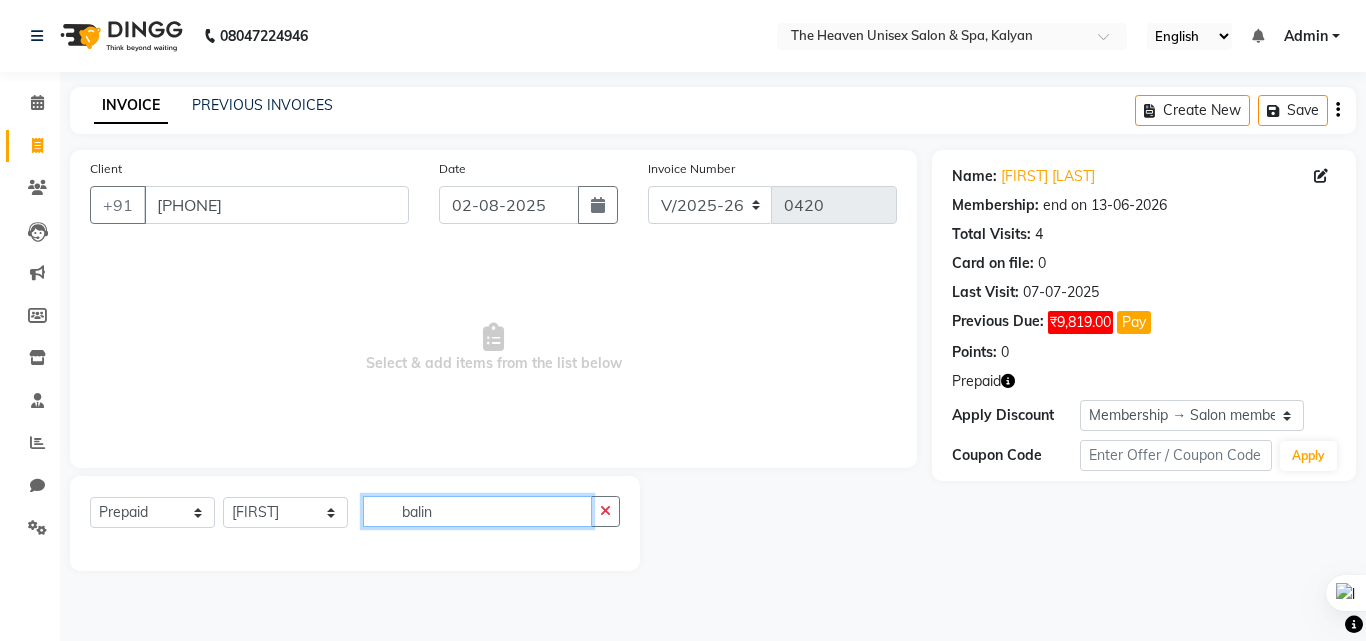type on "balin" 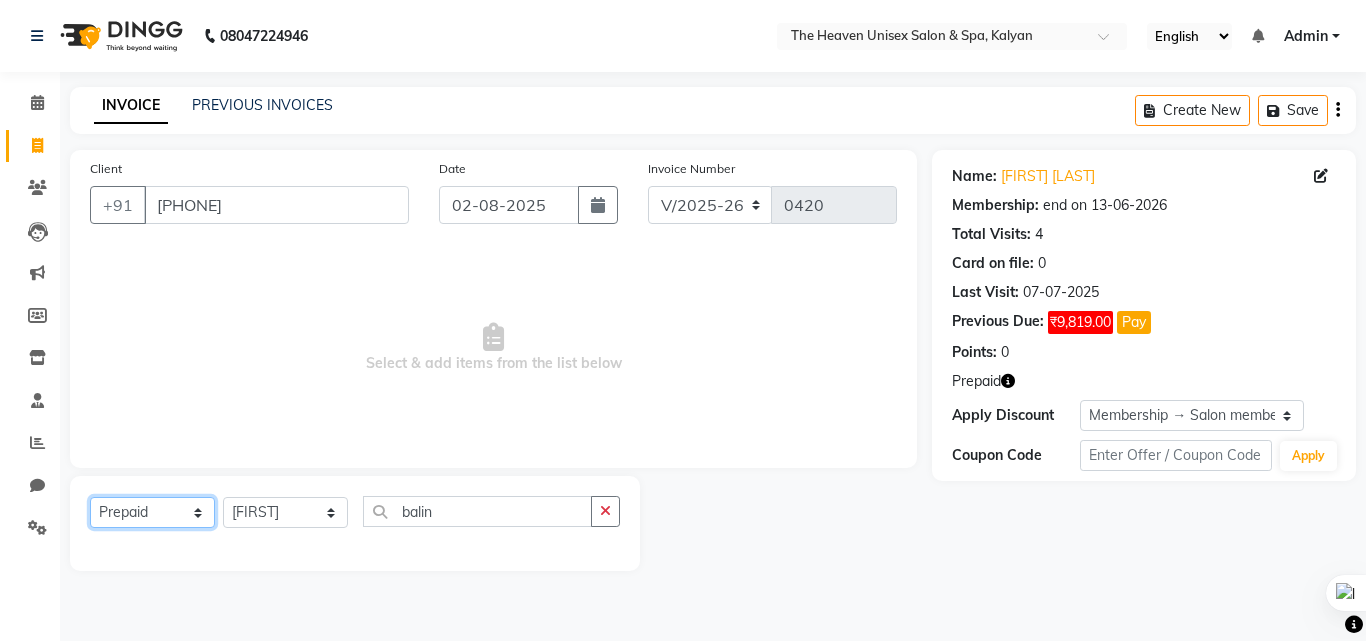 click on "Select  Service  Product  Membership  Package Voucher Prepaid Gift Card" 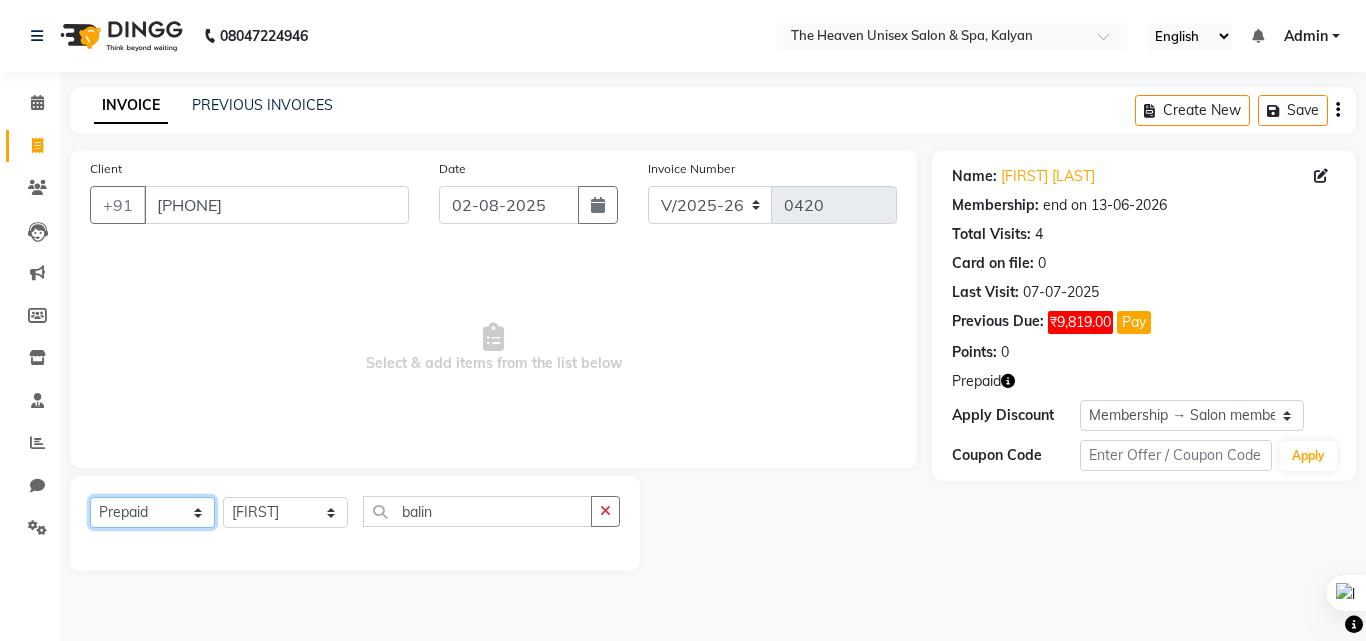 select on "service" 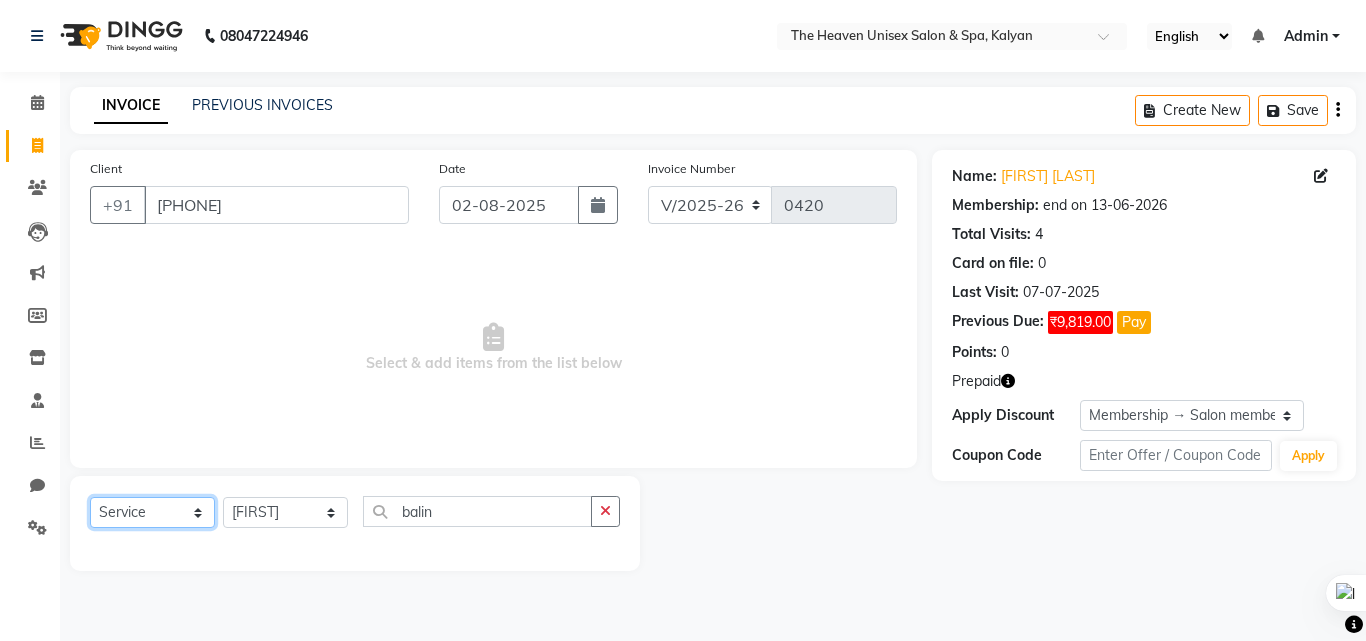 click on "Select  Service  Product  Membership  Package Voucher Prepaid Gift Card" 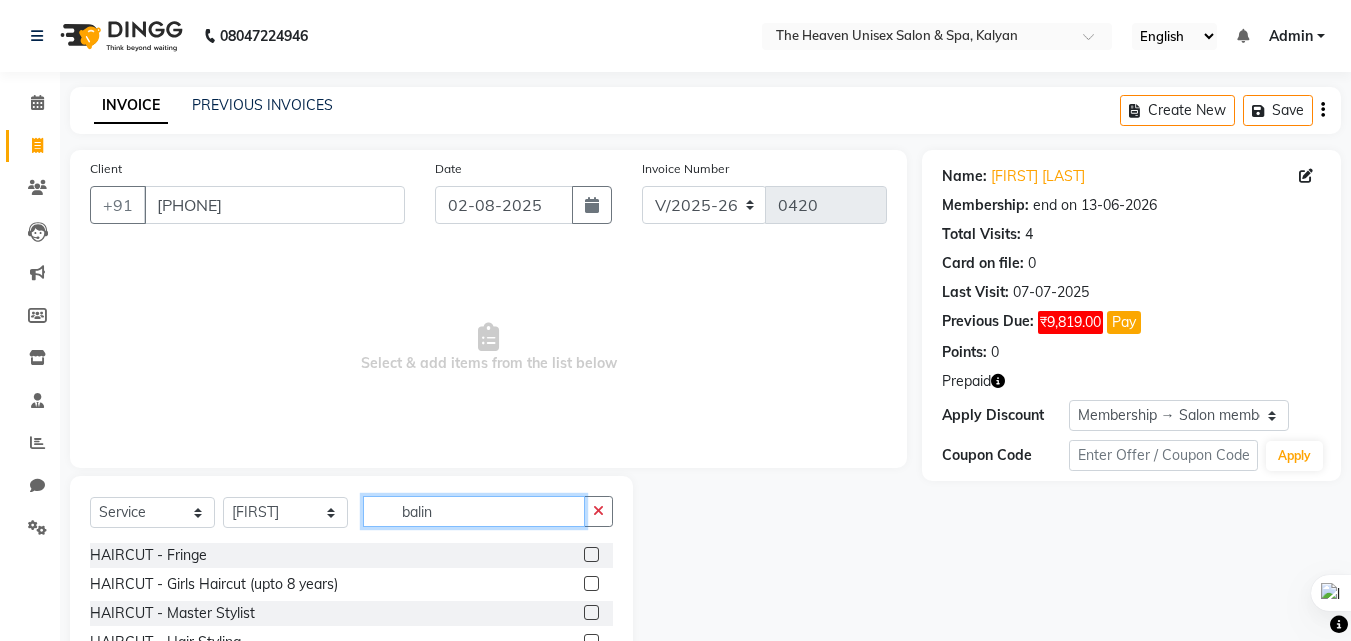 click on "balin" 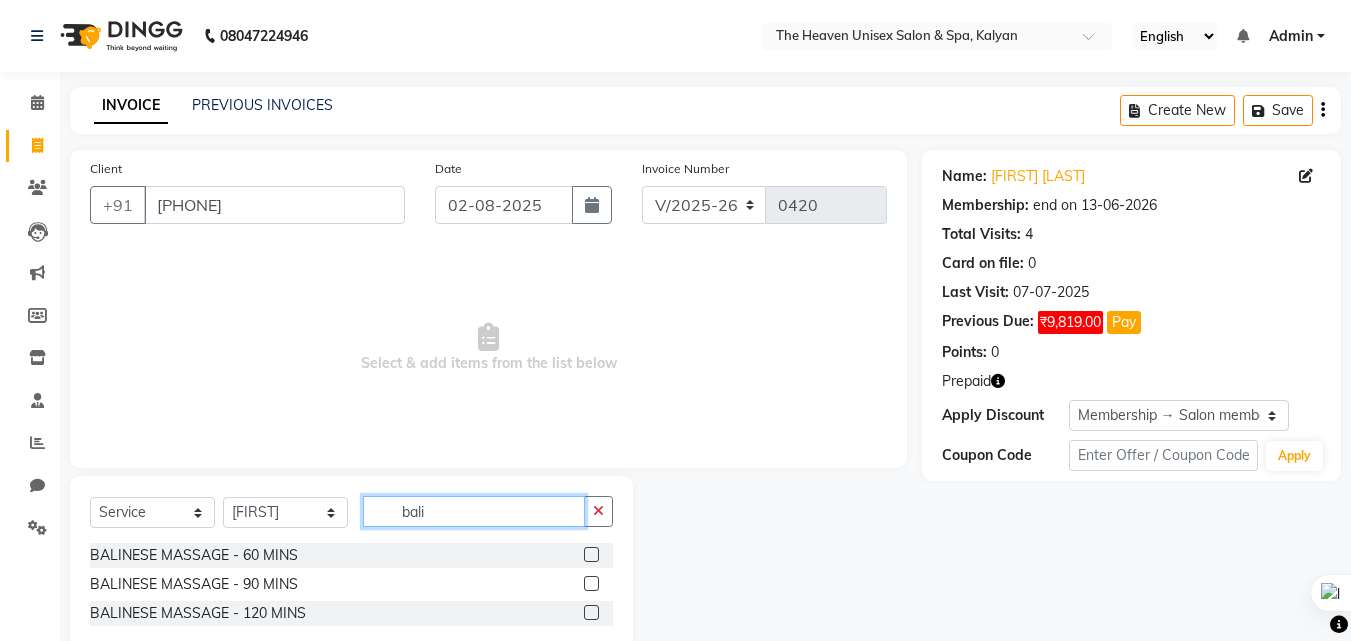 type on "bali" 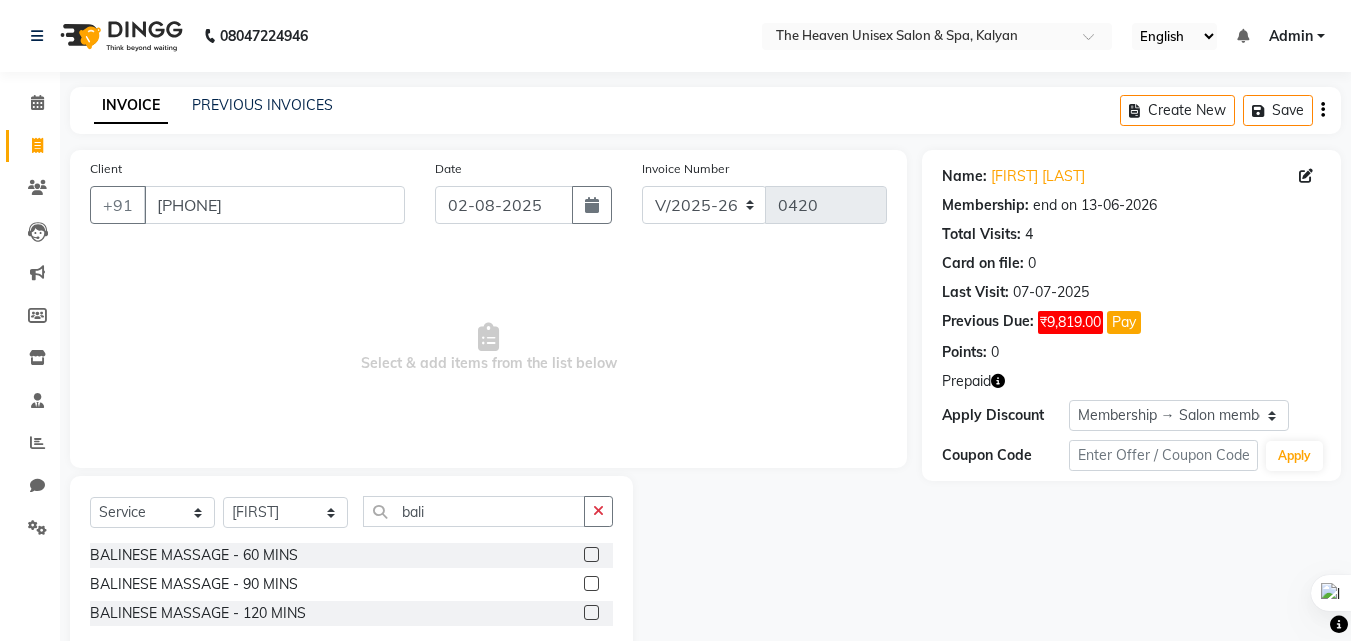 click on "BALINESE MASSAGE - 60 MINS" 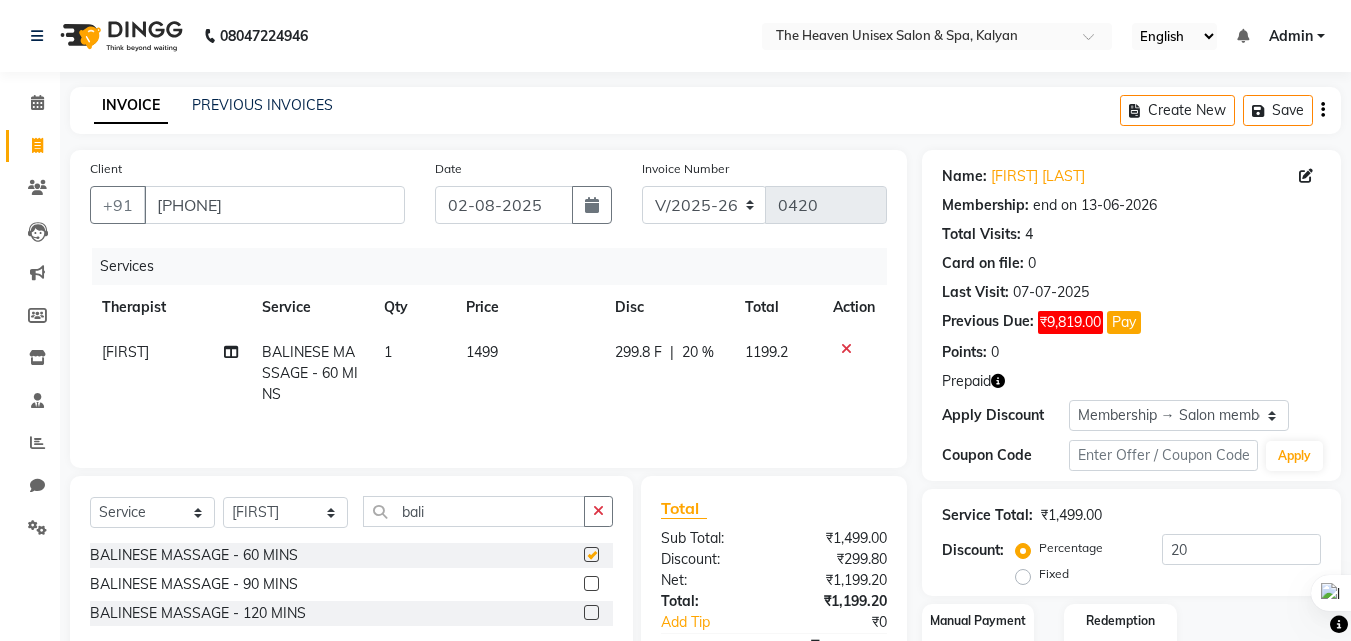checkbox on "false" 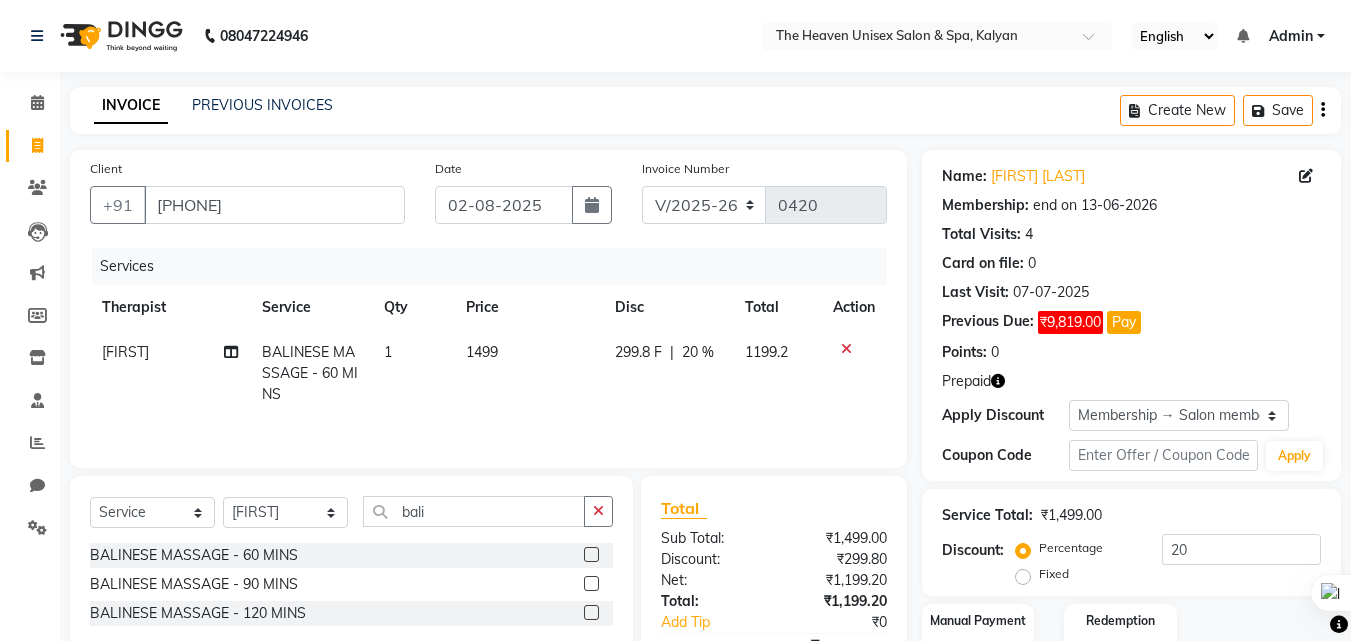 scroll, scrollTop: 125, scrollLeft: 0, axis: vertical 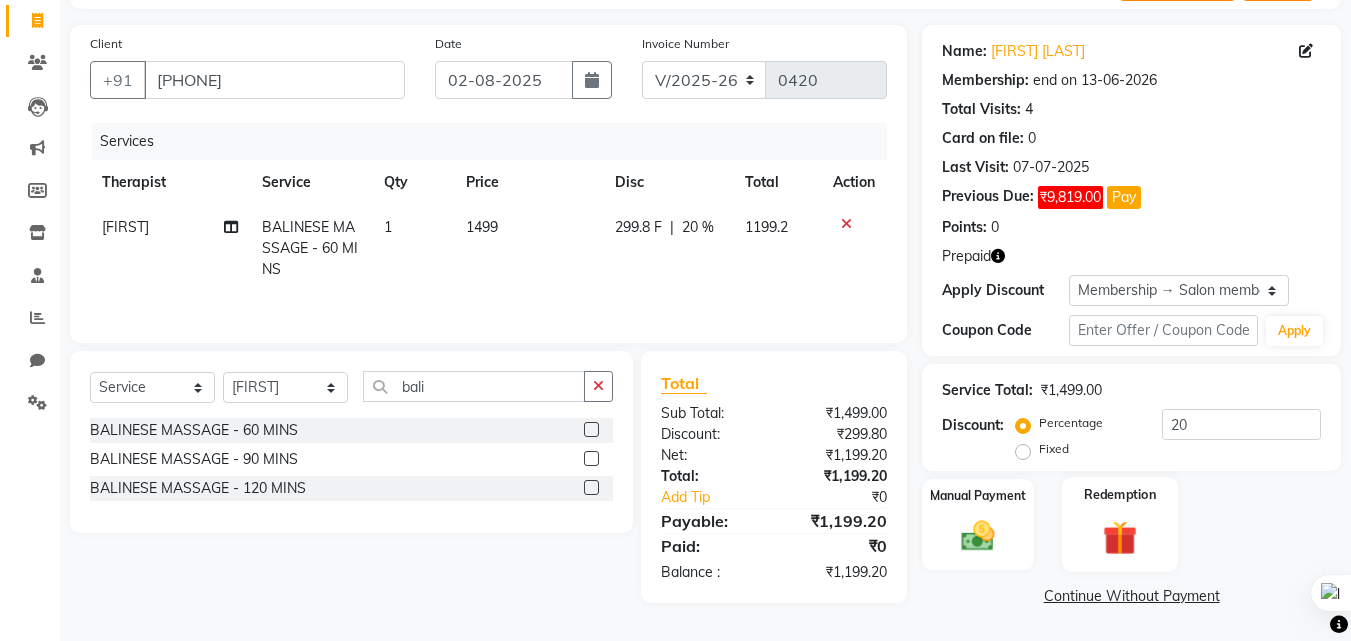 click 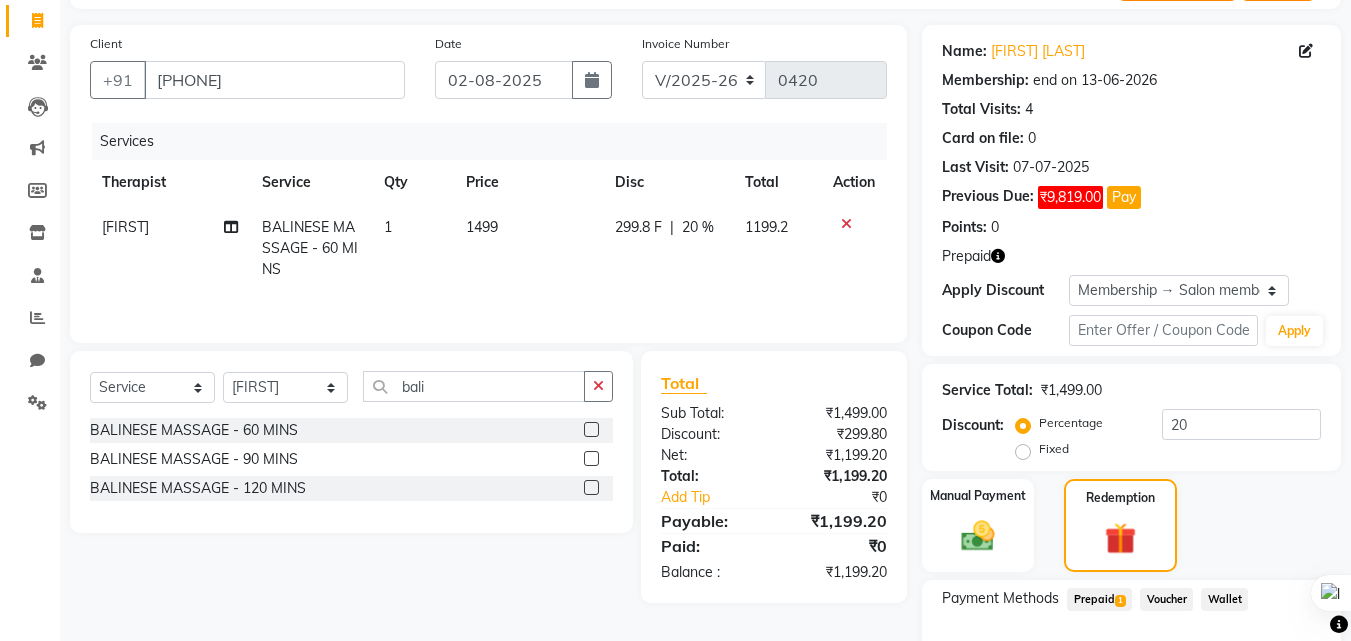 scroll, scrollTop: 255, scrollLeft: 0, axis: vertical 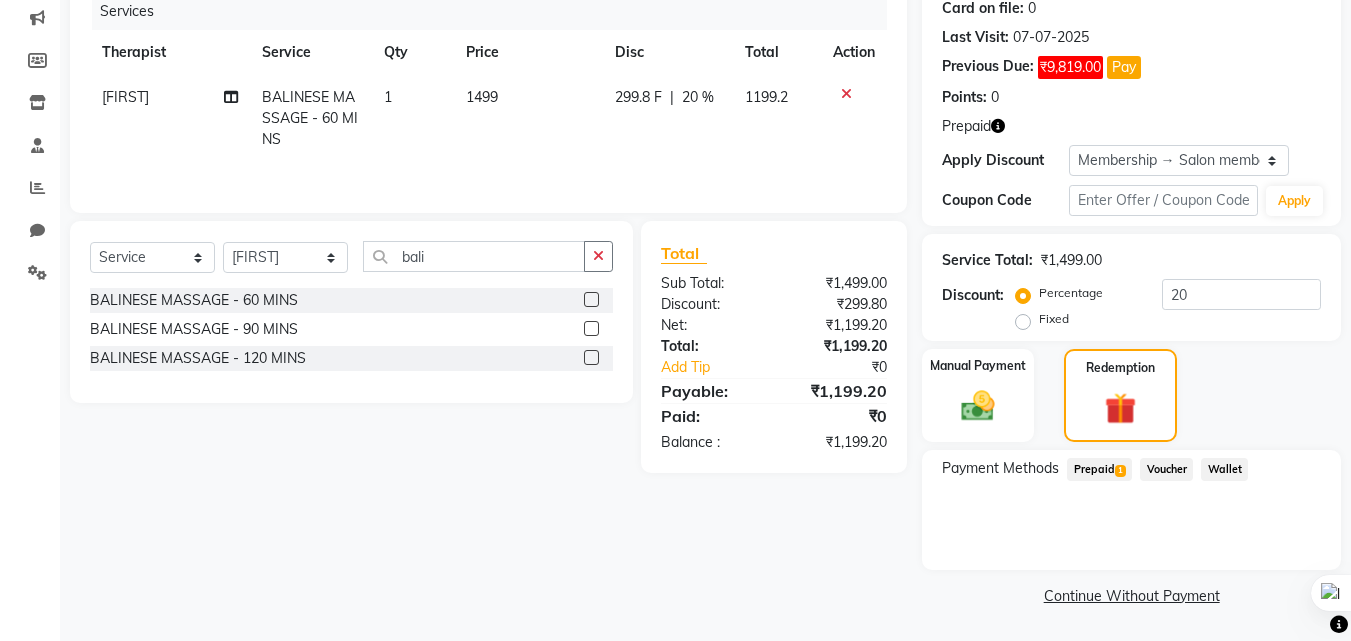 click on "Payment Methods  Prepaid  1  Voucher   Wallet" 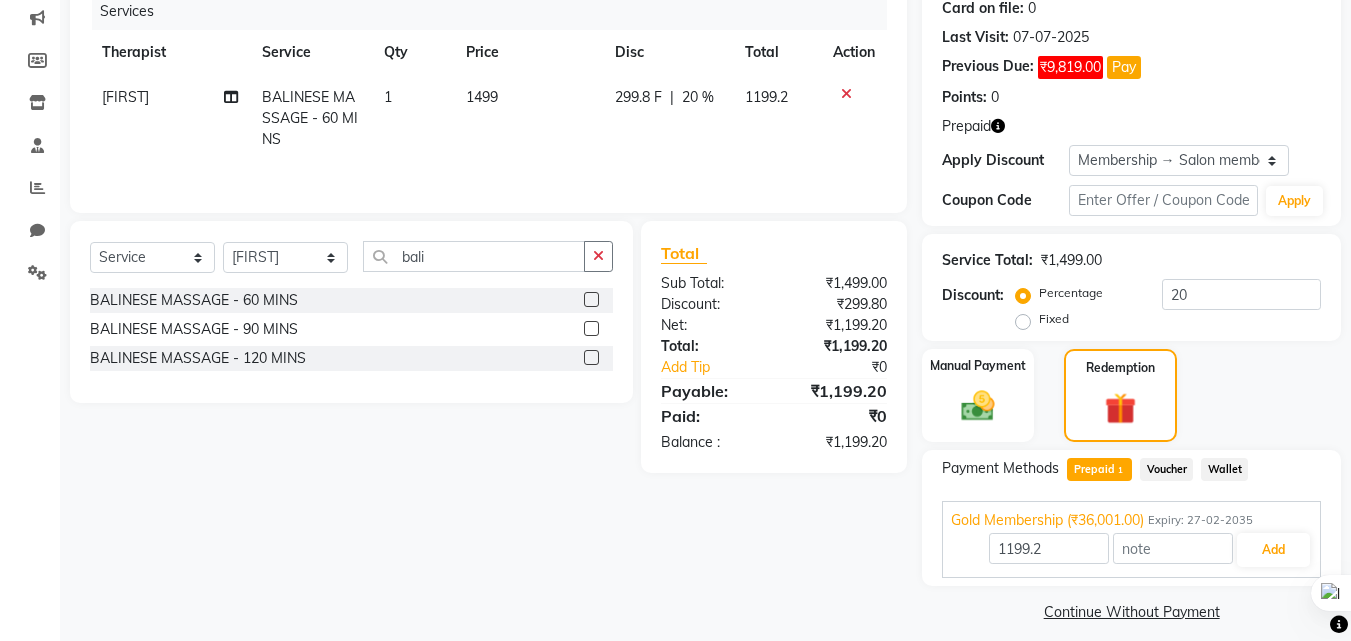 scroll, scrollTop: 271, scrollLeft: 0, axis: vertical 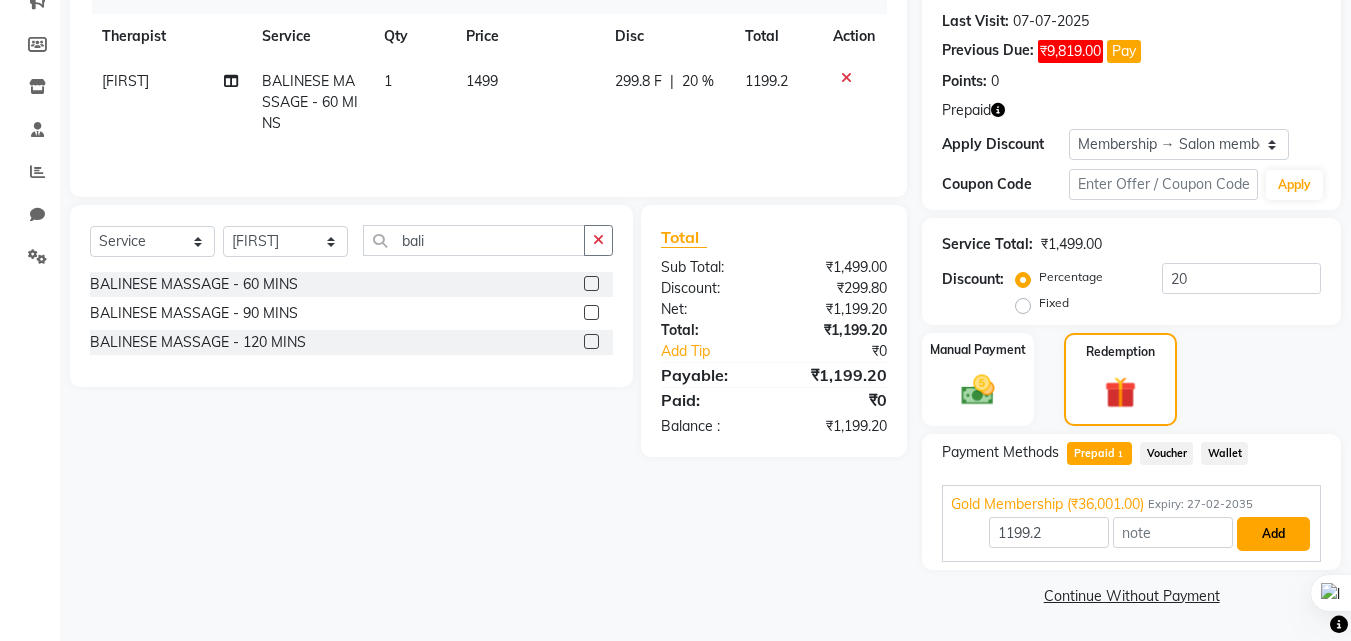 click on "Add" at bounding box center (1273, 534) 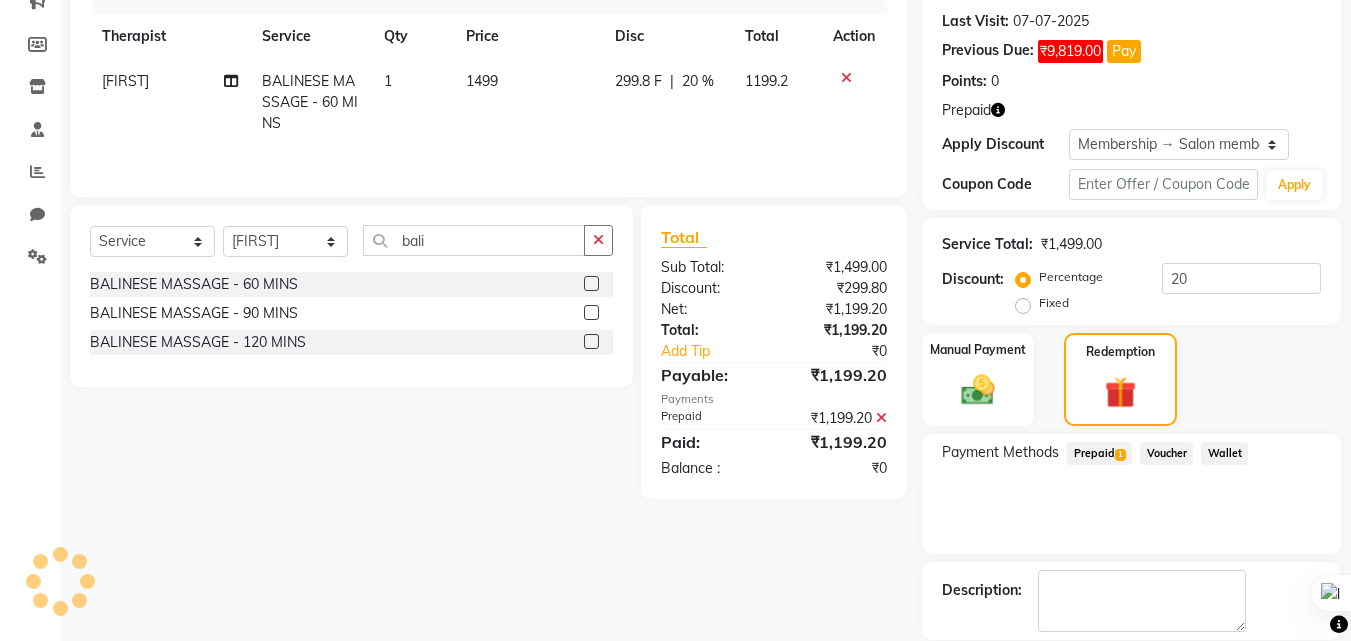 scroll, scrollTop: 368, scrollLeft: 0, axis: vertical 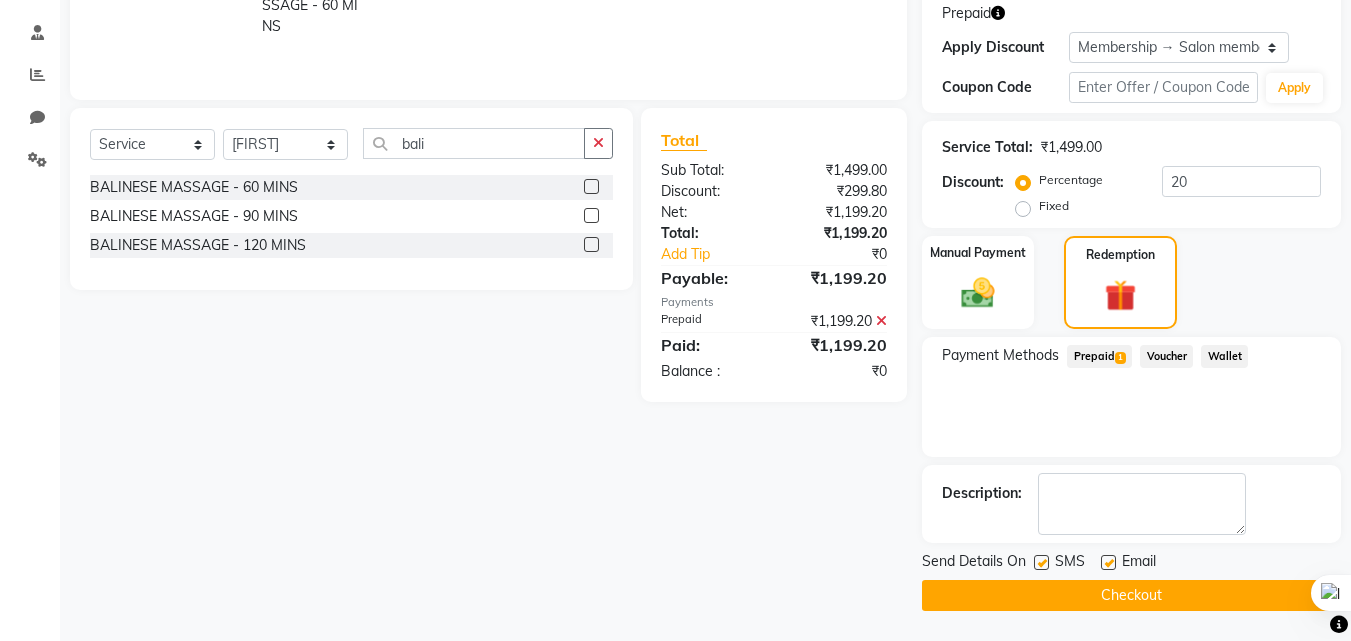 click on "Checkout" 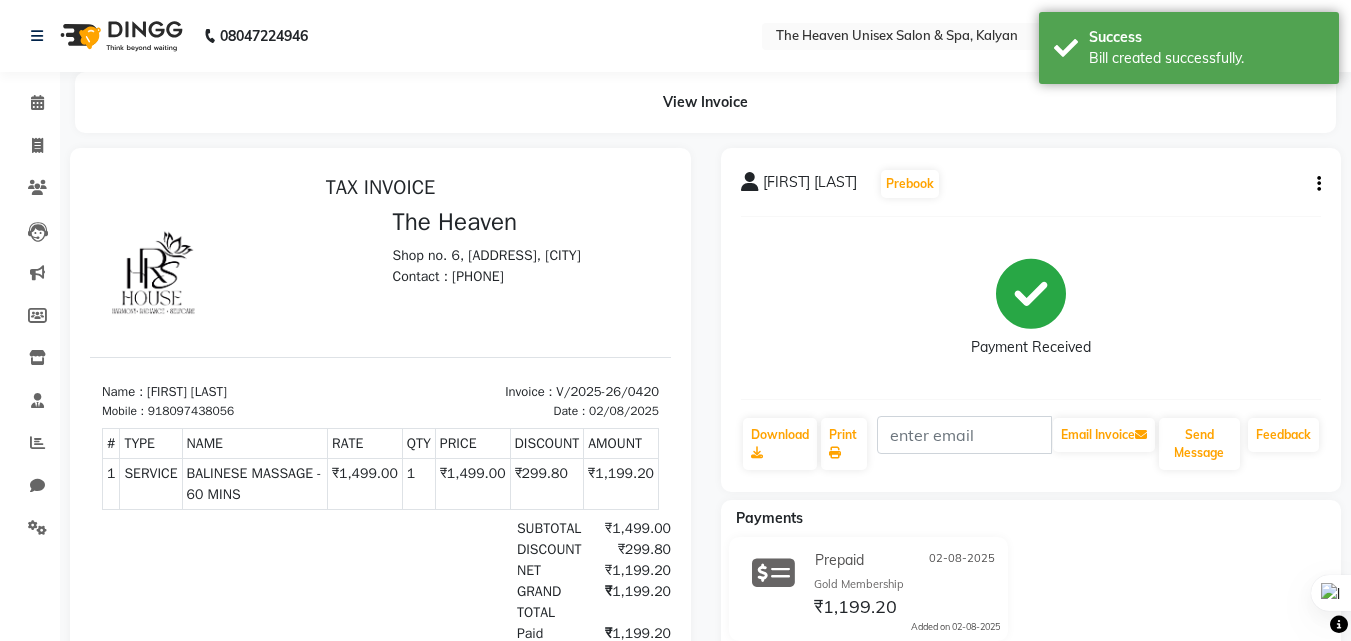 scroll, scrollTop: 0, scrollLeft: 0, axis: both 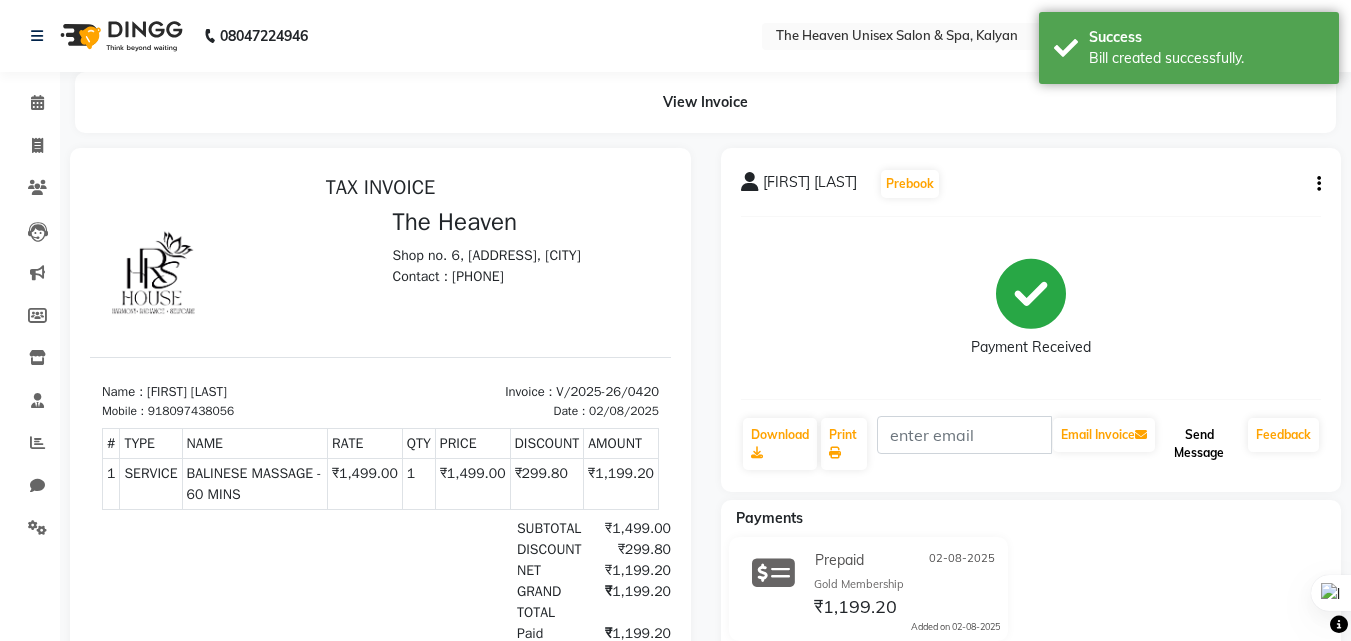 click on "Send Message" 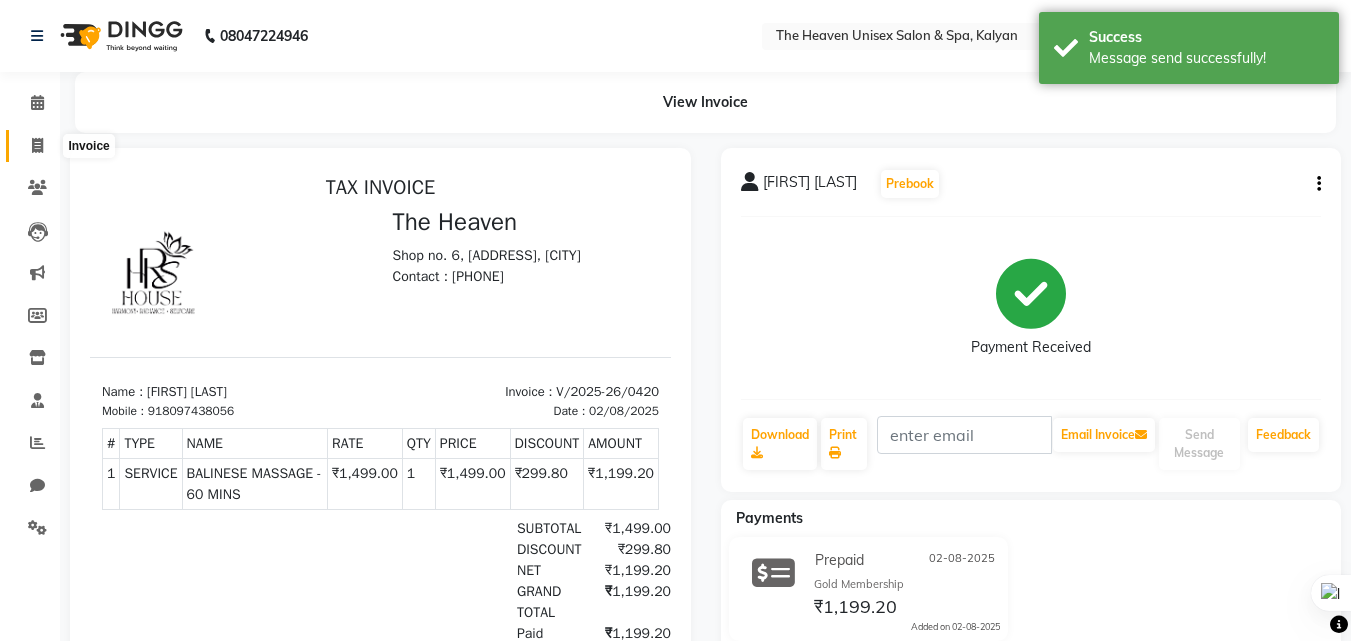 click 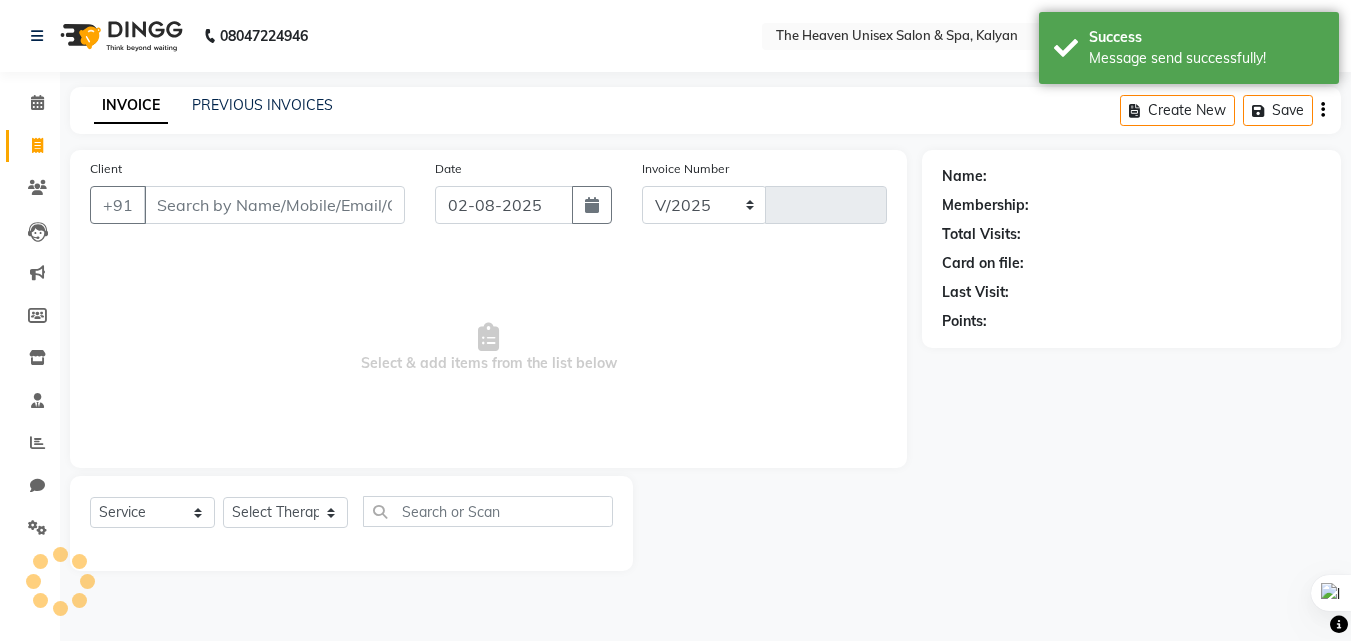 select on "8417" 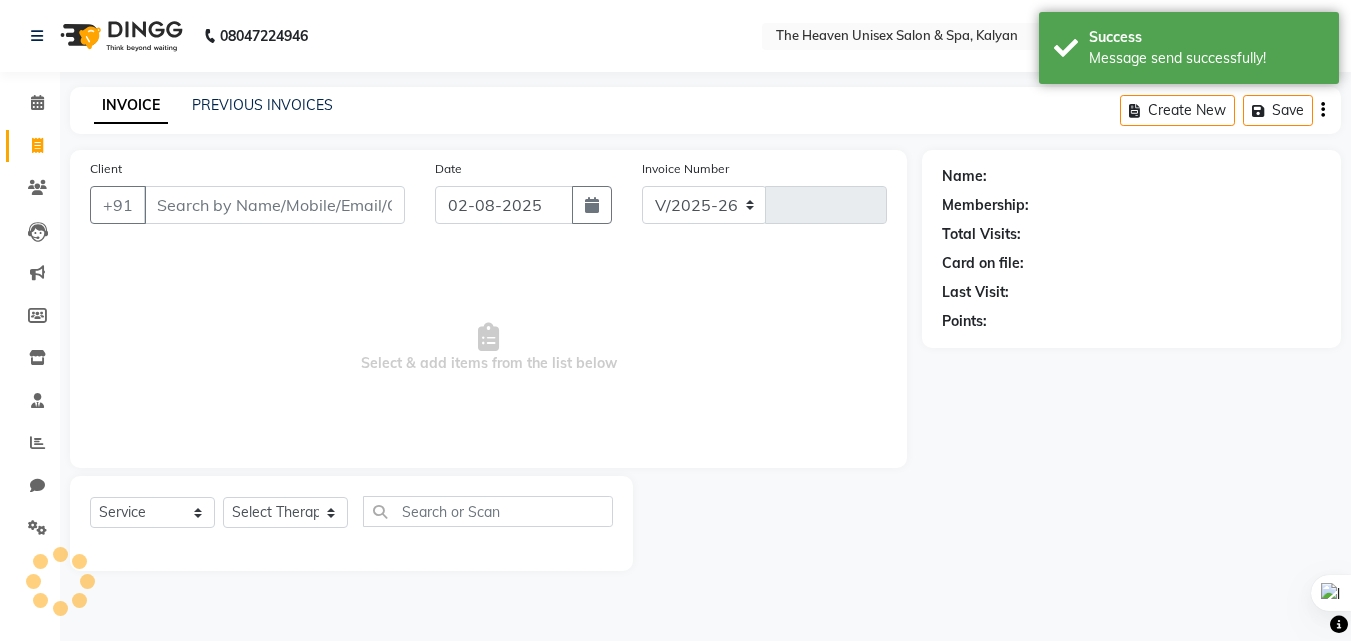 type on "0421" 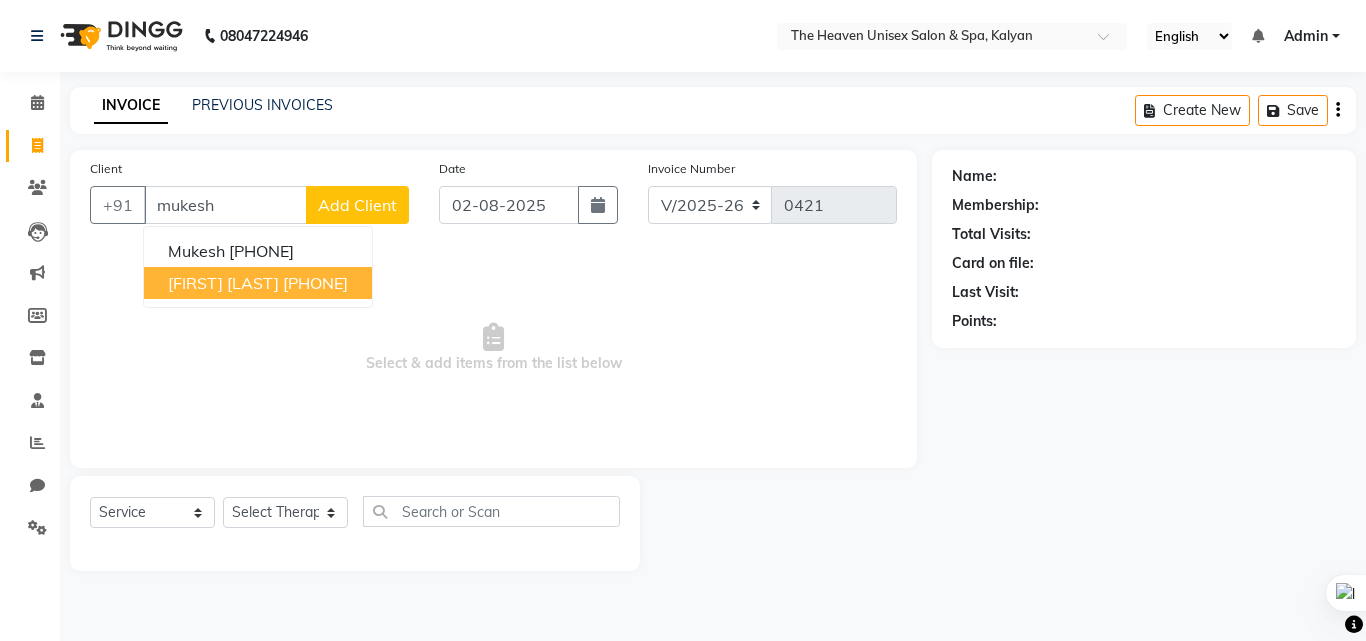 click on "MUKESH WARMA  9833779395" at bounding box center [258, 283] 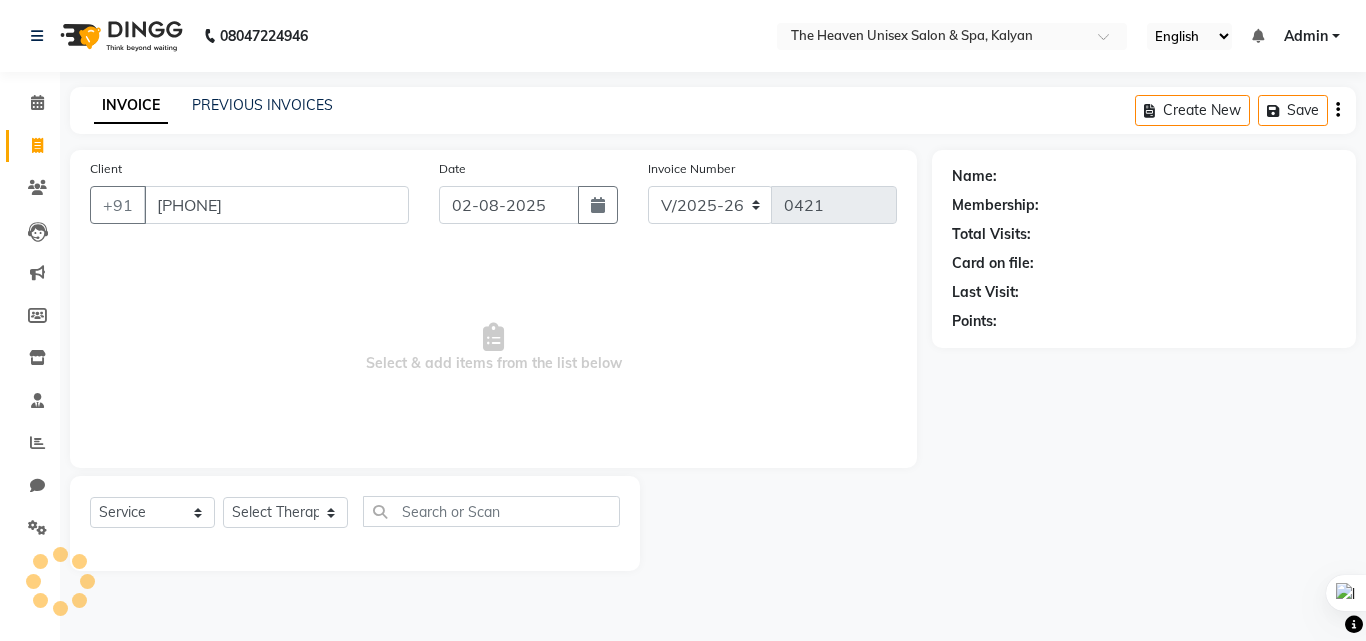 type on "[PHONE]" 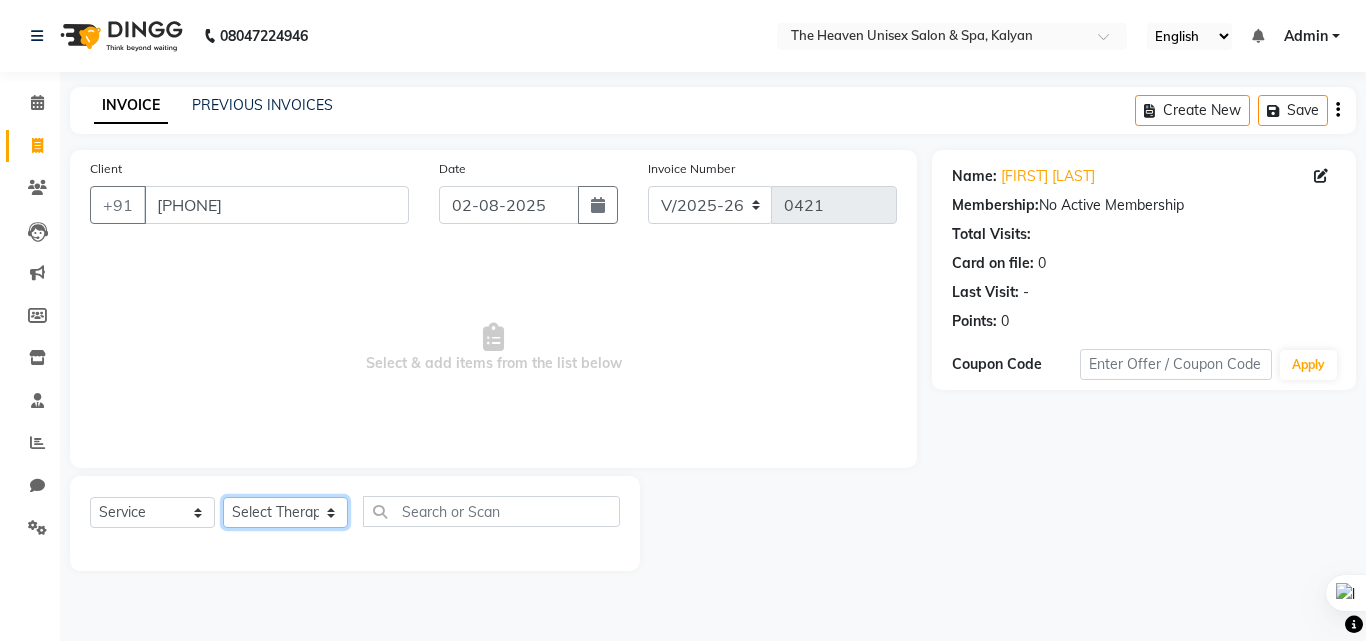click on "Select Therapist Himanshu Singh  HRS House Leesa  Loriya Mamta Meraj messy pui Rahul Rashmi riddhi" 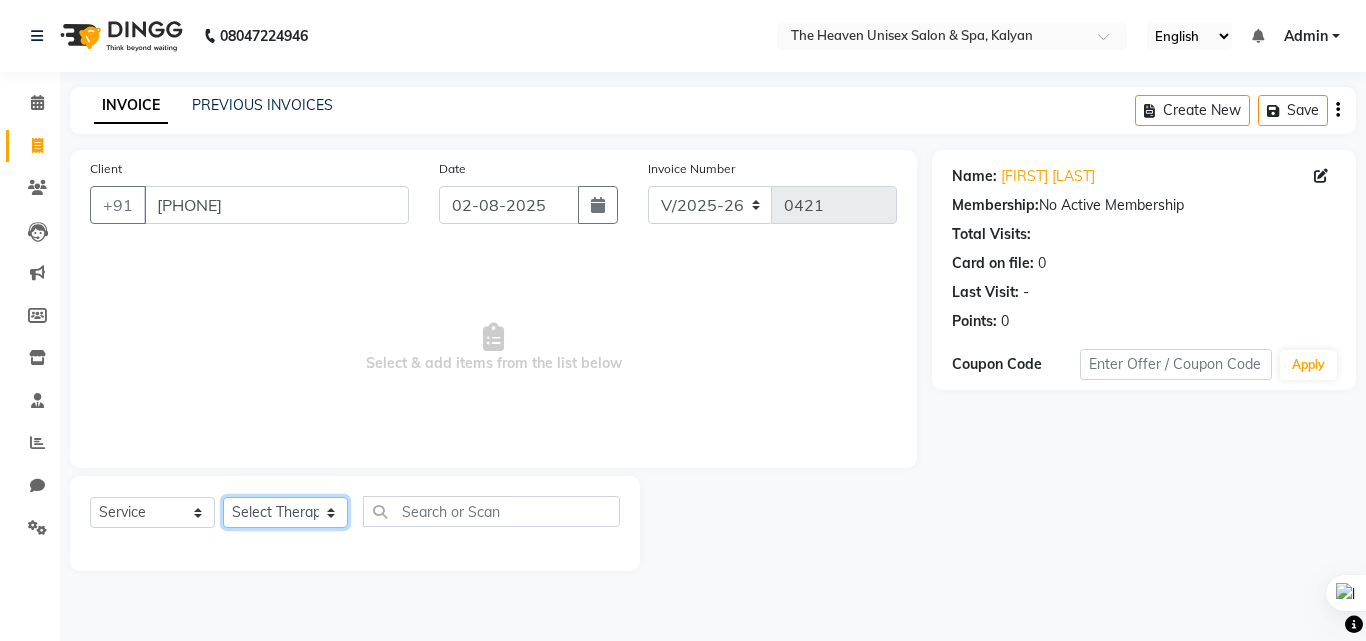 select on "83297" 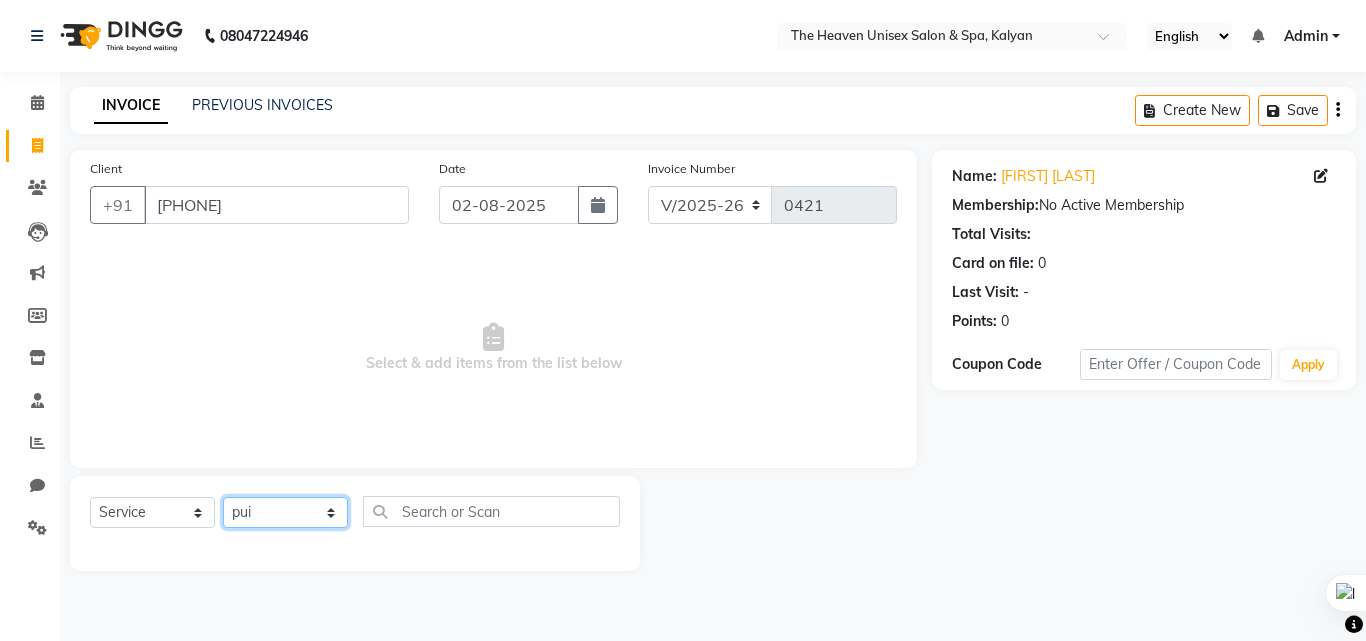 click on "Select Therapist Himanshu Singh  HRS House Leesa  Loriya Mamta Meraj messy pui Rahul Rashmi riddhi" 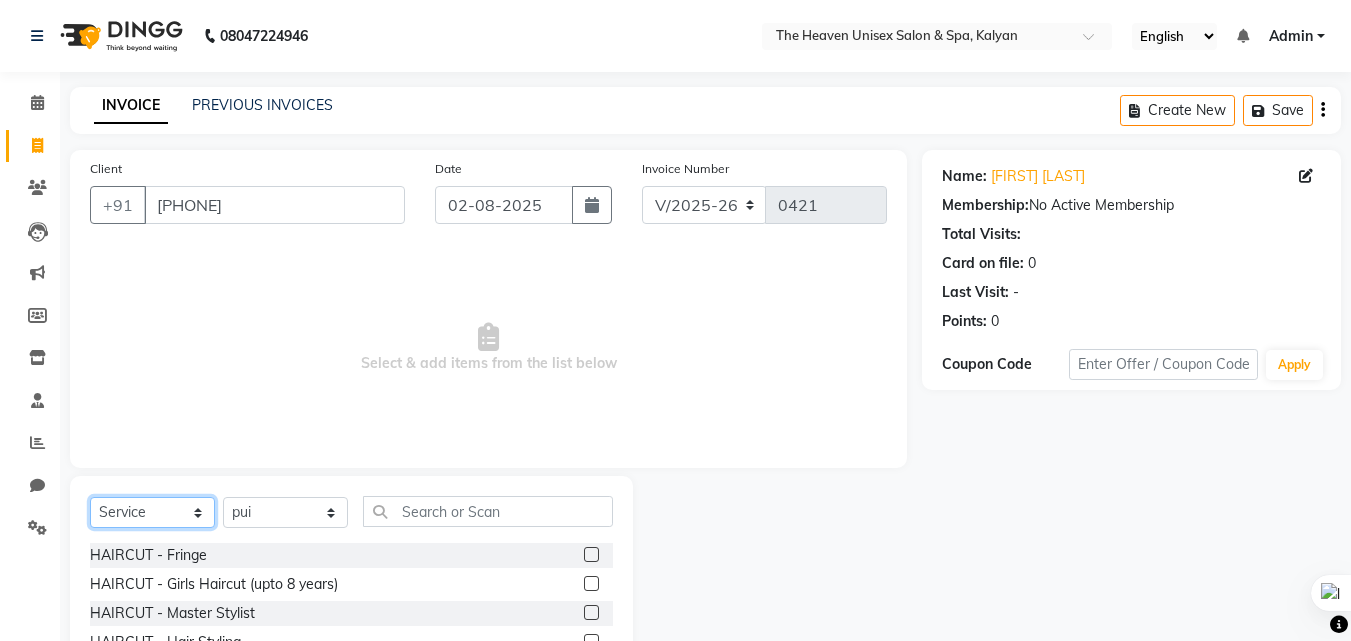 click on "Select  Service  Product  Membership  Package Voucher Prepaid Gift Card" 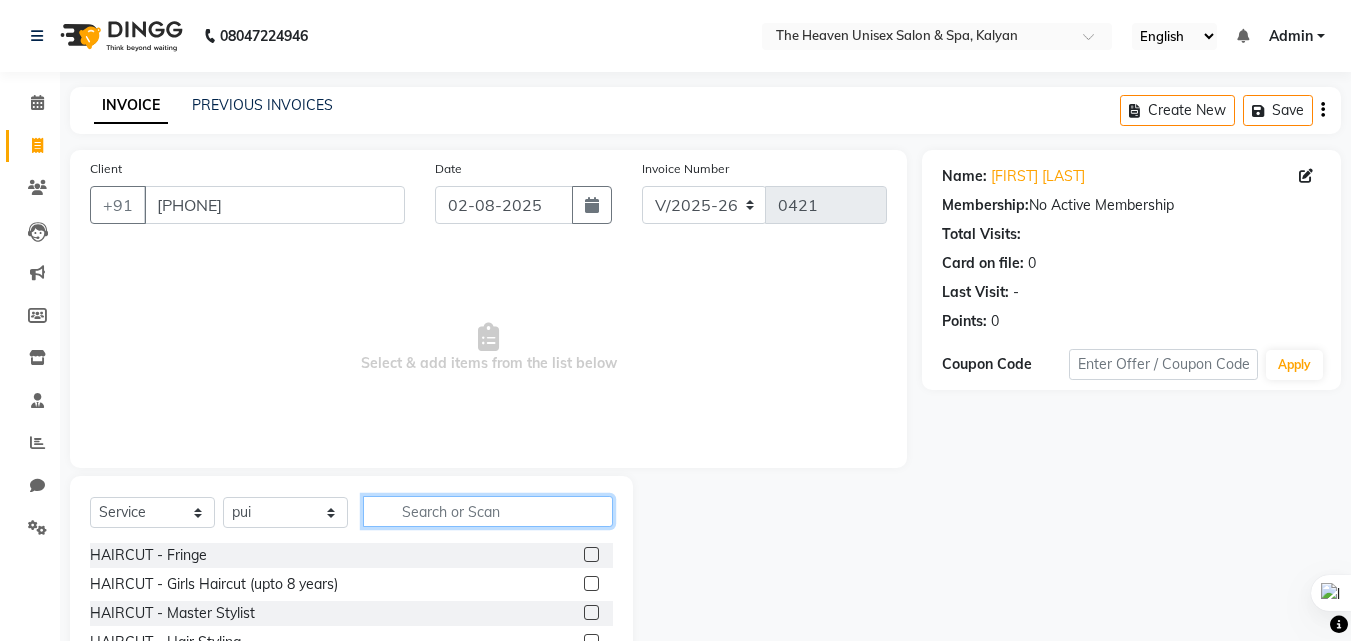 click 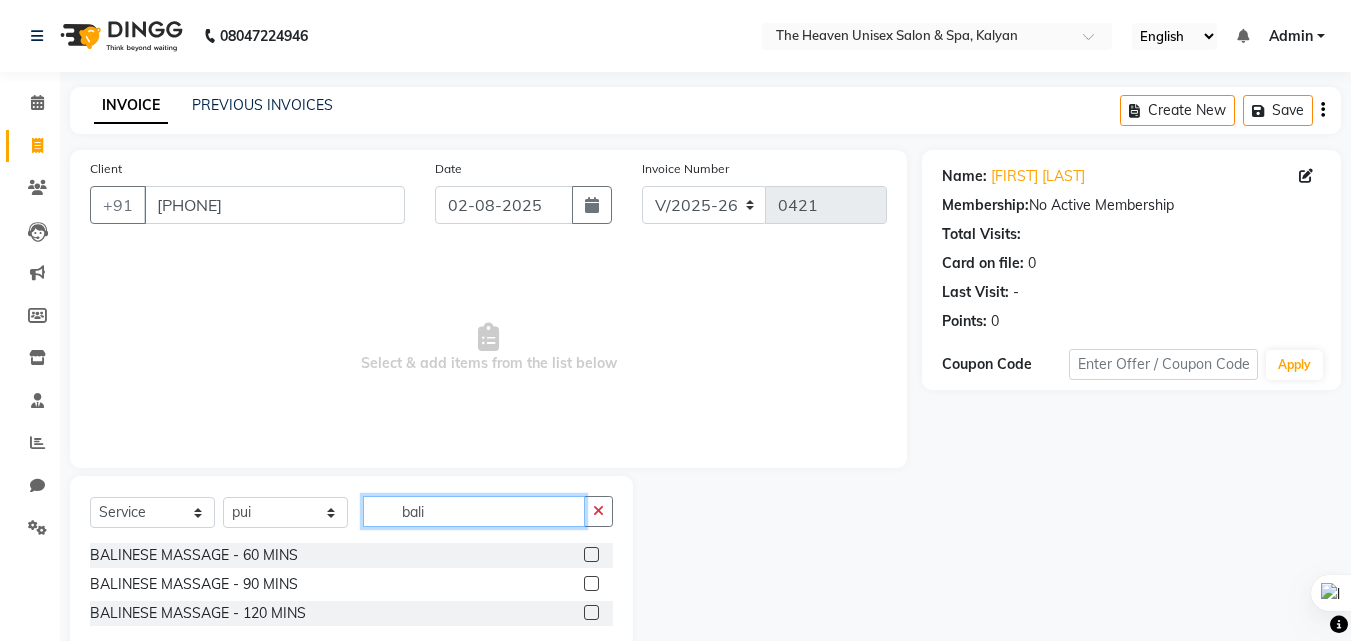 type on "bali" 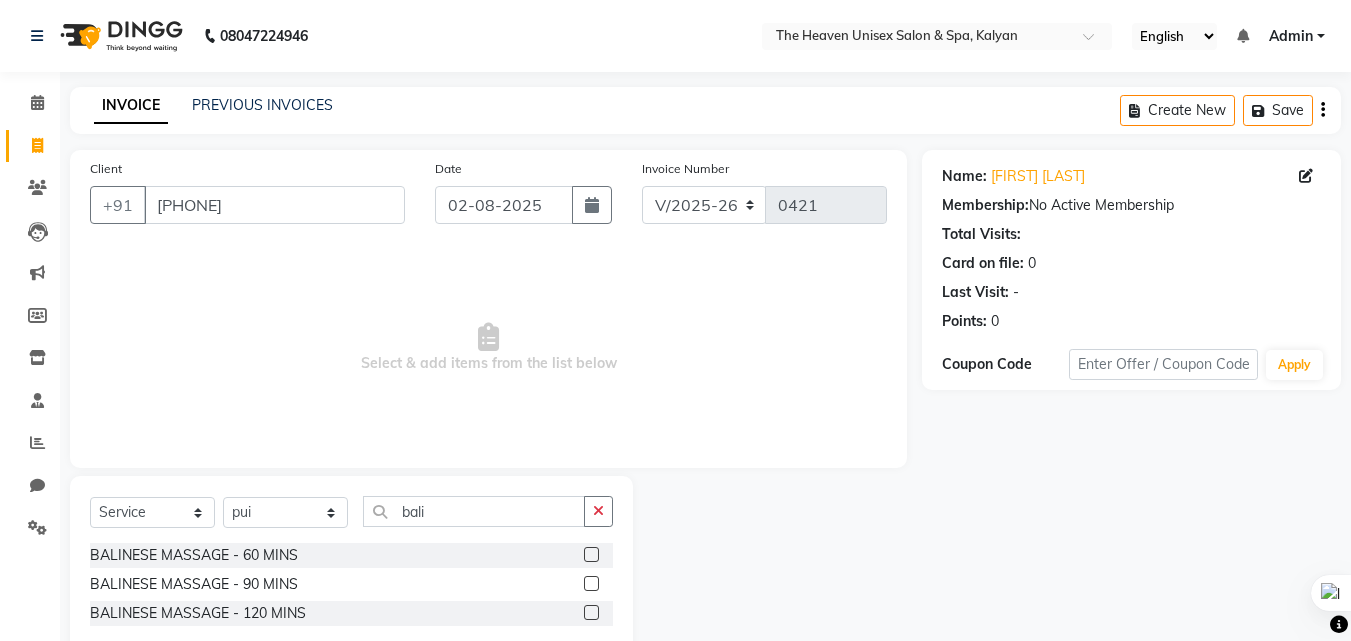 click 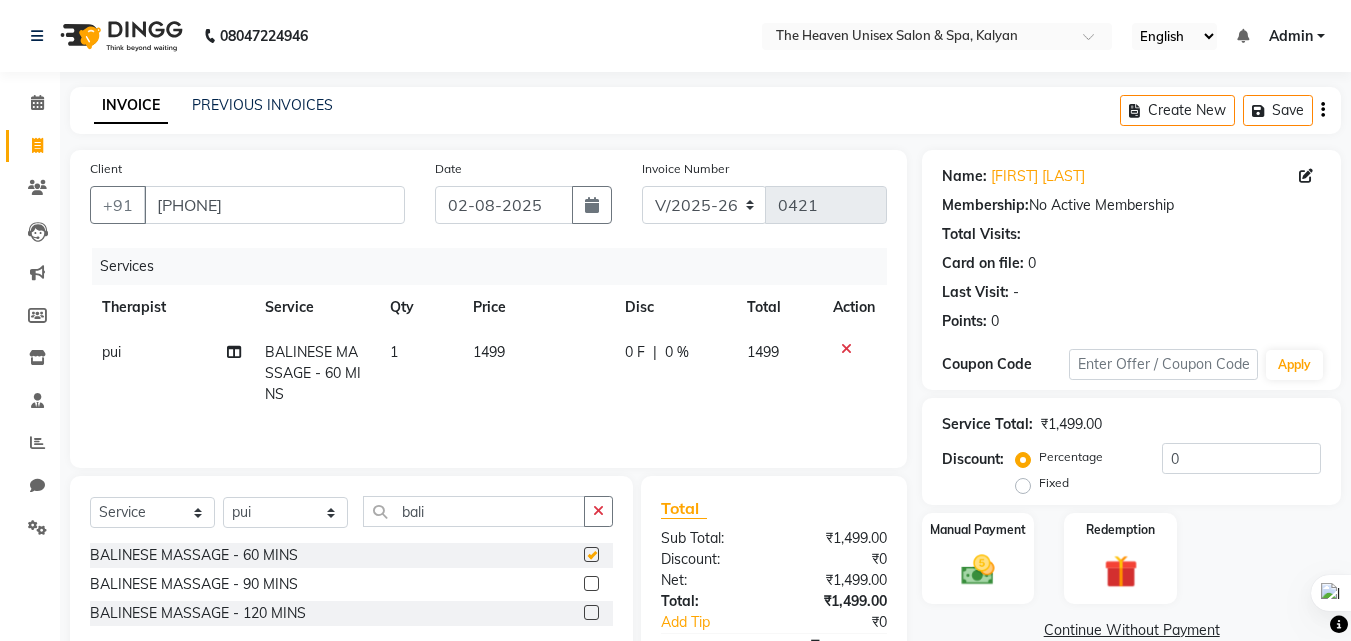 checkbox on "false" 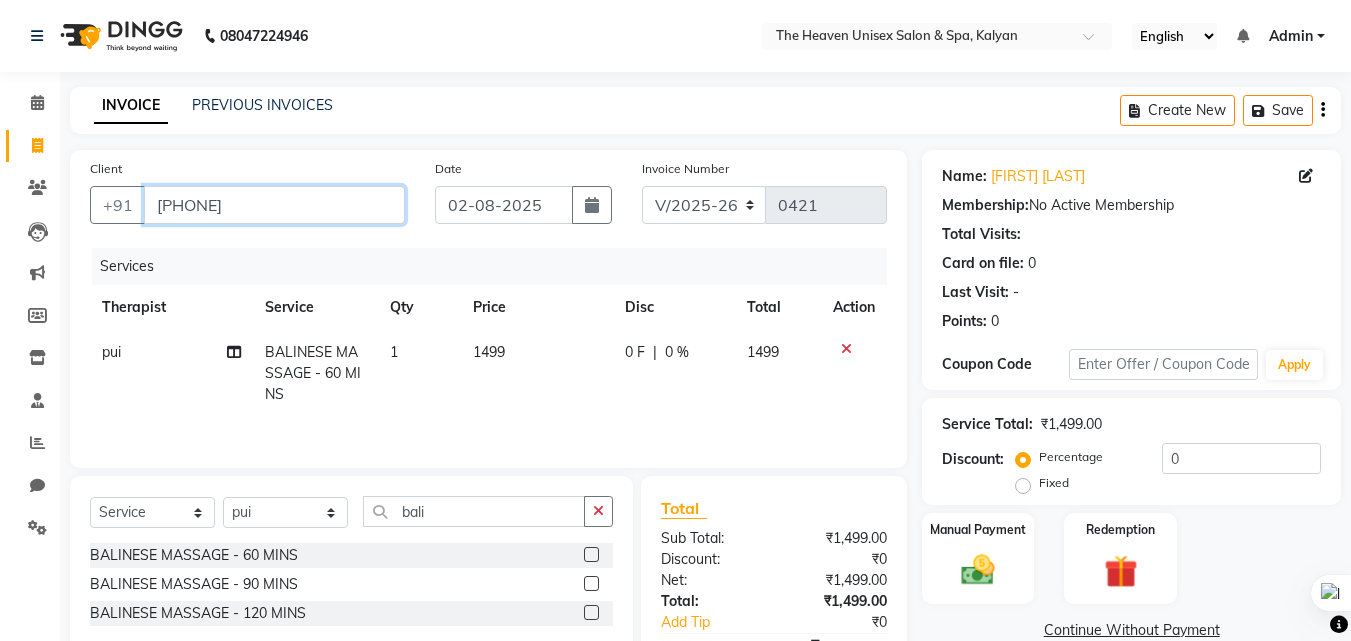 click on "[PHONE]" at bounding box center [274, 205] 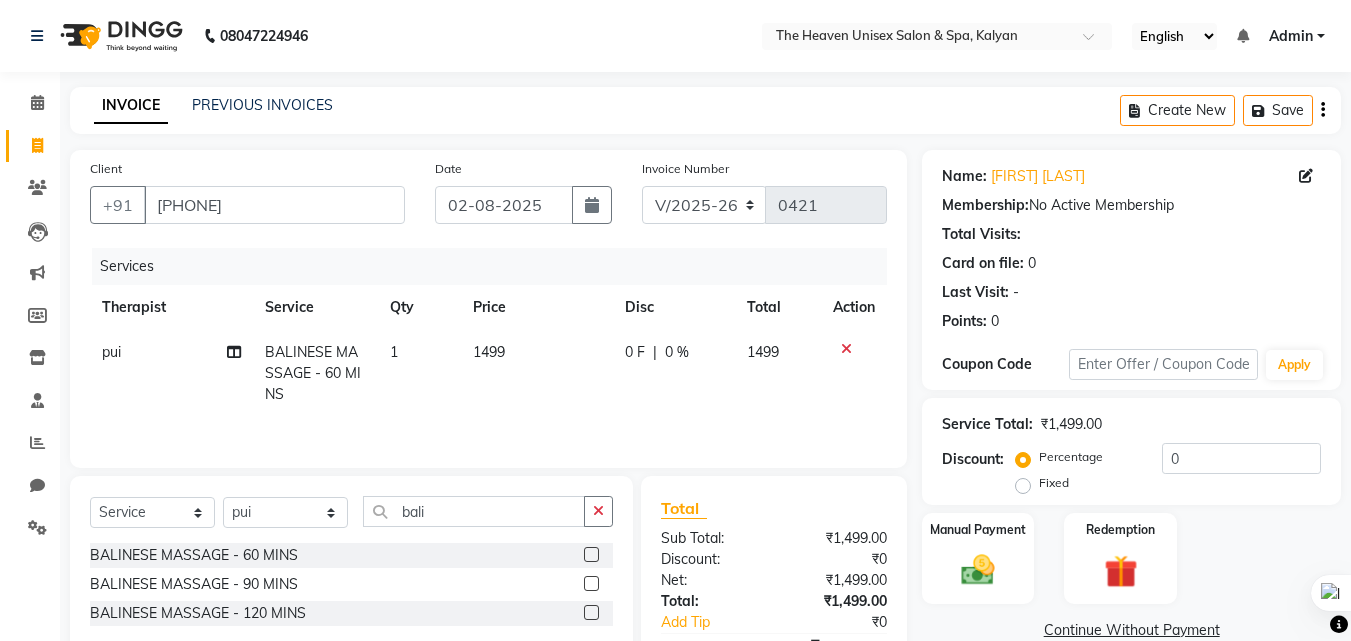 click 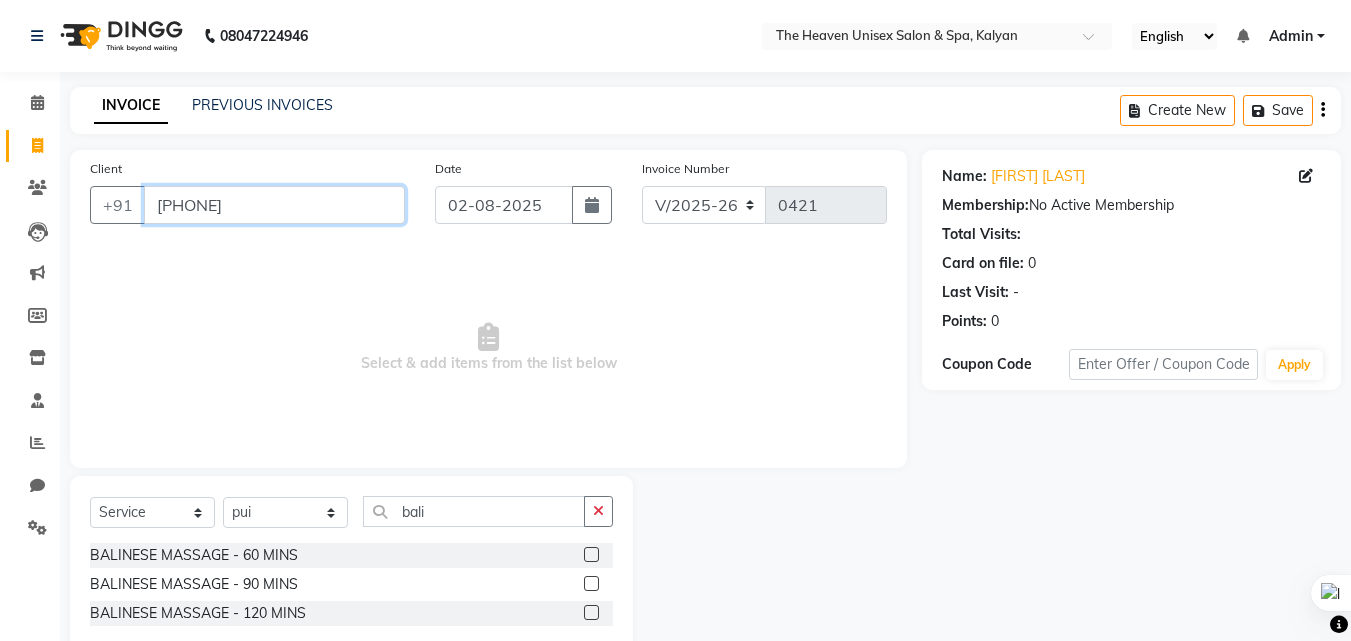 click on "[PHONE]" at bounding box center (274, 205) 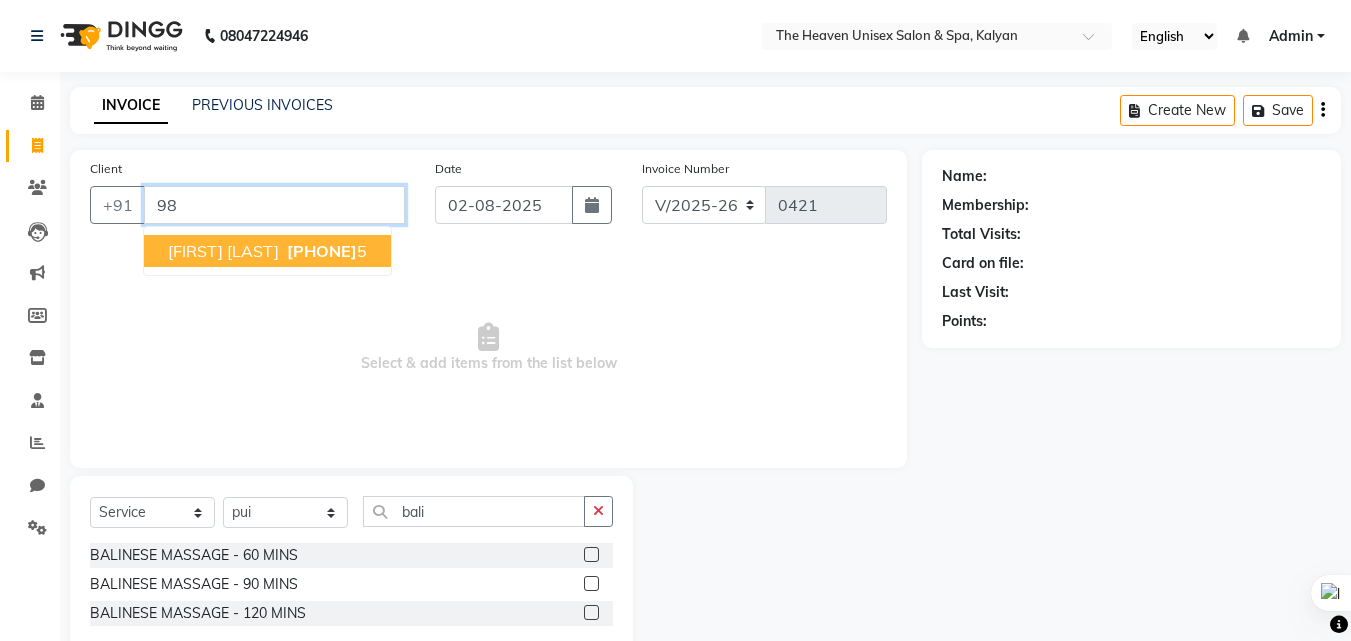 type on "9" 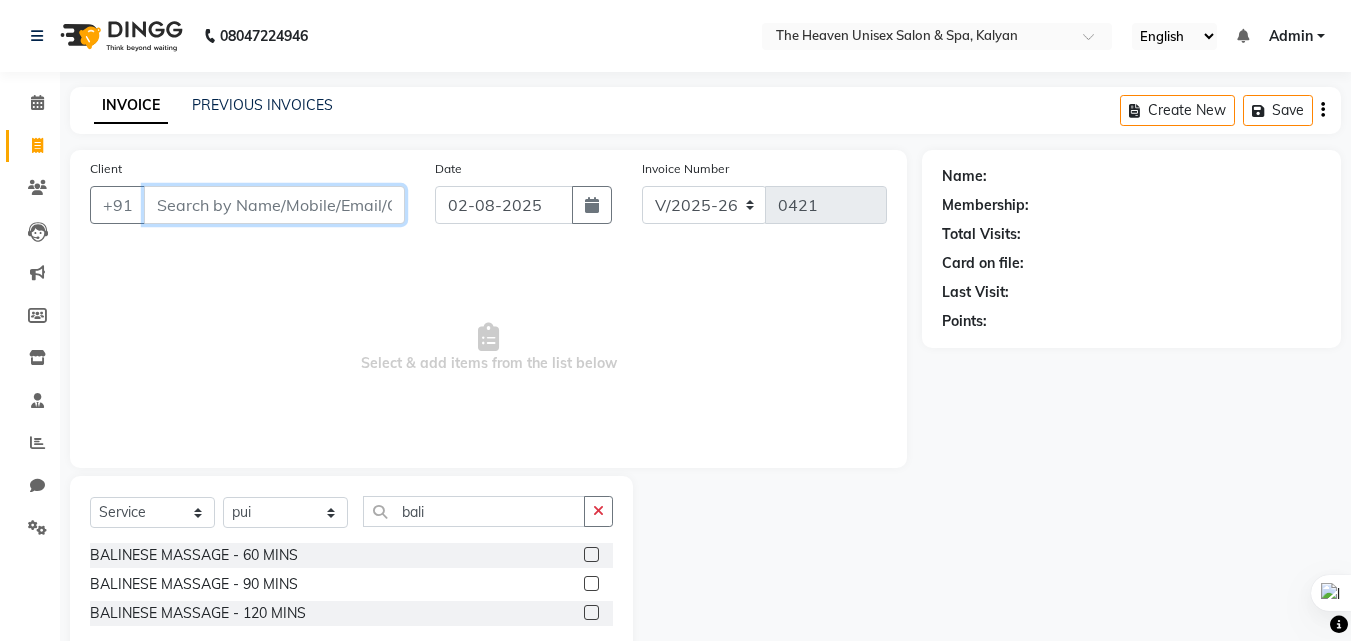 type 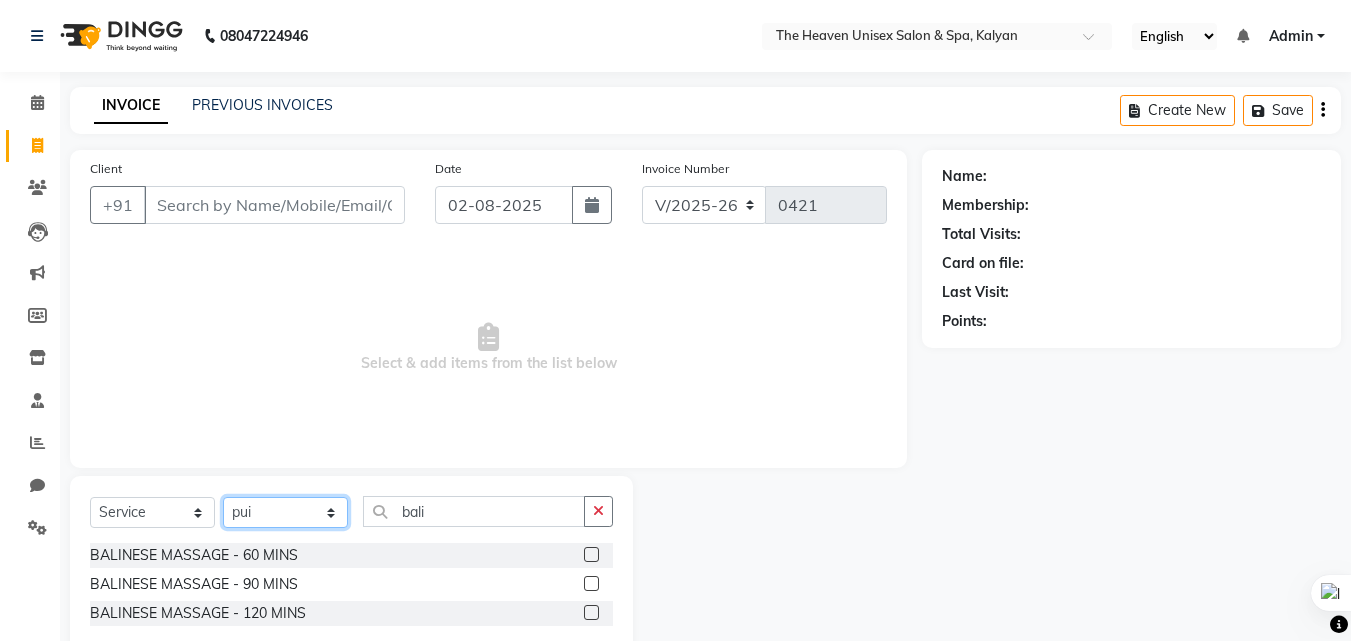 click on "Select Therapist Himanshu Singh  HRS House Leesa  Loriya Mamta Meraj messy pui Rahul Rashmi riddhi" 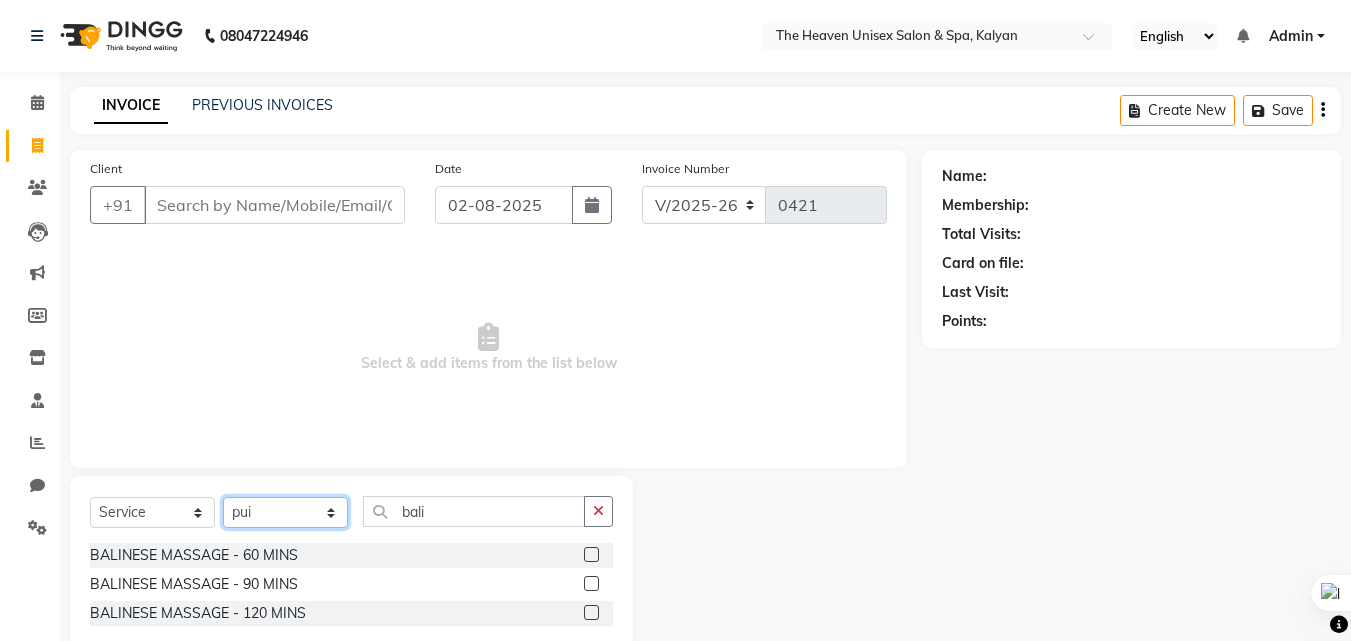 select on "82834" 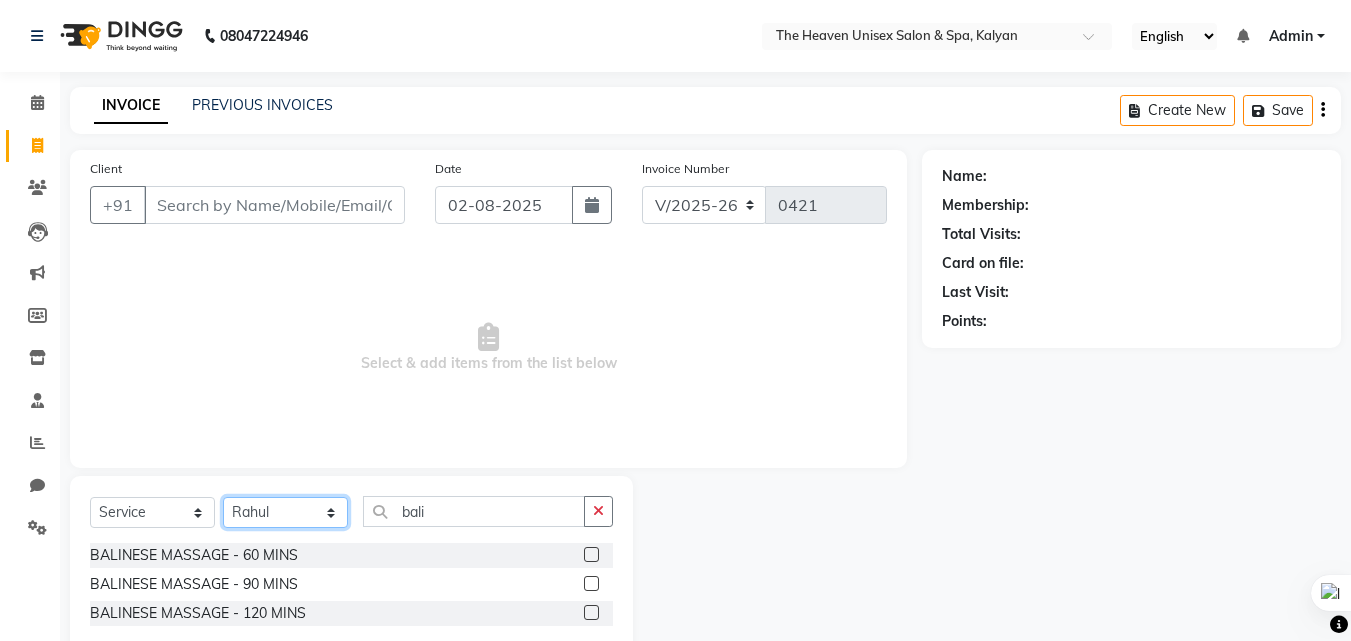 click on "Select Therapist Himanshu Singh  HRS House Leesa  Loriya Mamta Meraj messy pui Rahul Rashmi riddhi" 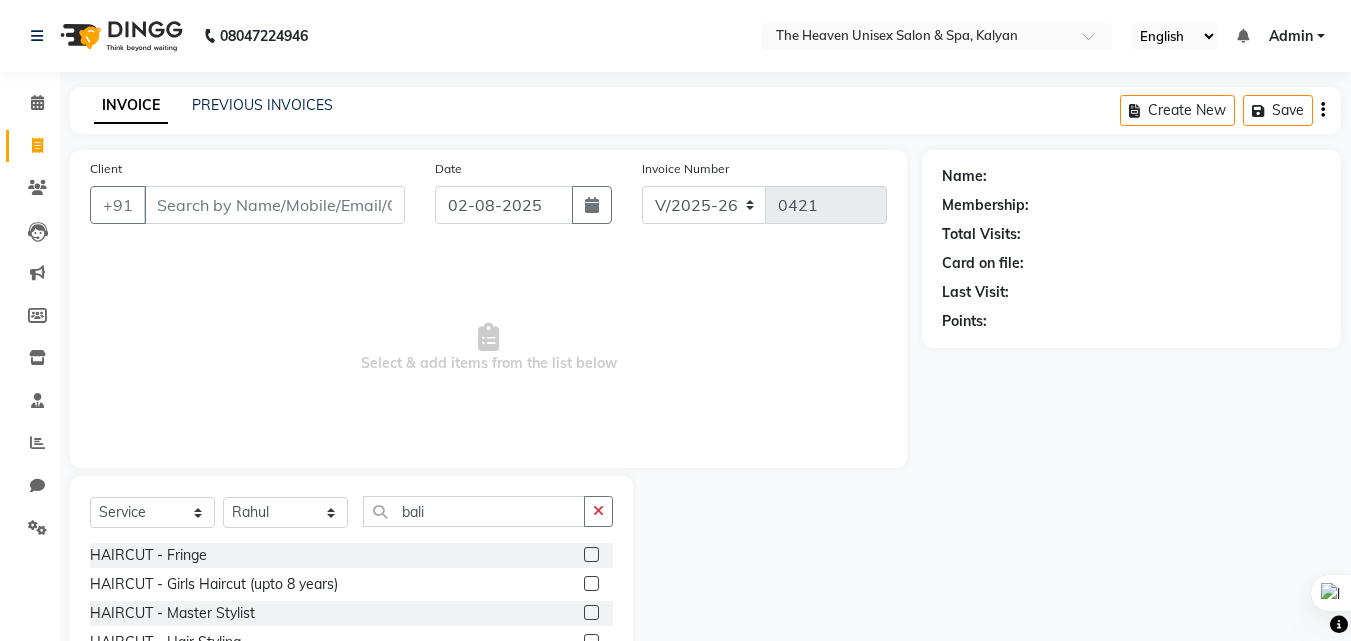 click on "Select  Service  Product  Membership  Package Voucher Prepaid Gift Card  Select Therapist Himanshu Singh  HRS House Leesa  Loriya Mamta Meraj messy pui Rahul Rashmi riddhi bali HAIRCUT - Fringe  HAIRCUT - Girls Haircut (upto 8 years)  HAIRCUT - Master Stylist  HAIRCUT - Hair Styling  HAIRCUT - Boys Haircut (upto 8 years)  HAIRCUT - Mens Haircut  HAIRCUT with wash - Master Stylist  HAIRCUT with wash - Creative Stylist  HAIRWASH - CLASSIC Short  HAIRWASH - CLASSIC Medium  HAIRWASH - CLASSIC Long  HAIRWASH - LUXURY Short  HAIRWASH - LUXURY Medium  HAIRWASH - LUXURY Long  HAIRWASH - Pre-Classic wash before color services (W/O conditioning)  HAIRWASH - CLASSIC  HAIRWASH - LUXURY  STYLING - BLOW DRY Short  STYLING - BLOW DRY Medium  STYLING - BLOW DRY Long  STYLING - IRONING Short  STYLING - IRONING Medium  STYLING - IRONING Long  STYLING - TONGS Short  STYLING - TONGS Medium  STYLING - TONGS Long  SHAVE - Shave/Beard Trimming  SHAVE - Beard Styling  COLOR - Global - Majirel  COLOR - Global - INOA" 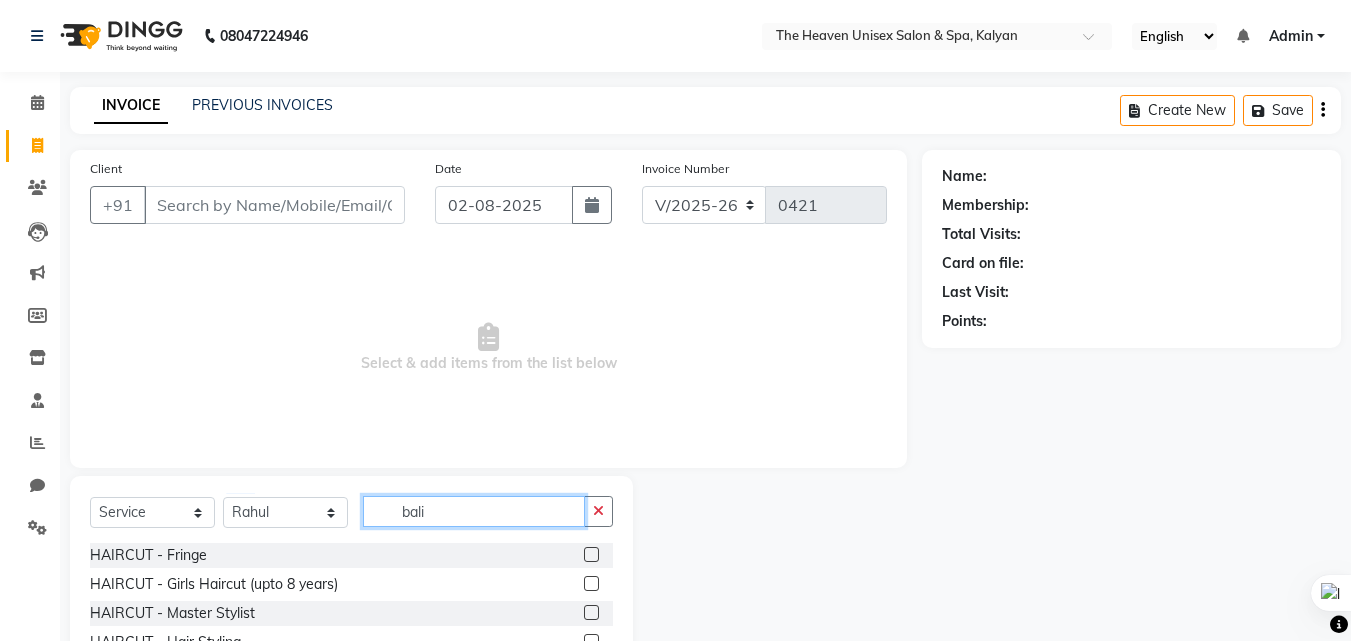 click on "bali" 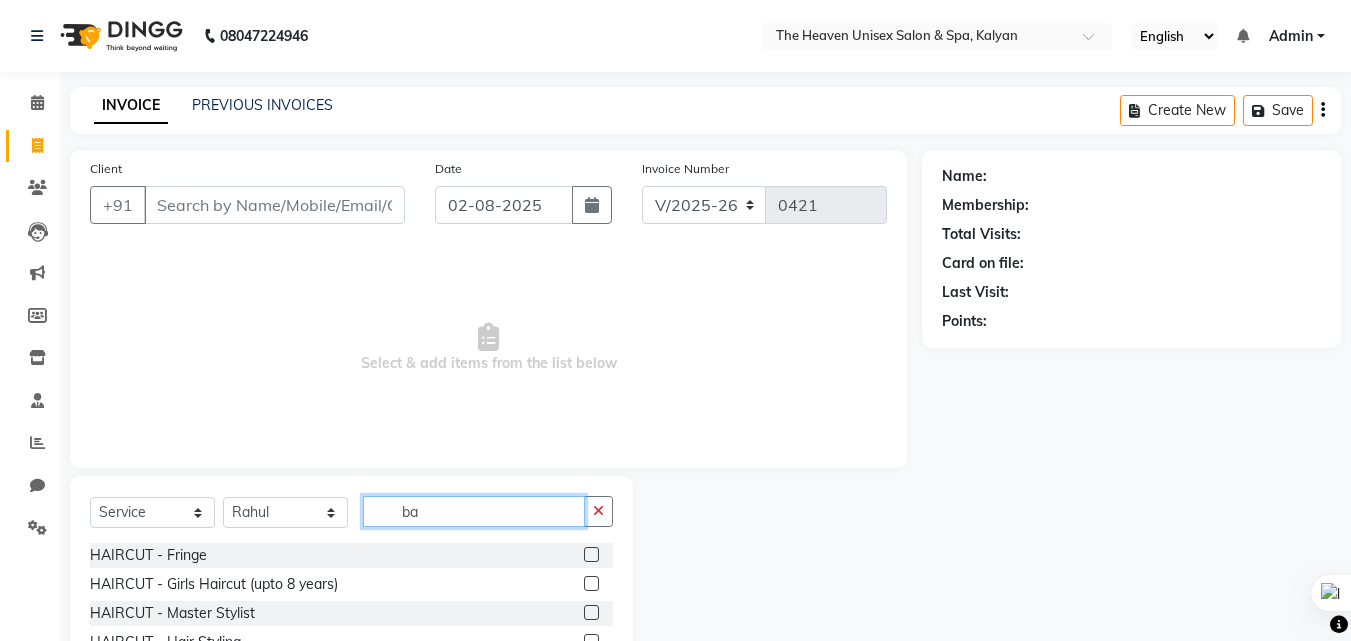 type on "b" 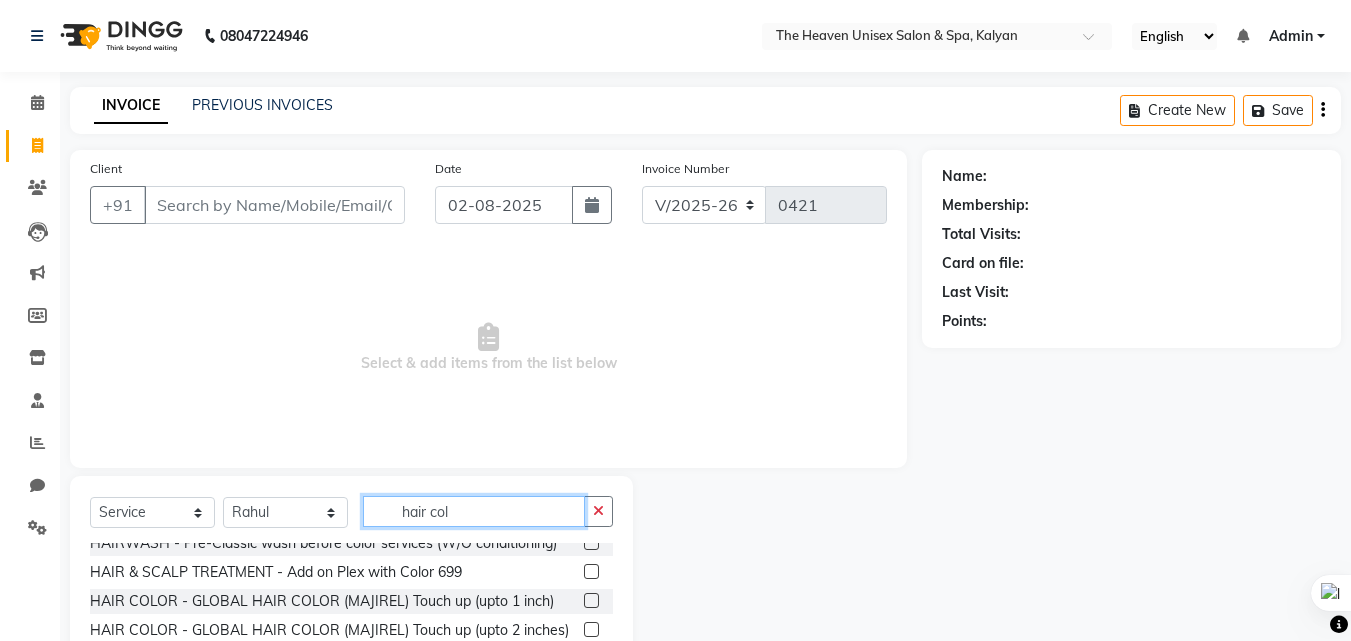 scroll, scrollTop: 0, scrollLeft: 0, axis: both 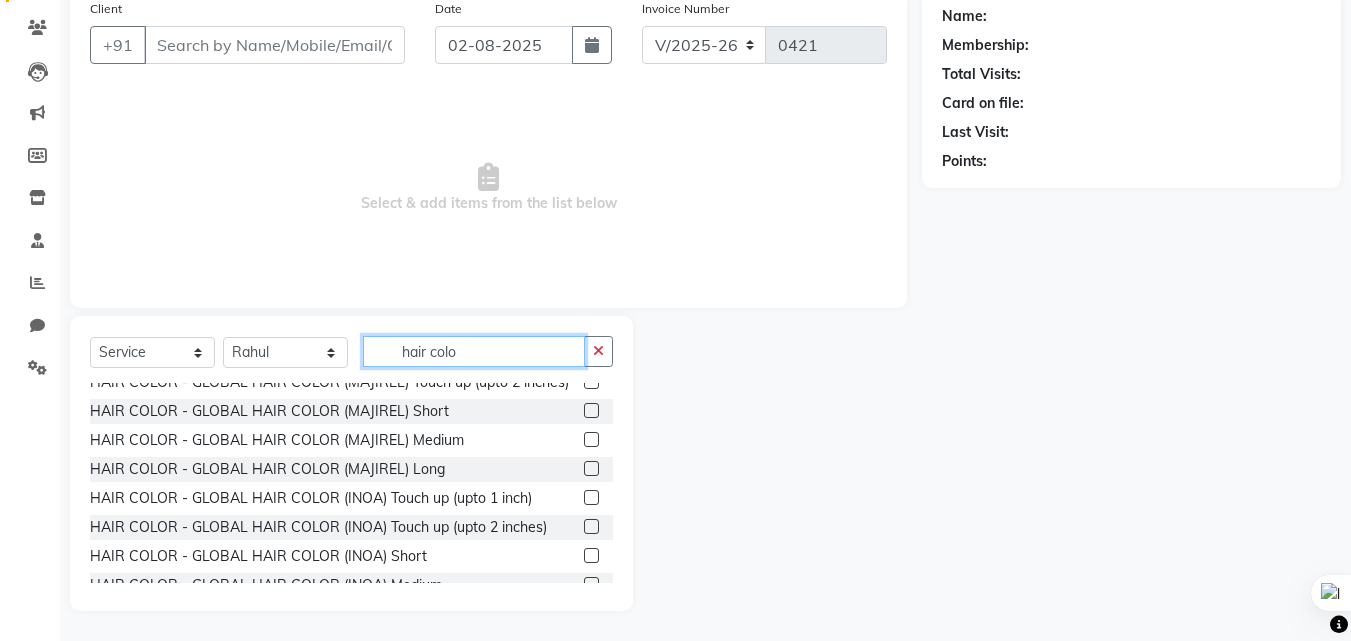 type on "hair colo" 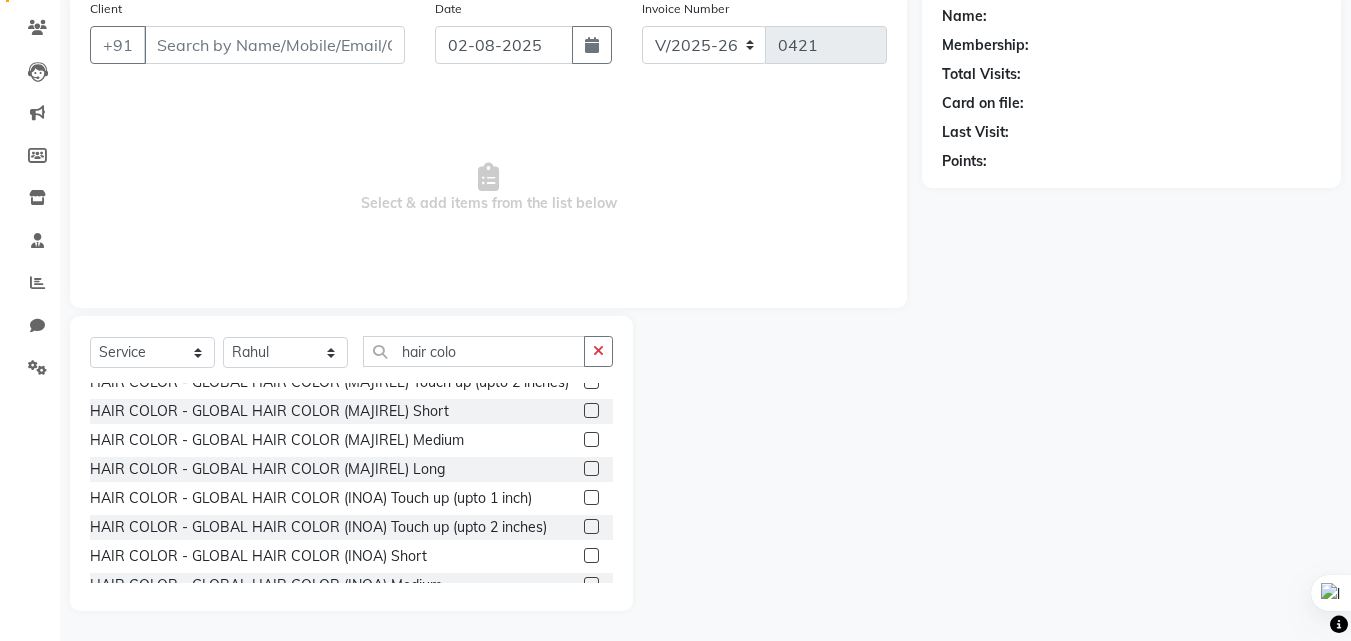 click 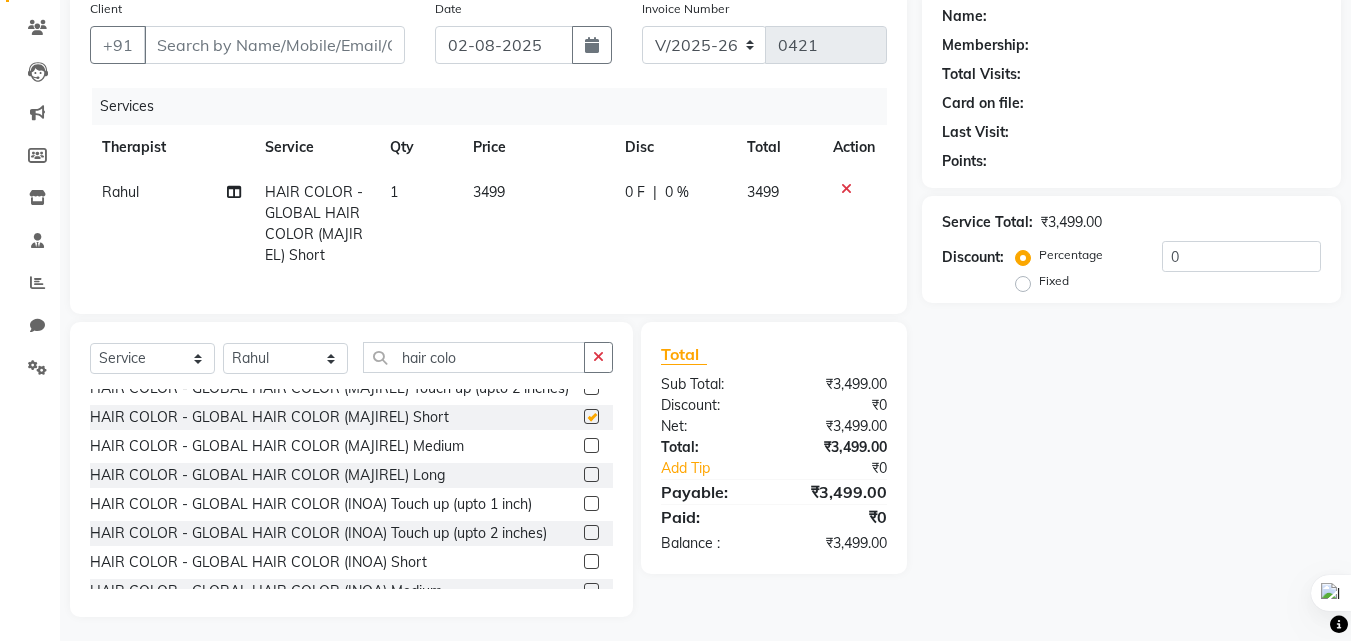 checkbox on "false" 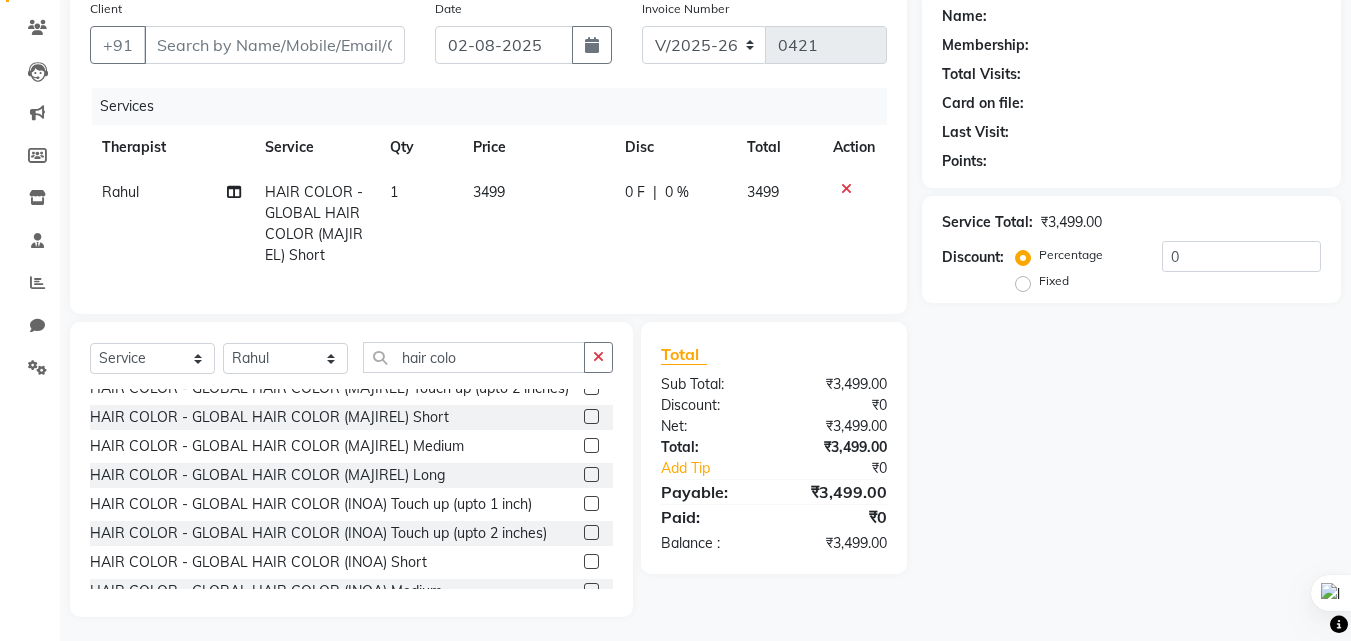 click on "0 F | 0 %" 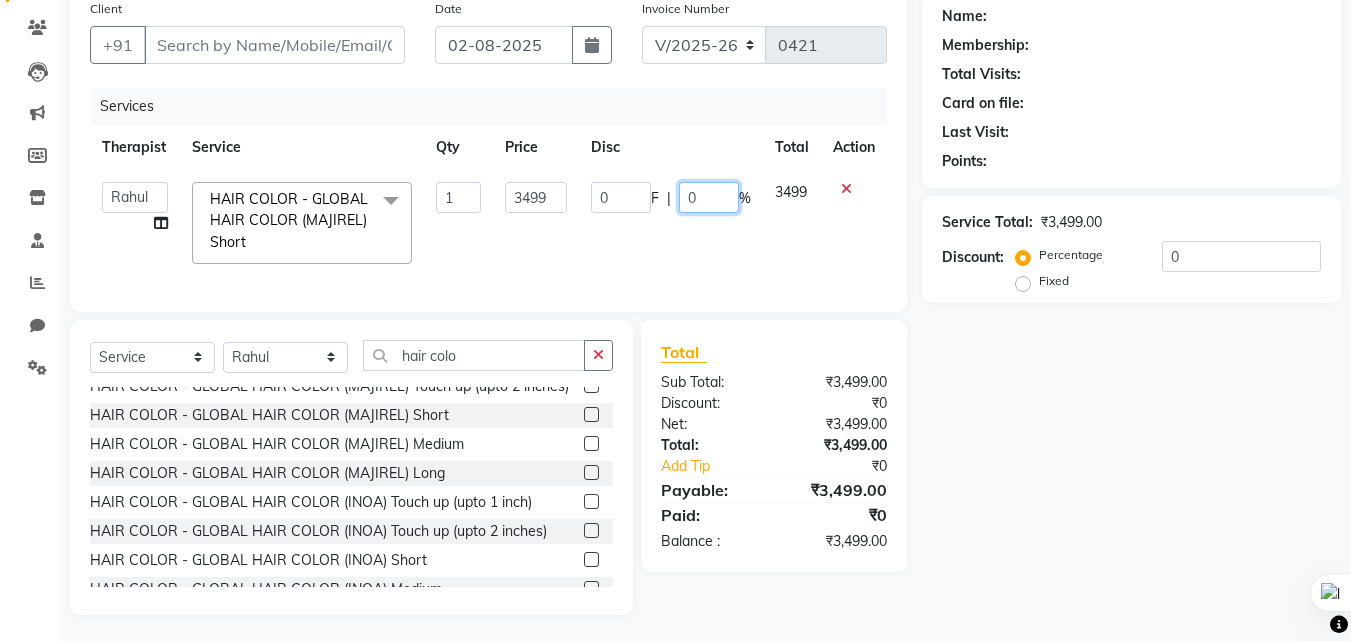 click on "0" 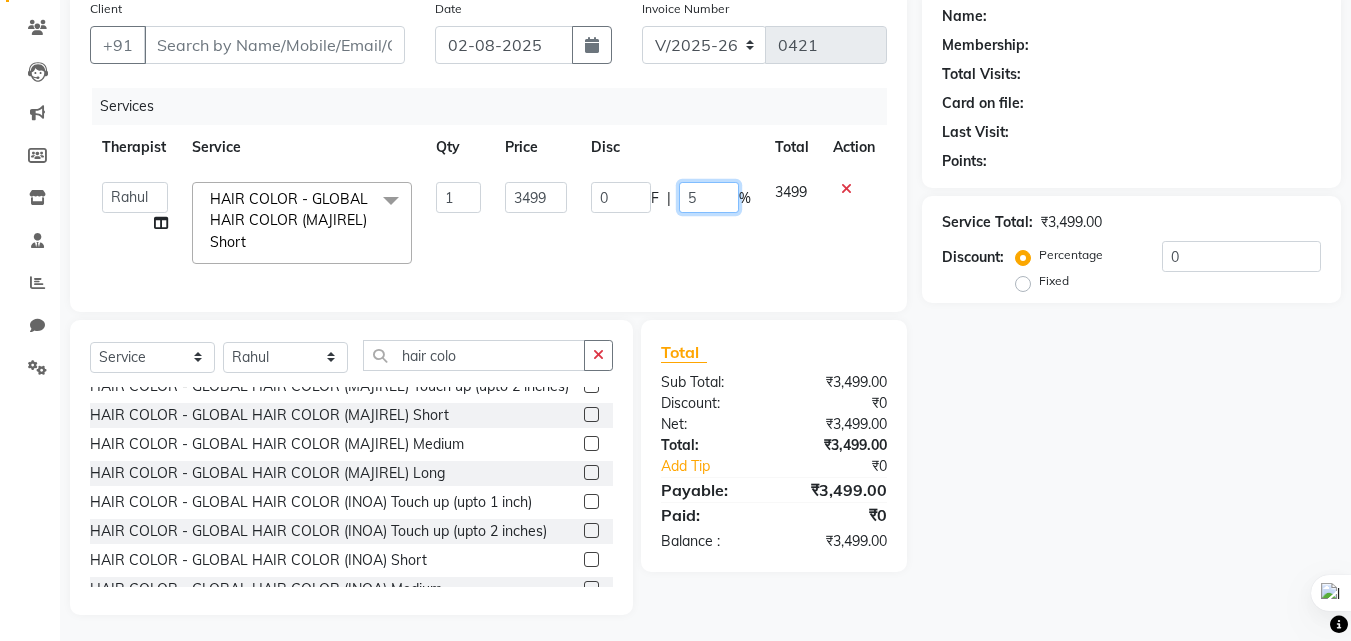 type on "50" 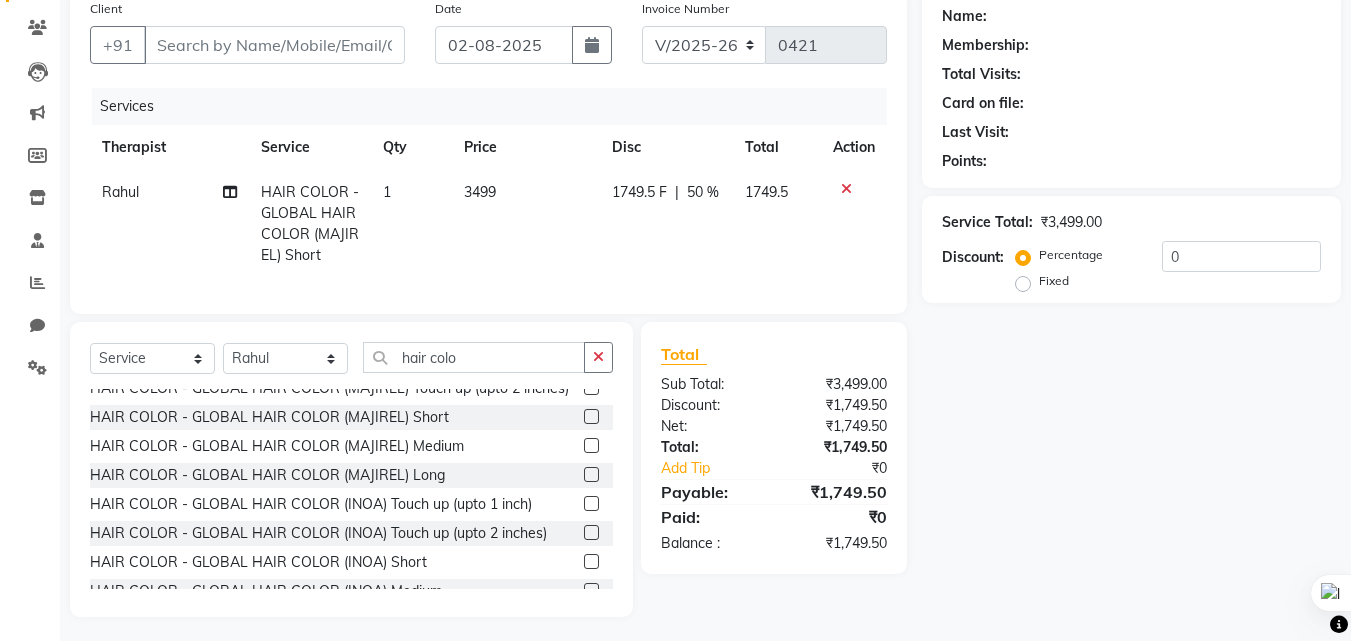 click on "Name: Membership: Total Visits: Card on file: Last Visit:  Points:  Service Total:  ₹3,499.00  Discount:  Percentage   Fixed  0" 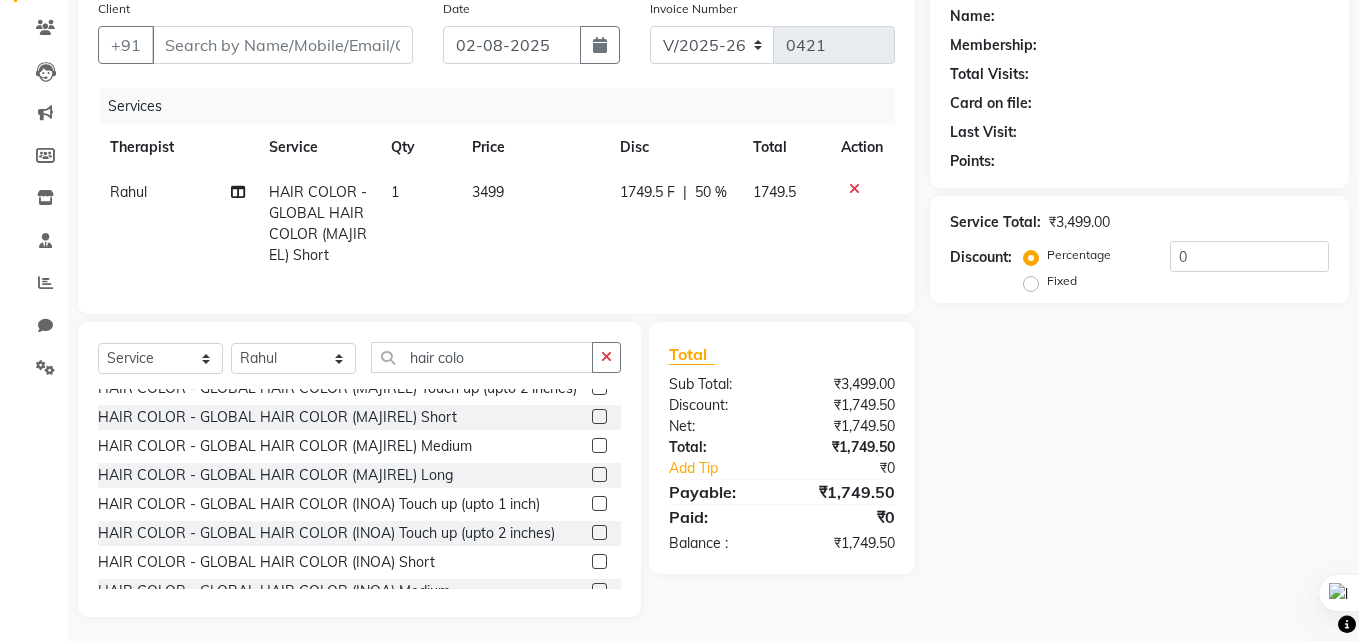 scroll, scrollTop: 0, scrollLeft: 0, axis: both 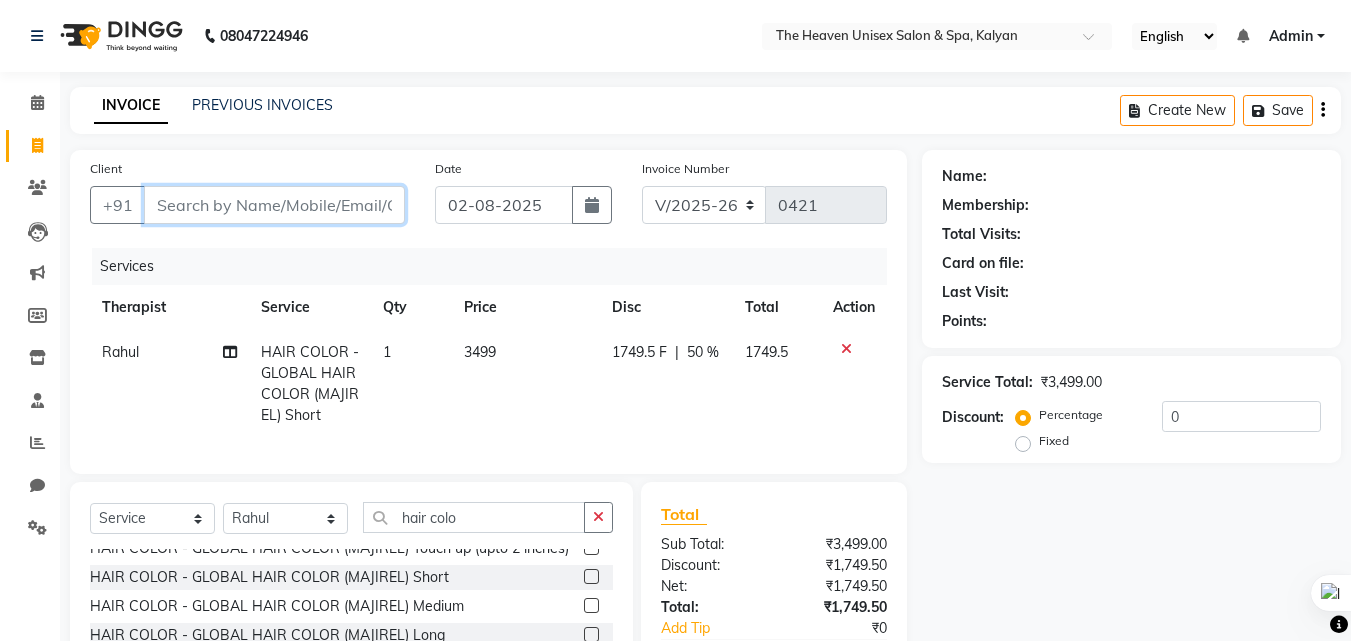 click on "Client" at bounding box center (274, 205) 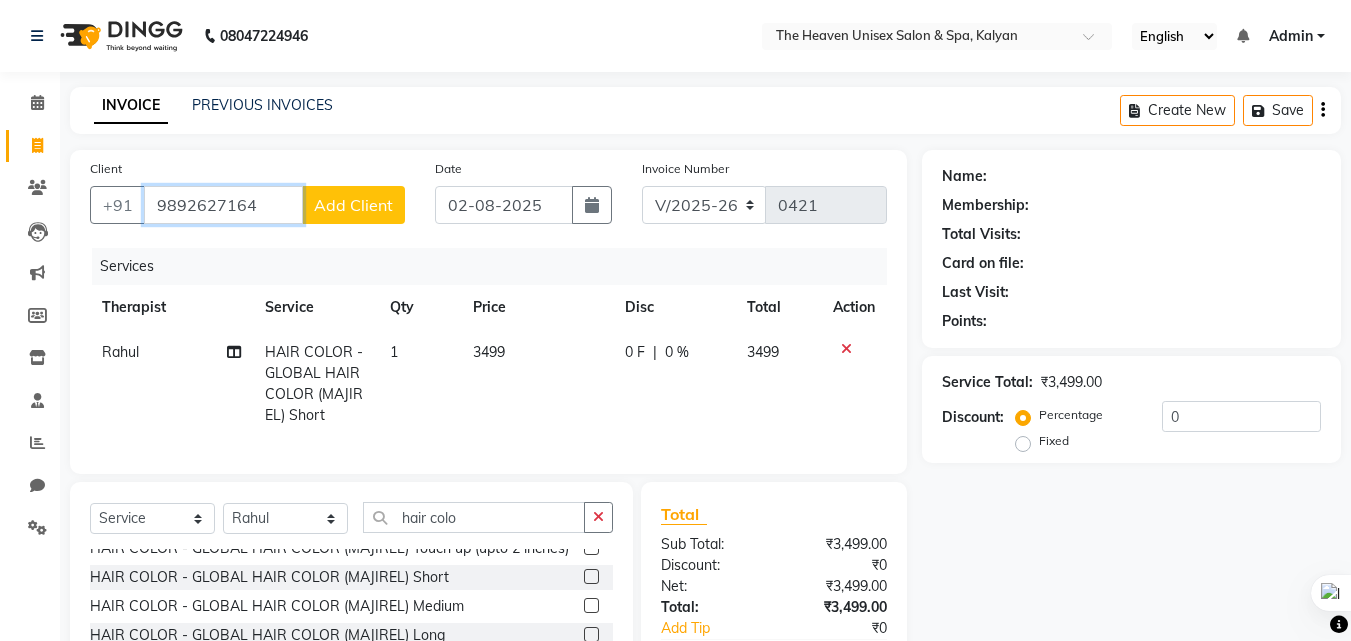 type on "9892627164" 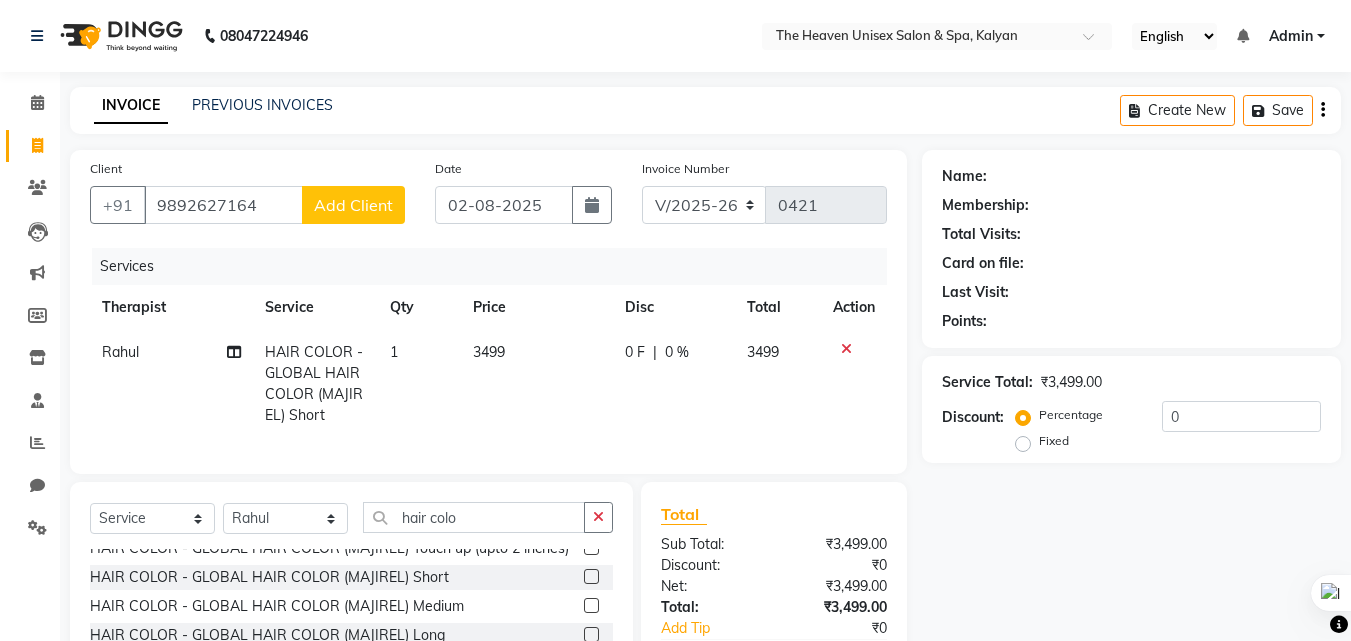 click on "Add Client" 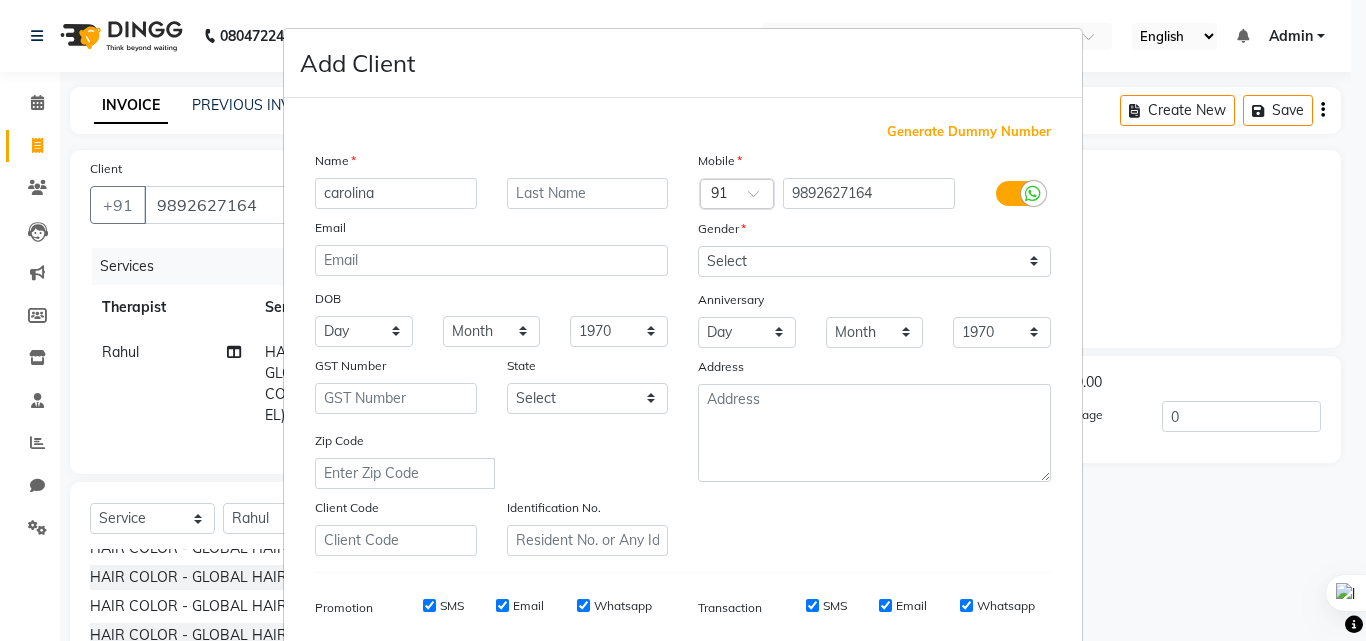 scroll, scrollTop: 100, scrollLeft: 0, axis: vertical 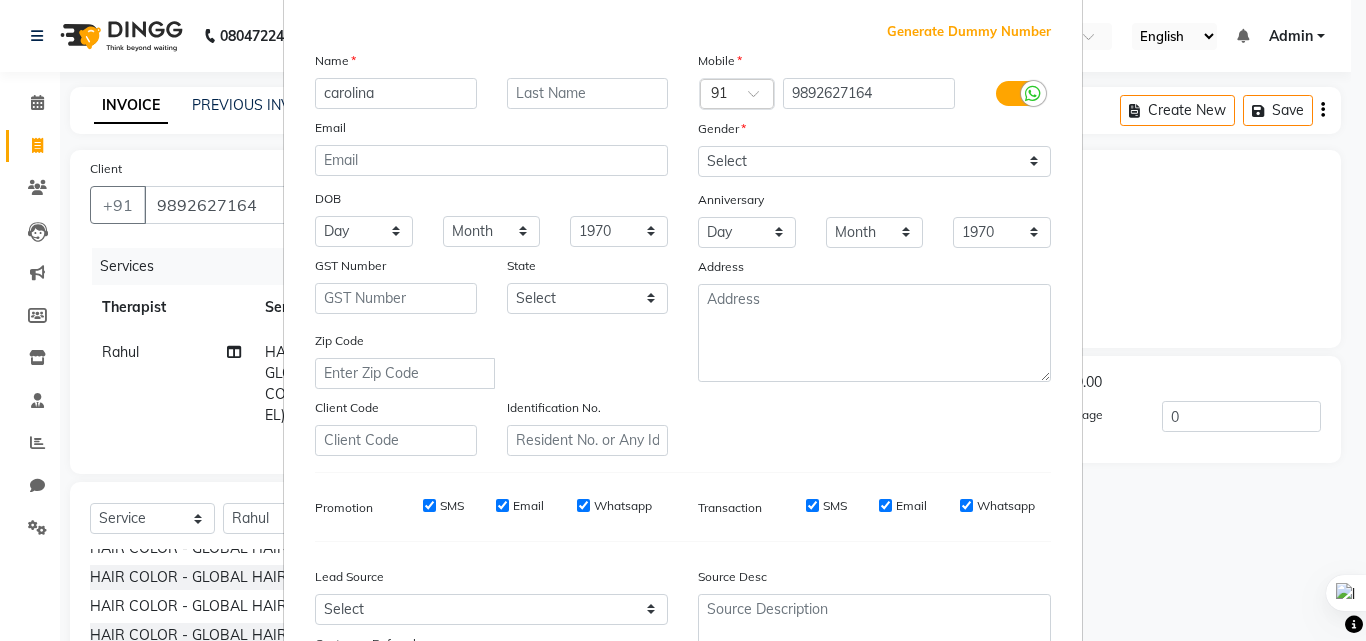 type on "carolina" 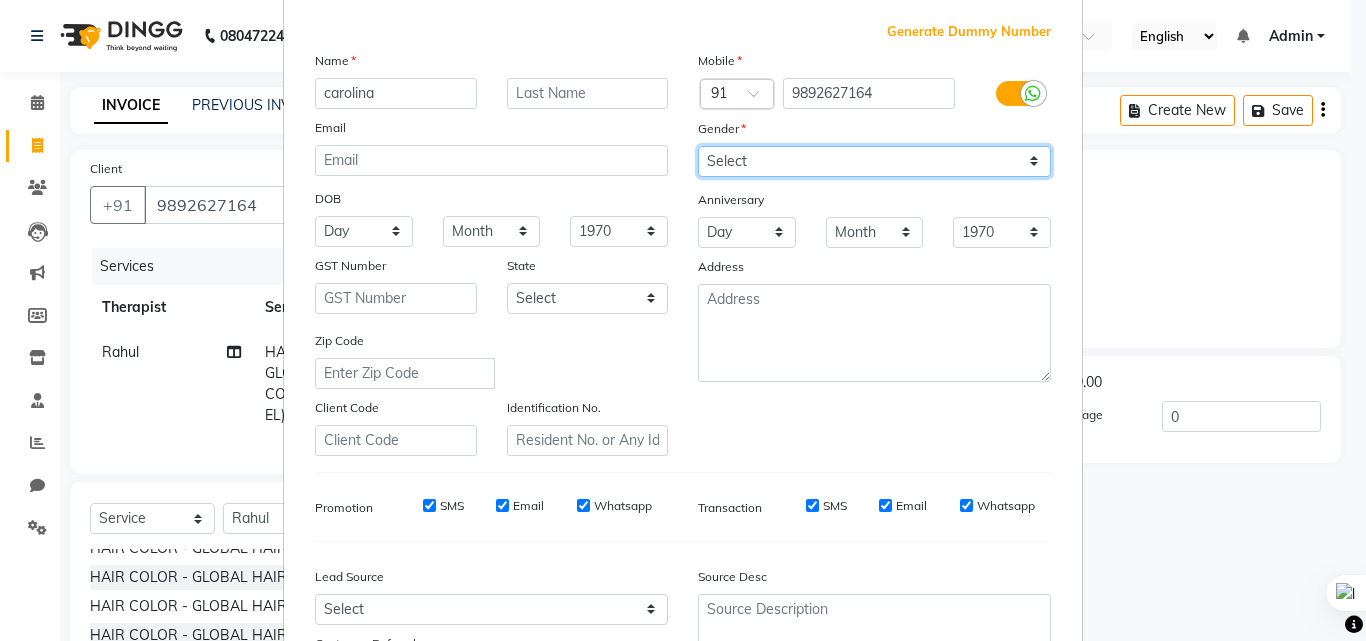 click on "Select Male Female Other Prefer Not To Say" at bounding box center [874, 161] 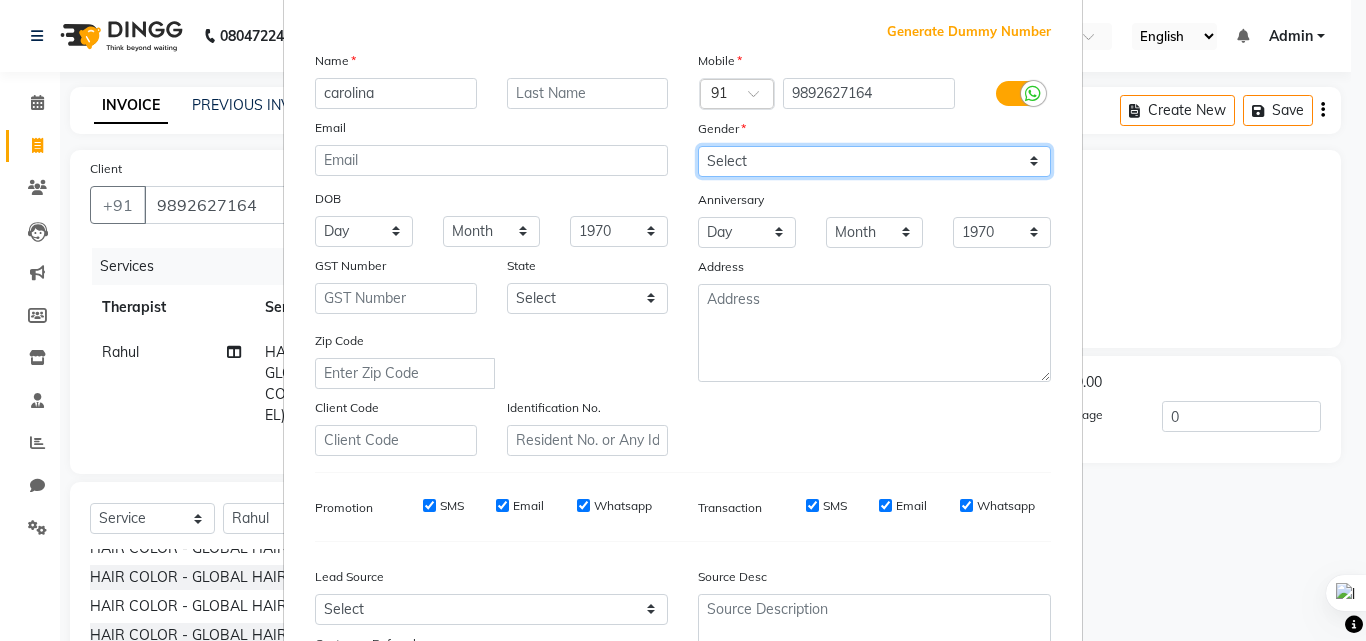 select on "female" 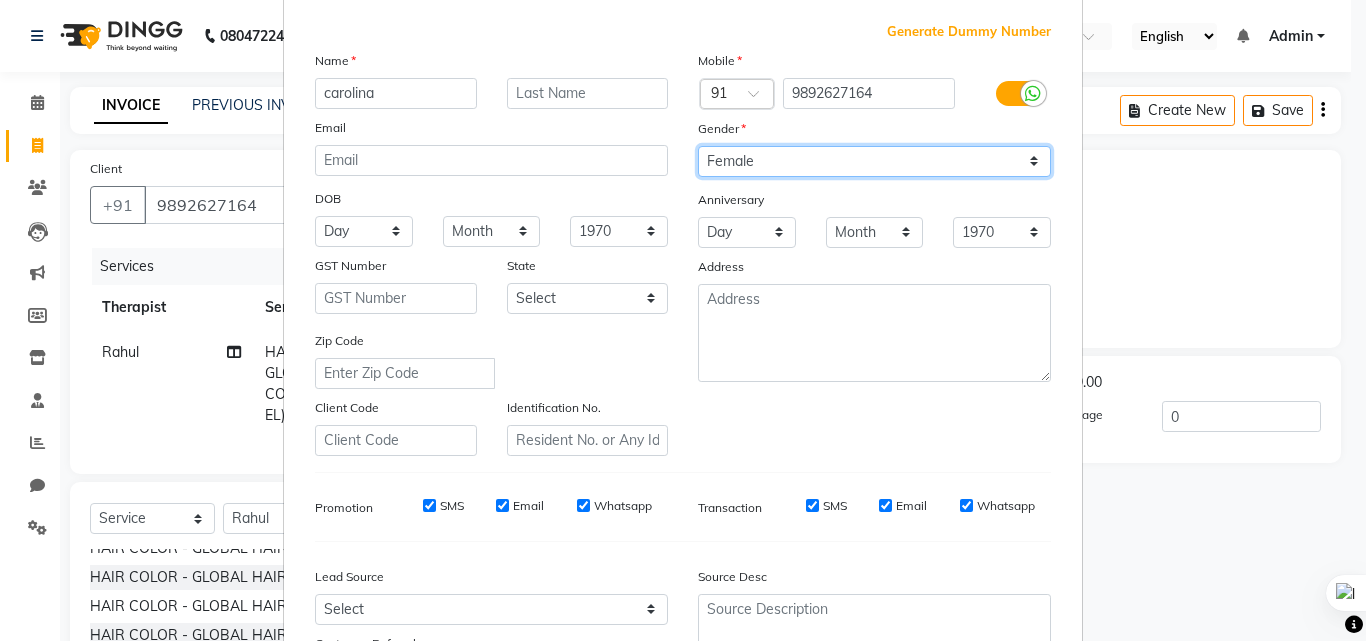 click on "Select Male Female Other Prefer Not To Say" at bounding box center (874, 161) 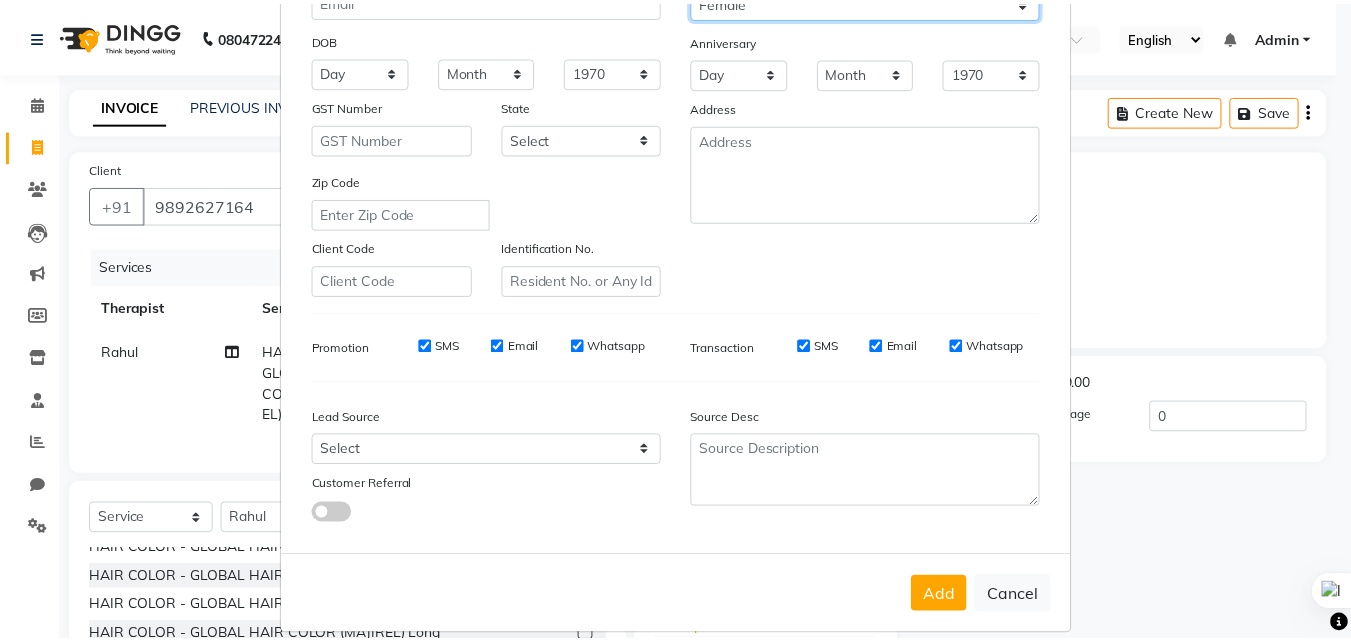 scroll, scrollTop: 282, scrollLeft: 0, axis: vertical 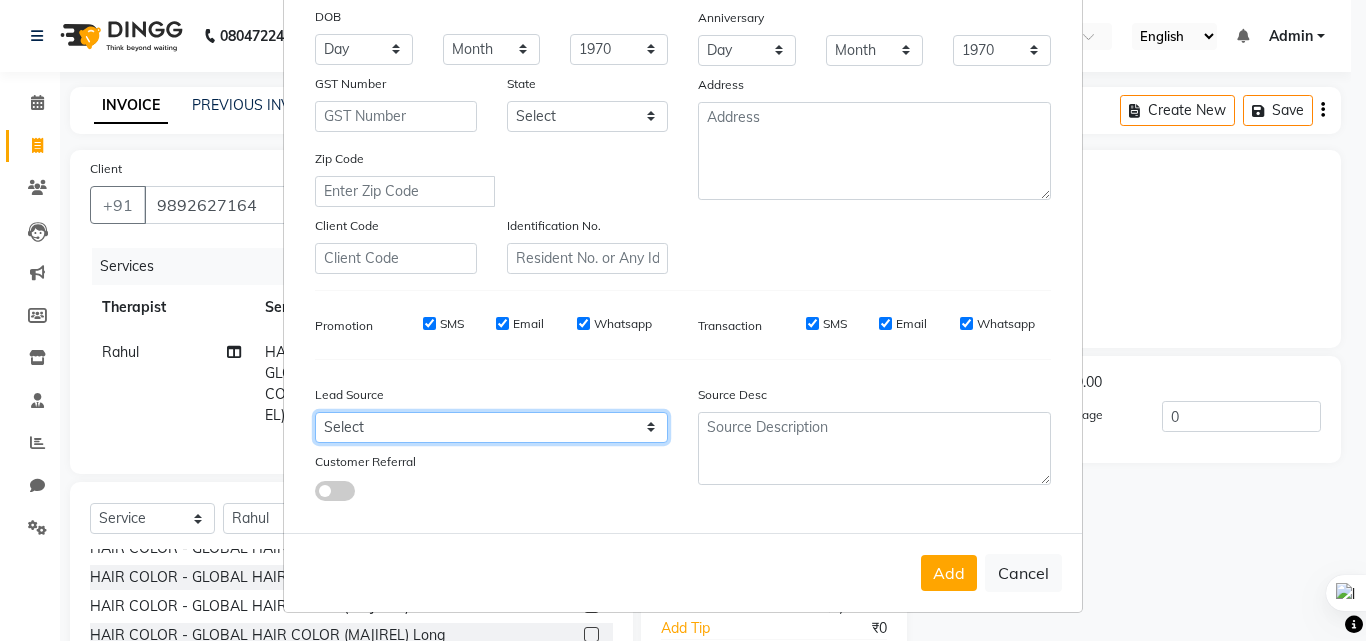 click on "Select Walk-in Referral Internet Friend Word of Mouth Advertisement Facebook JustDial Google Other" at bounding box center (491, 427) 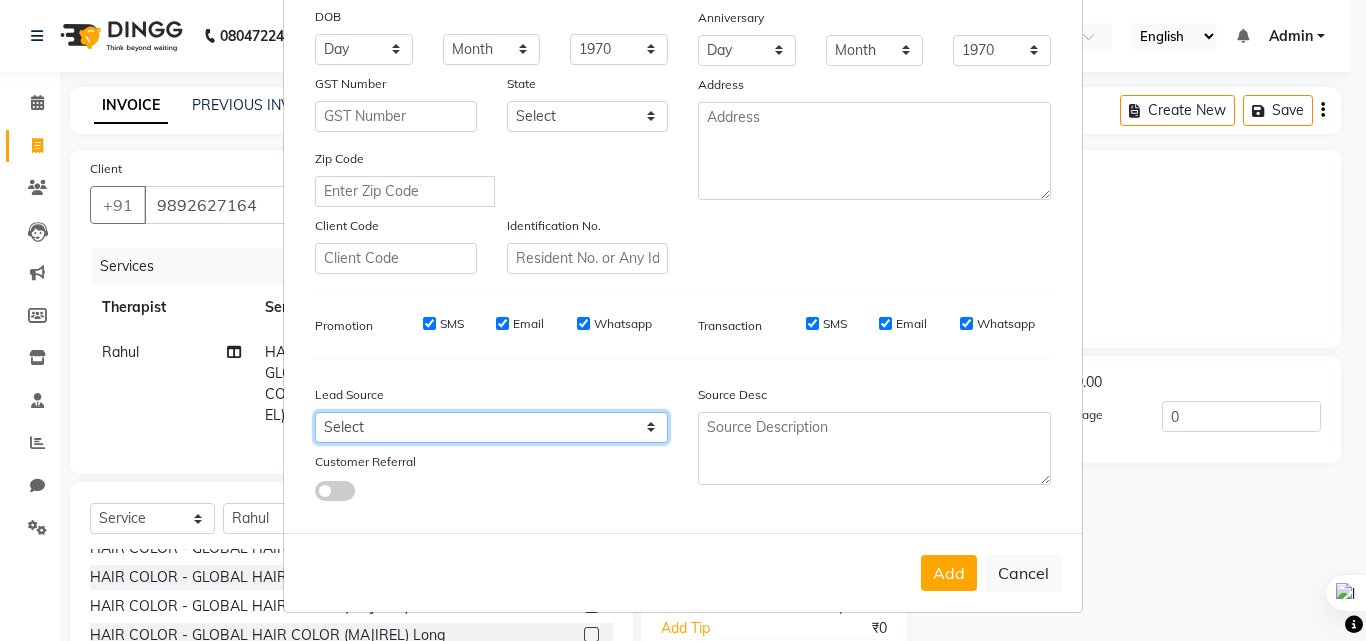 select on "55212" 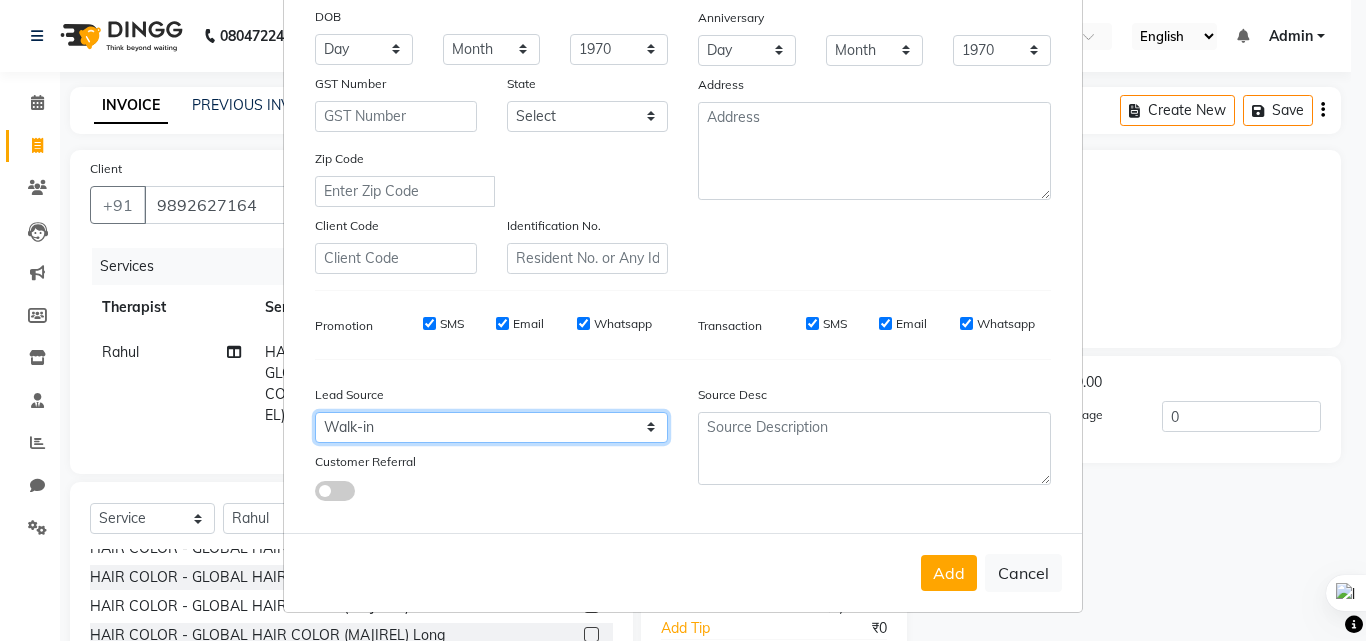 click on "Select Walk-in Referral Internet Friend Word of Mouth Advertisement Facebook JustDial Google Other" at bounding box center [491, 427] 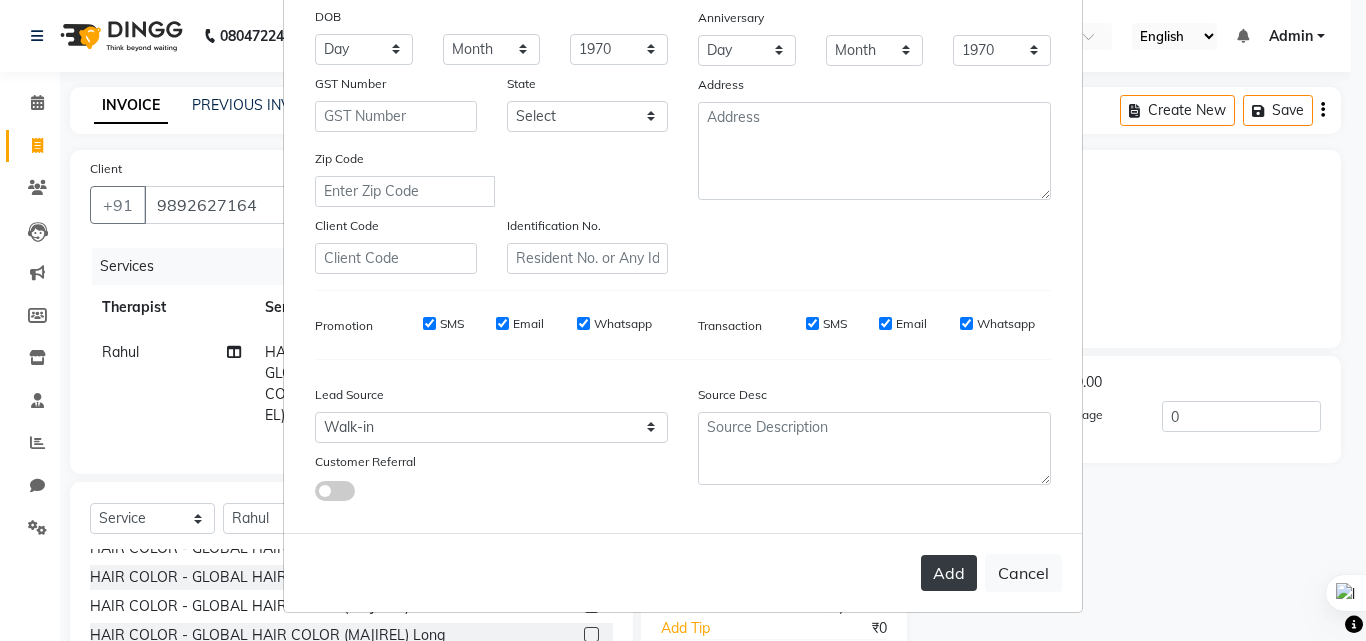 click on "Add" at bounding box center (949, 573) 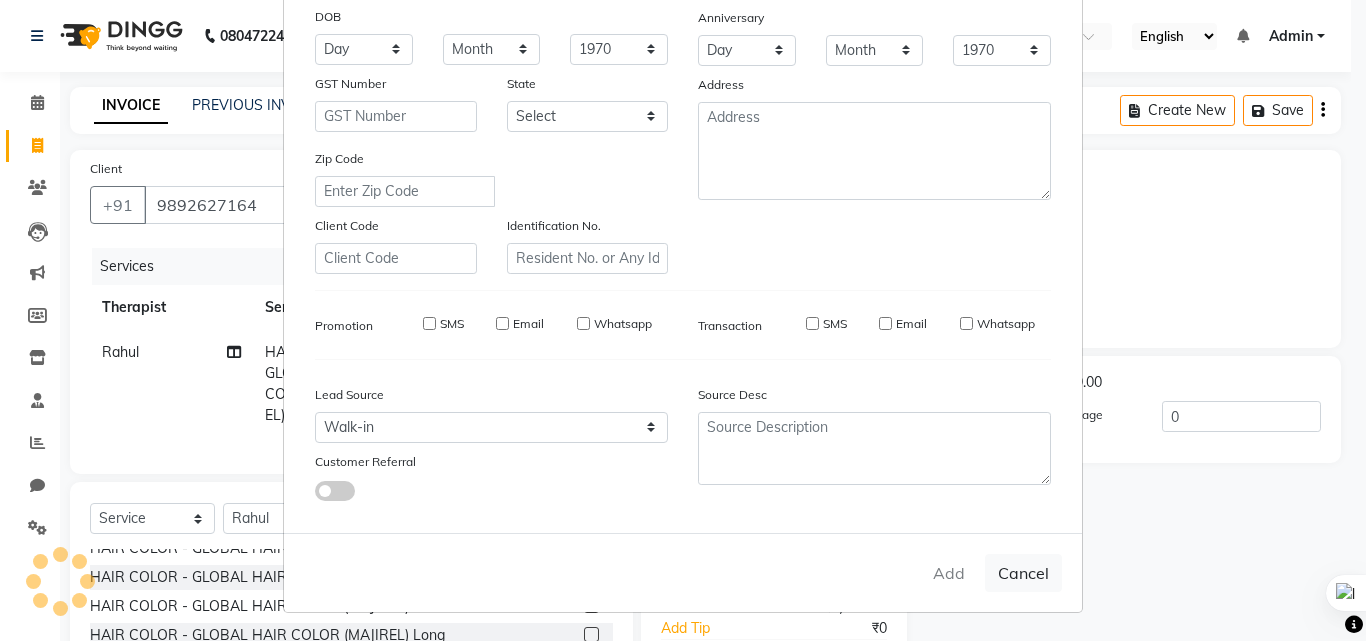 type 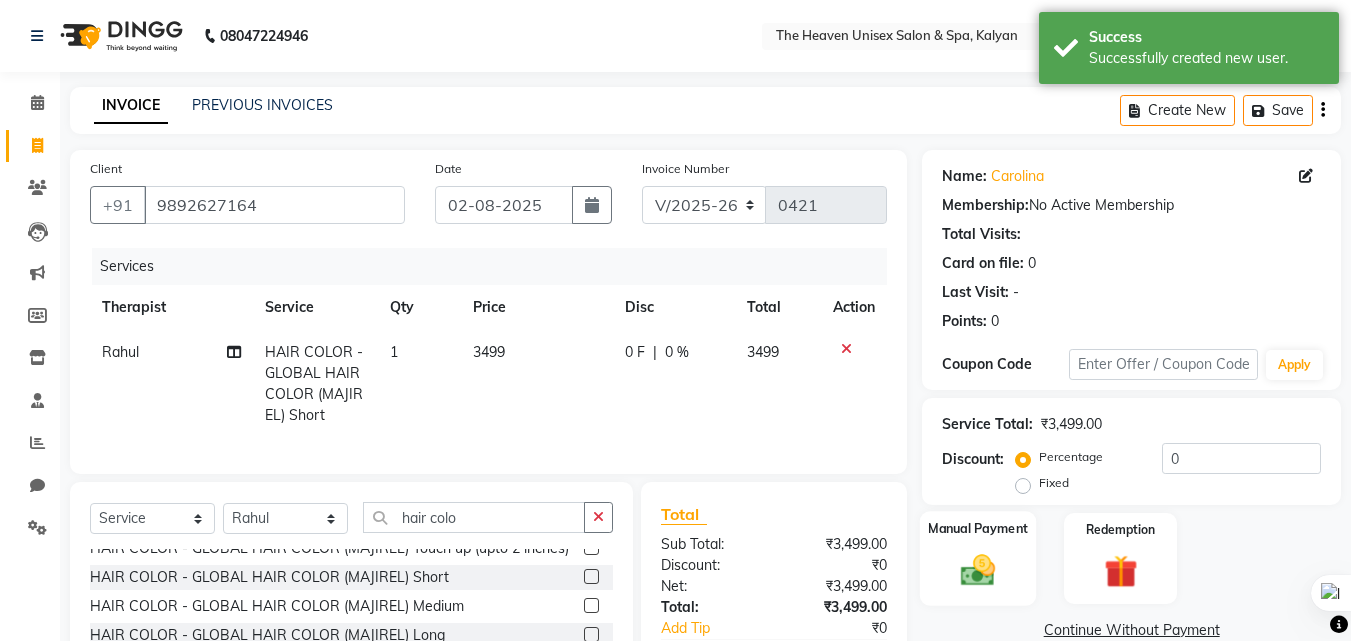 scroll, scrollTop: 181, scrollLeft: 0, axis: vertical 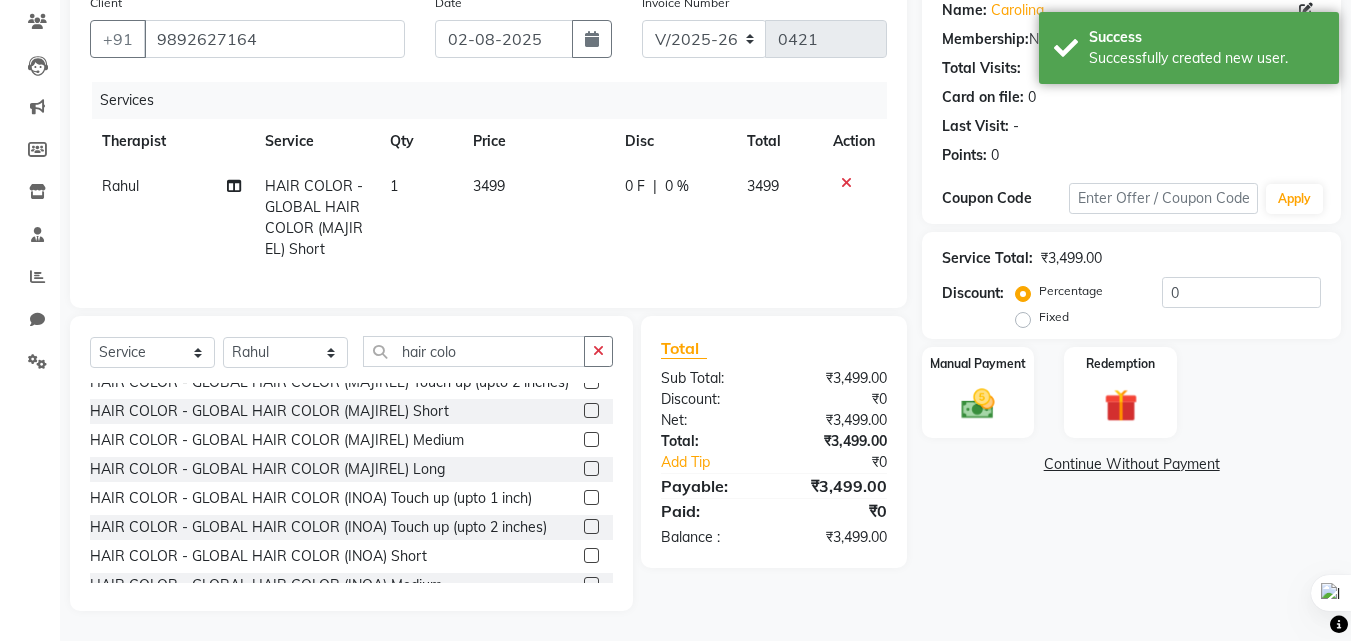 click on "0 %" 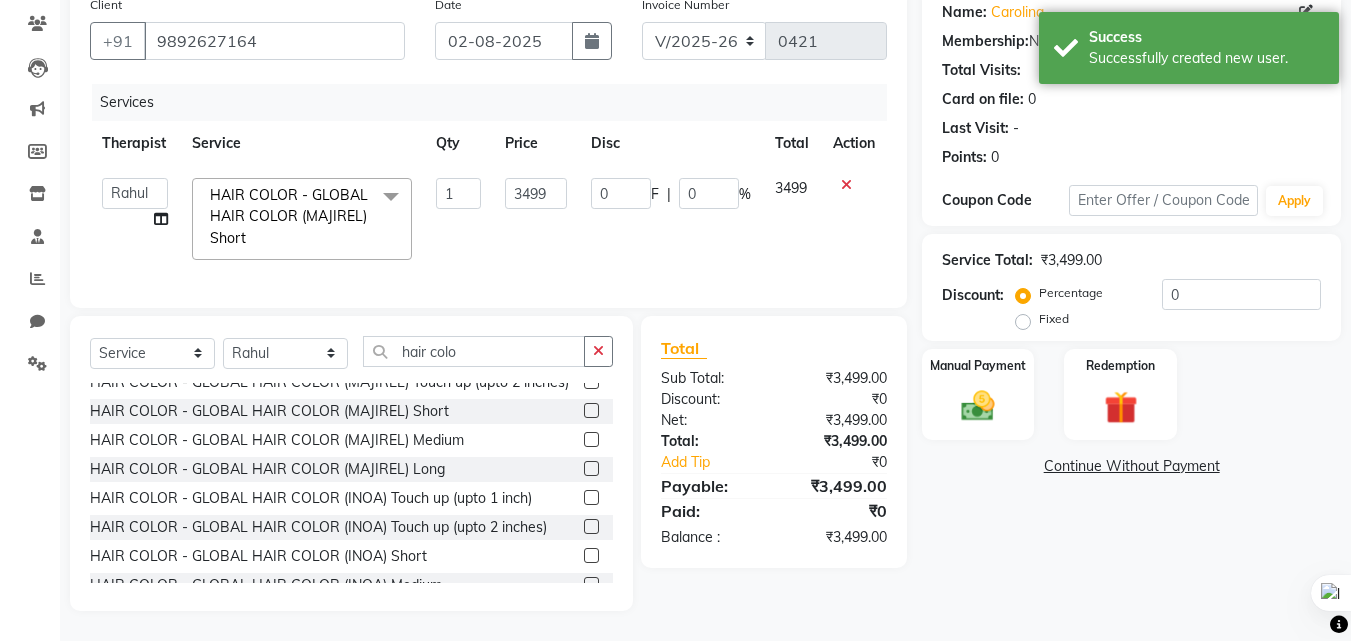 scroll, scrollTop: 179, scrollLeft: 0, axis: vertical 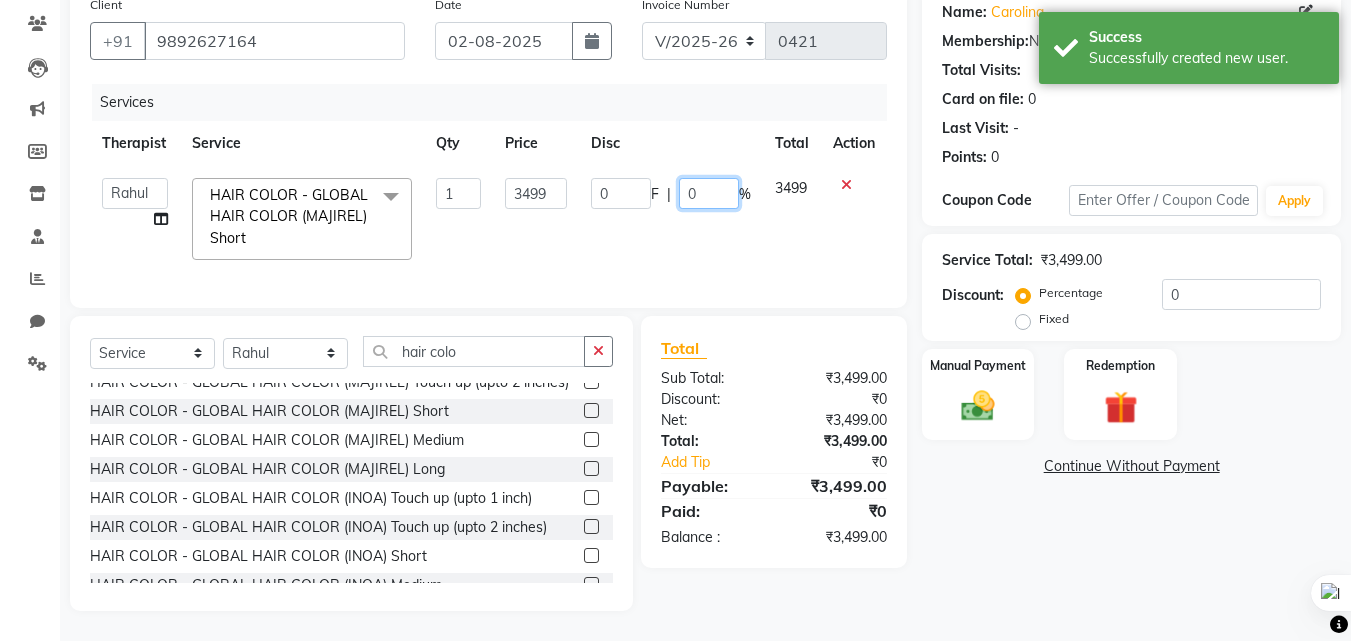 click on "0" 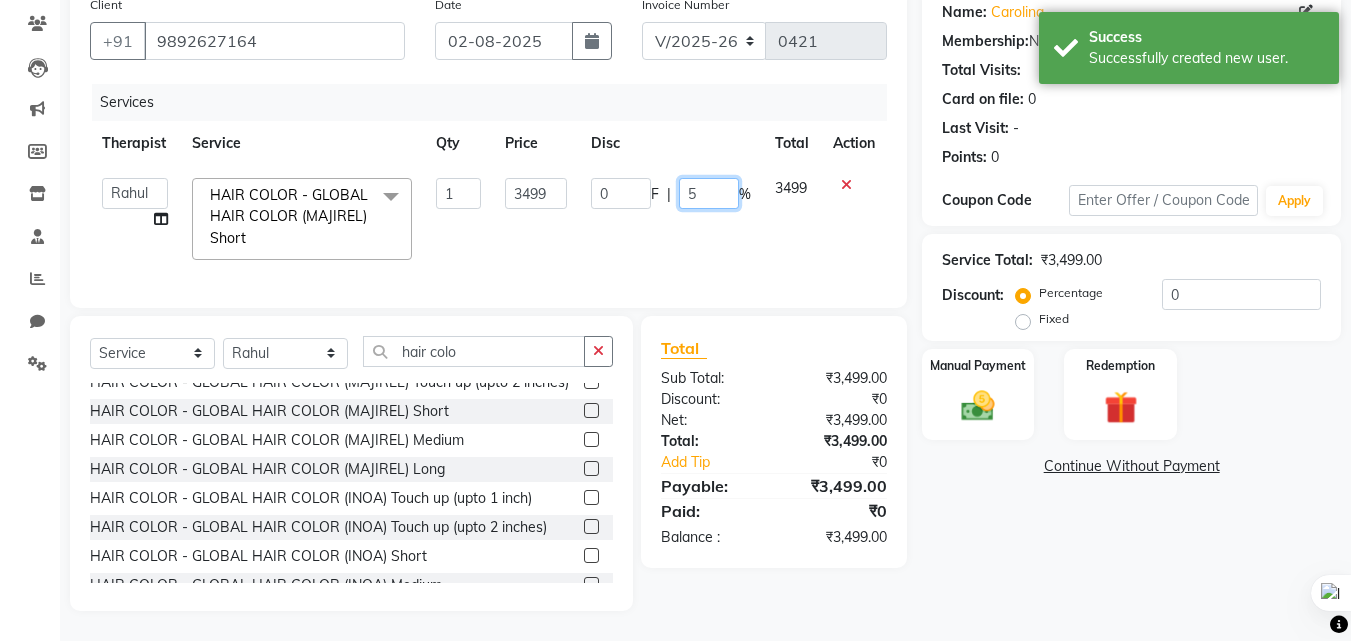 type on "50" 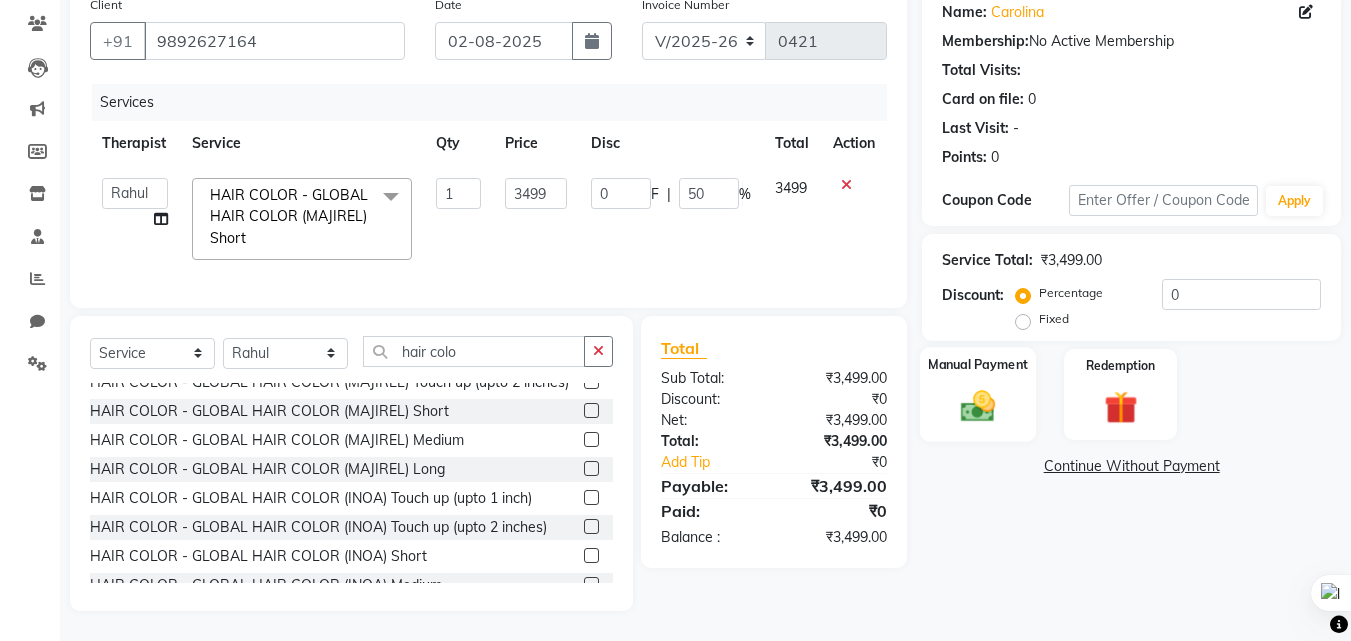 click 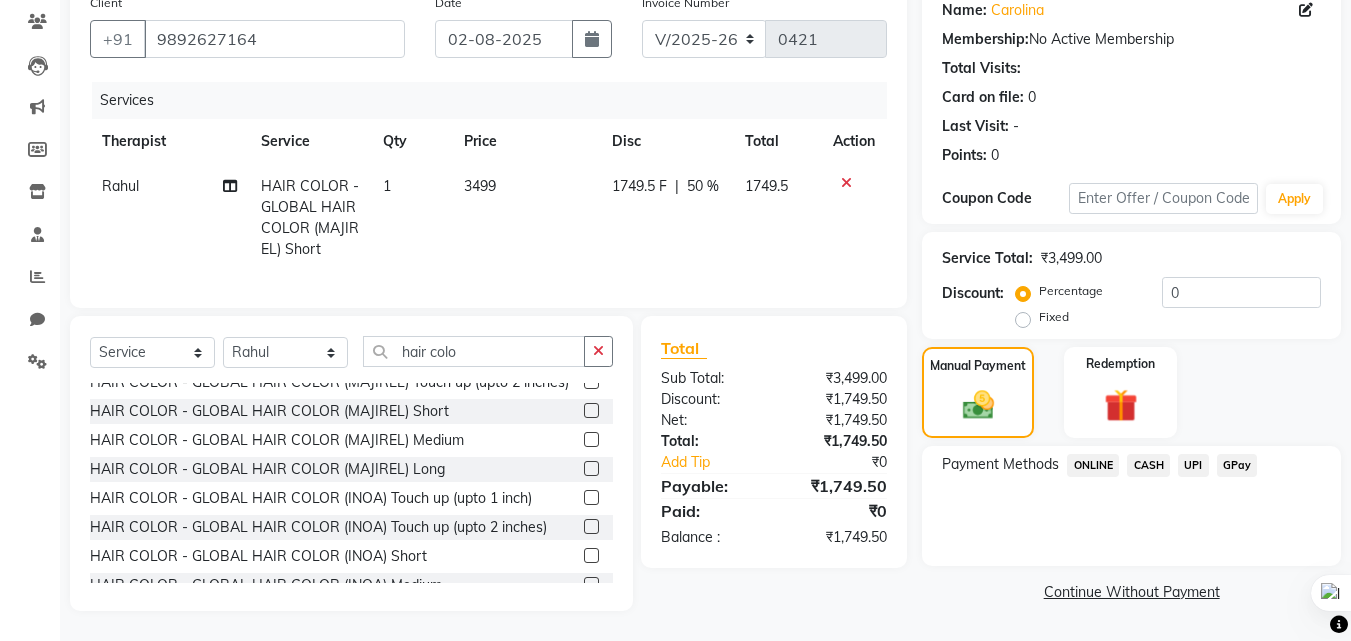click on "GPay" 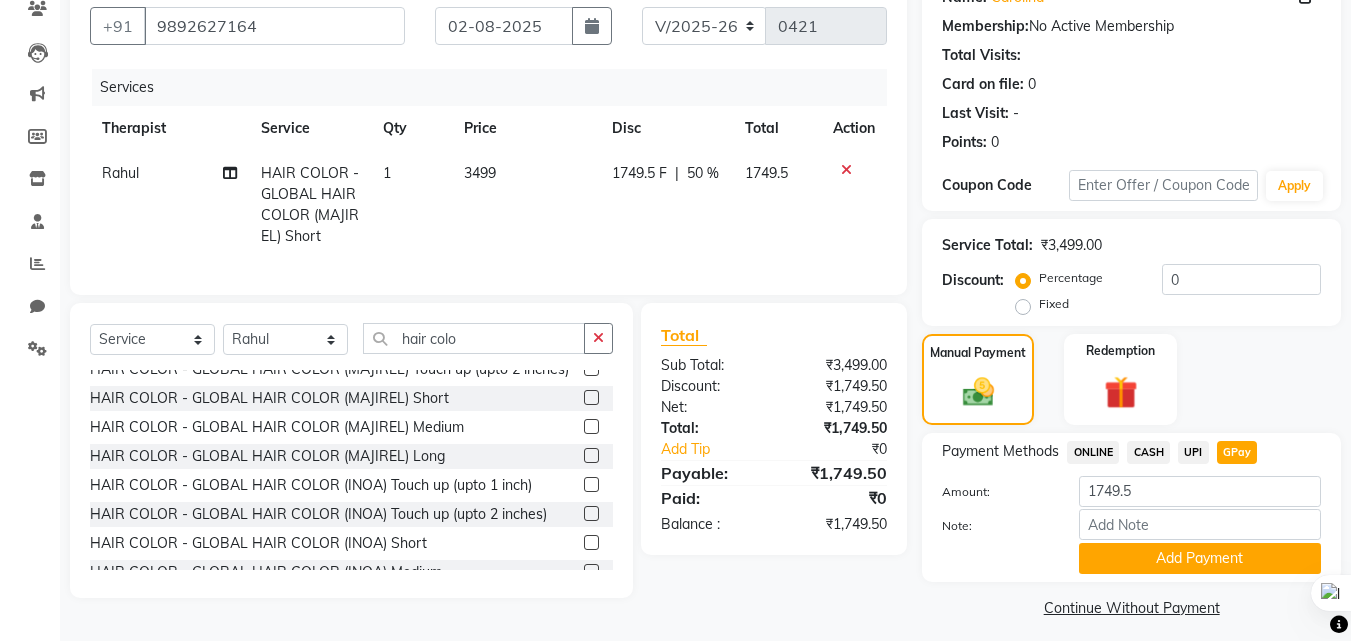 scroll, scrollTop: 191, scrollLeft: 0, axis: vertical 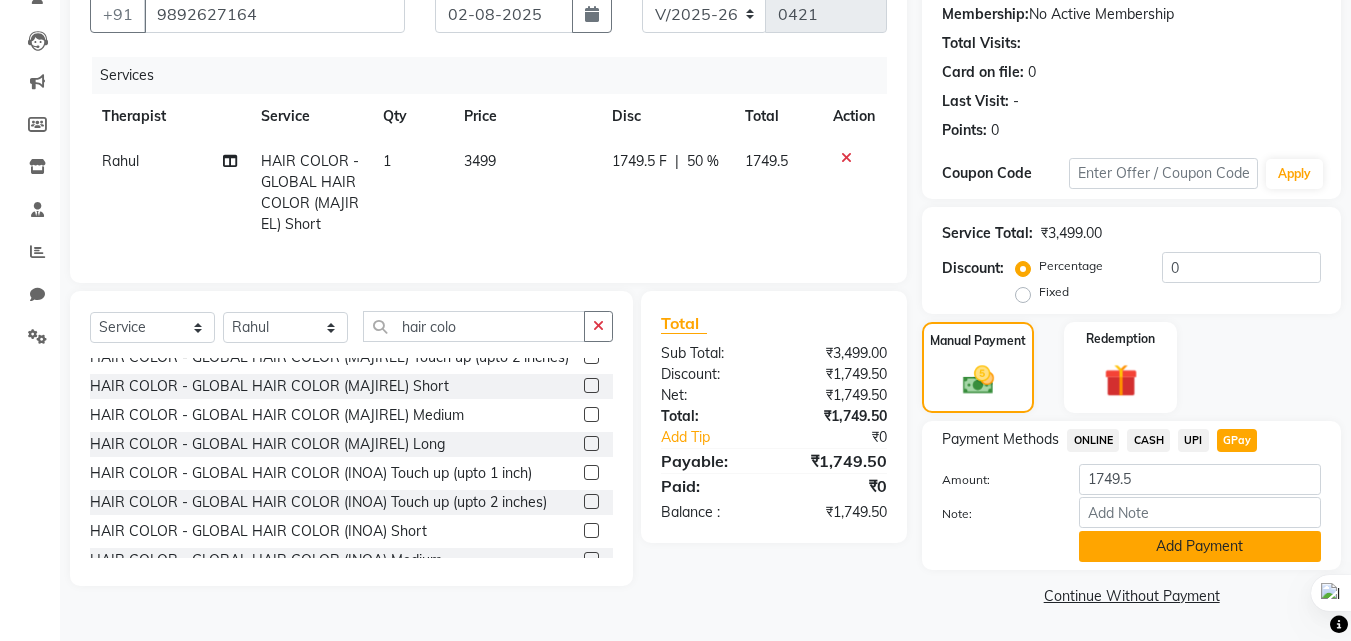 click on "Add Payment" 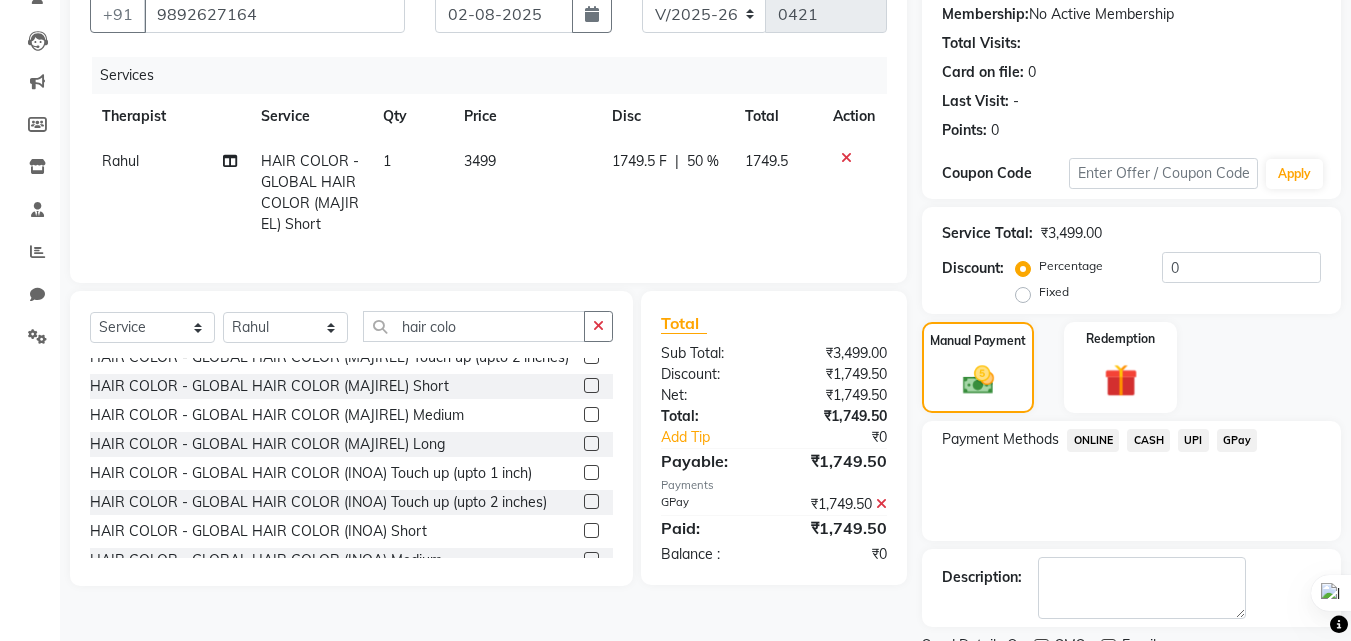scroll, scrollTop: 275, scrollLeft: 0, axis: vertical 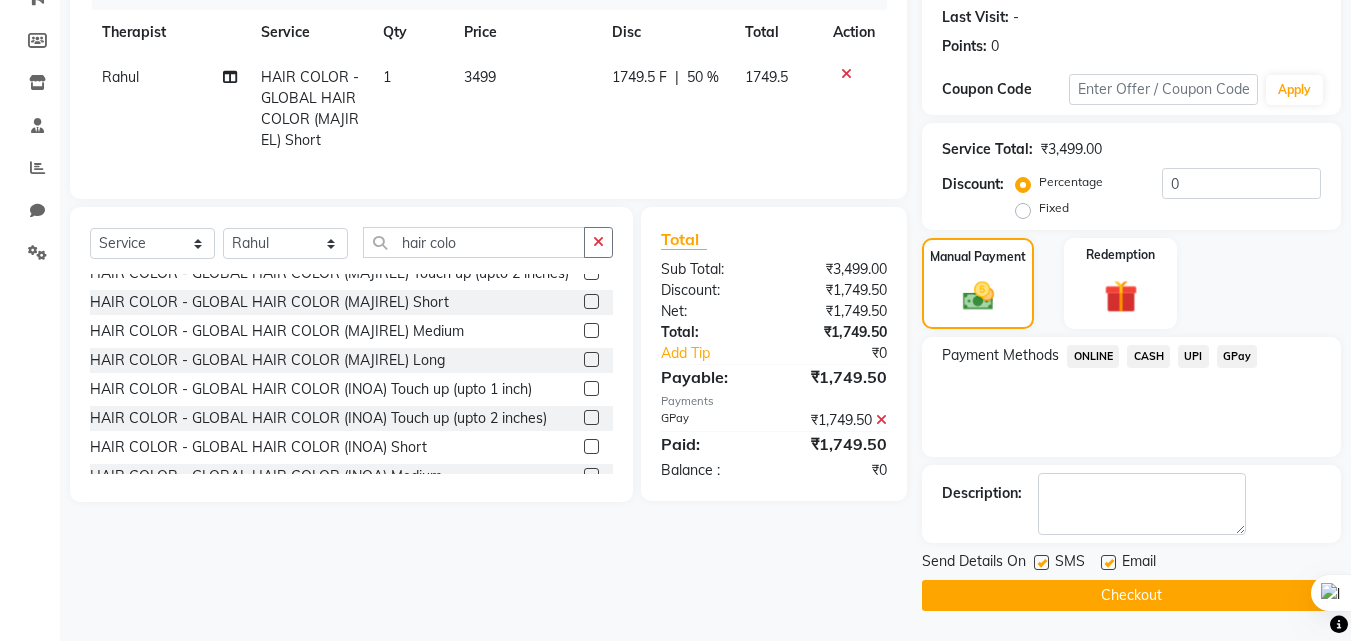 click on "Checkout" 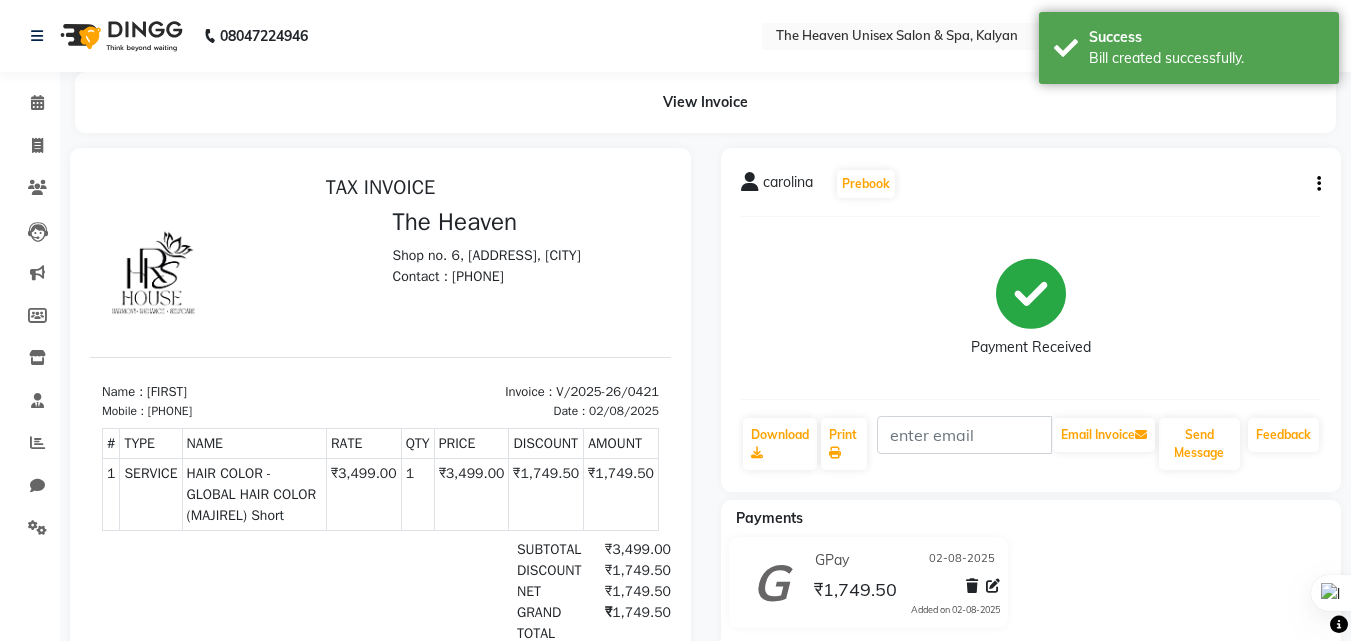 scroll, scrollTop: 0, scrollLeft: 0, axis: both 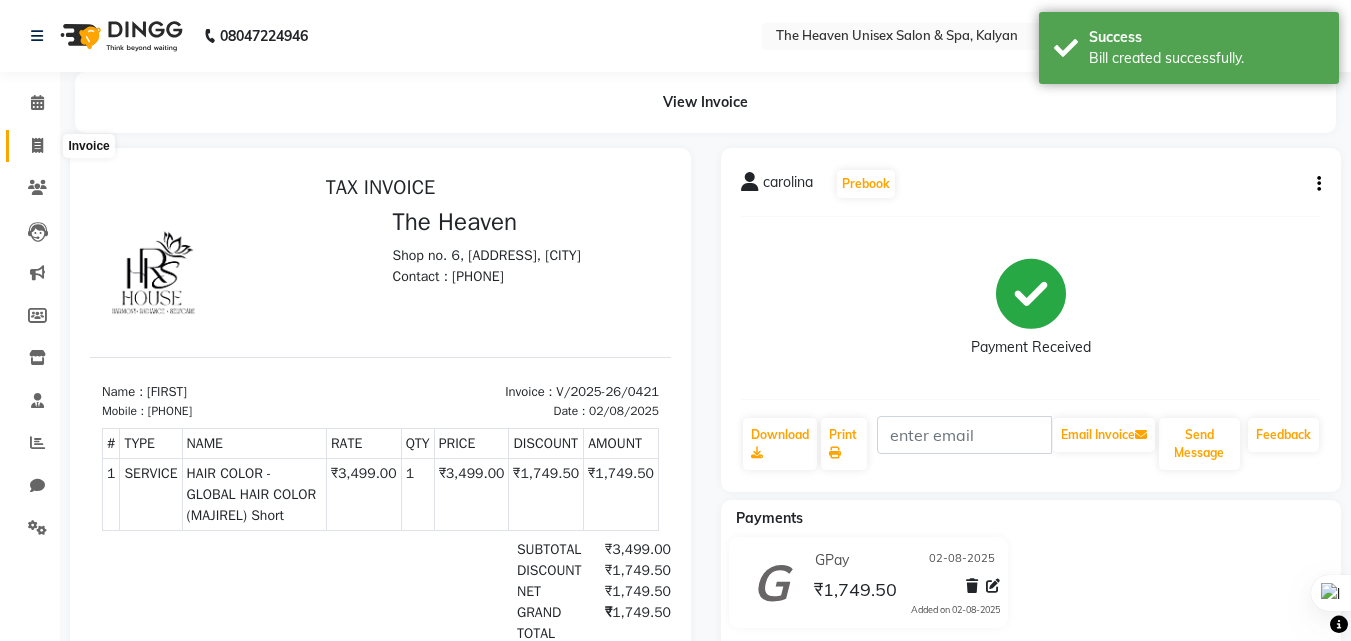 click 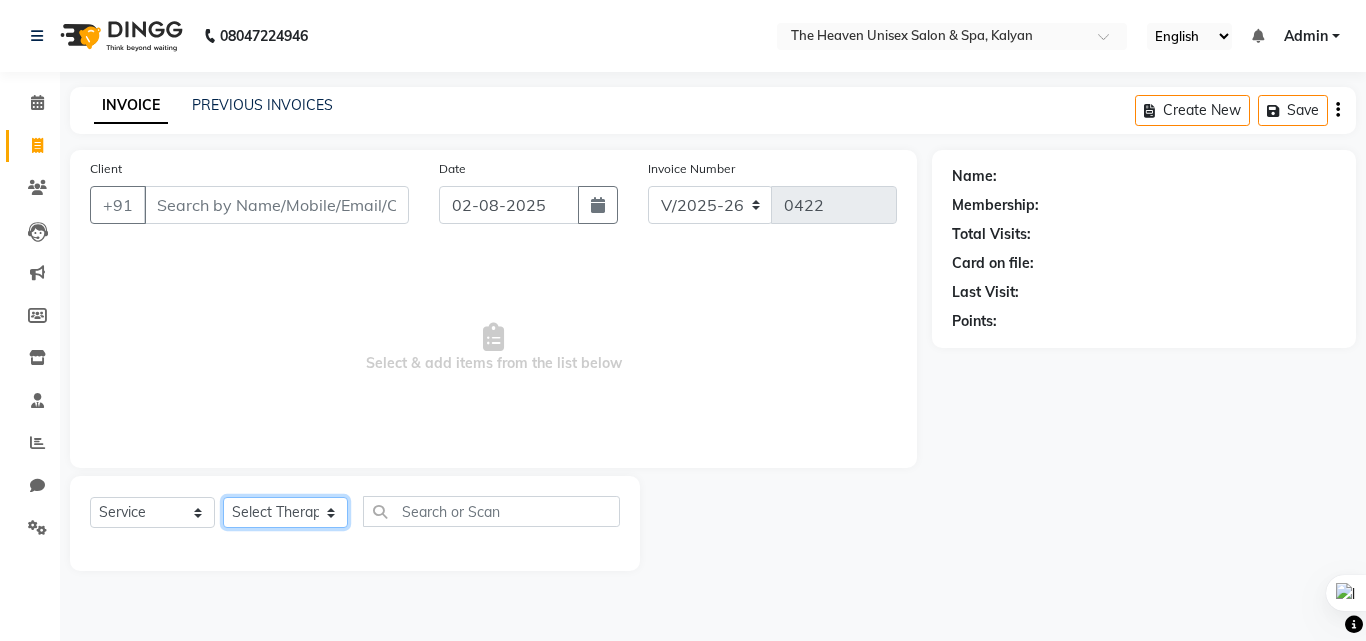 click on "Select Therapist Himanshu Singh  HRS House Leesa  Loriya Mamta Meraj messy pui Rahul Rashmi riddhi" 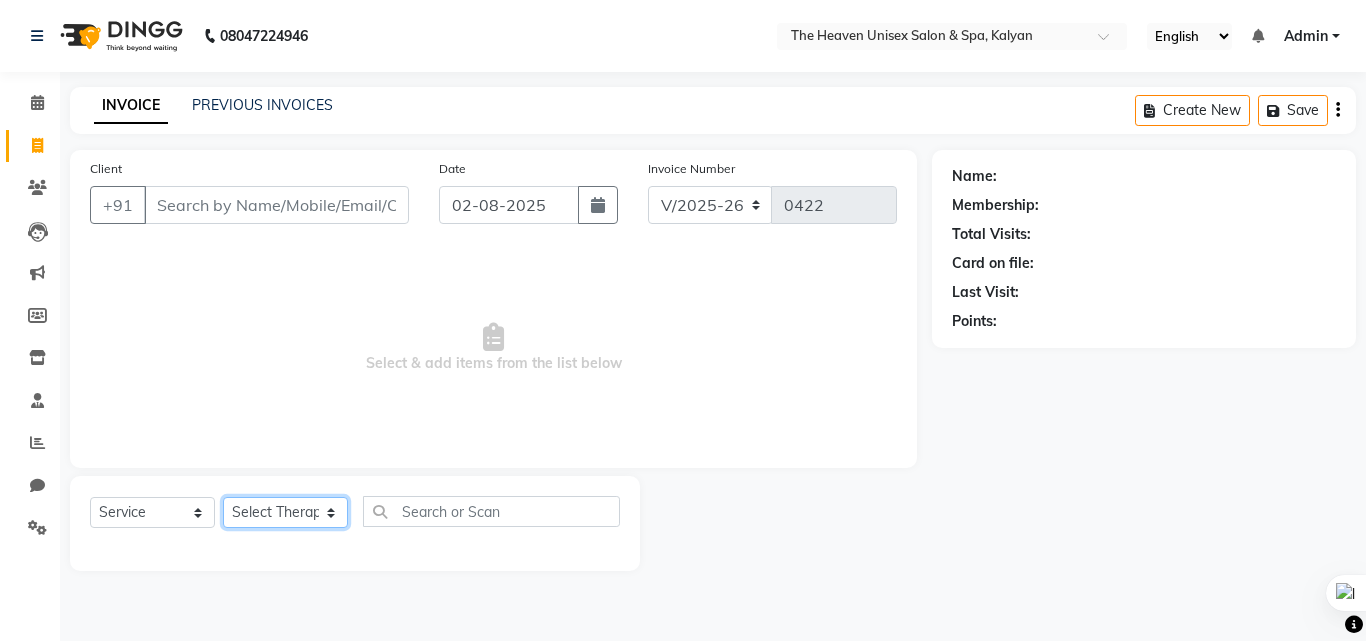 select on "83297" 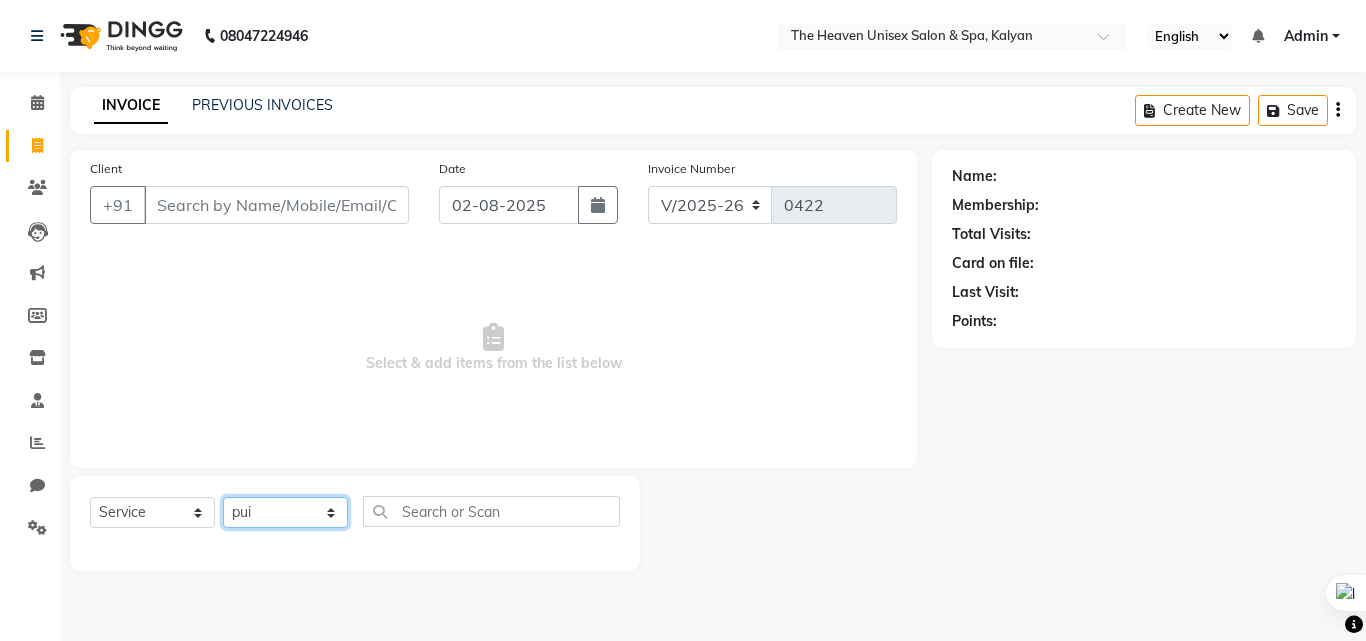 click on "Select Therapist Himanshu Singh  HRS House Leesa  Loriya Mamta Meraj messy pui Rahul Rashmi riddhi" 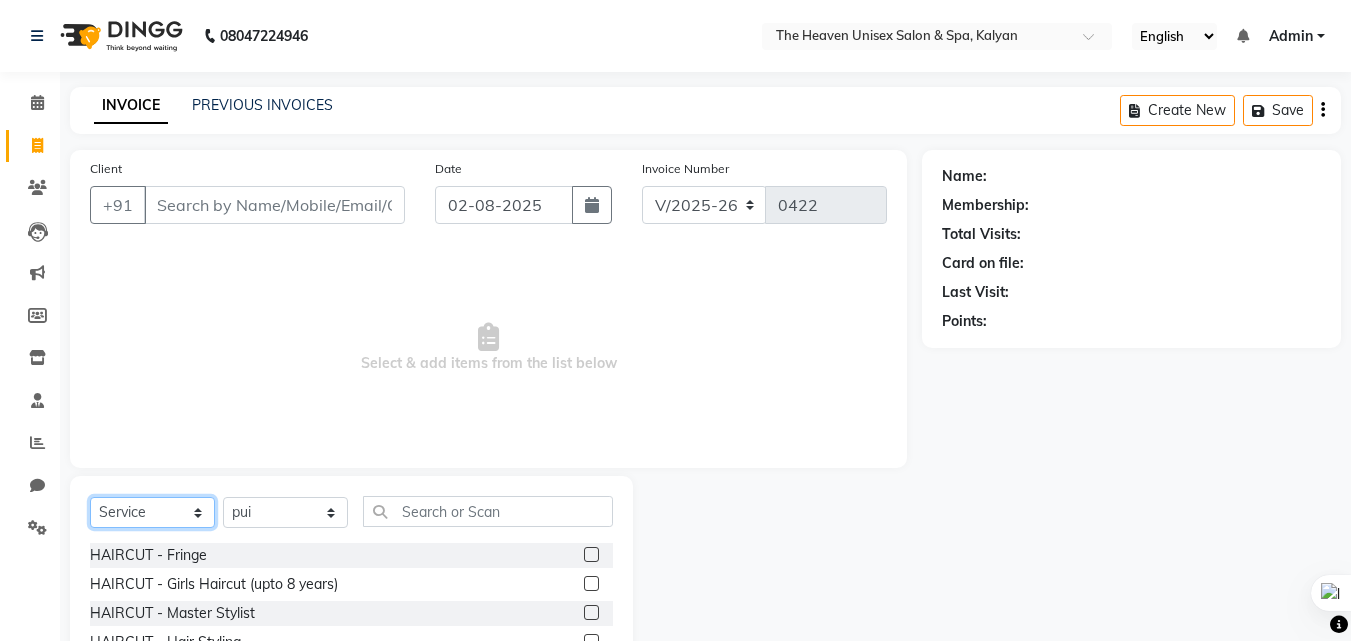 click on "Select  Service  Product  Membership  Package Voucher Prepaid Gift Card" 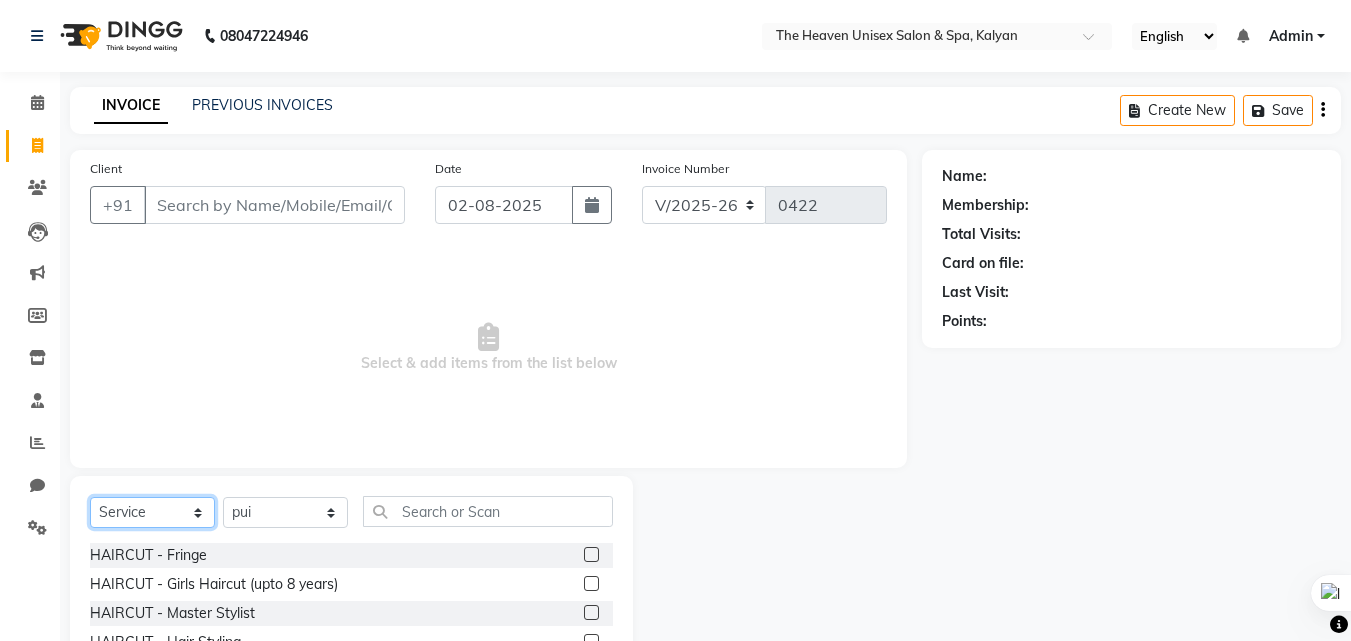 click on "Select  Service  Product  Membership  Package Voucher Prepaid Gift Card" 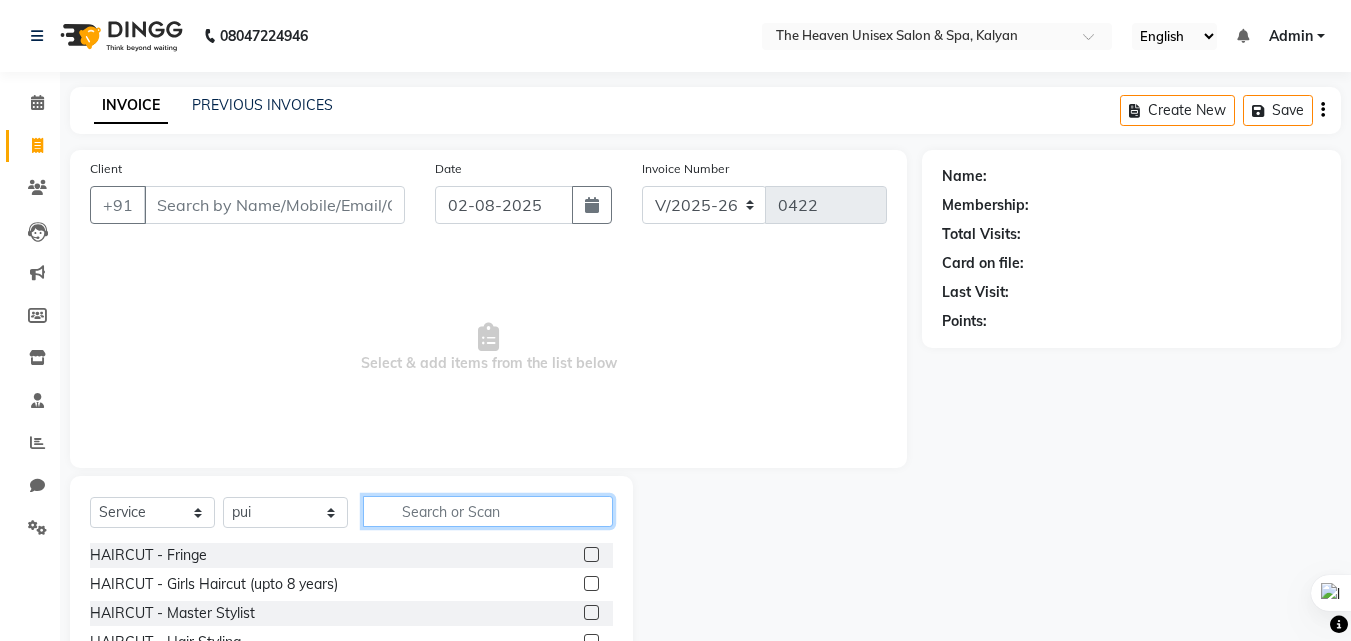 click 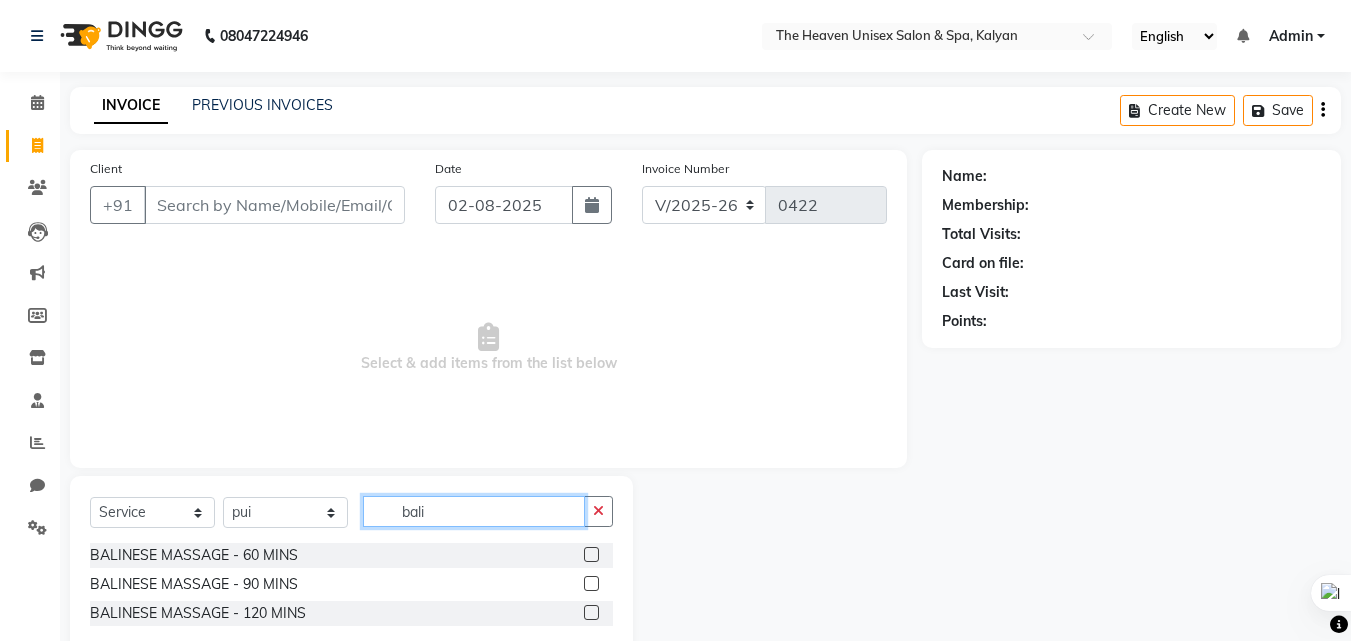 type on "bali" 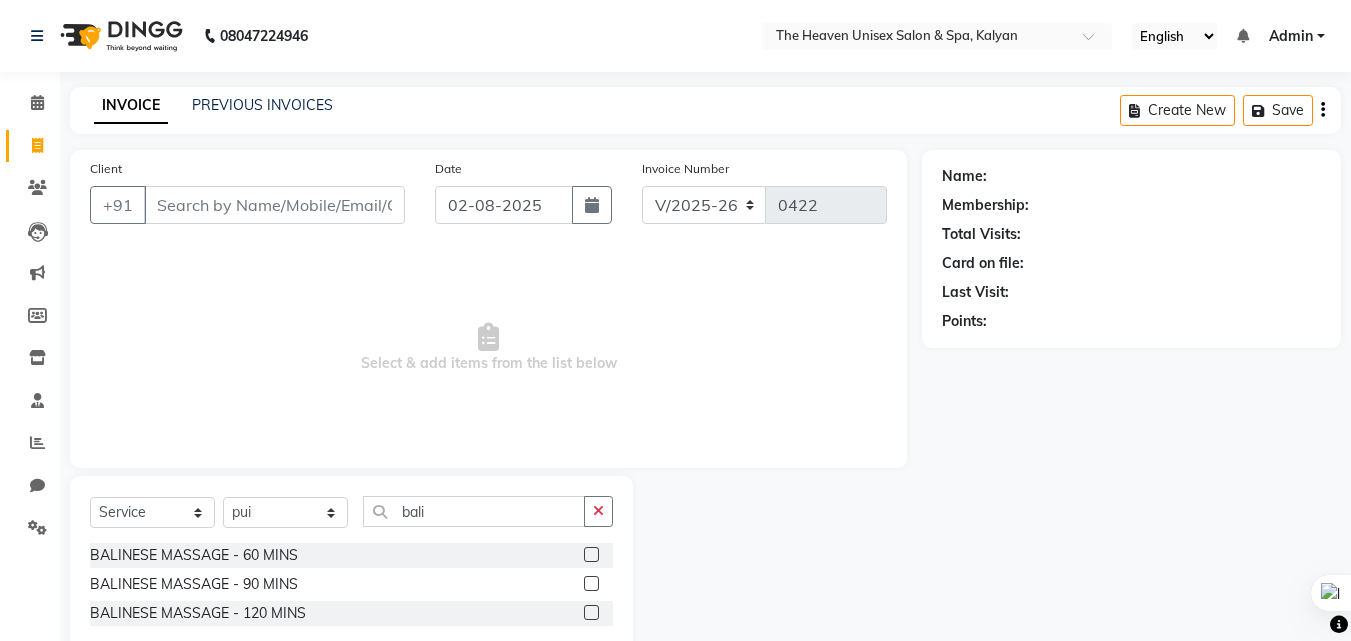 click 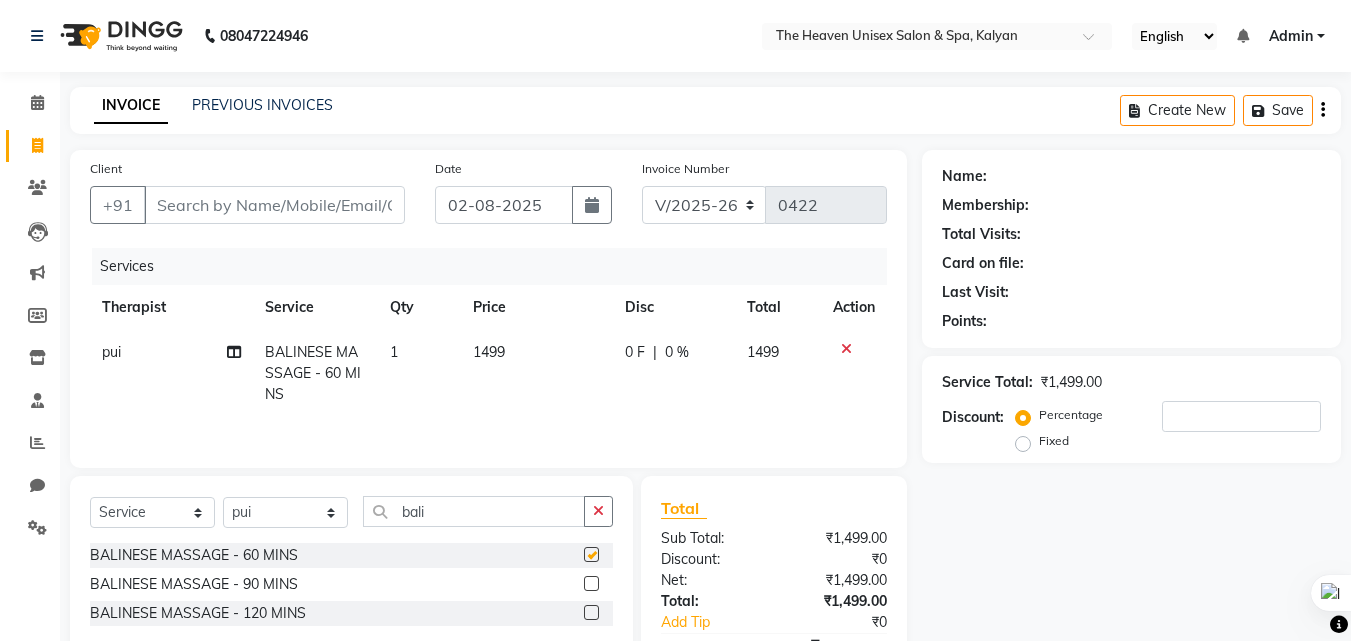 checkbox on "false" 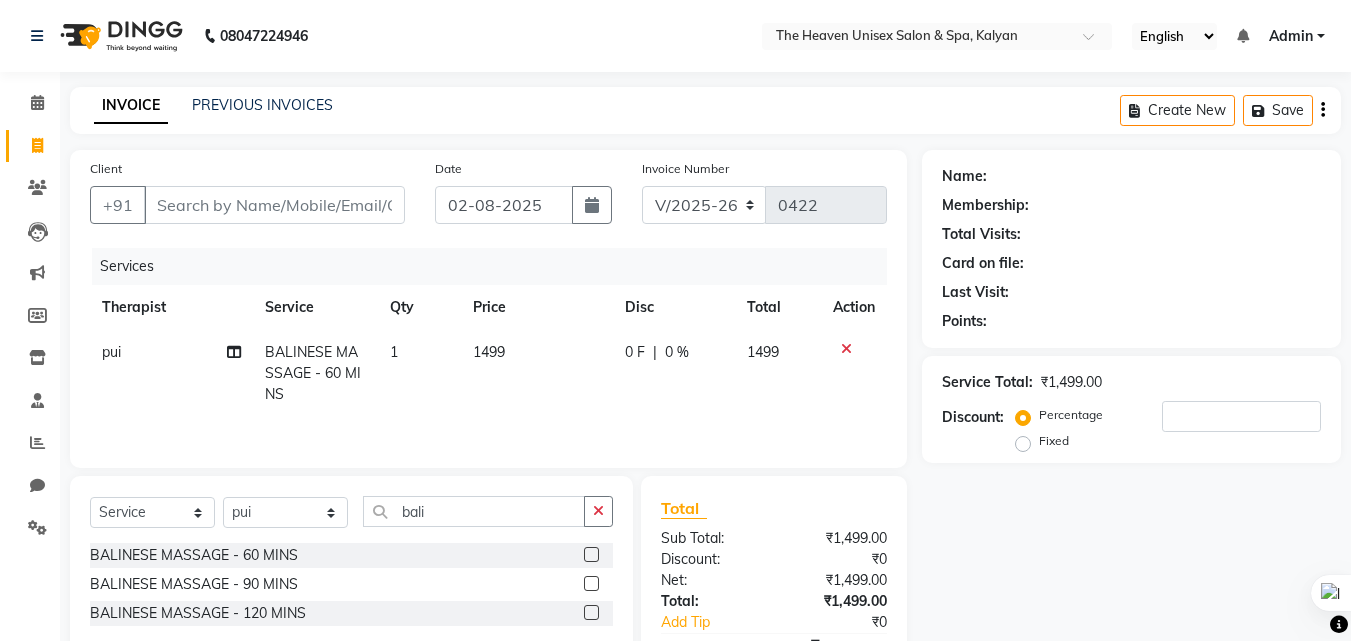 click on "0 F" 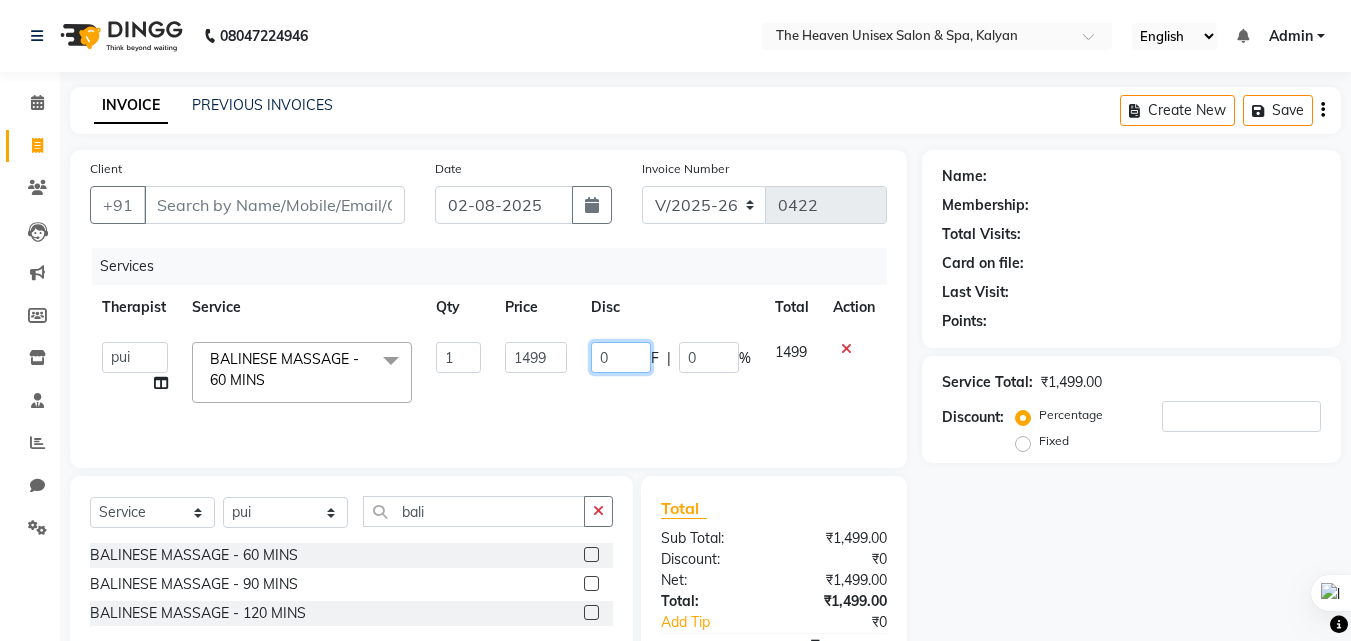 click on "0" 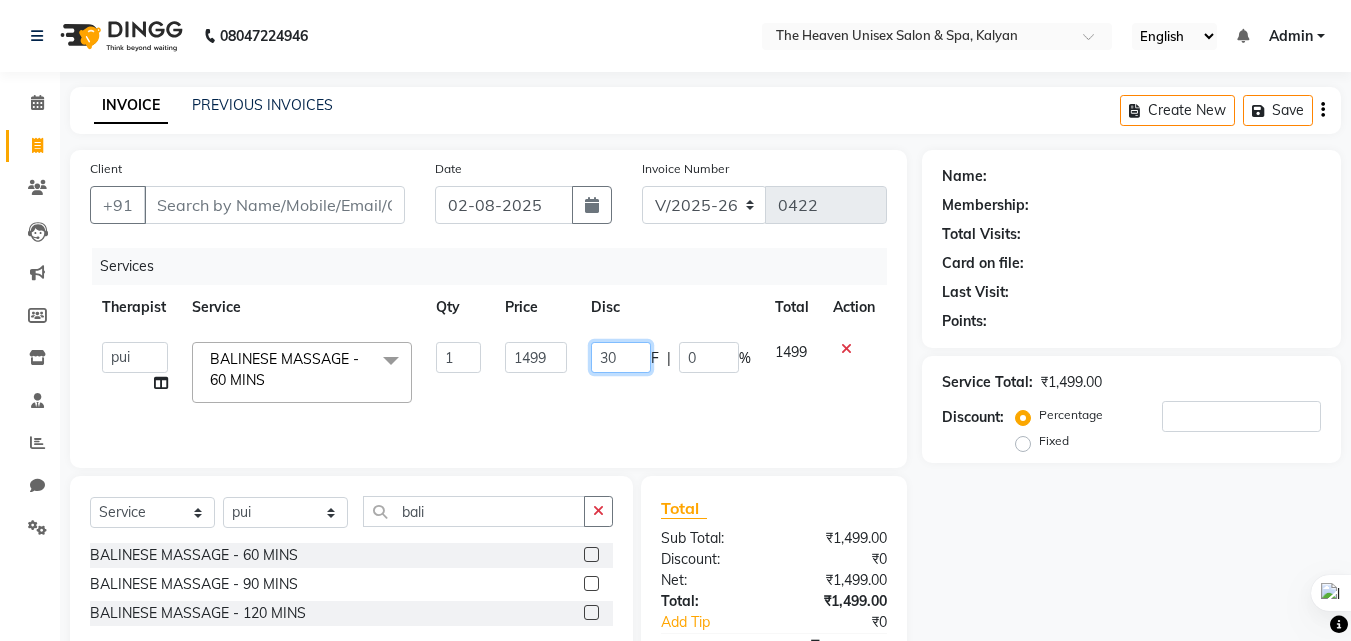 type on "300" 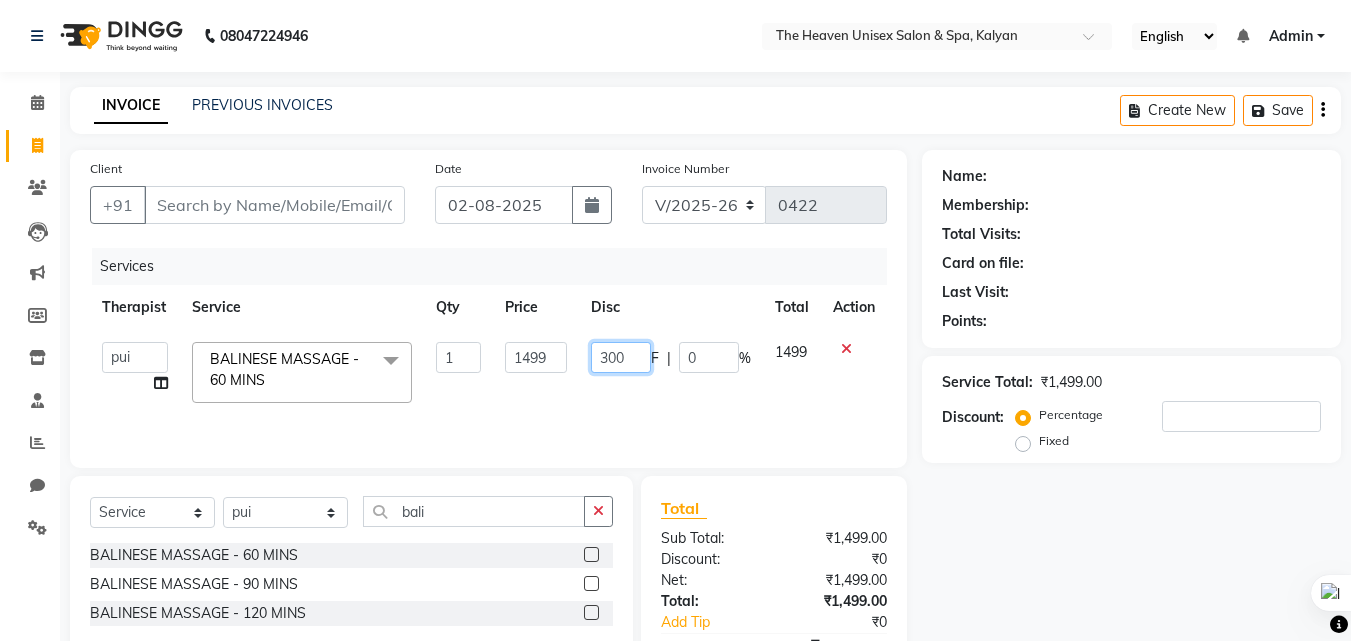 scroll, scrollTop: 117, scrollLeft: 0, axis: vertical 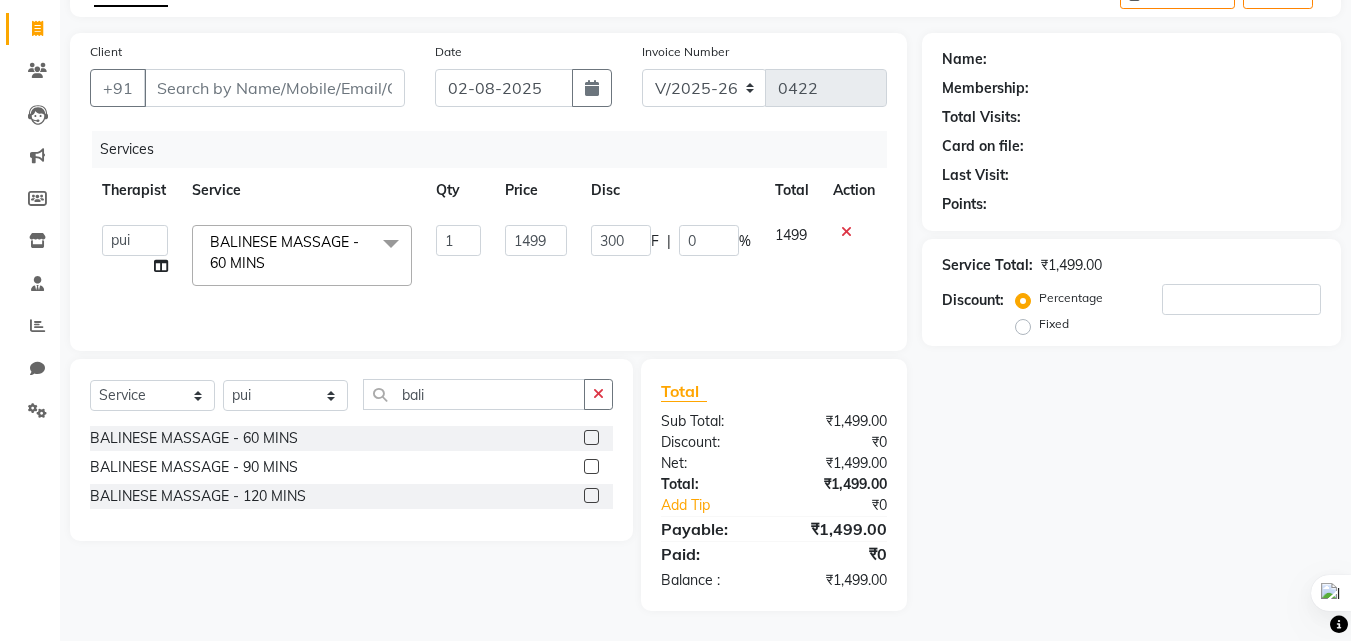 click on "Name: Membership: Total Visits: Card on file: Last Visit:  Points:  Service Total:  ₹1,499.00  Discount:  Percentage   Fixed" 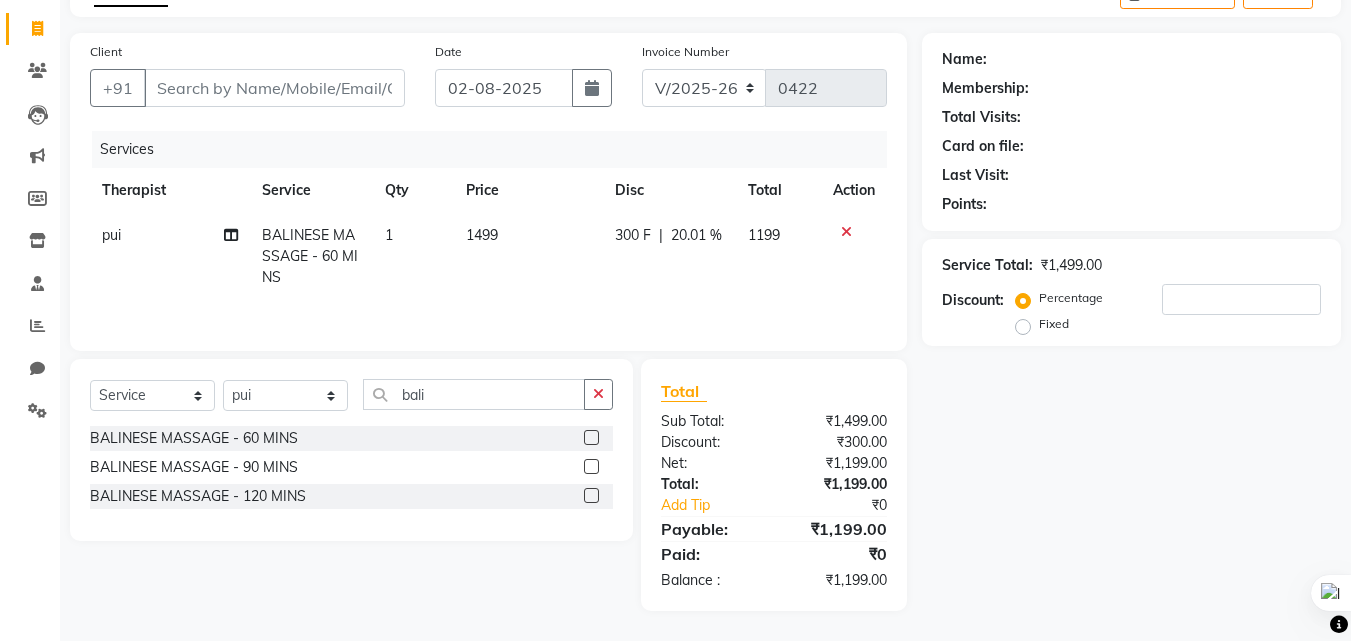 scroll, scrollTop: 0, scrollLeft: 0, axis: both 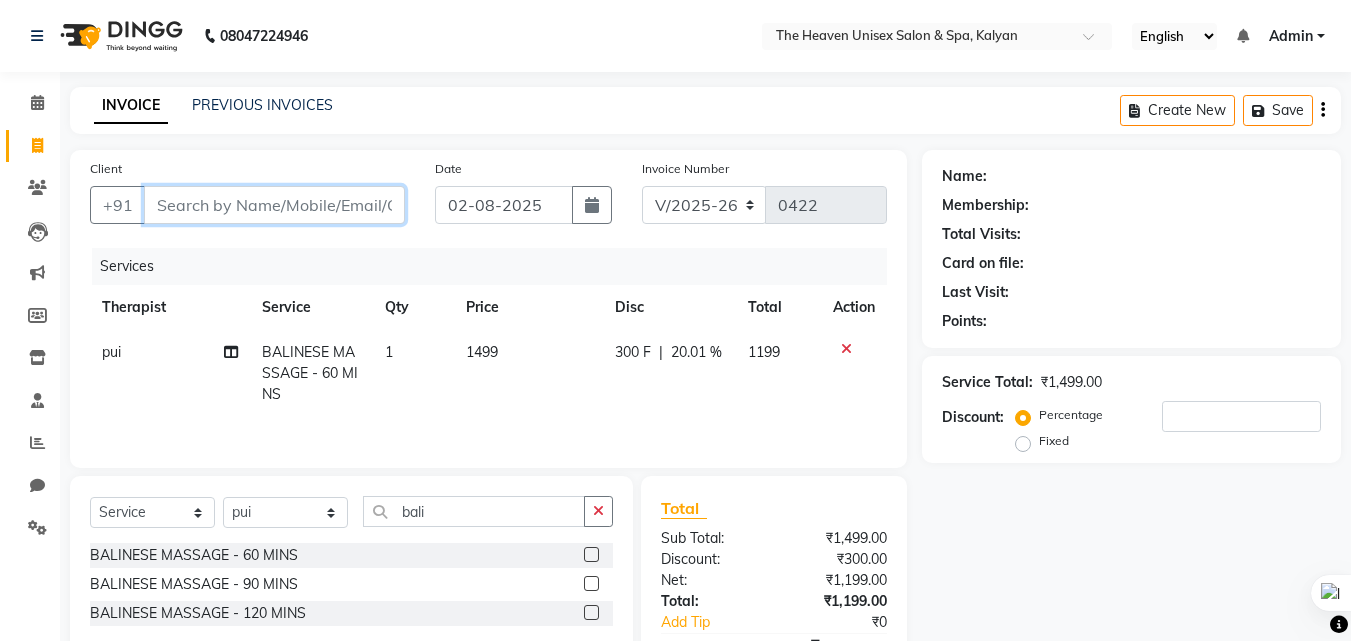 click on "Client" at bounding box center [274, 205] 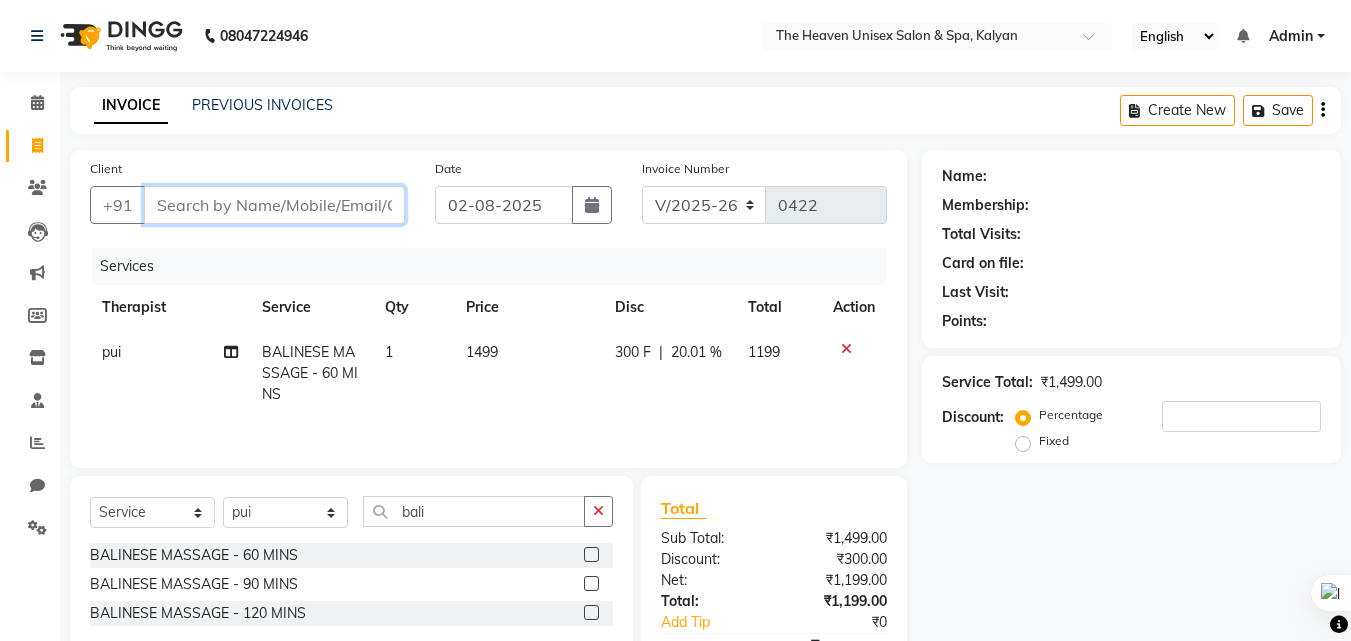 type on "m" 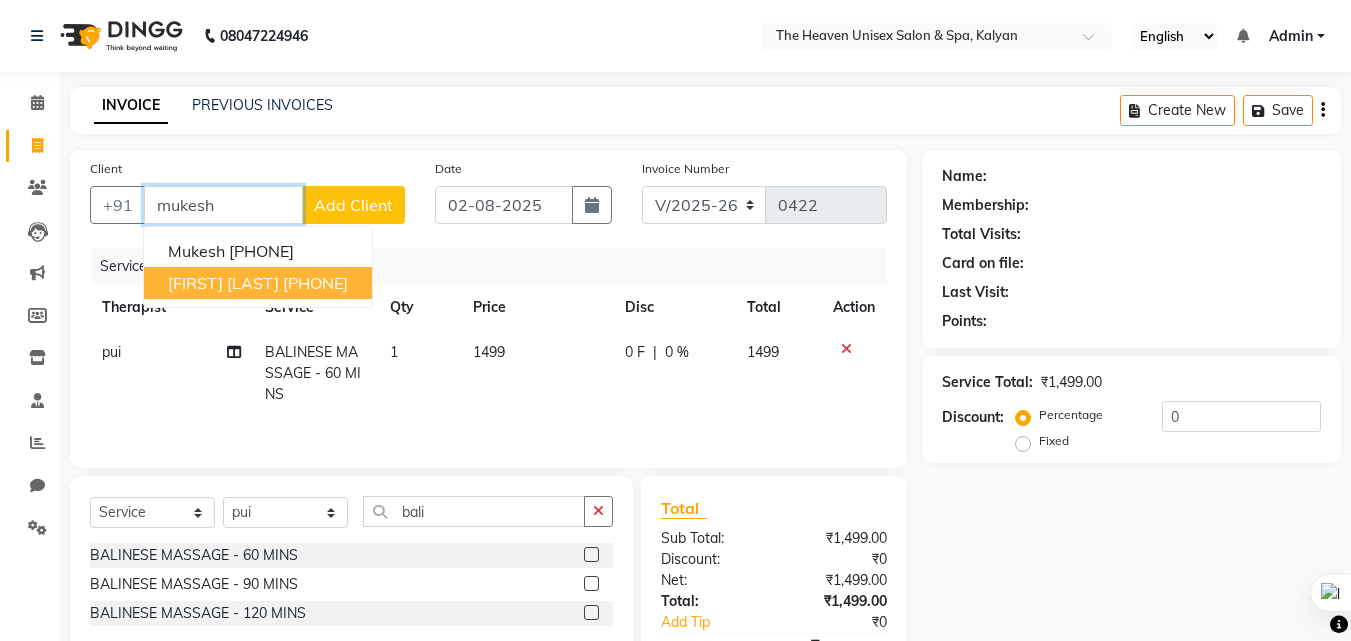 click on "[PHONE]" at bounding box center [315, 283] 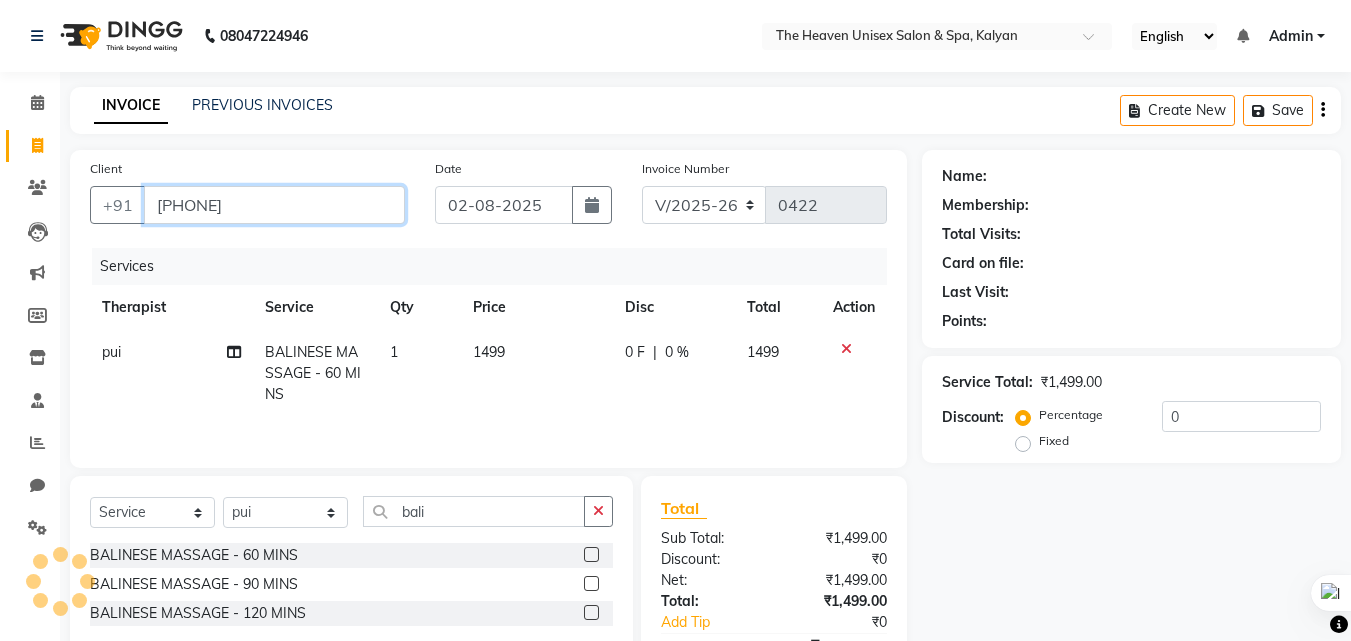type on "[PHONE]" 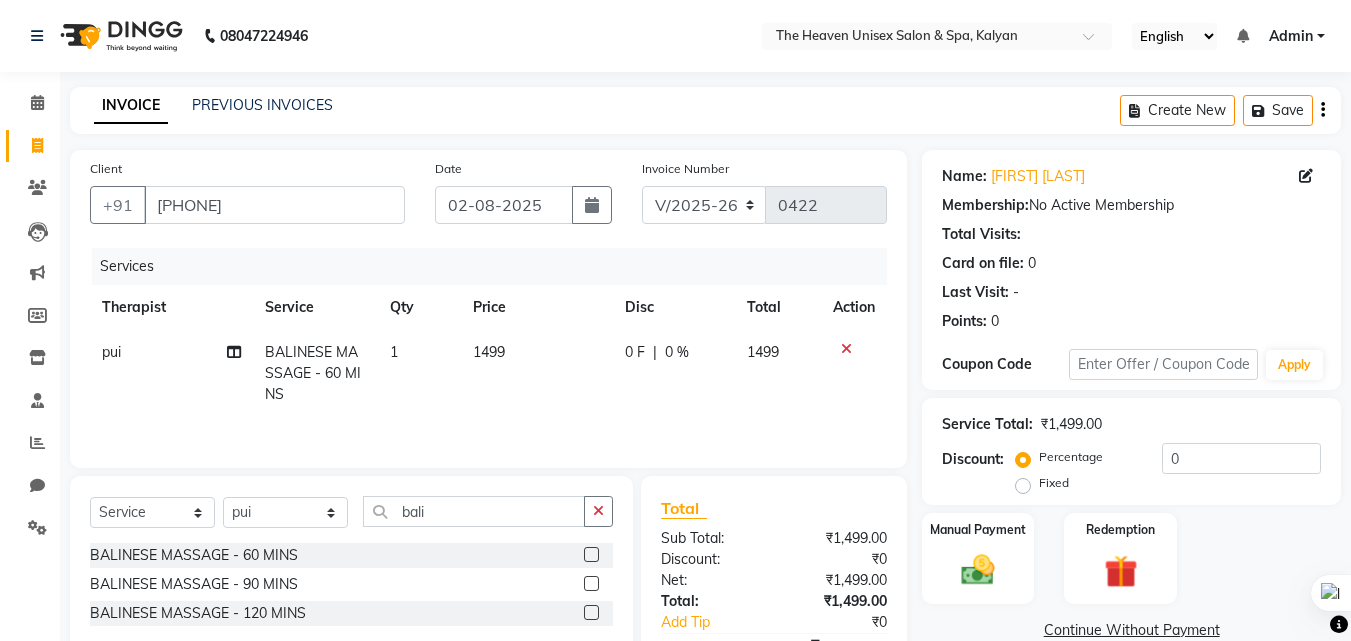 click on "0 F" 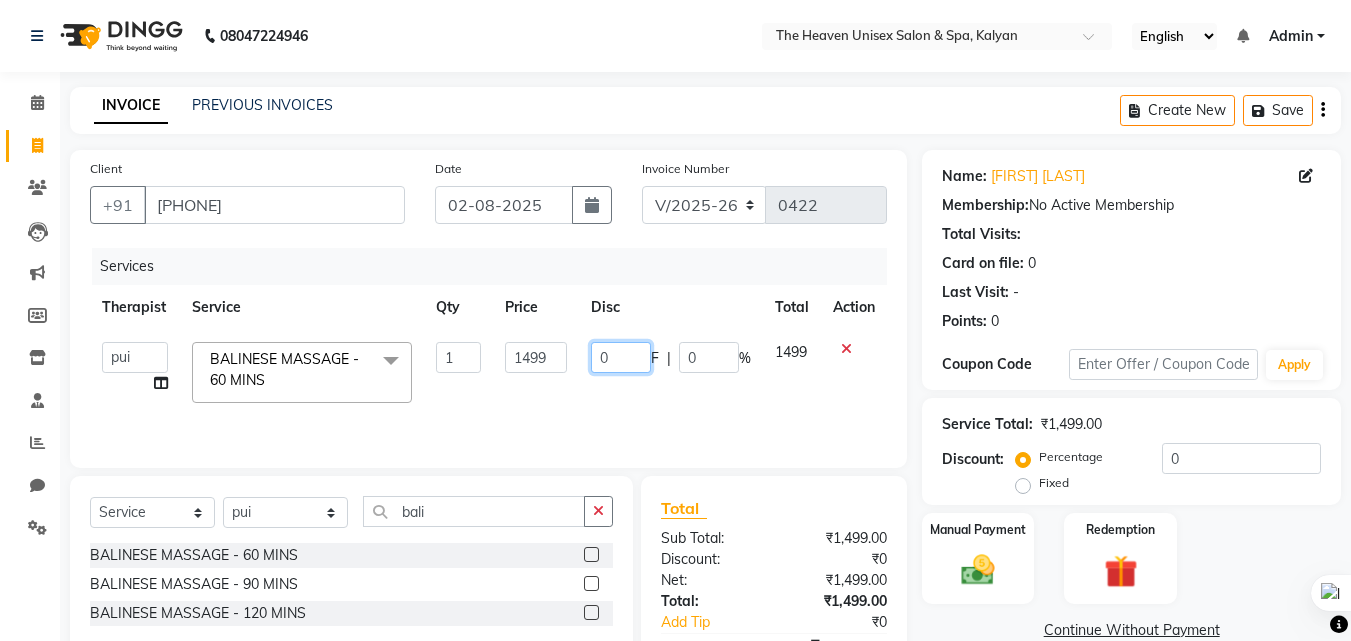 click on "0" 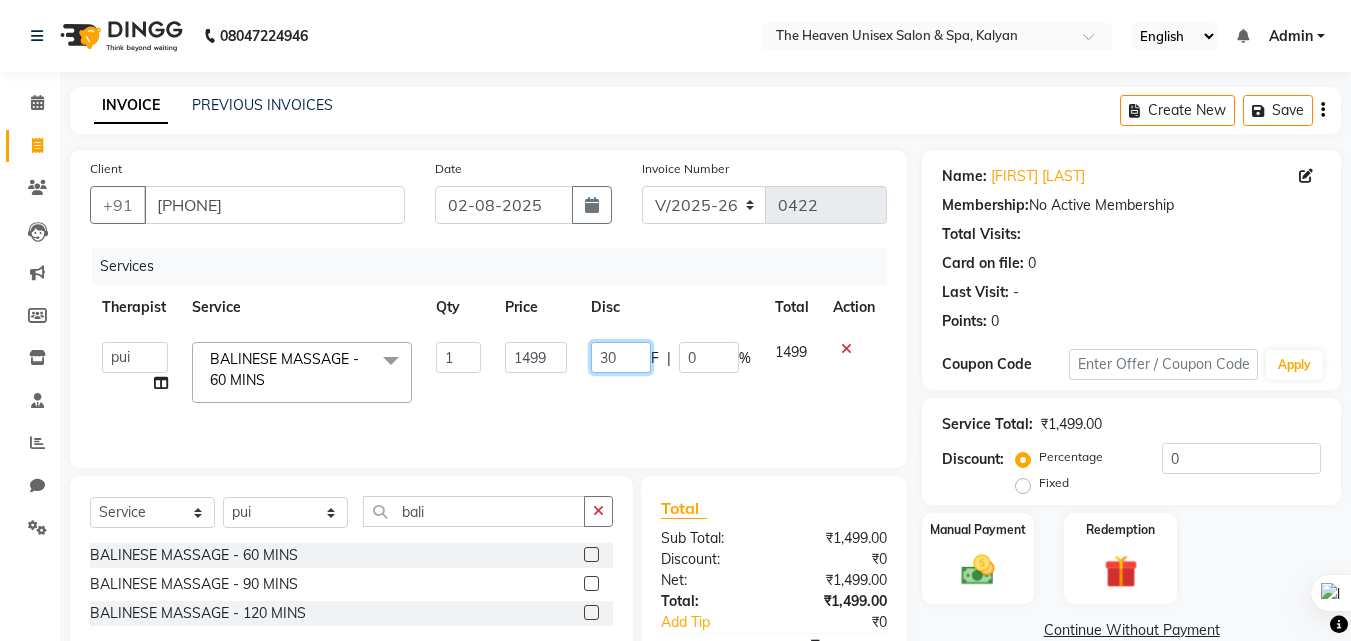 type on "300" 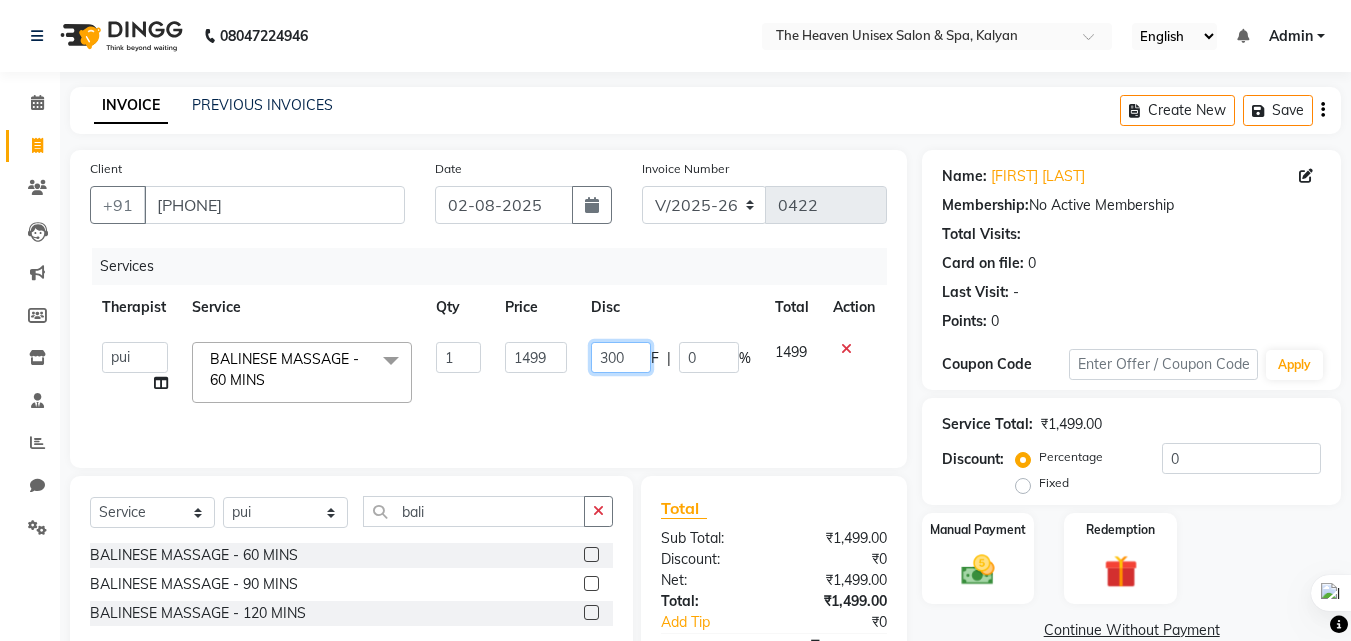 scroll, scrollTop: 117, scrollLeft: 0, axis: vertical 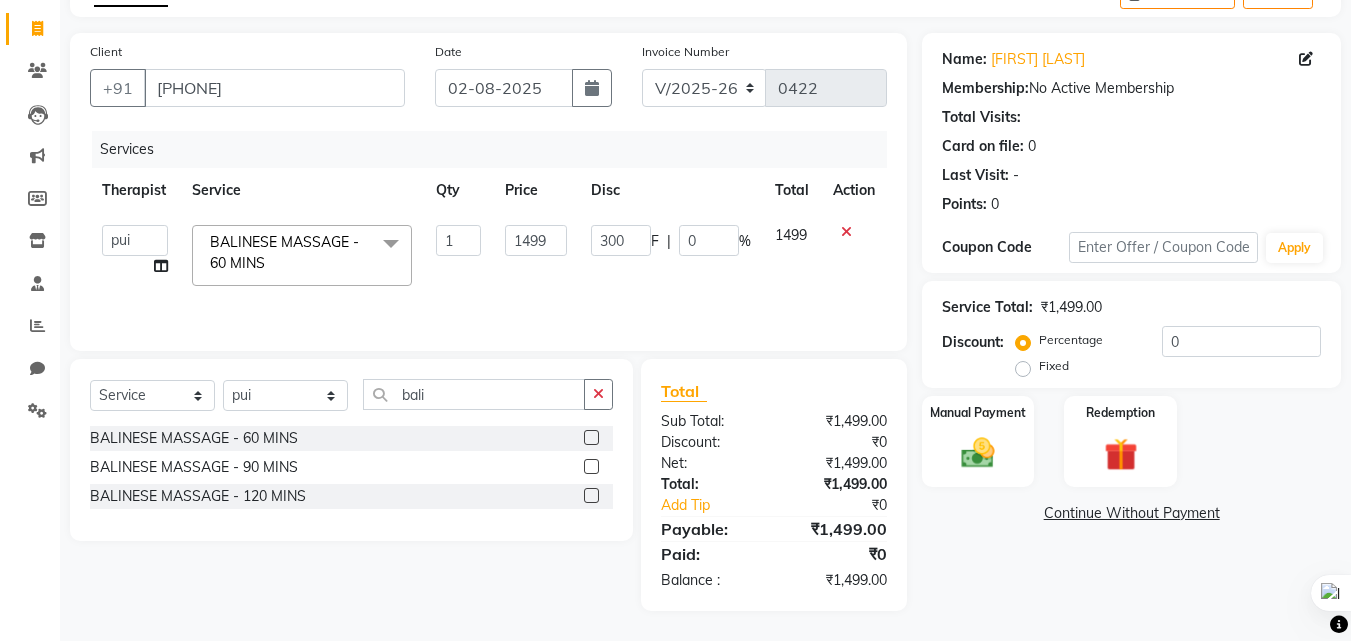 click on "Name: Mukesh Warma  Membership:  No Active Membership  Total Visits:   Card on file:  0 Last Visit:   - Points:   0  Coupon Code Apply Service Total:  ₹1,499.00  Discount:  Percentage   Fixed  0 Manual Payment Redemption  Continue Without Payment" 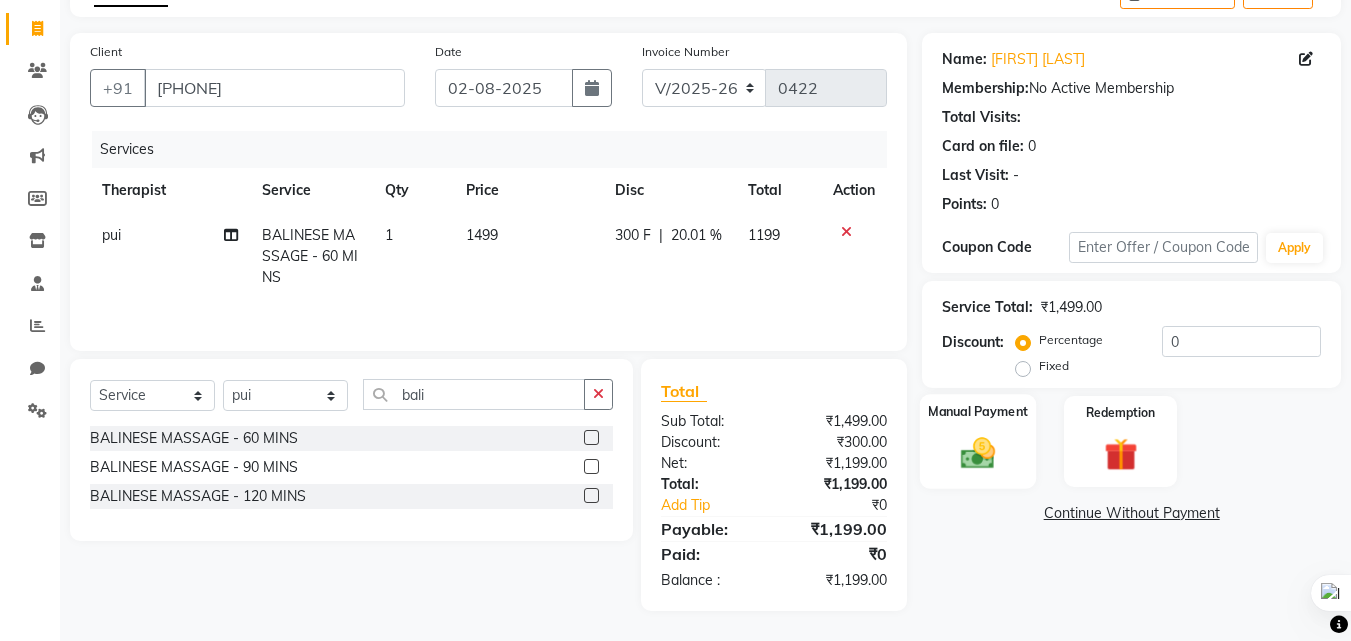 click on "Manual Payment" 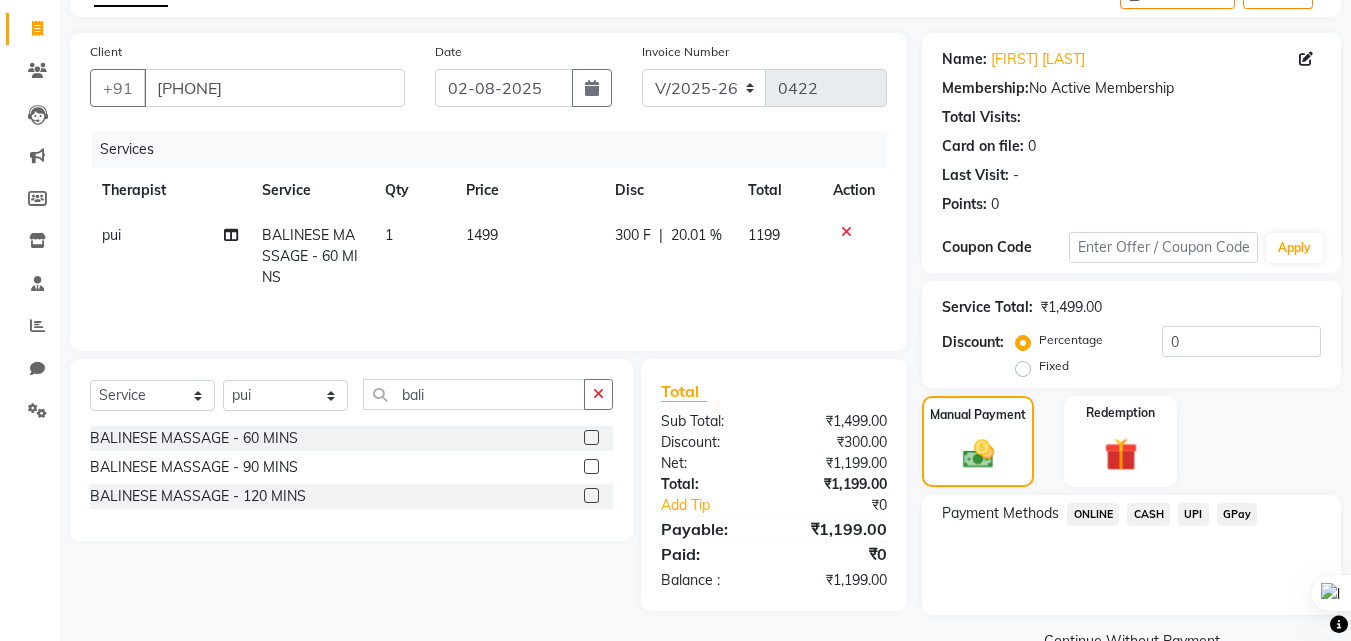 click on "GPay" 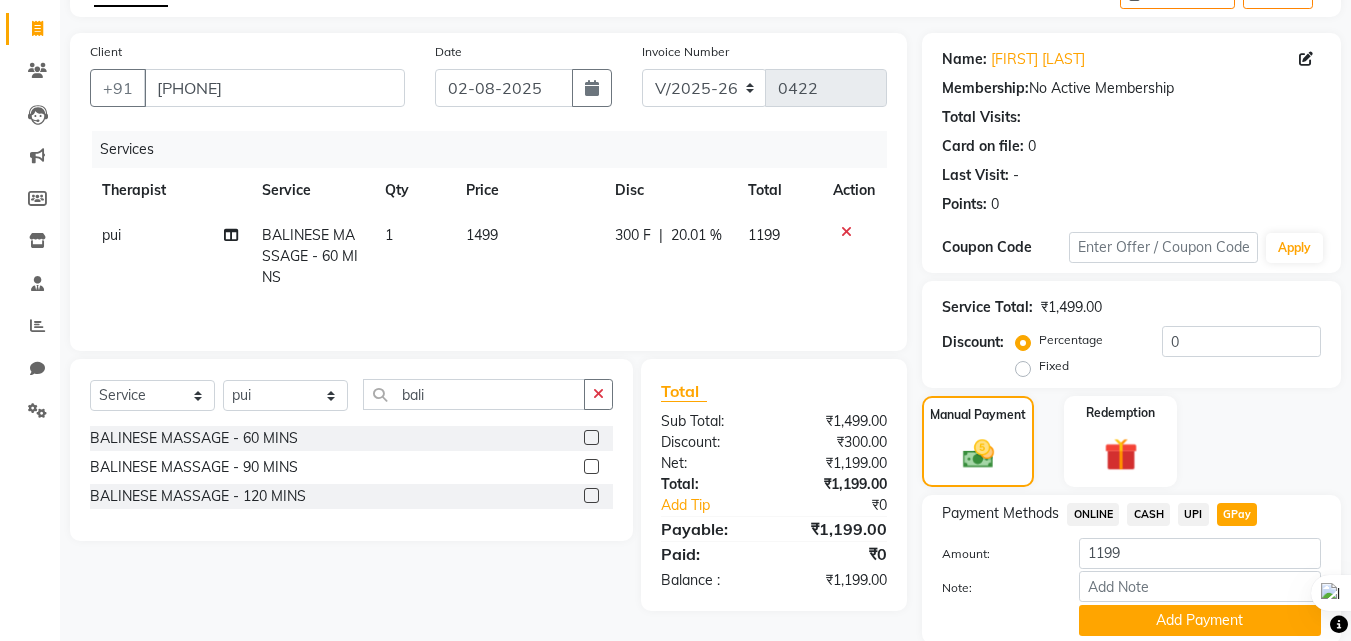 scroll, scrollTop: 191, scrollLeft: 0, axis: vertical 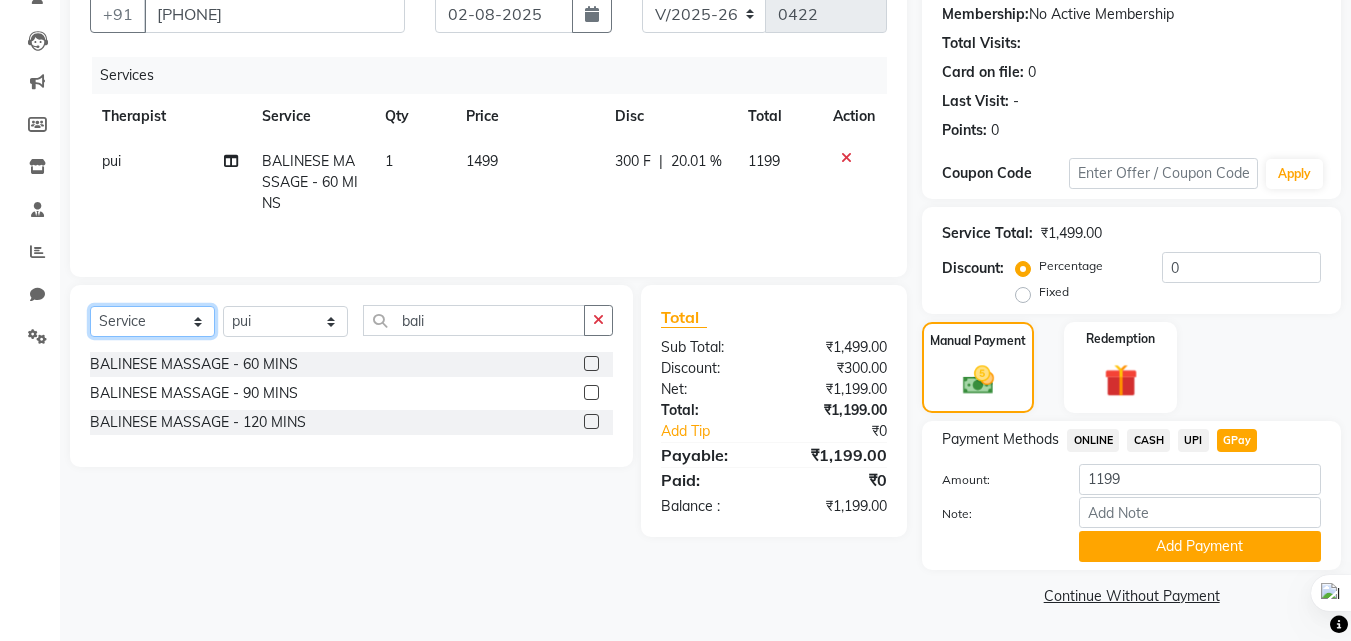 click on "Select  Service  Product  Membership  Package Voucher Prepaid Gift Card" 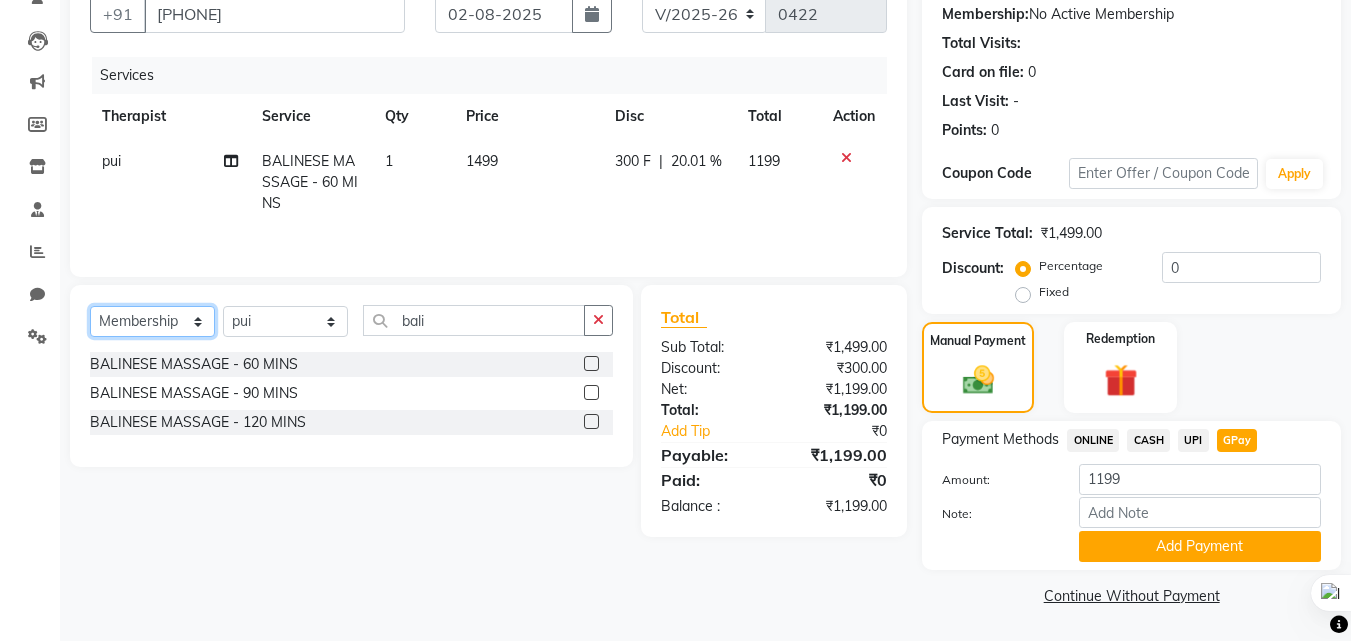 click on "Select  Service  Product  Membership  Package Voucher Prepaid Gift Card" 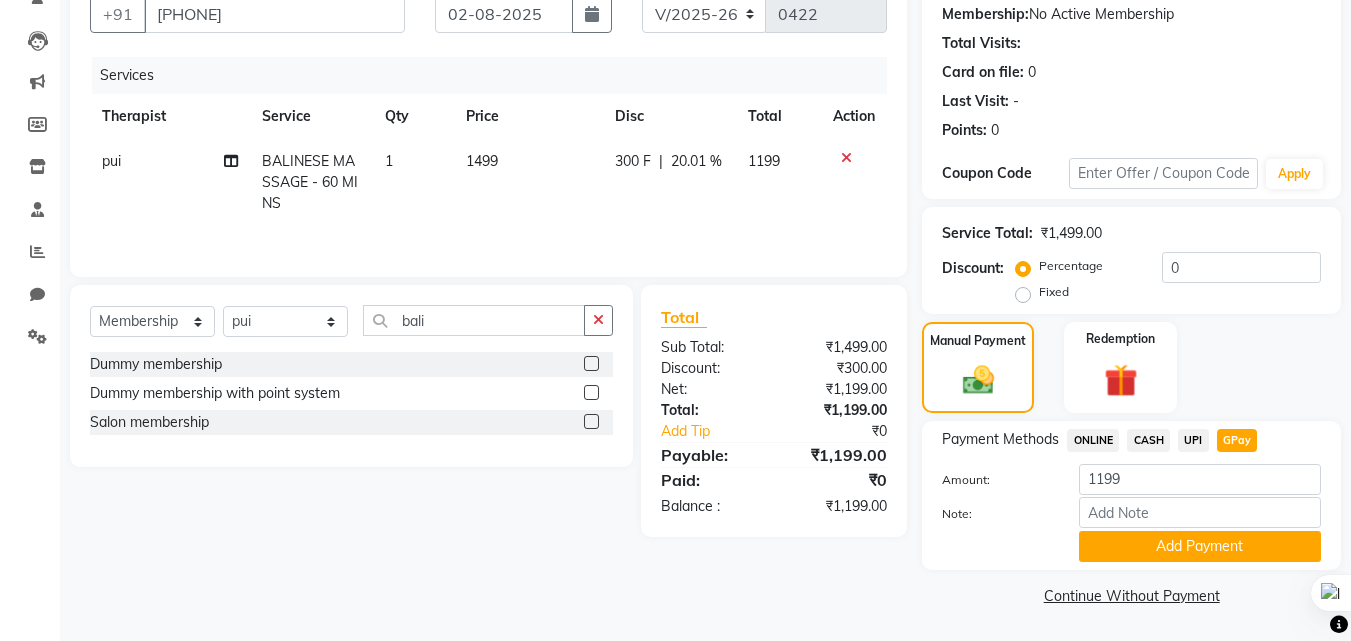 click 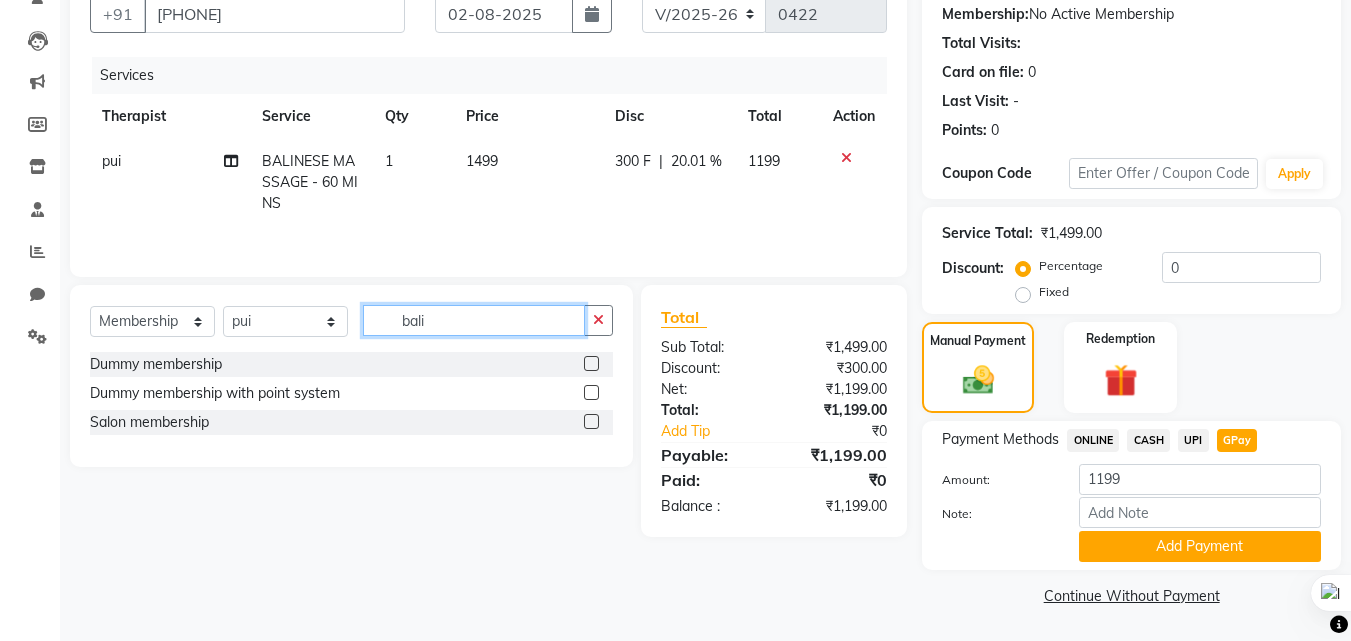 click on "bali" 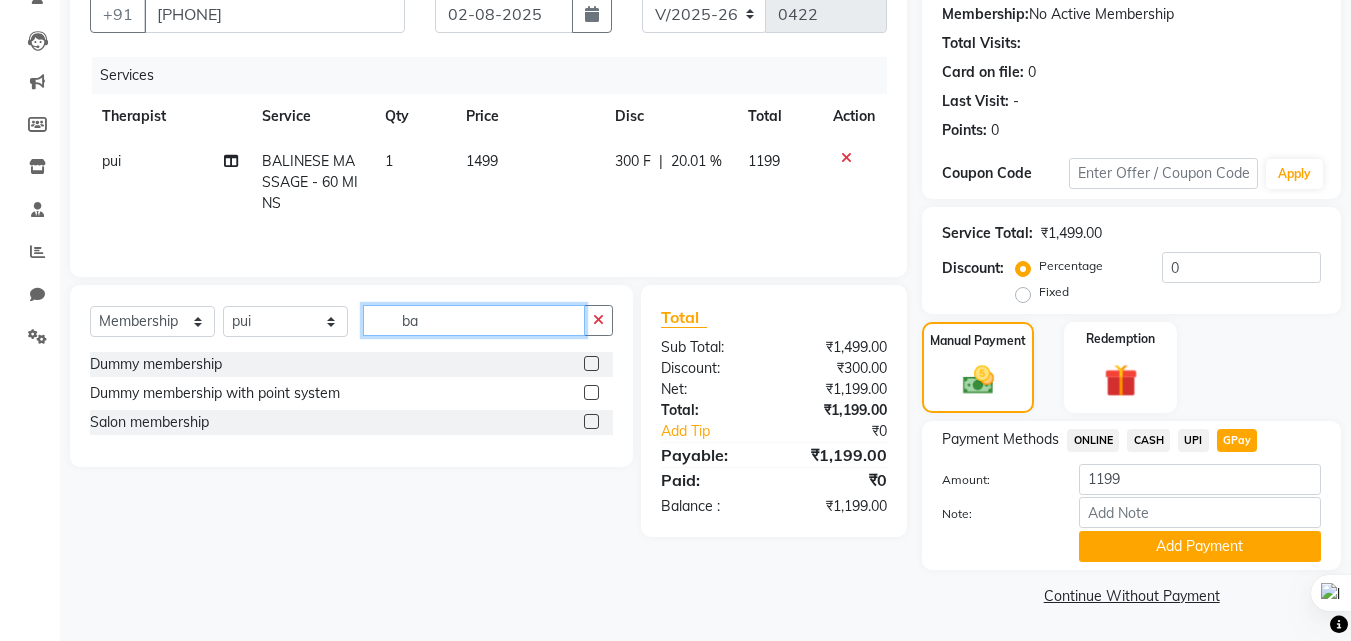 type on "b" 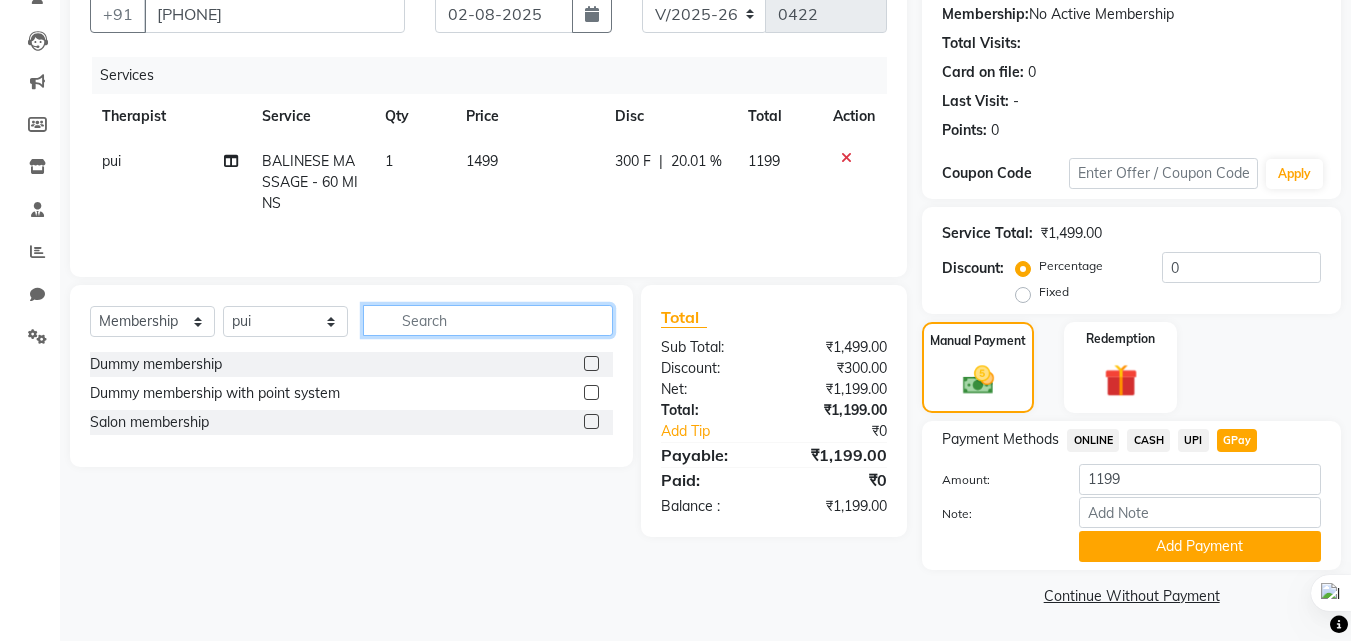 type 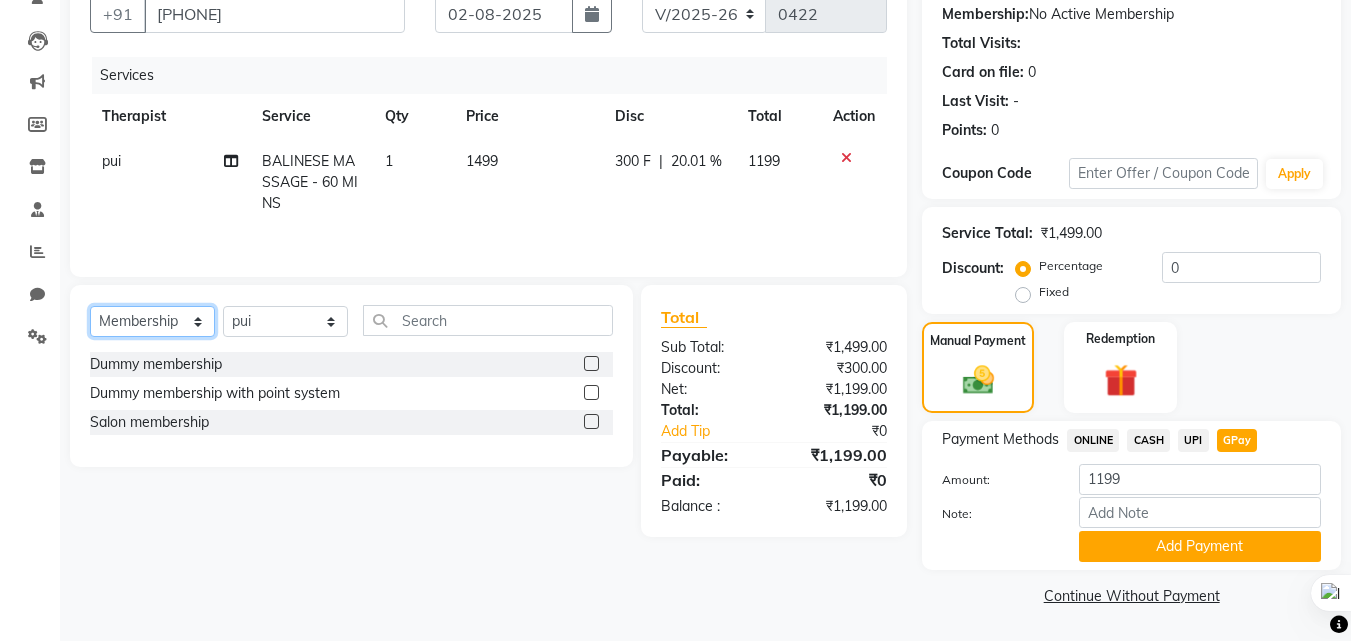 click on "Select  Service  Product  Membership  Package Voucher Prepaid Gift Card" 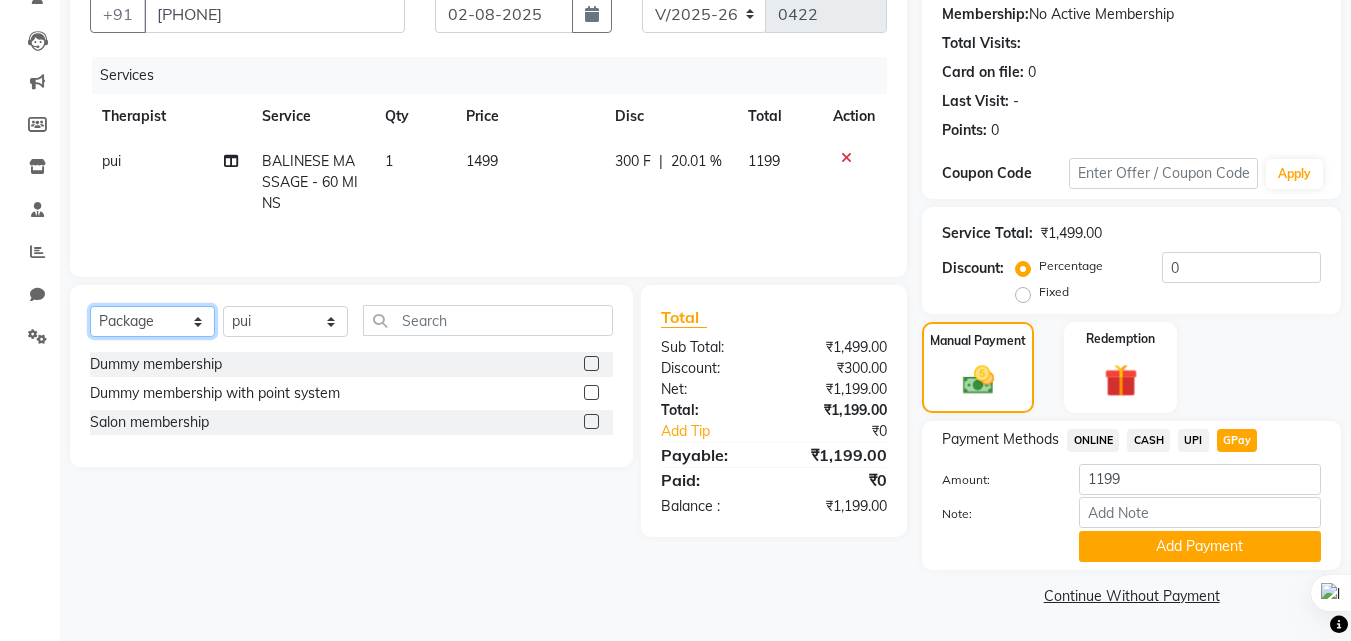 click on "Select  Service  Product  Membership  Package Voucher Prepaid Gift Card" 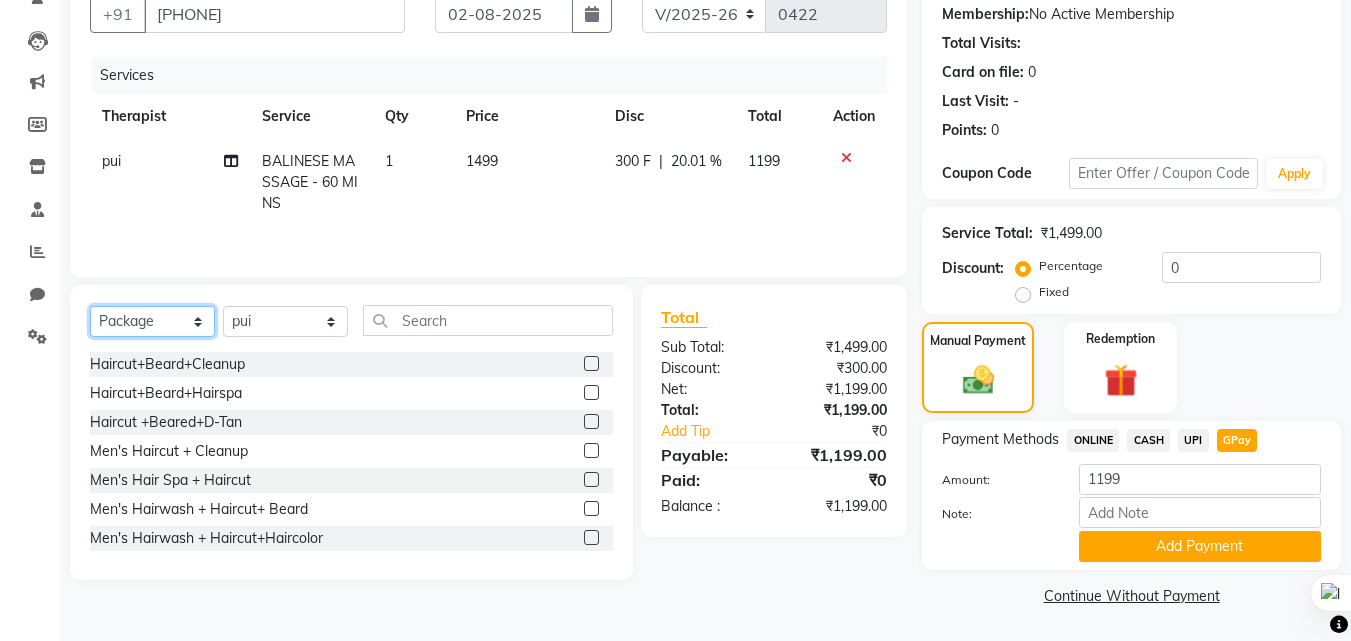 click on "Select  Service  Product  Membership  Package Voucher Prepaid Gift Card" 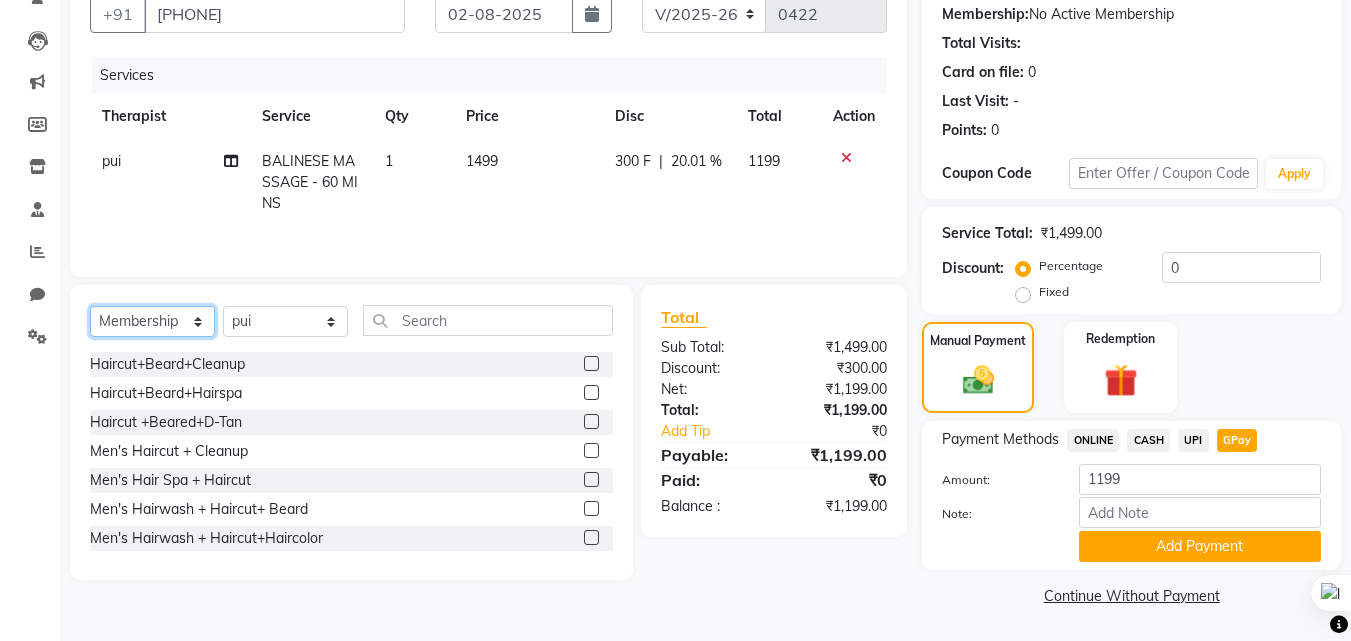 click on "Select  Service  Product  Membership  Package Voucher Prepaid Gift Card" 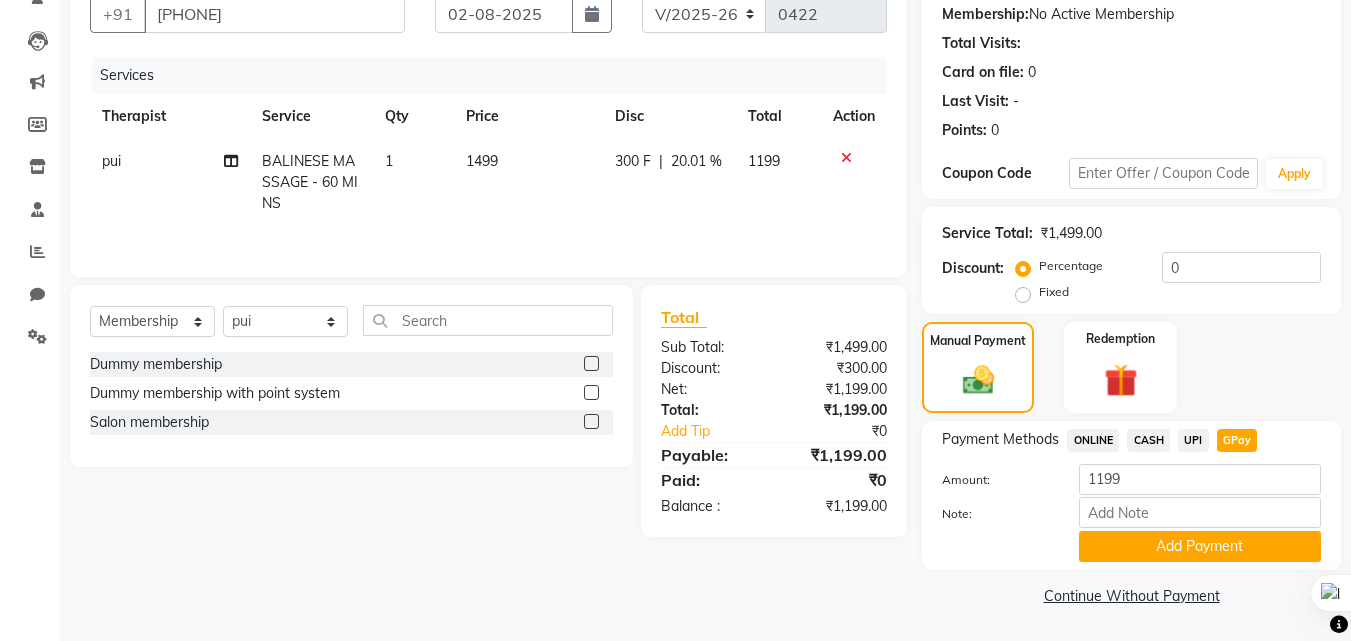 click 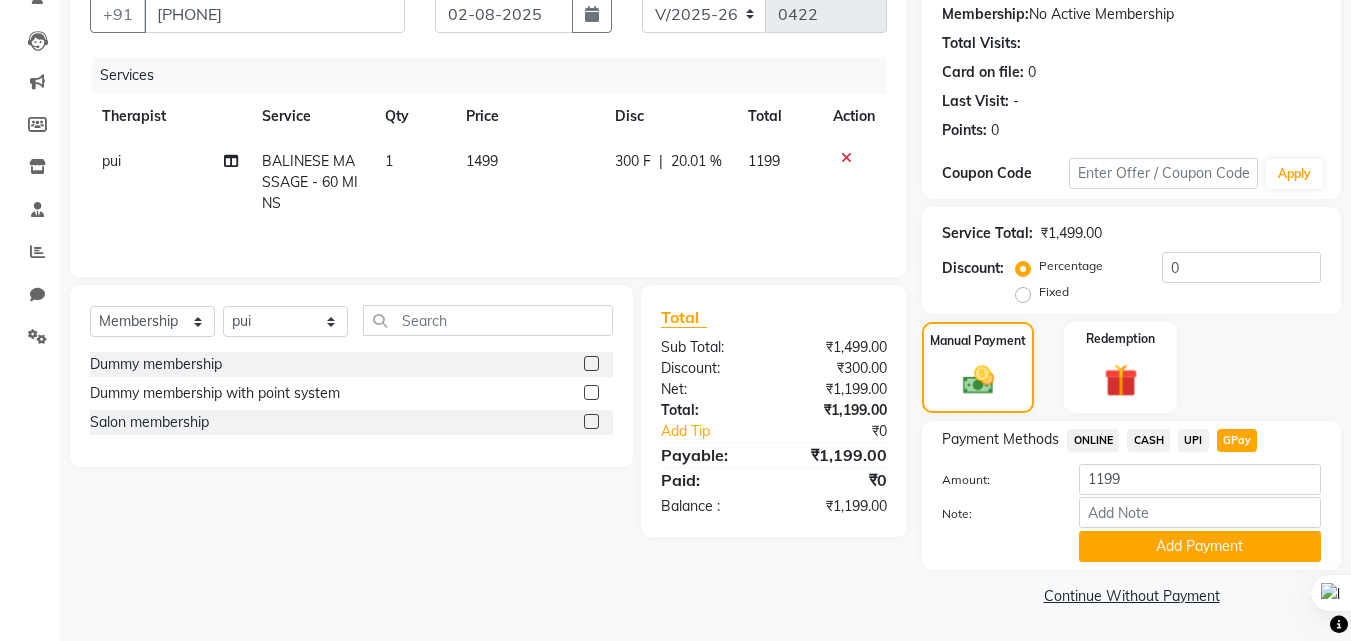 click 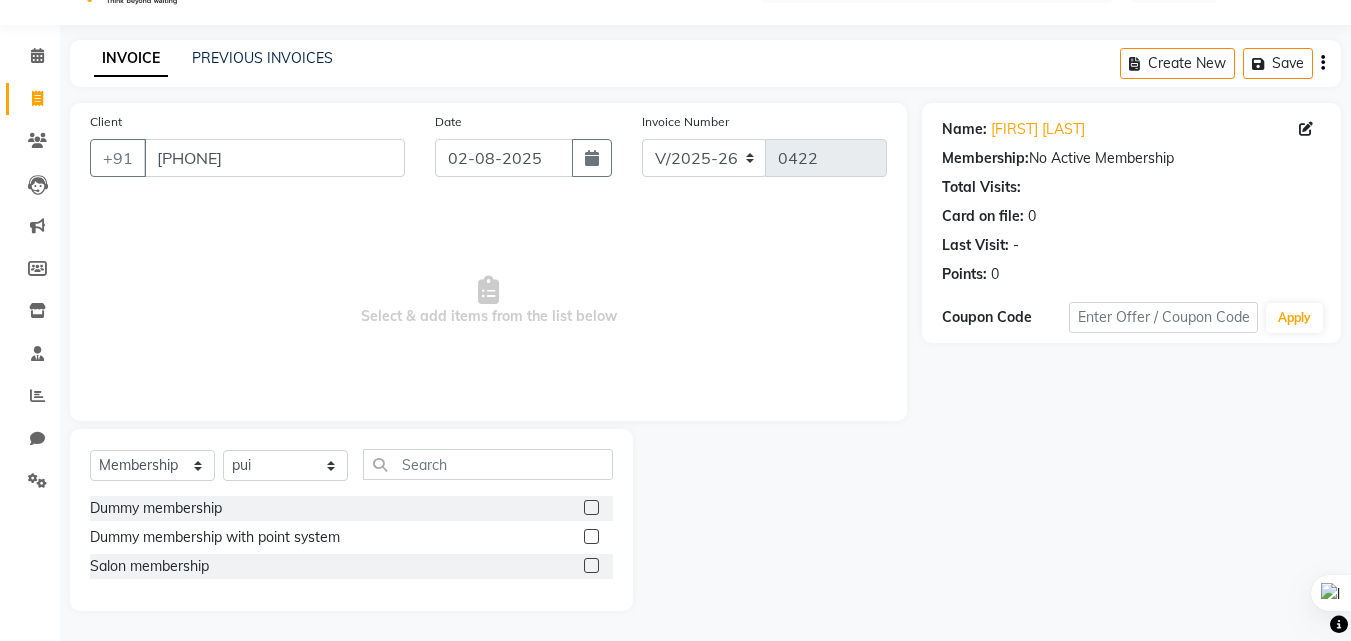 scroll, scrollTop: 47, scrollLeft: 0, axis: vertical 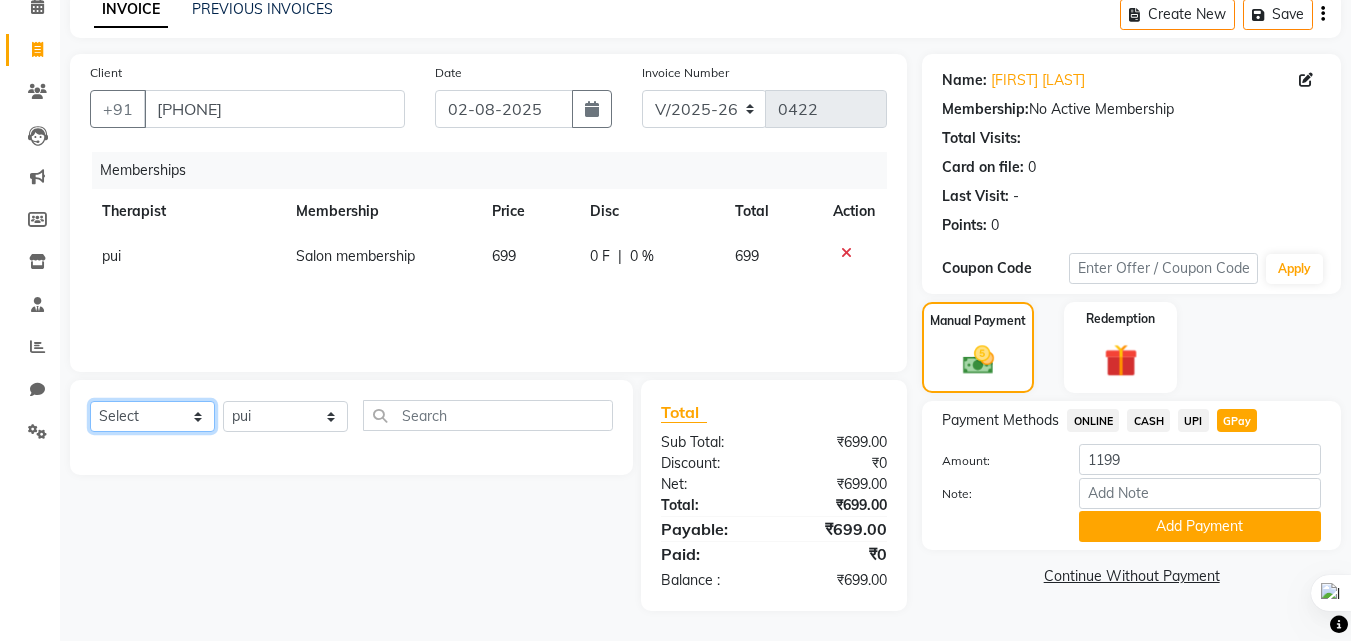 click on "Select  Service  Product  Package Voucher Prepaid Gift Card" 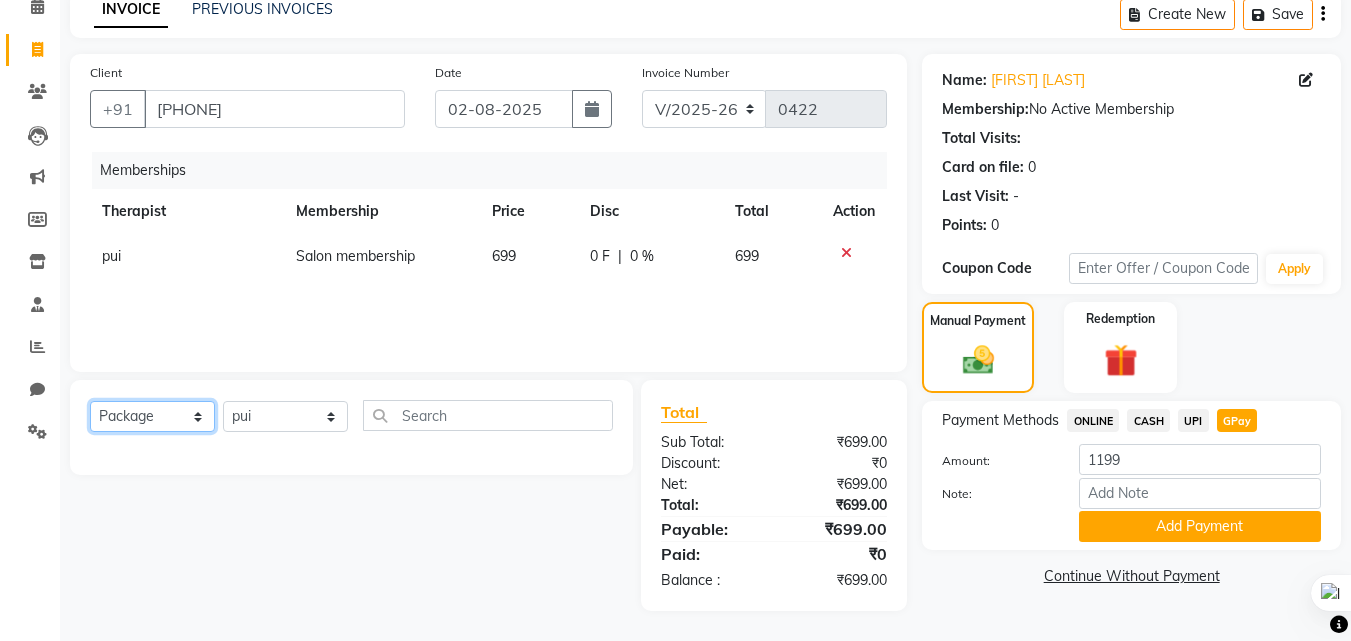 click on "Select  Service  Product  Package Voucher Prepaid Gift Card" 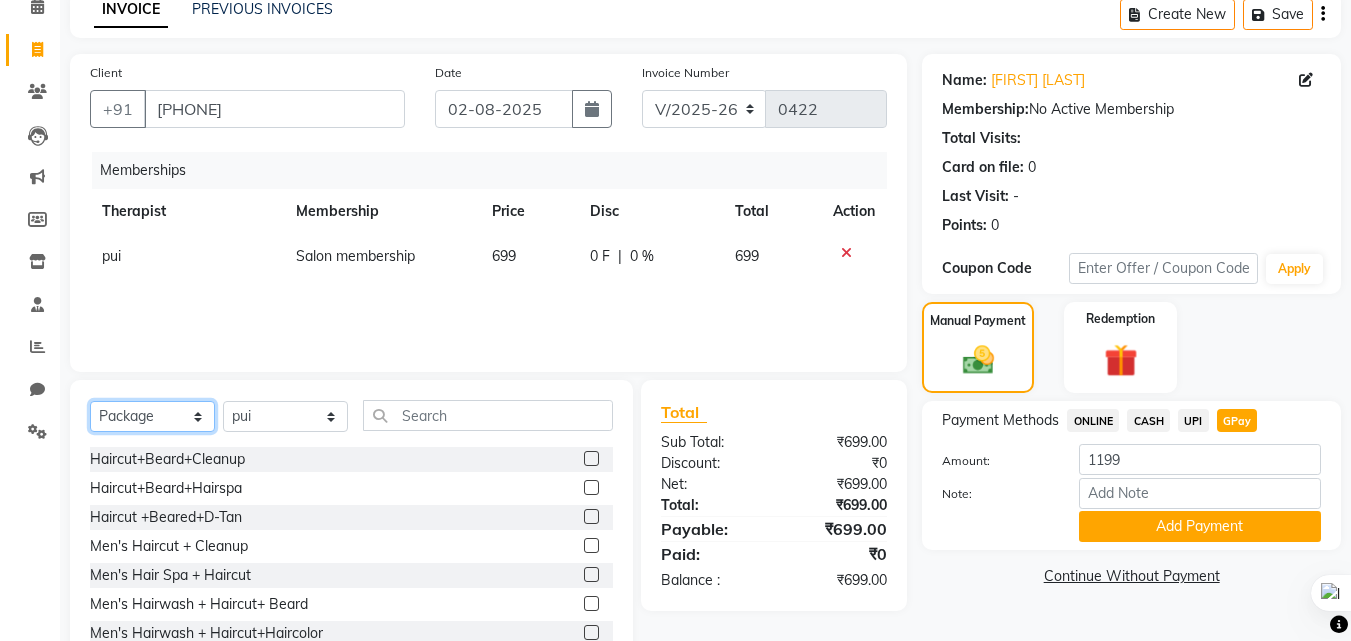 click on "Select  Service  Product  Package Voucher Prepaid Gift Card" 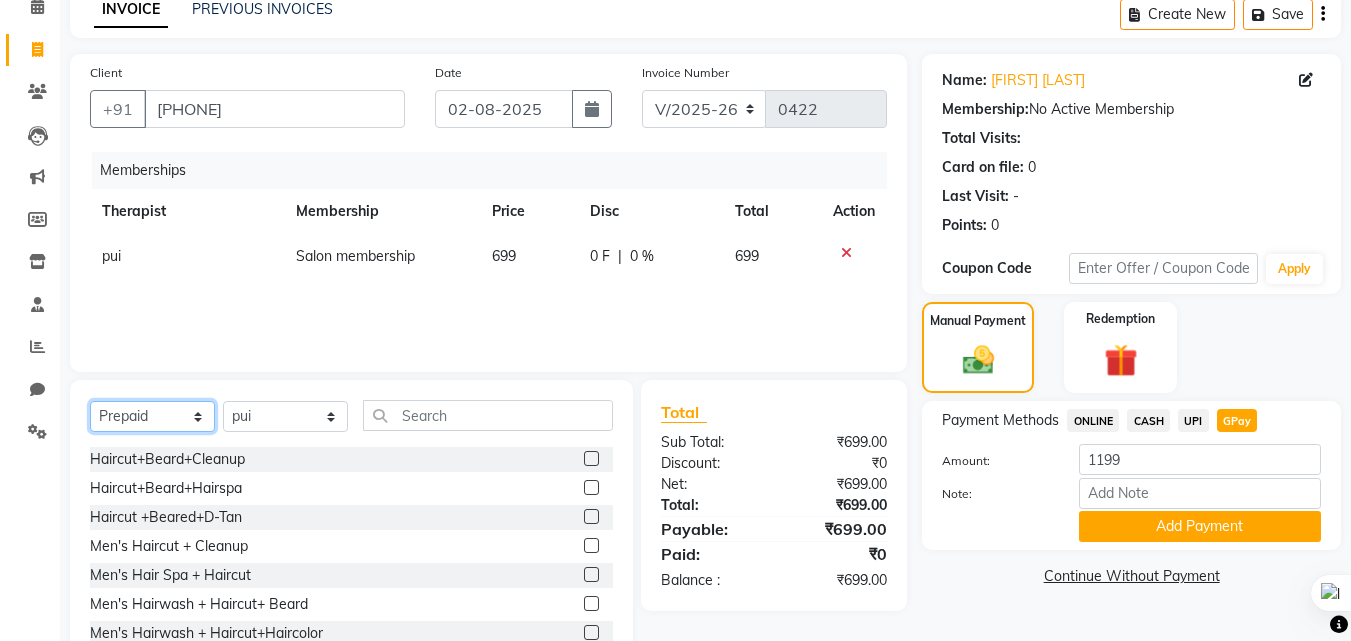 click on "Select  Service  Product  Package Voucher Prepaid Gift Card" 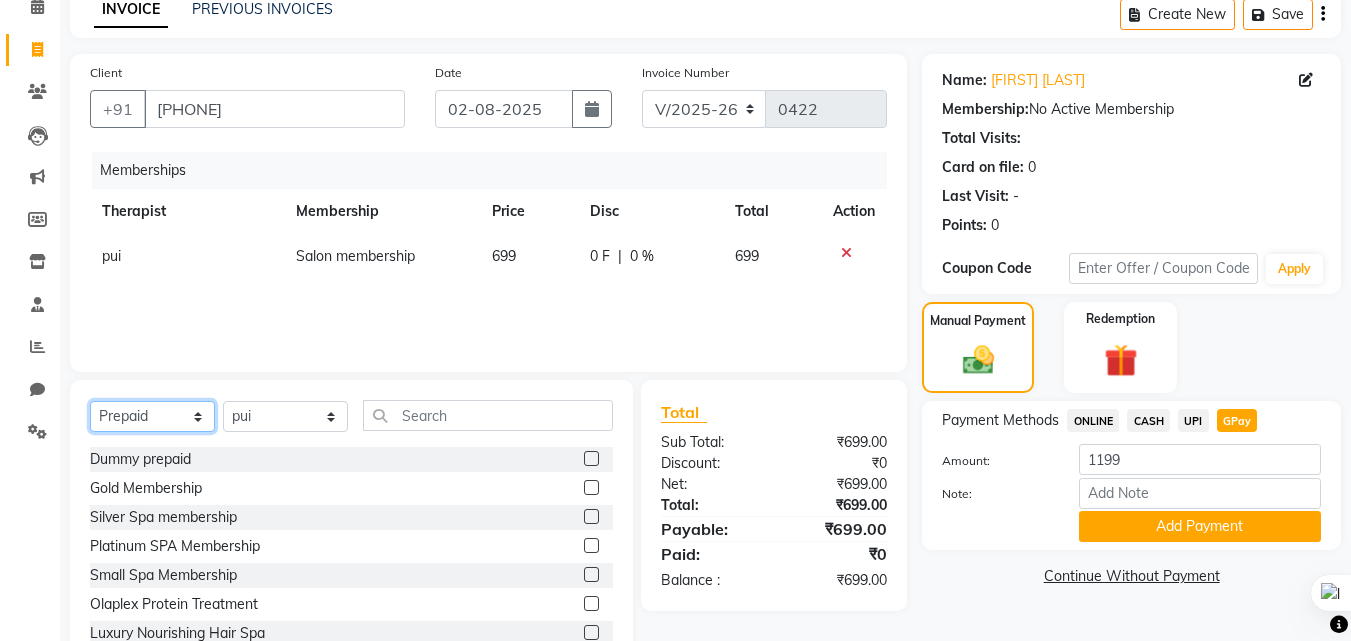 scroll, scrollTop: 3, scrollLeft: 0, axis: vertical 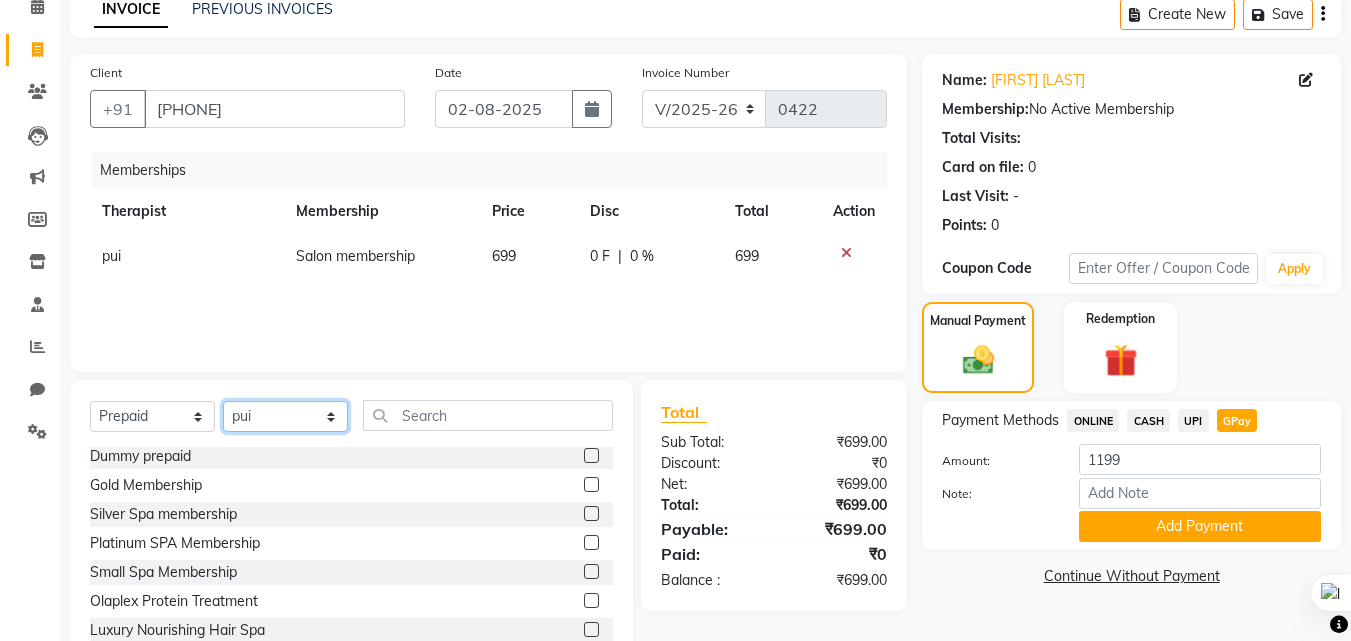 click on "Select Therapist Himanshu Singh  HRS House Leesa  Loriya Mamta Meraj messy pui Rahul Rashmi riddhi" 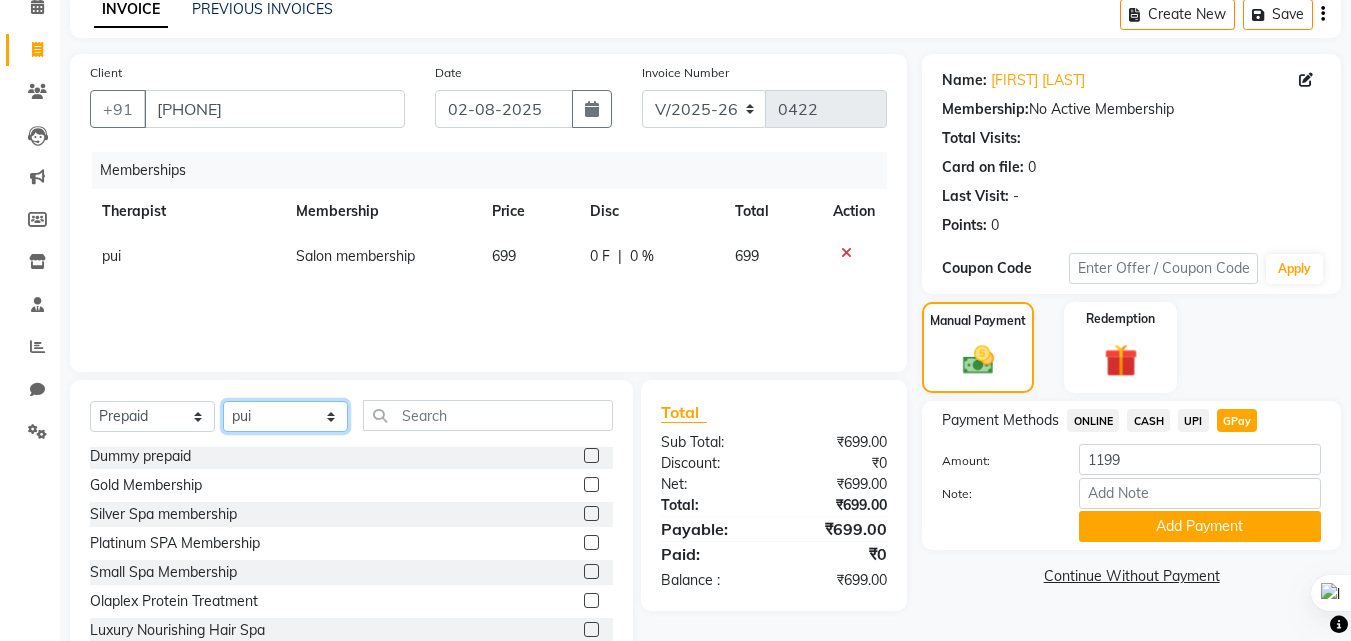 select on "83960" 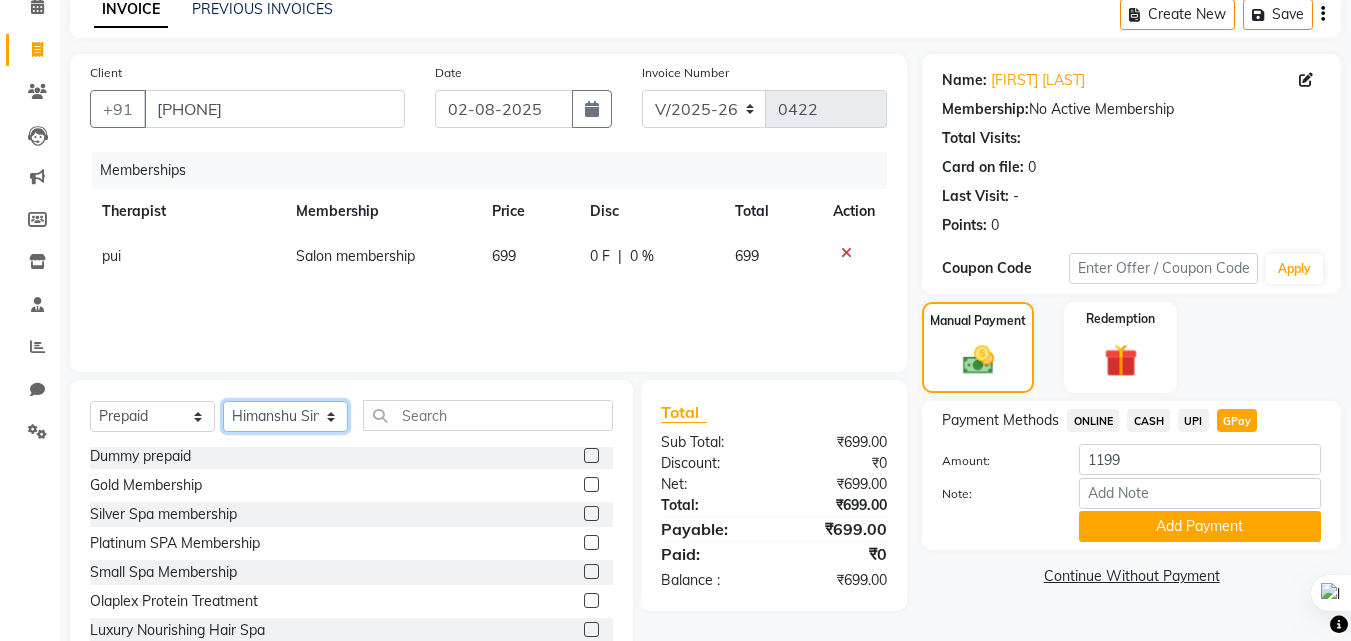 click on "Select Therapist Himanshu Singh  HRS House Leesa  Loriya Mamta Meraj messy pui Rahul Rashmi riddhi" 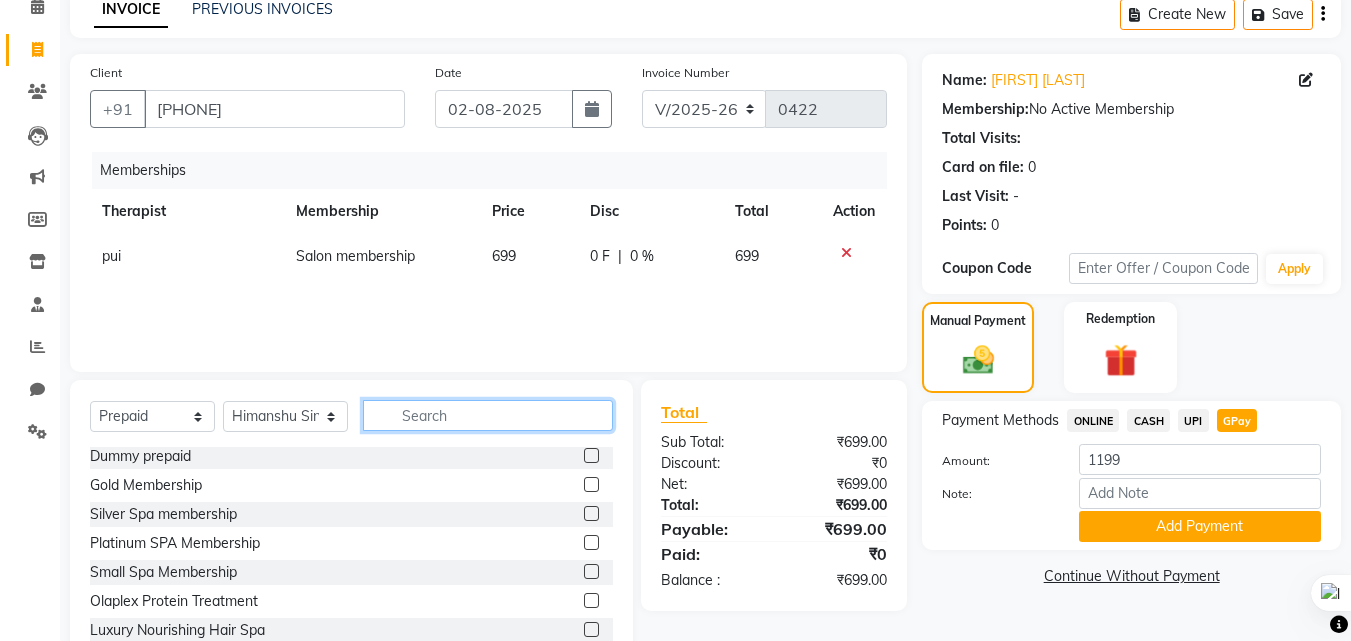 click 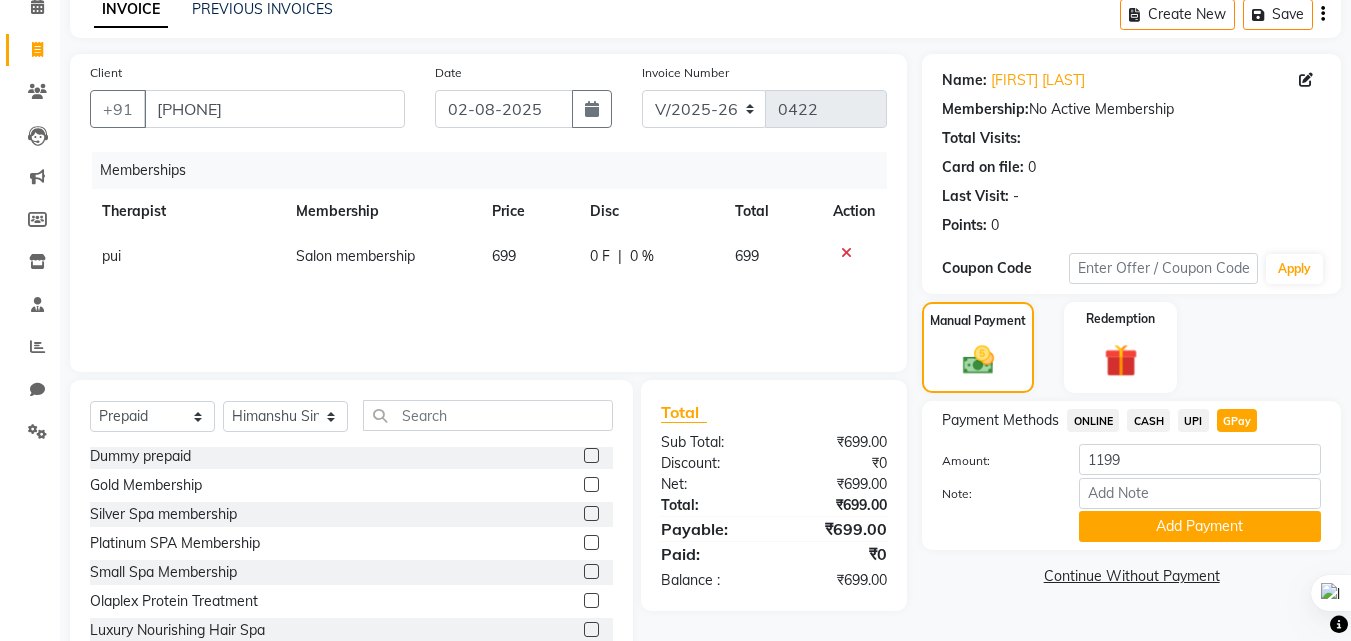 click 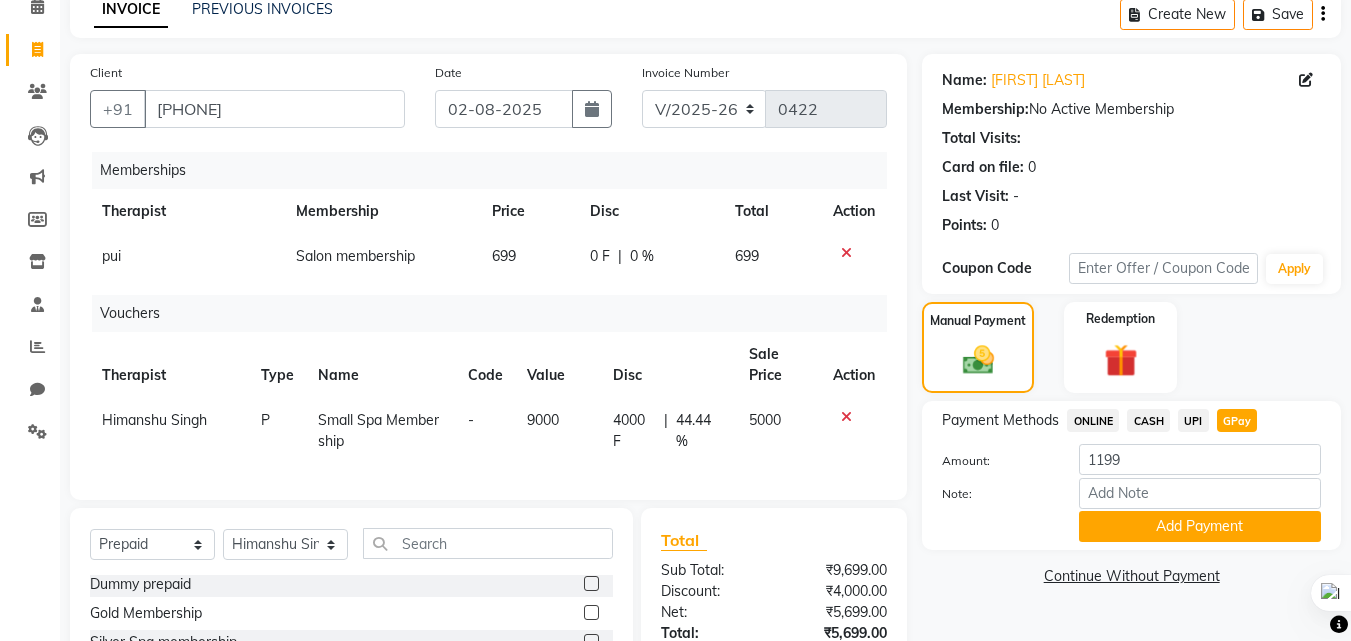 checkbox on "false" 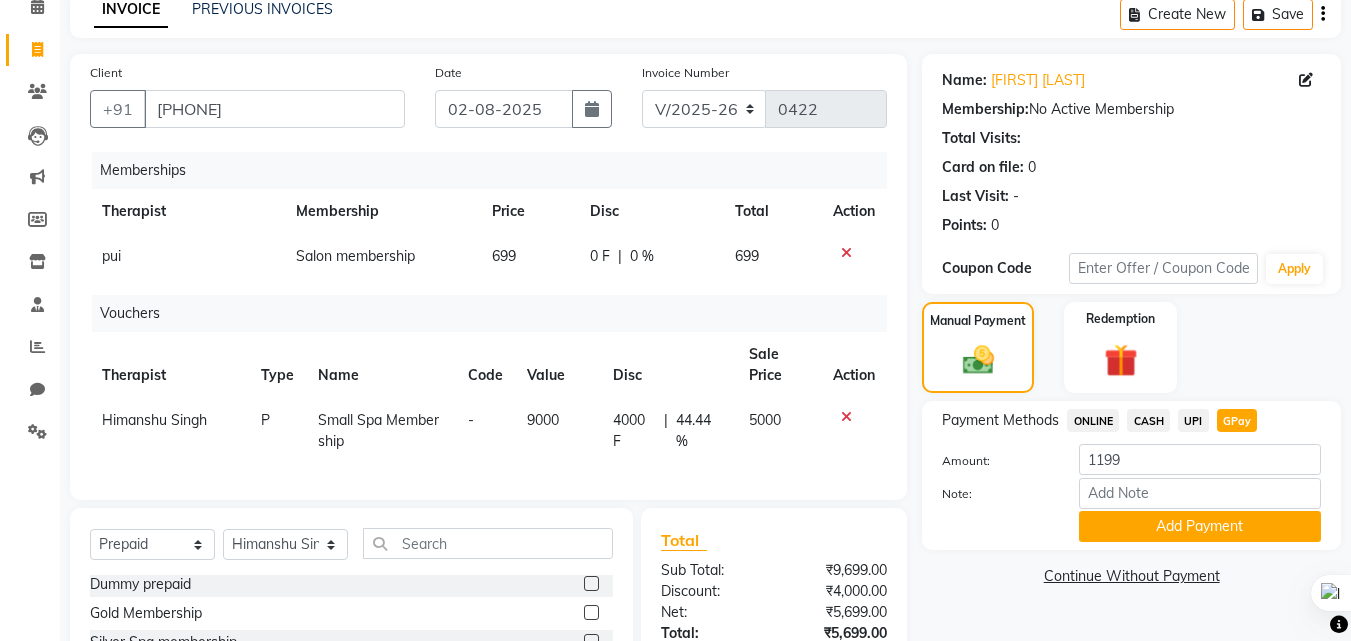 click 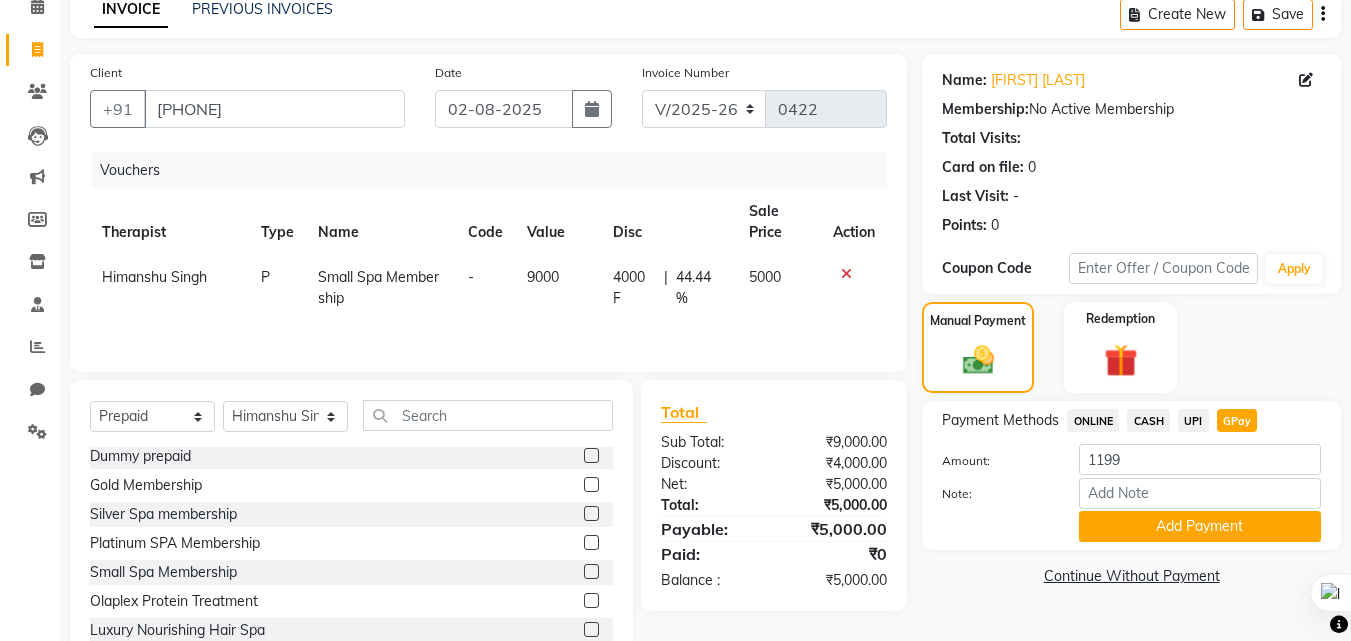 click on "ONLINE" 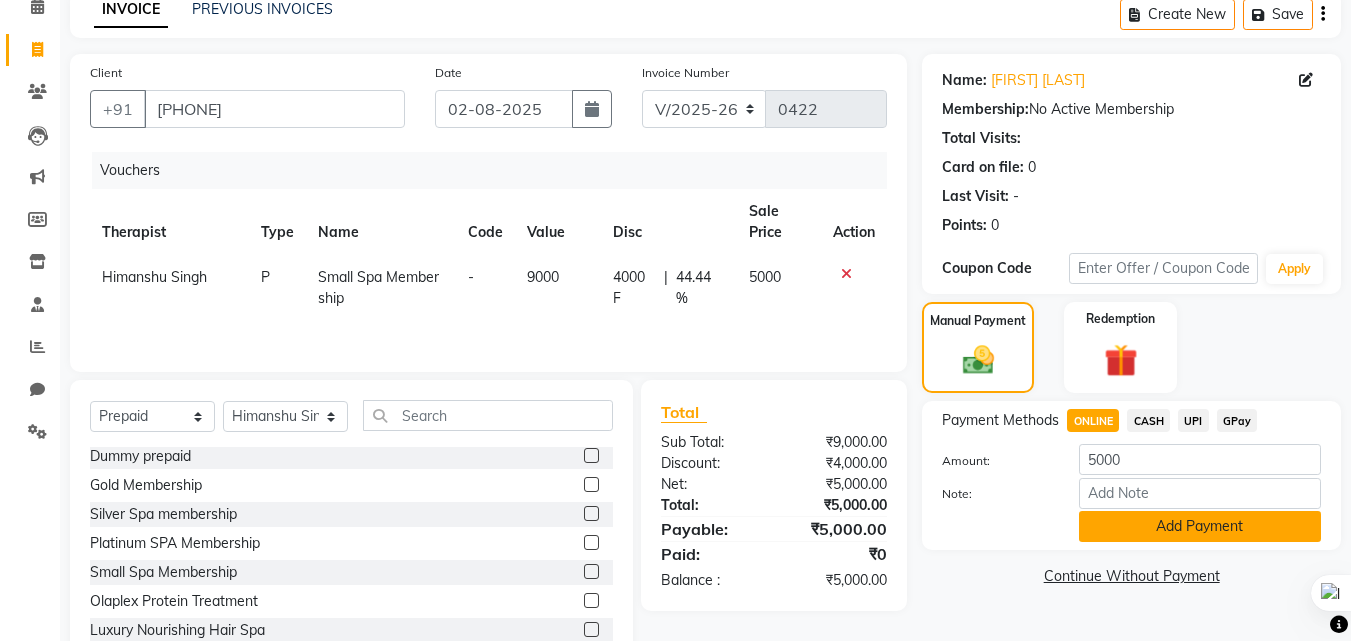 click on "Add Payment" 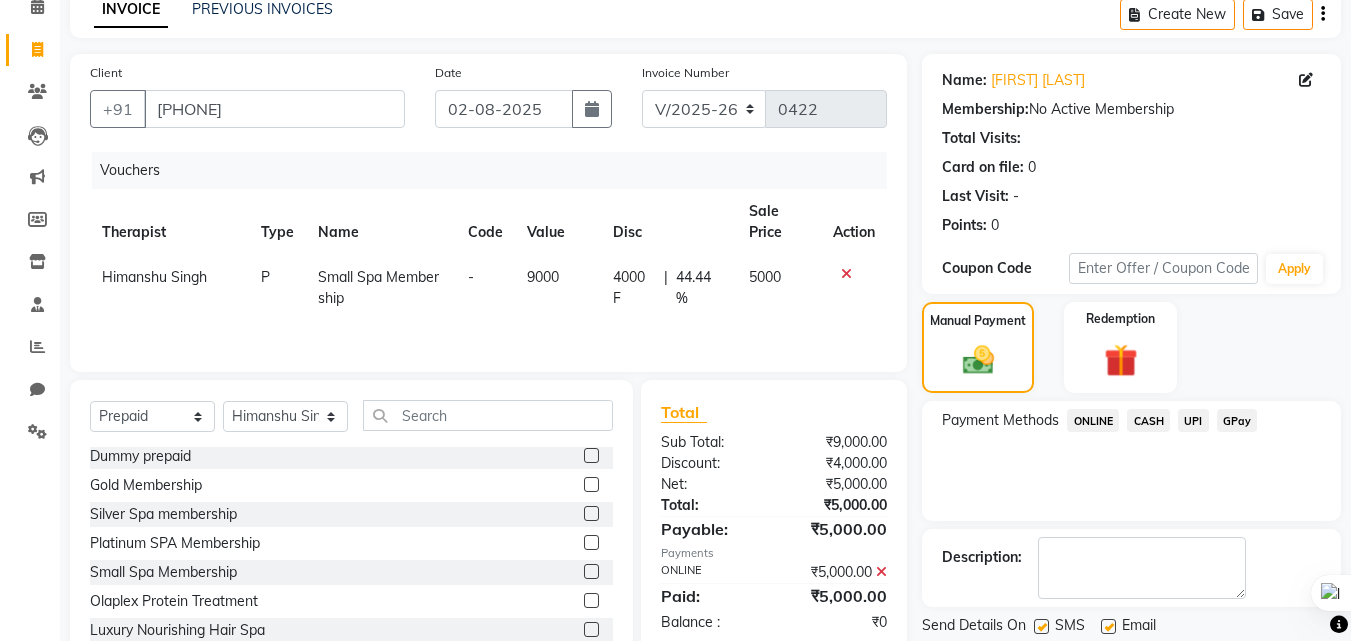 scroll, scrollTop: 160, scrollLeft: 0, axis: vertical 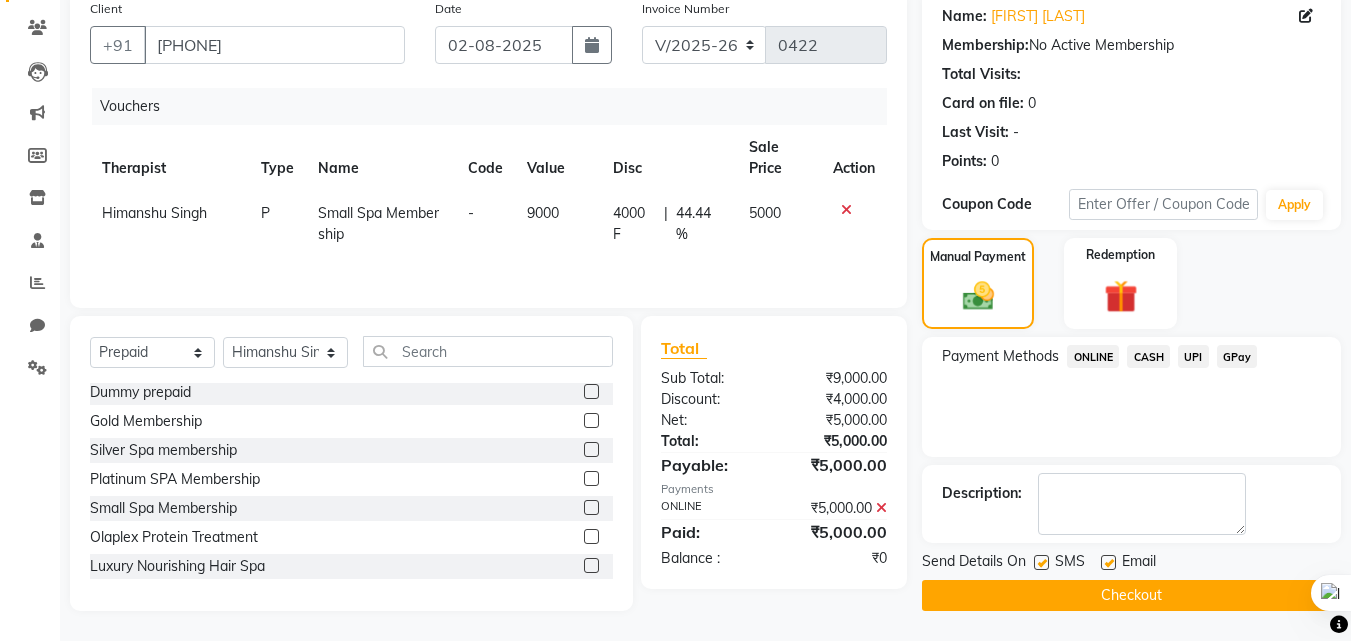 click on "Checkout" 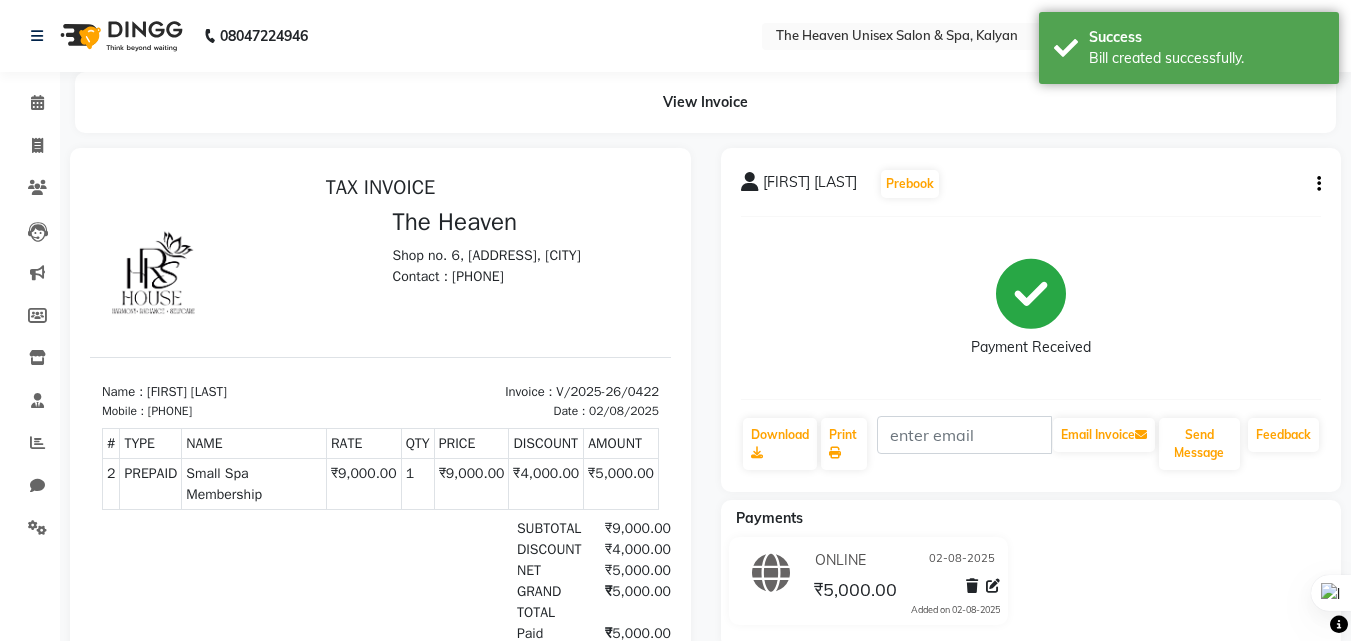 scroll, scrollTop: 0, scrollLeft: 0, axis: both 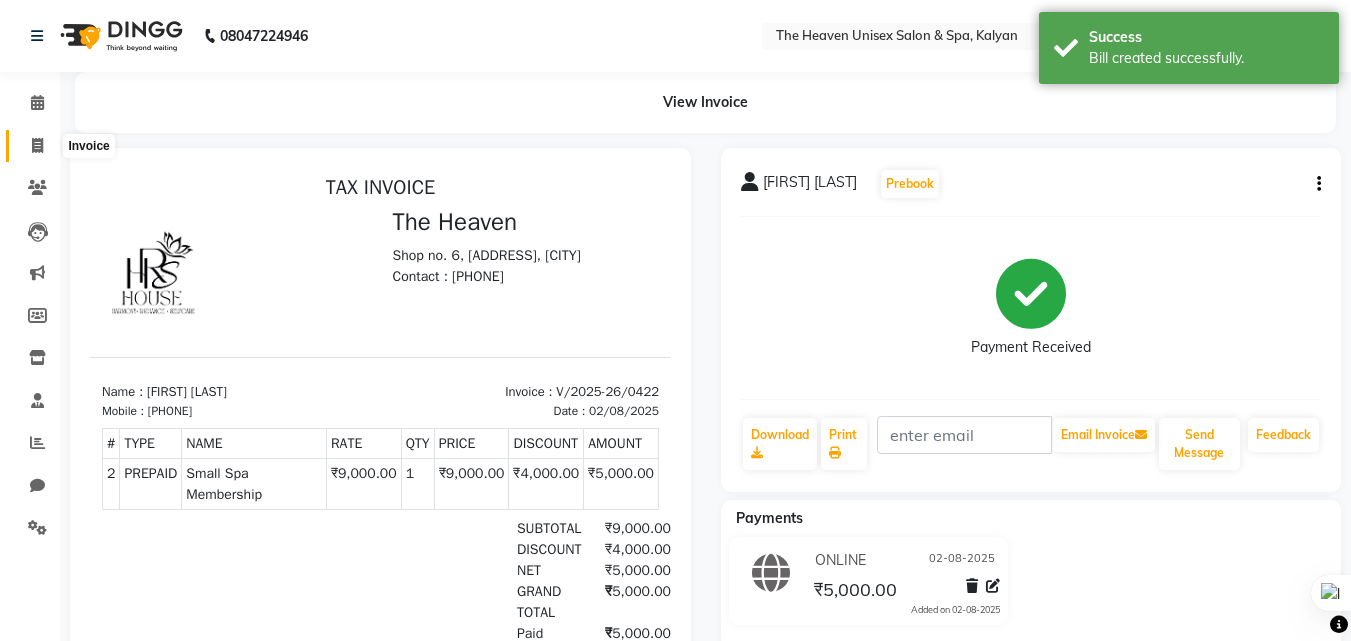 click 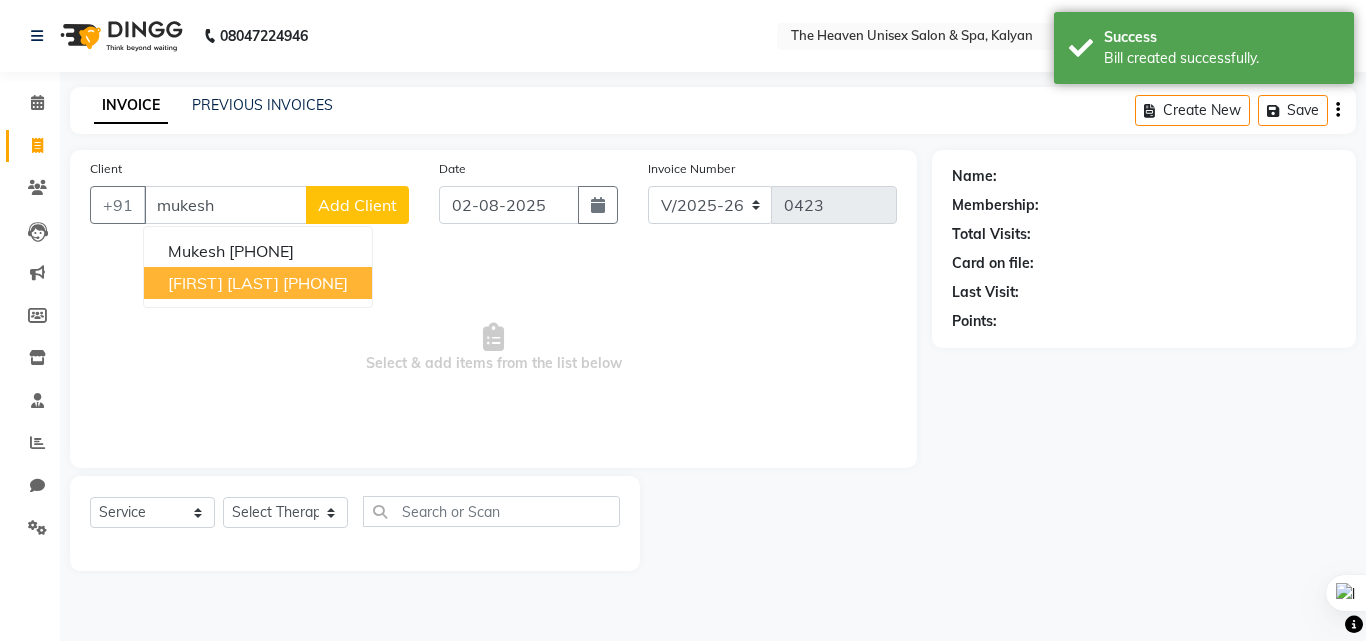 click on "MUKESH WARMA  9833779395" at bounding box center (258, 283) 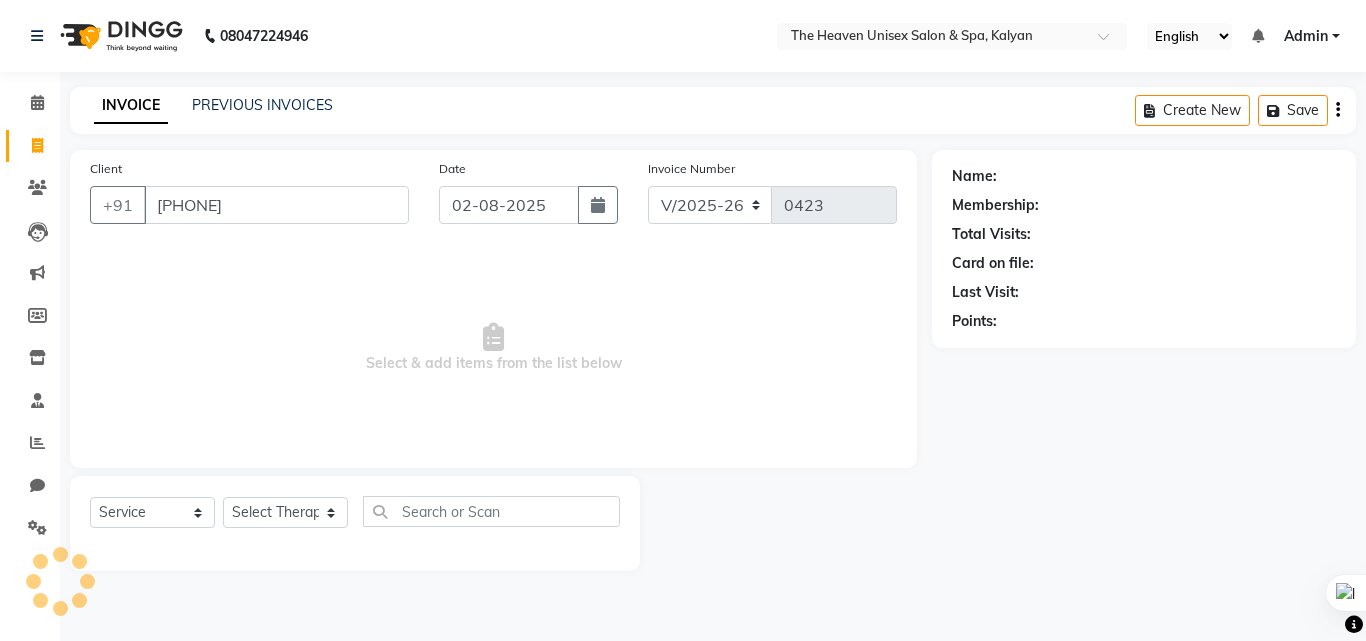 type on "[PHONE]" 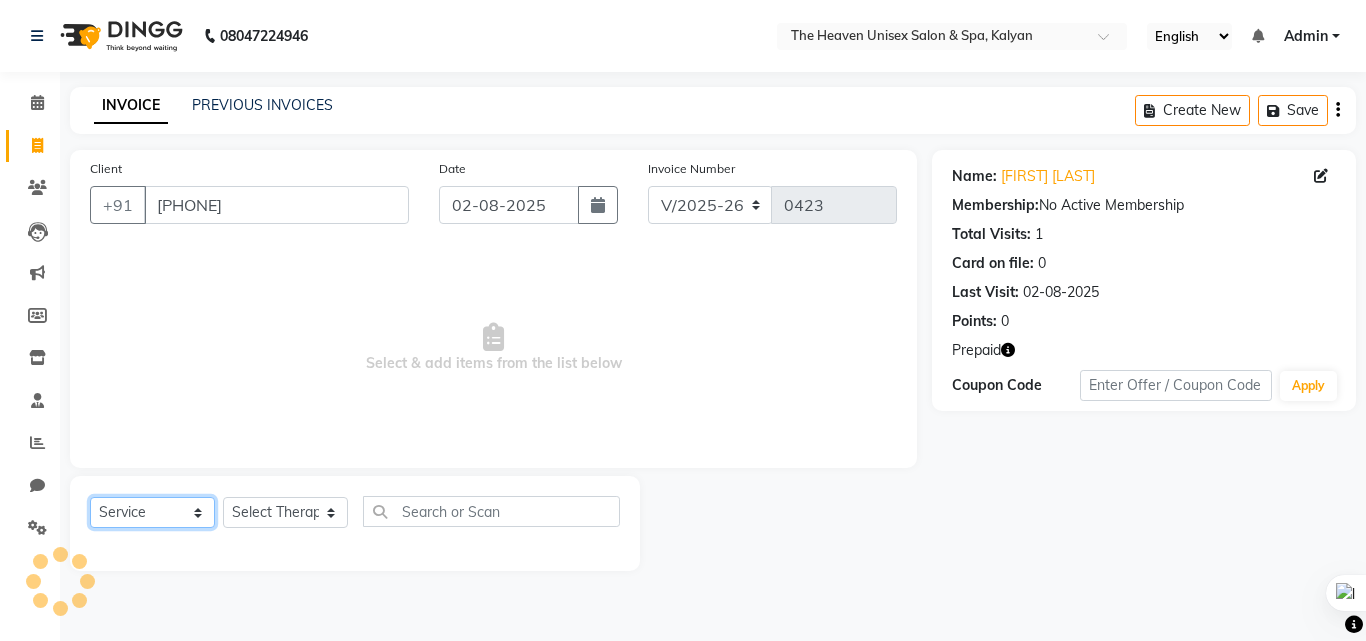 click on "Select  Service  Product  Membership  Package Voucher Prepaid Gift Card" 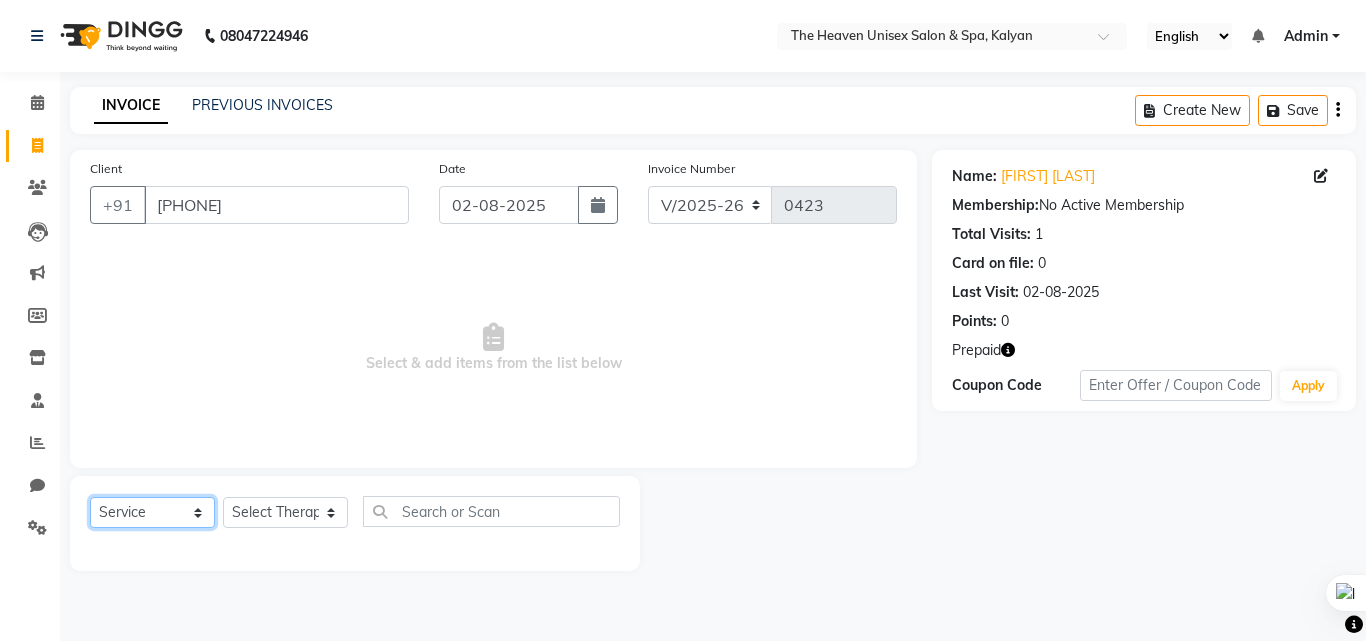 click on "Select  Service  Product  Membership  Package Voucher Prepaid Gift Card" 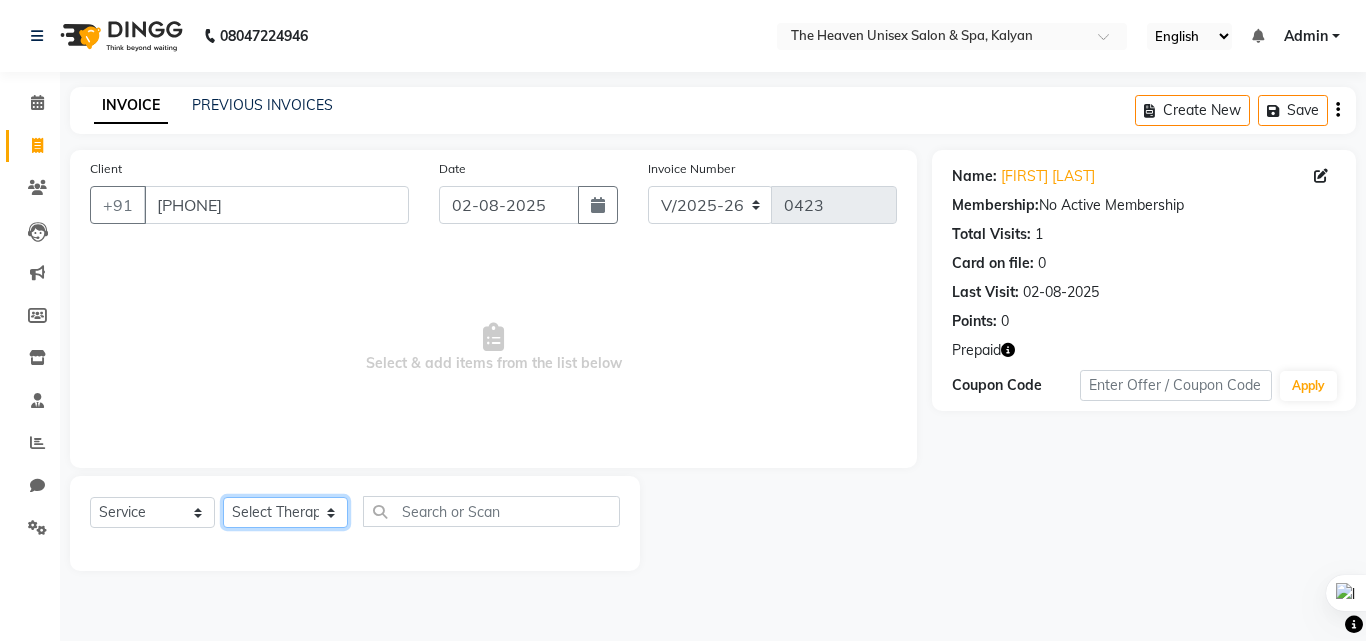 click on "Select Therapist Himanshu Singh  HRS House Leesa  Loriya Mamta Meraj messy pui Rahul Rashmi riddhi" 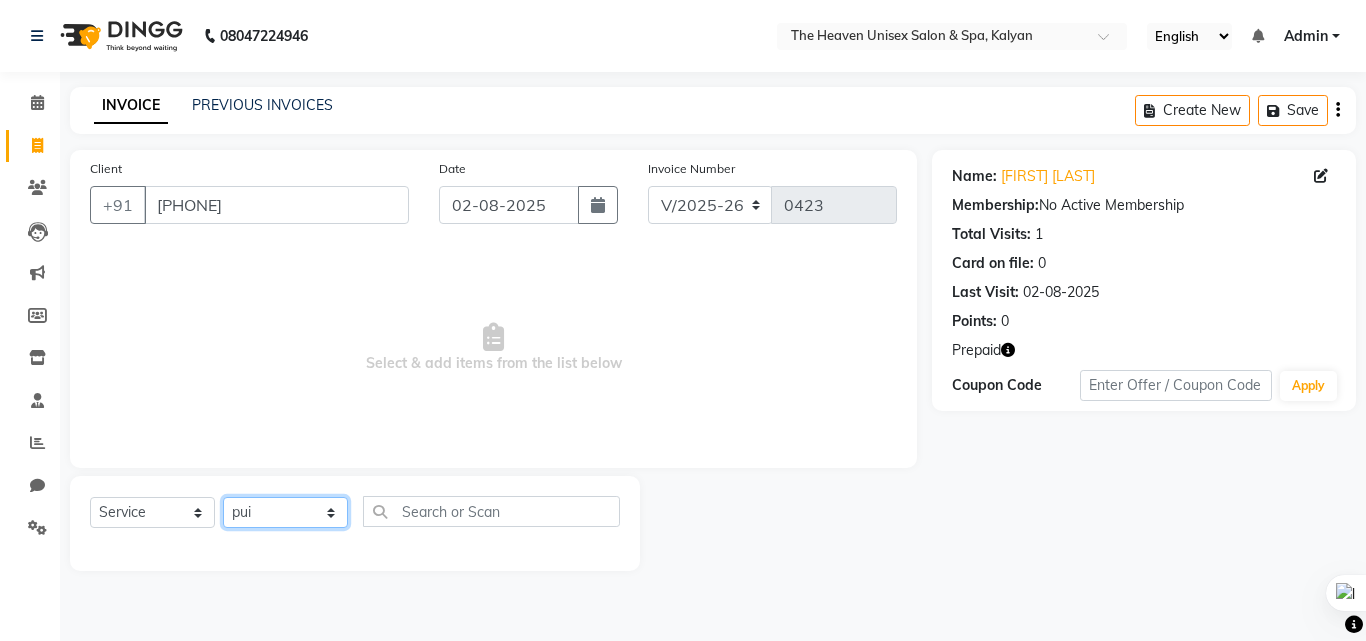 click on "Select Therapist Himanshu Singh  HRS House Leesa  Loriya Mamta Meraj messy pui Rahul Rashmi riddhi" 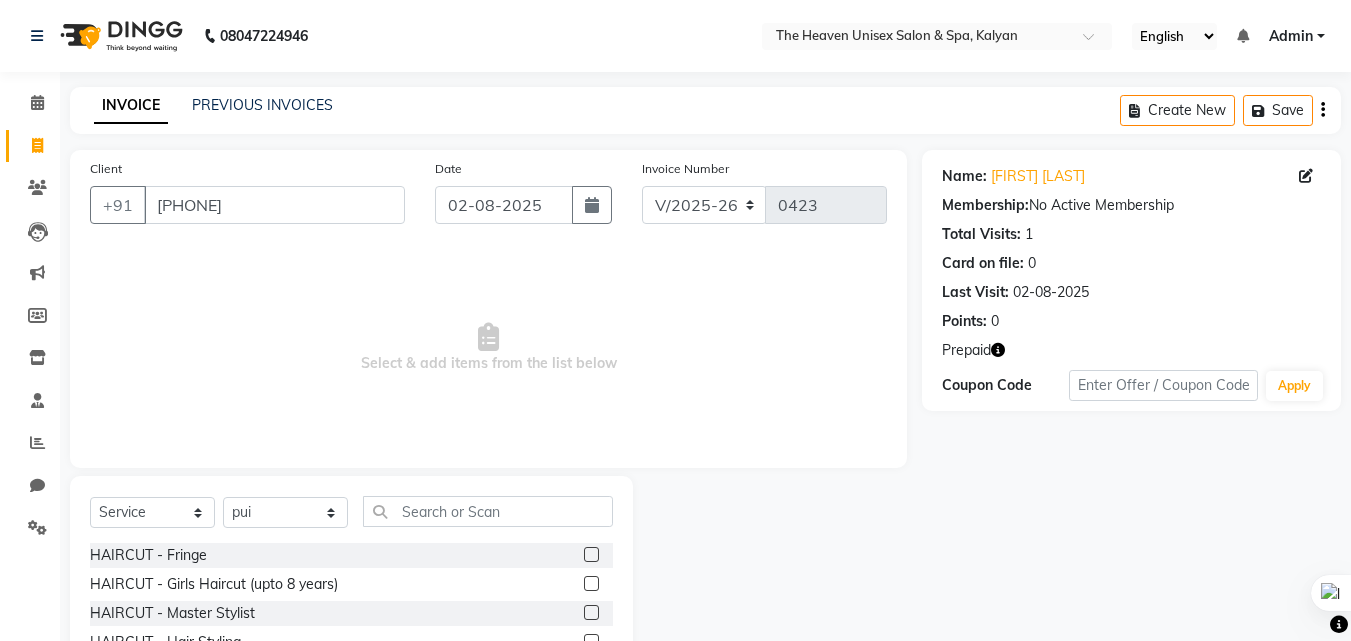 drag, startPoint x: 468, startPoint y: 472, endPoint x: 472, endPoint y: 492, distance: 20.396078 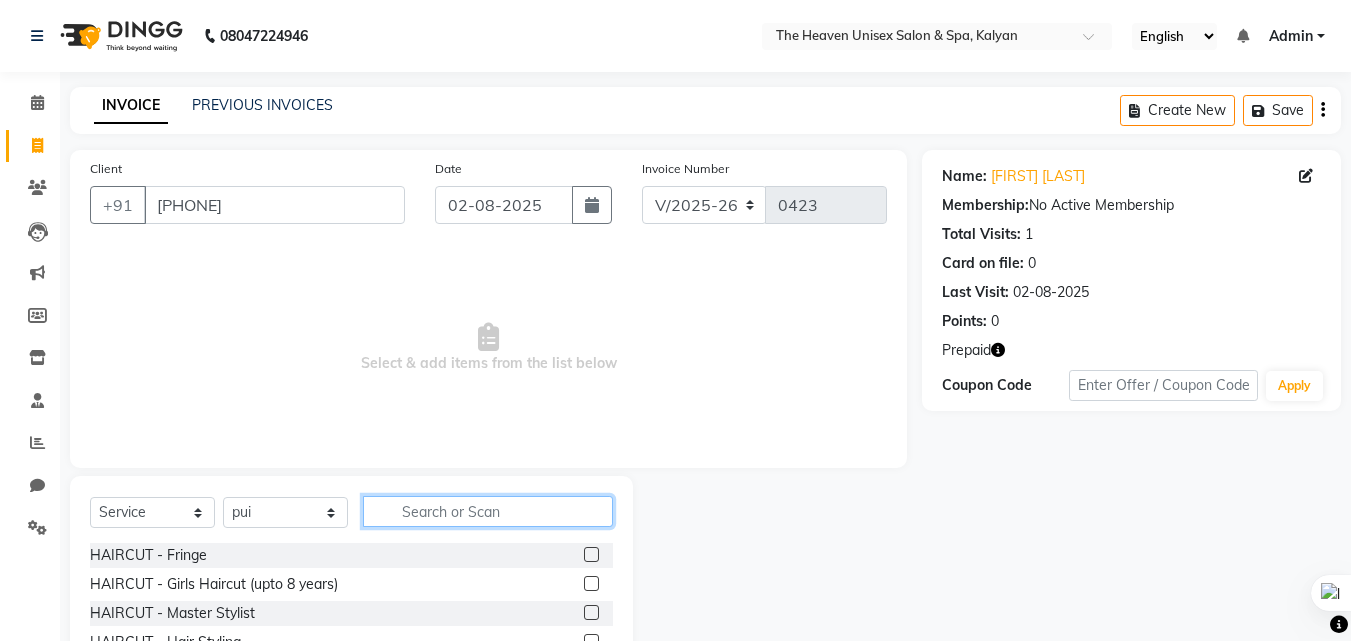 click 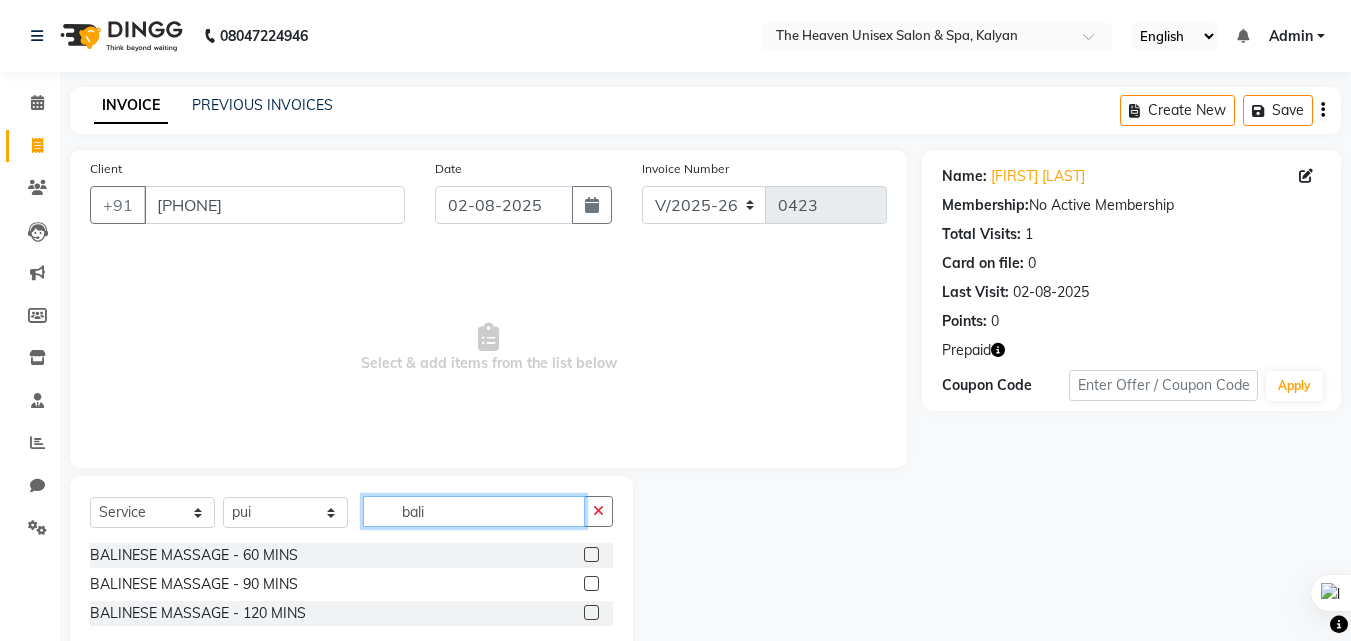 type on "bali" 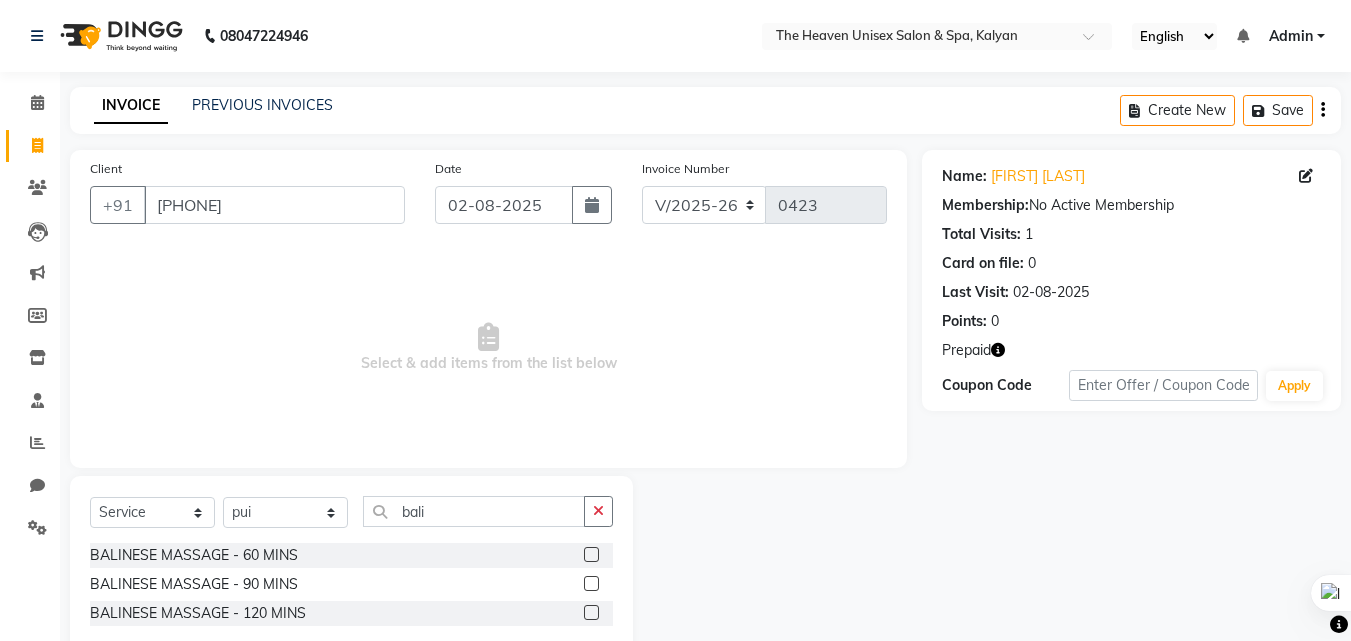click 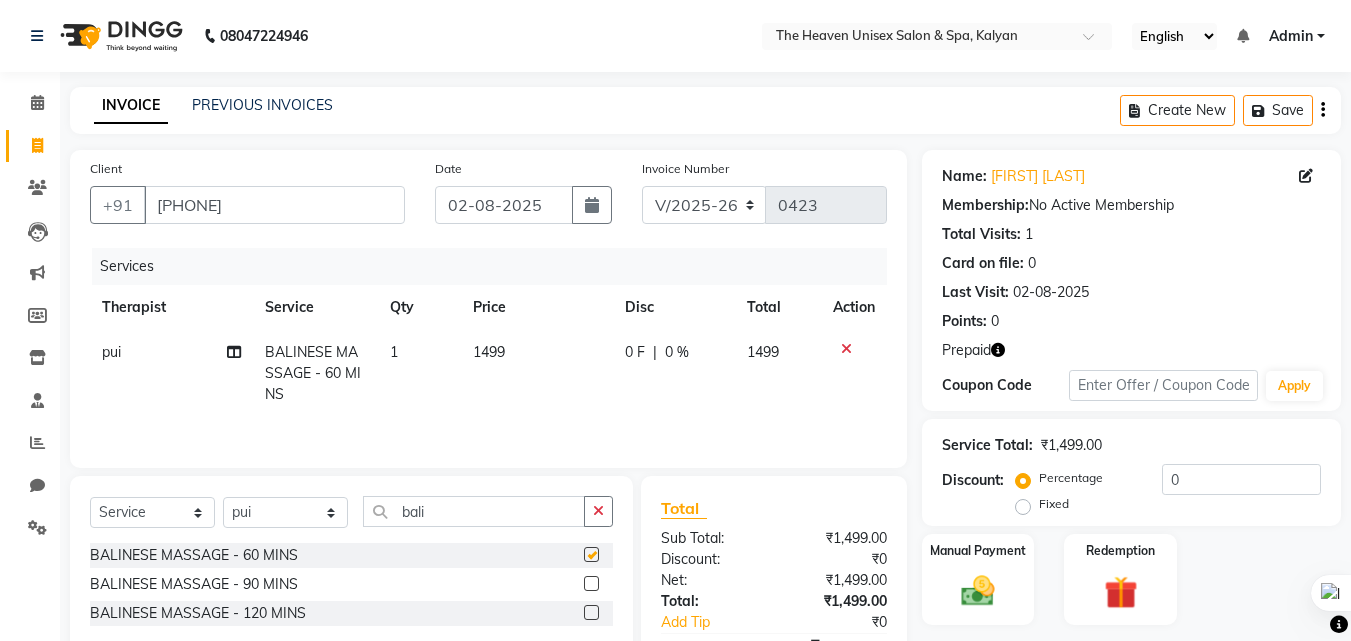 checkbox on "false" 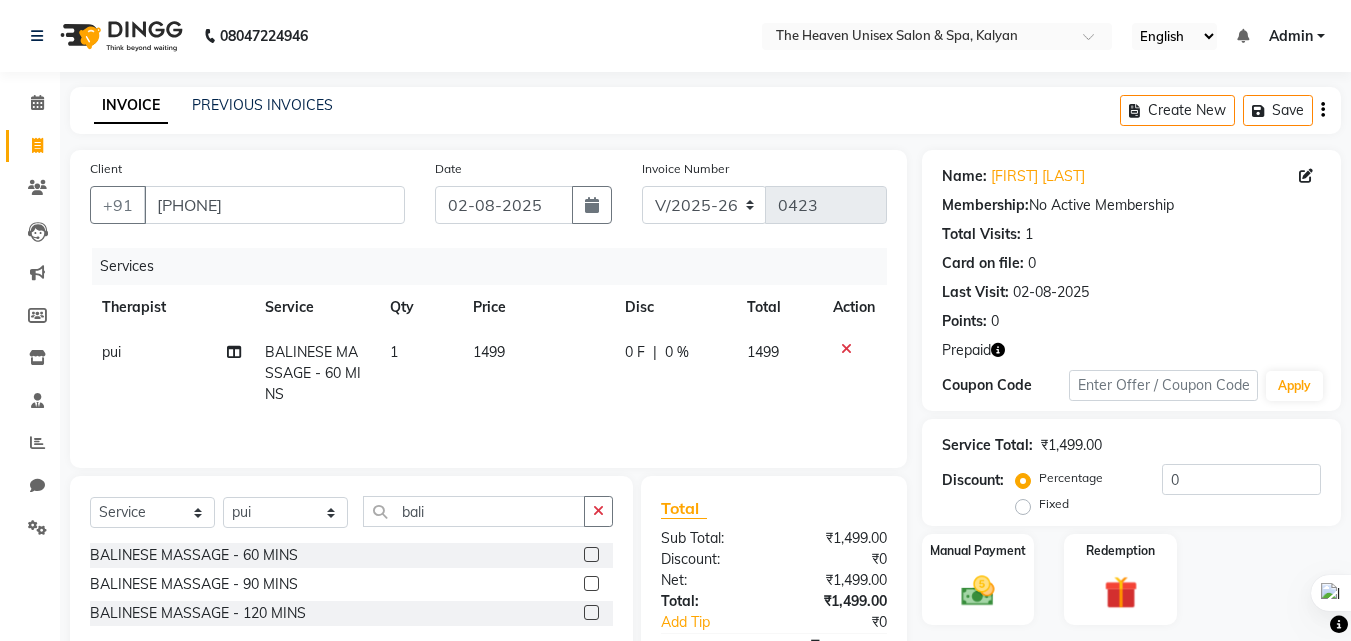 scroll, scrollTop: 117, scrollLeft: 0, axis: vertical 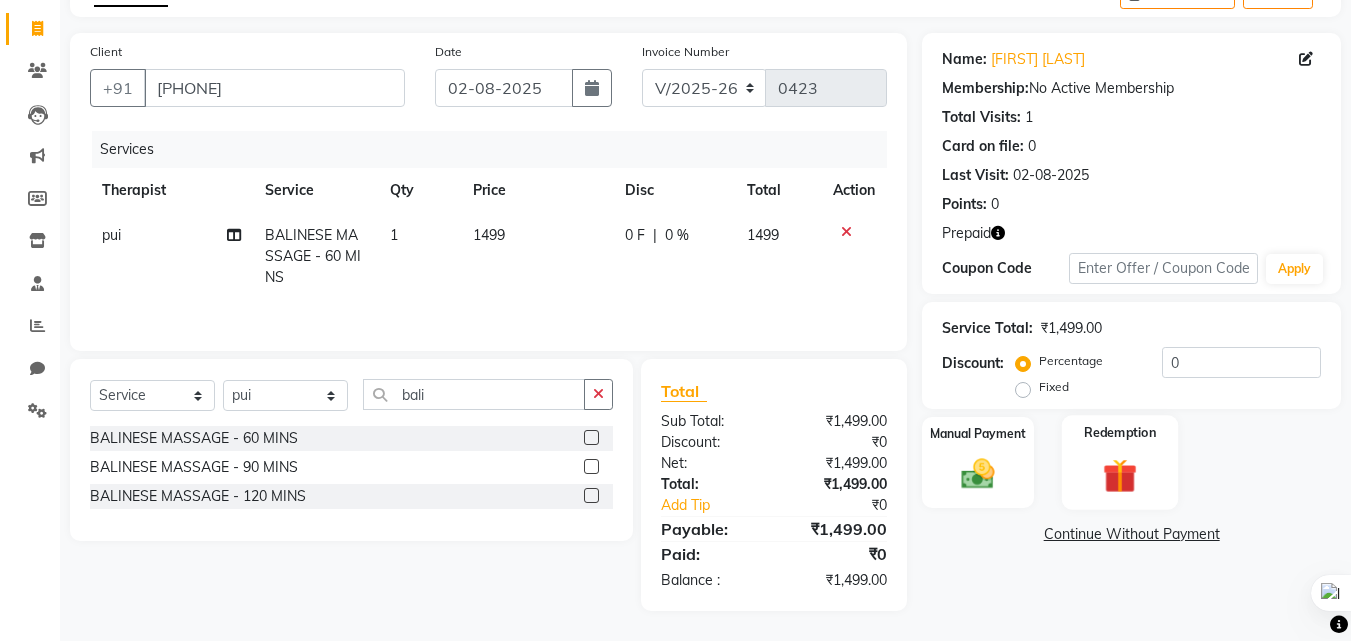 click 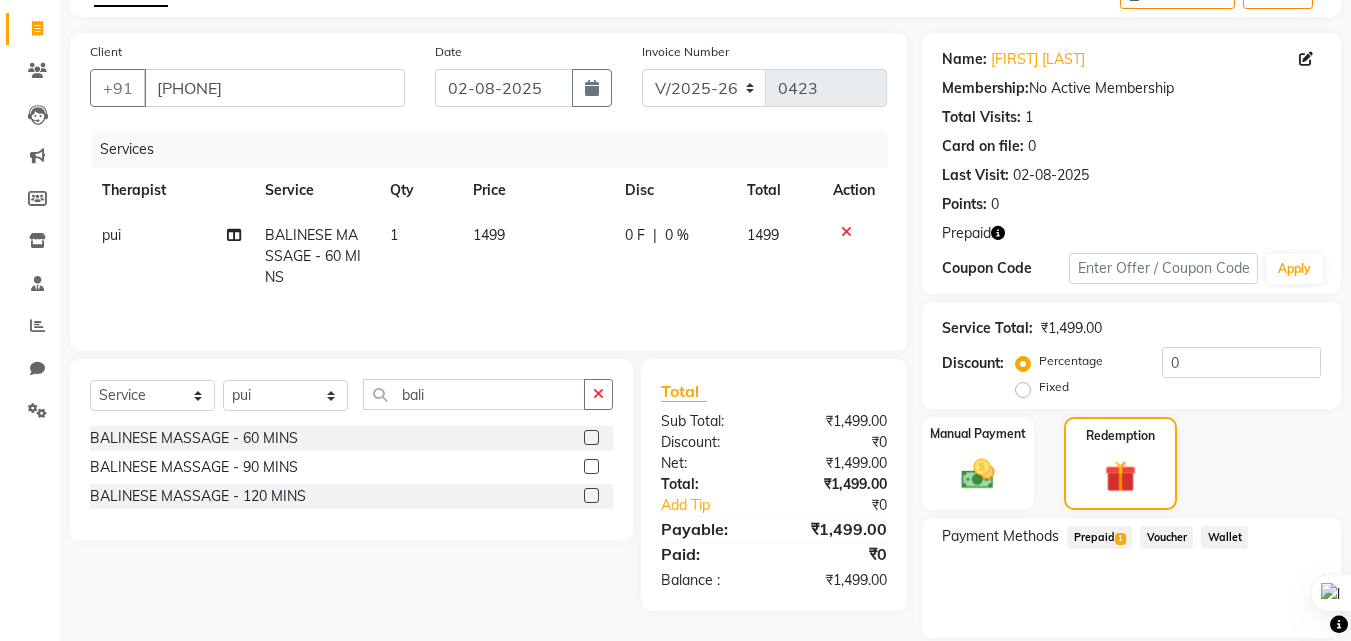 scroll, scrollTop: 185, scrollLeft: 0, axis: vertical 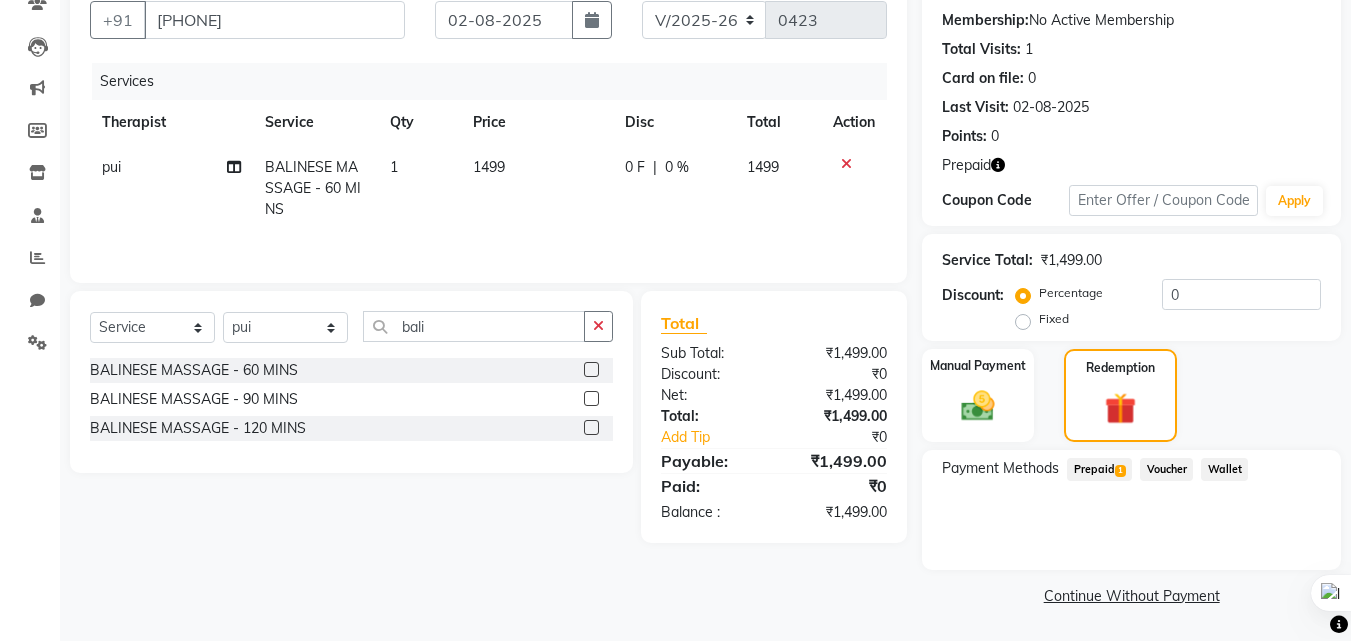 click on "Prepaid  1" 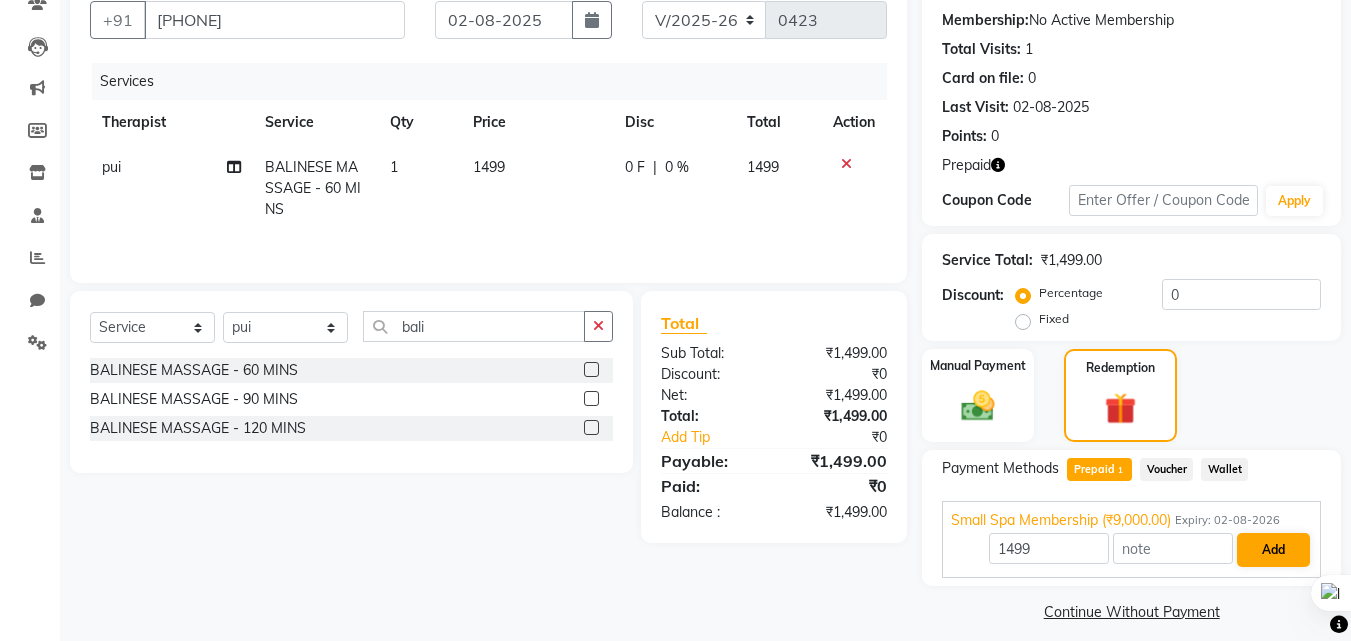 scroll, scrollTop: 201, scrollLeft: 0, axis: vertical 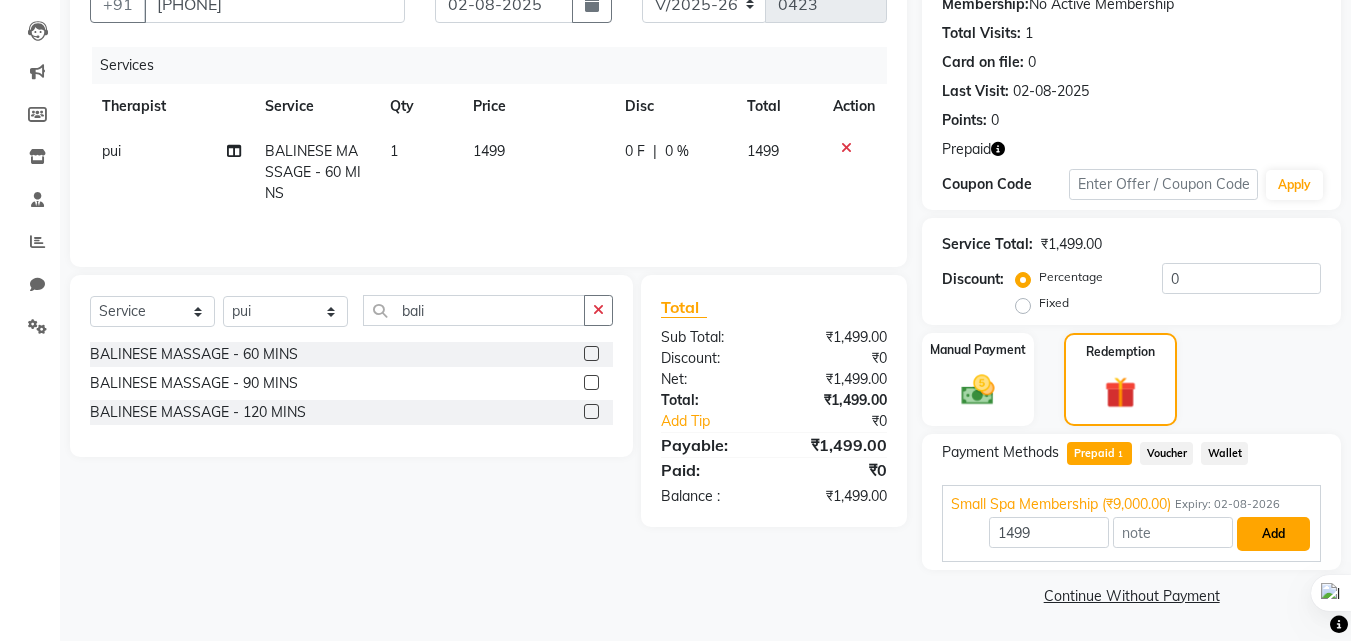 click on "Add" at bounding box center [1273, 534] 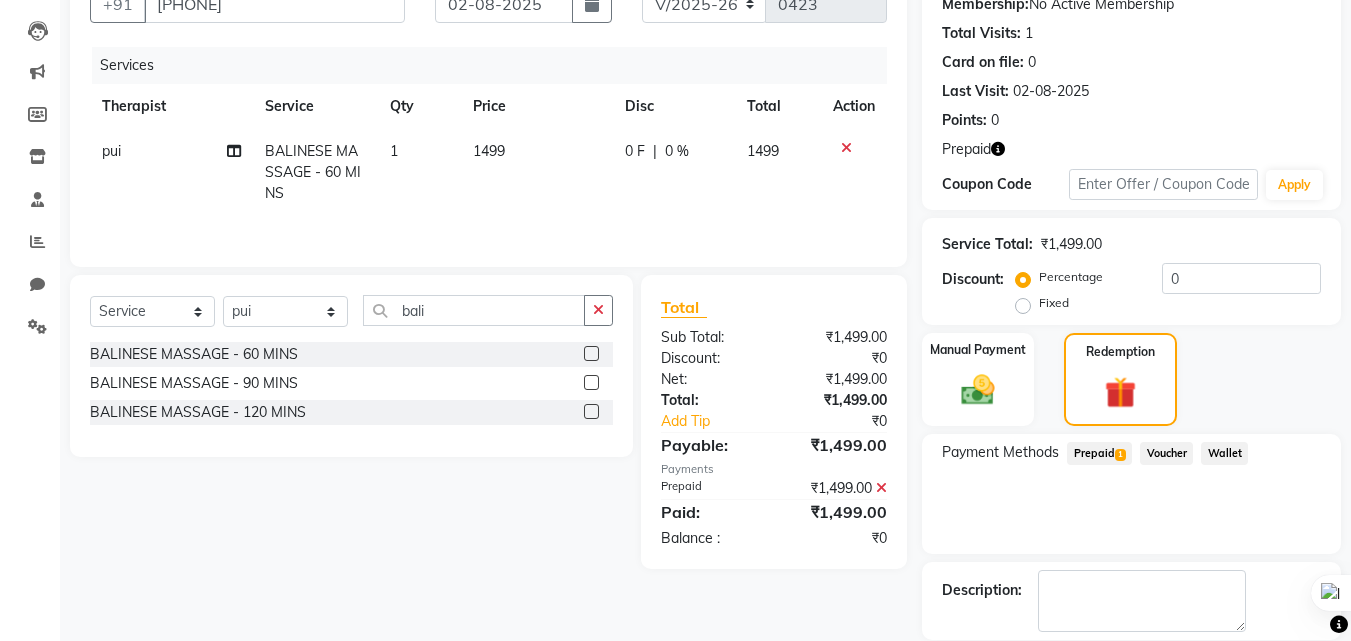 scroll, scrollTop: 298, scrollLeft: 0, axis: vertical 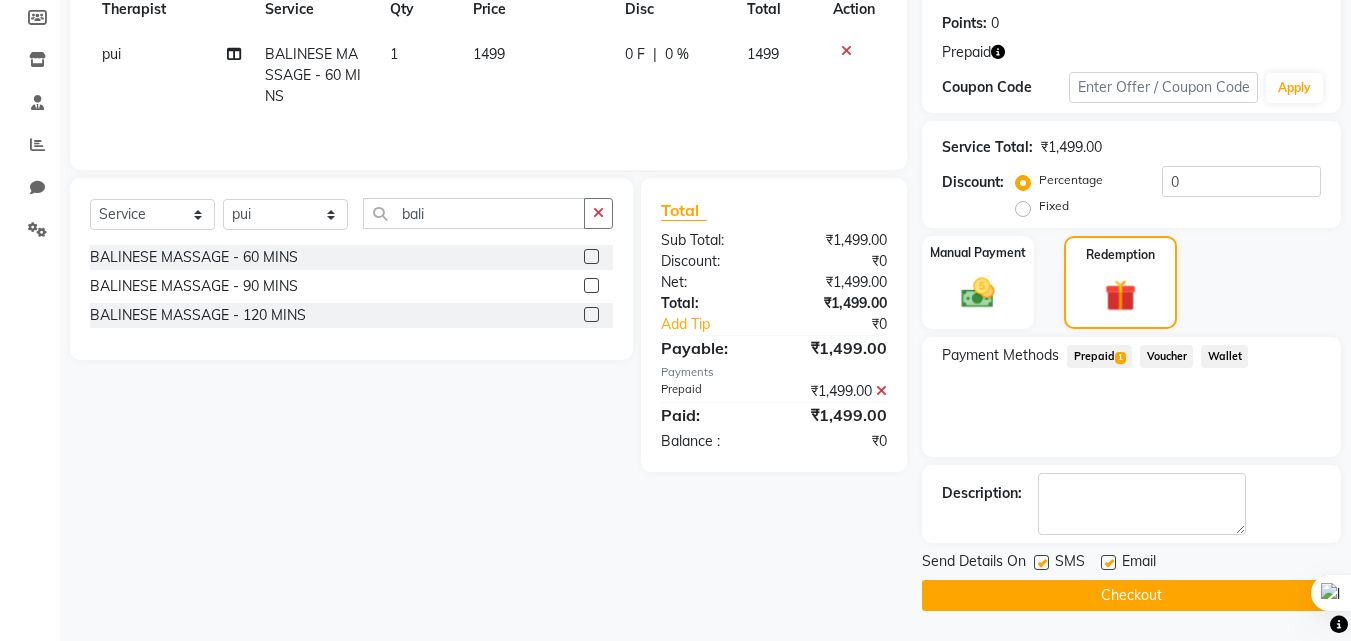 click on "Checkout" 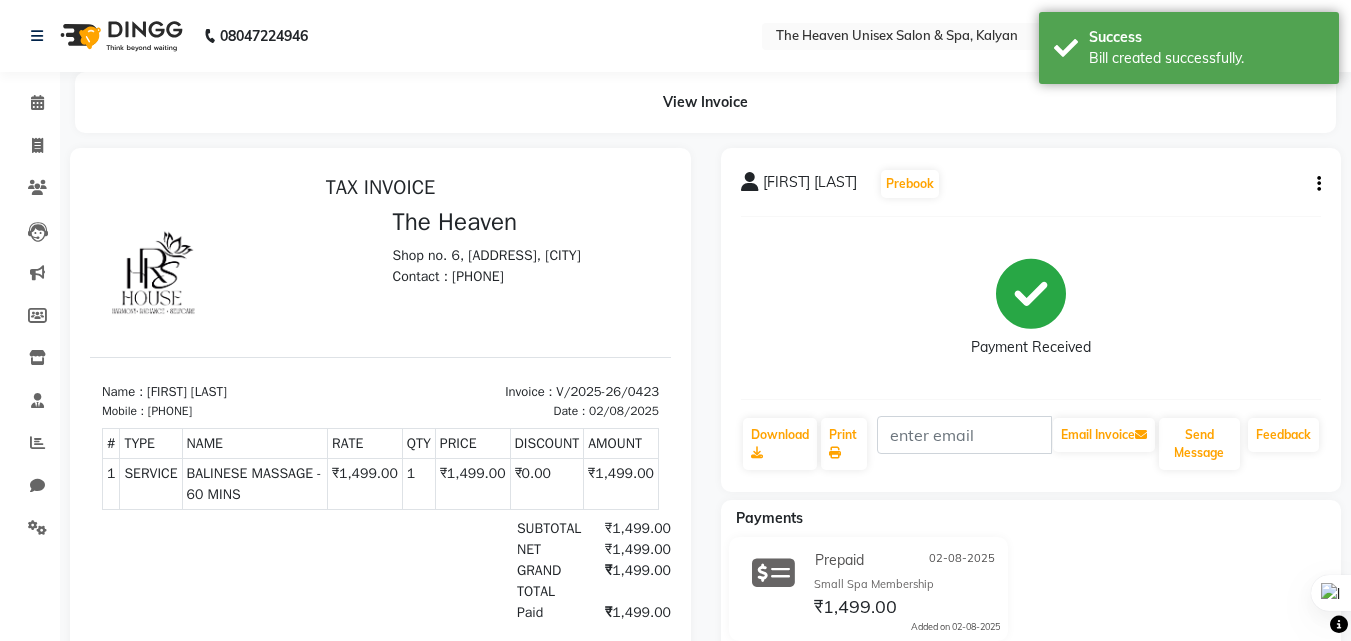 scroll, scrollTop: 0, scrollLeft: 0, axis: both 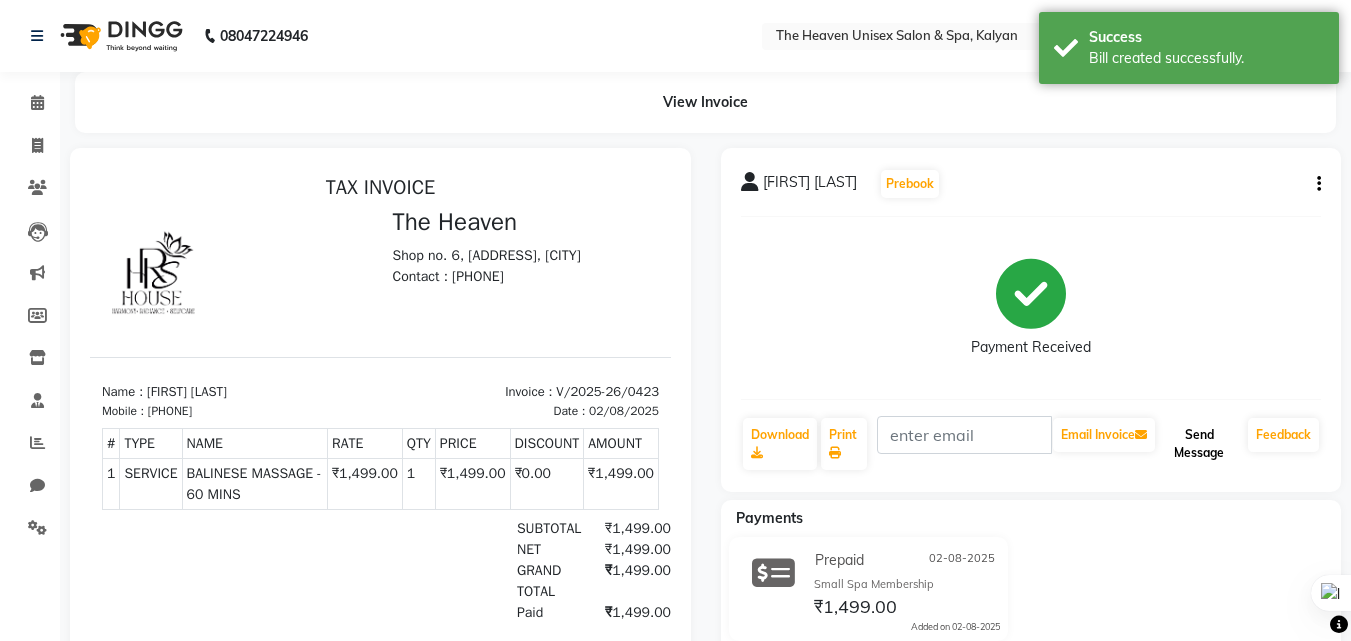 click on "Send Message" 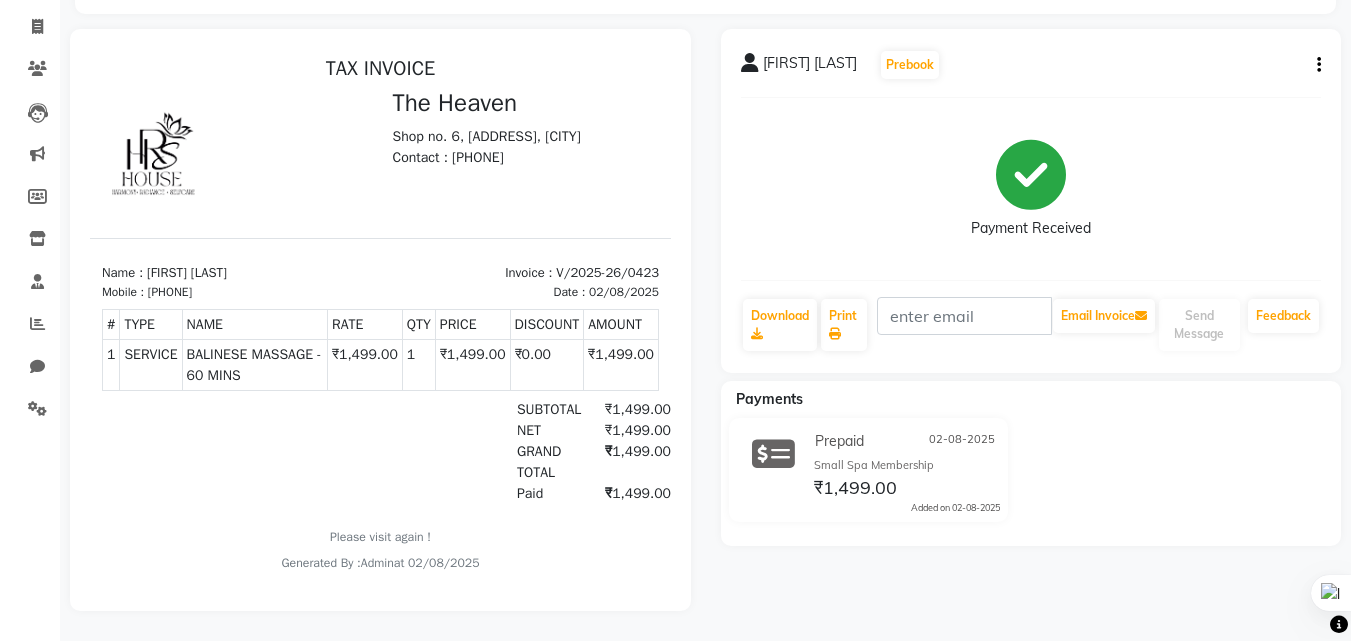 scroll, scrollTop: 0, scrollLeft: 0, axis: both 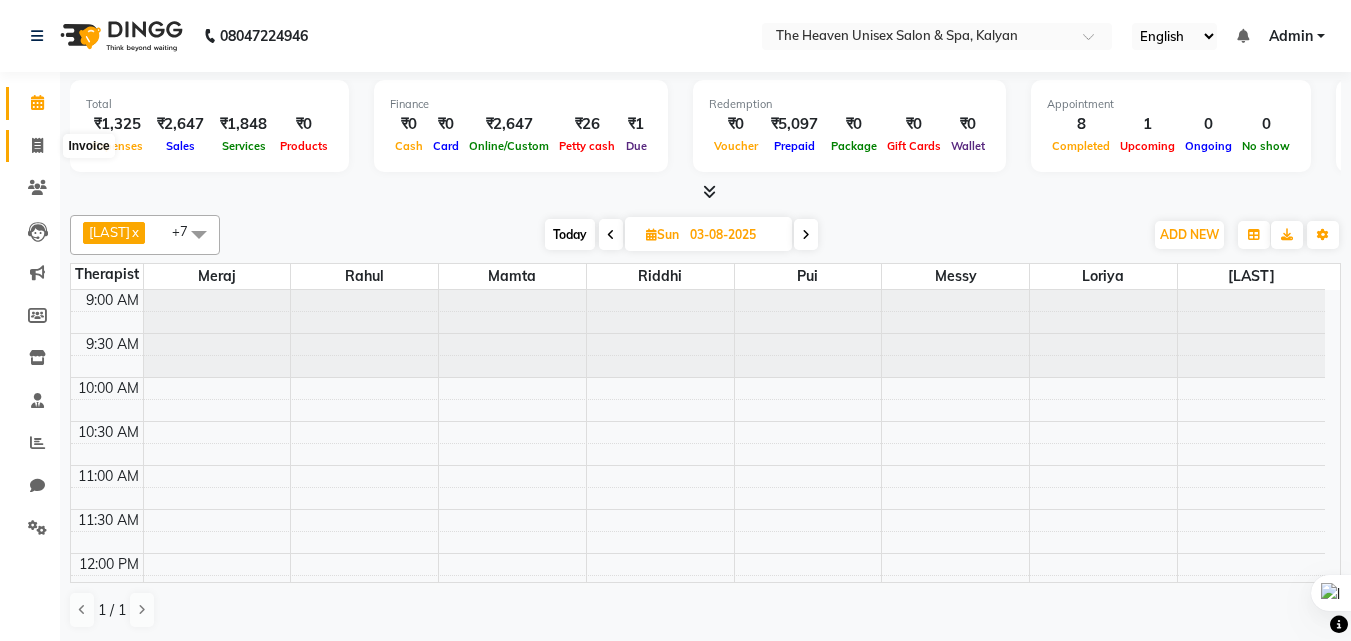 click 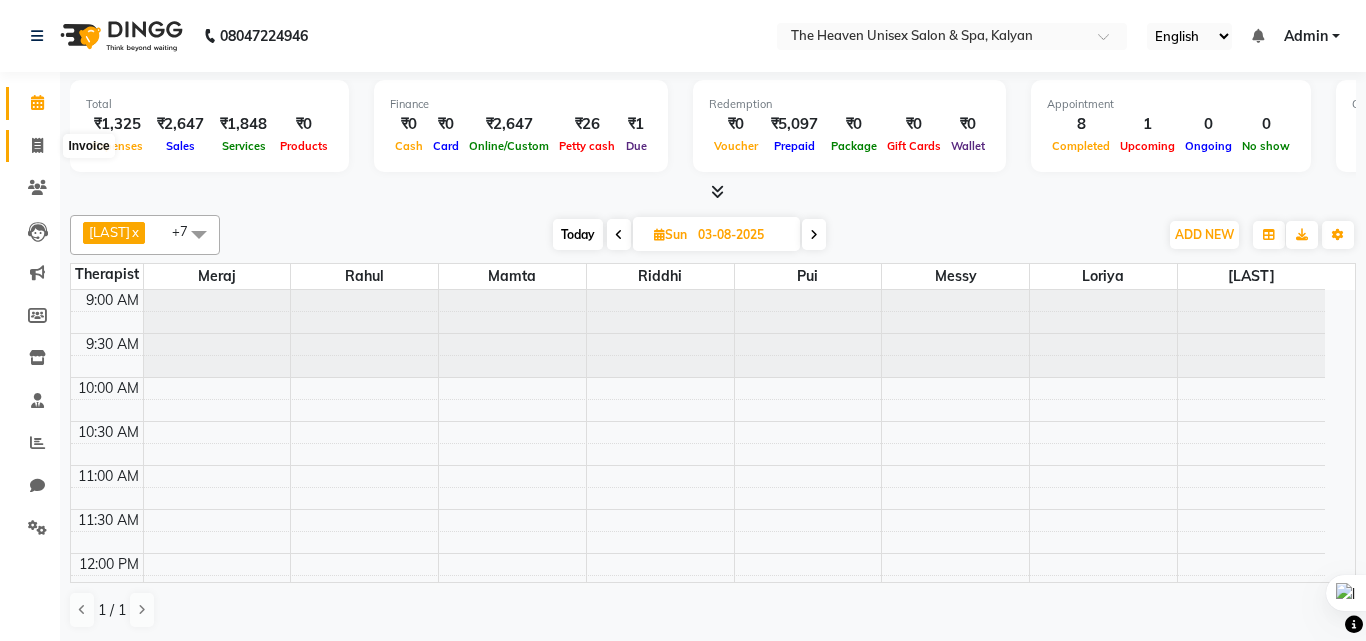select on "8417" 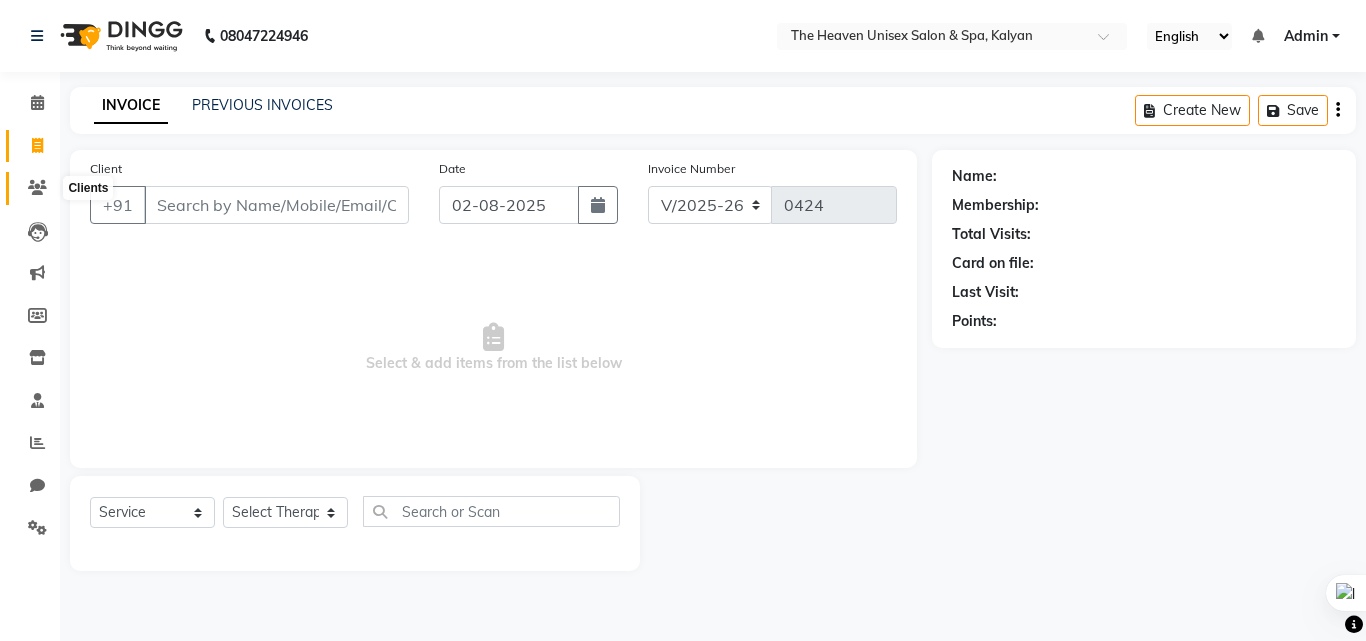 click 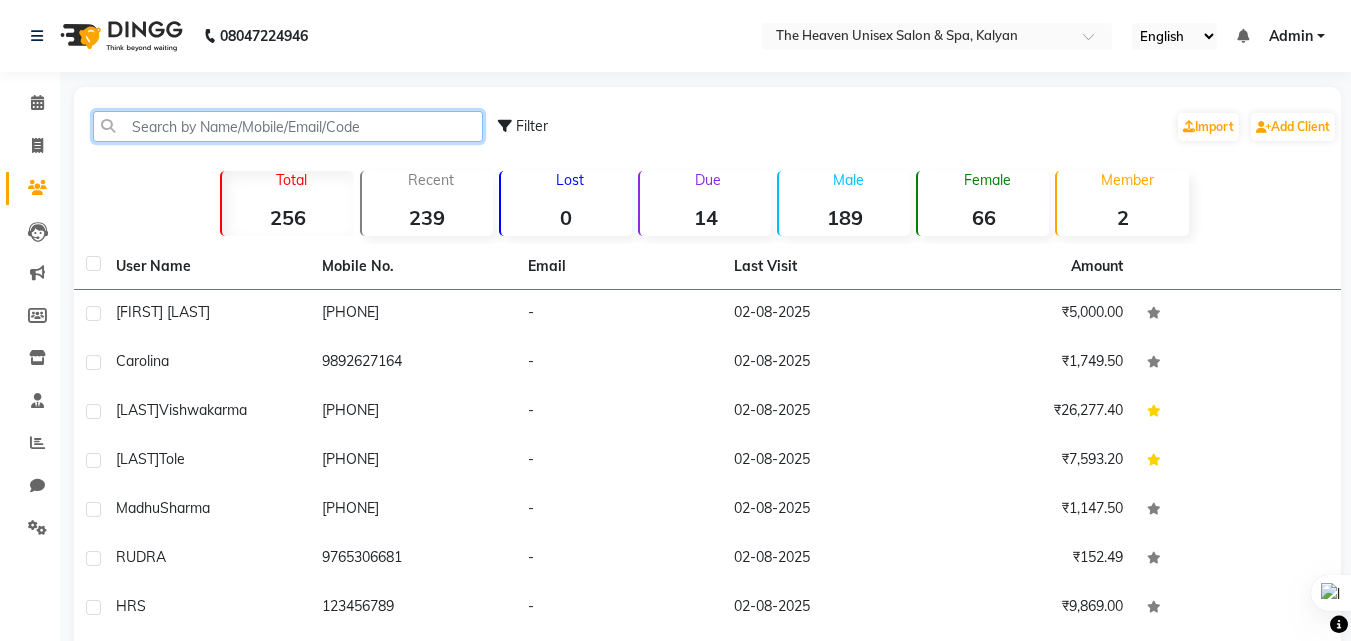 click 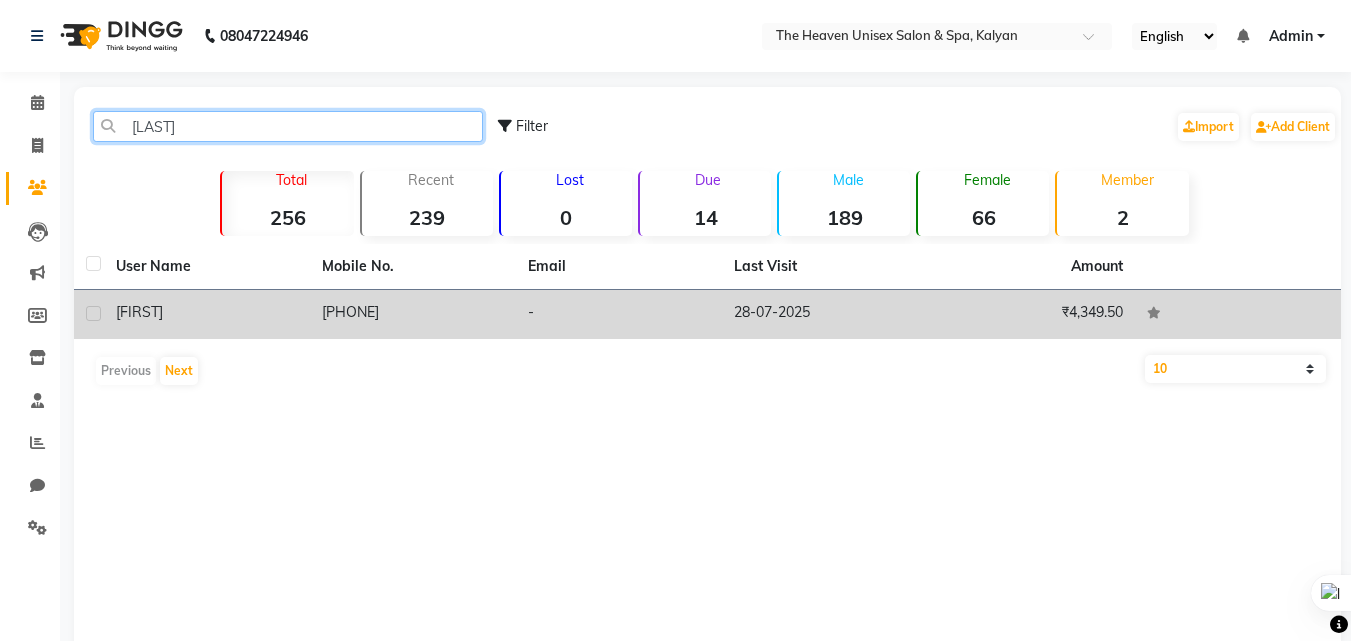 type on "[LAST]" 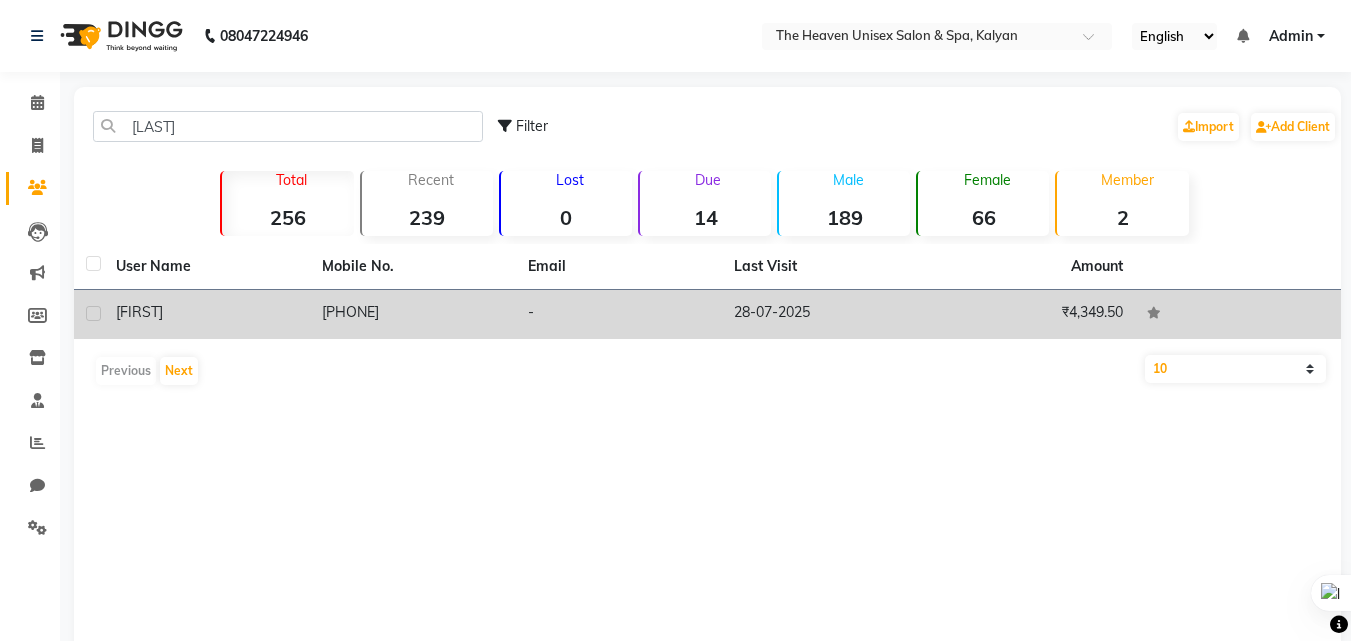 click on "[PHONE]" 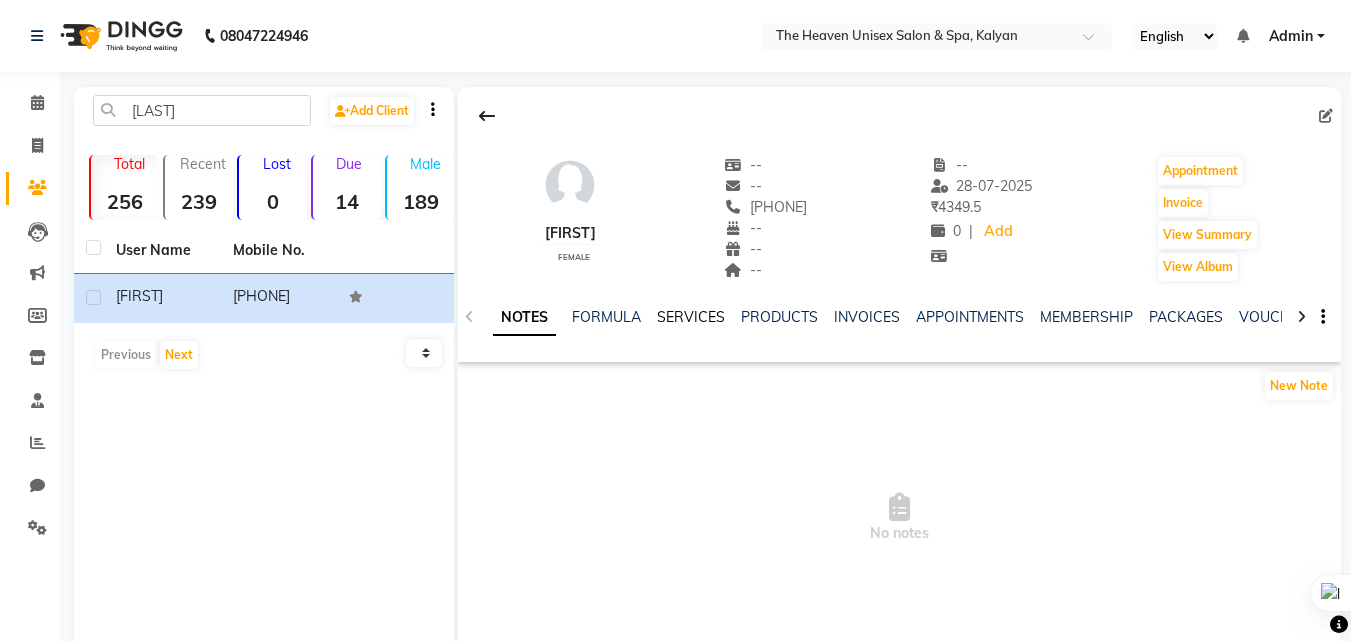 click on "SERVICES" 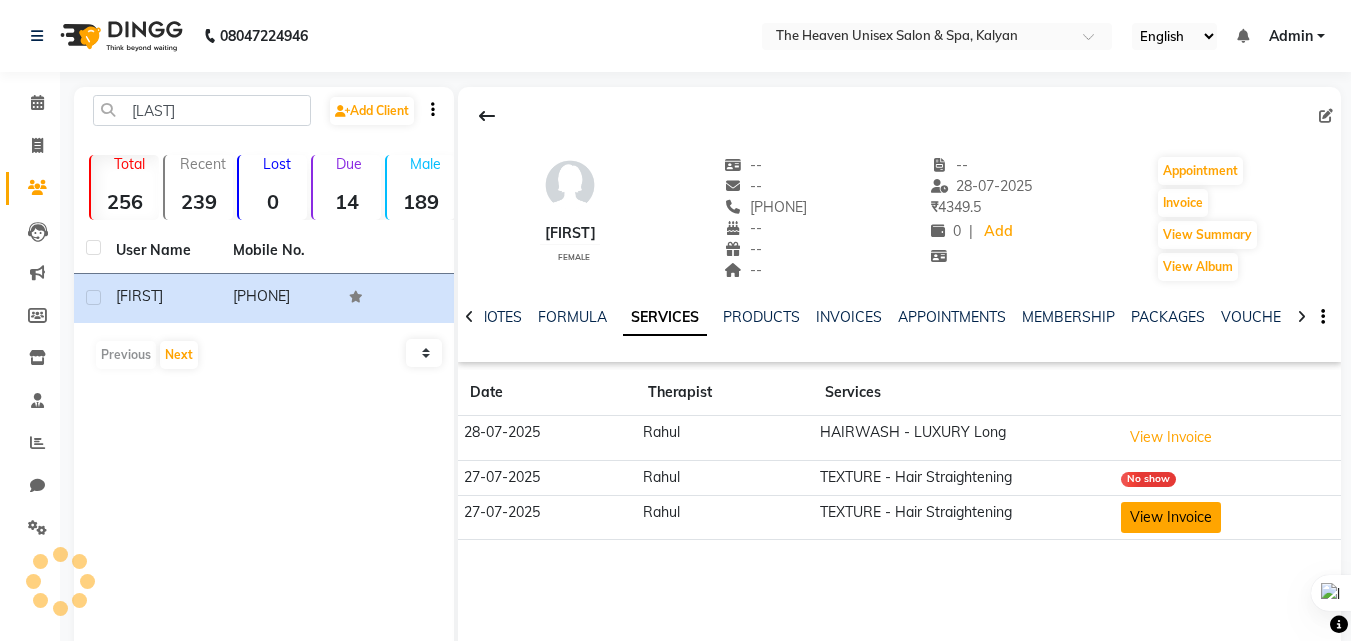 click on "View Invoice" 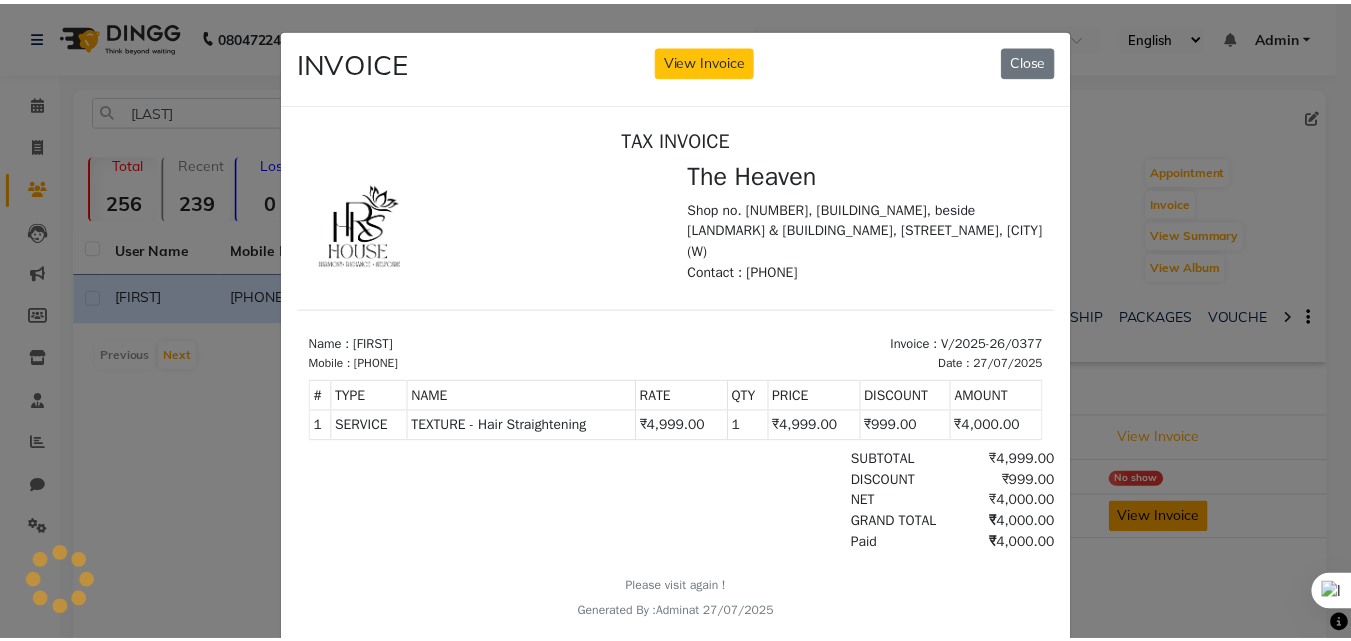 scroll, scrollTop: 0, scrollLeft: 0, axis: both 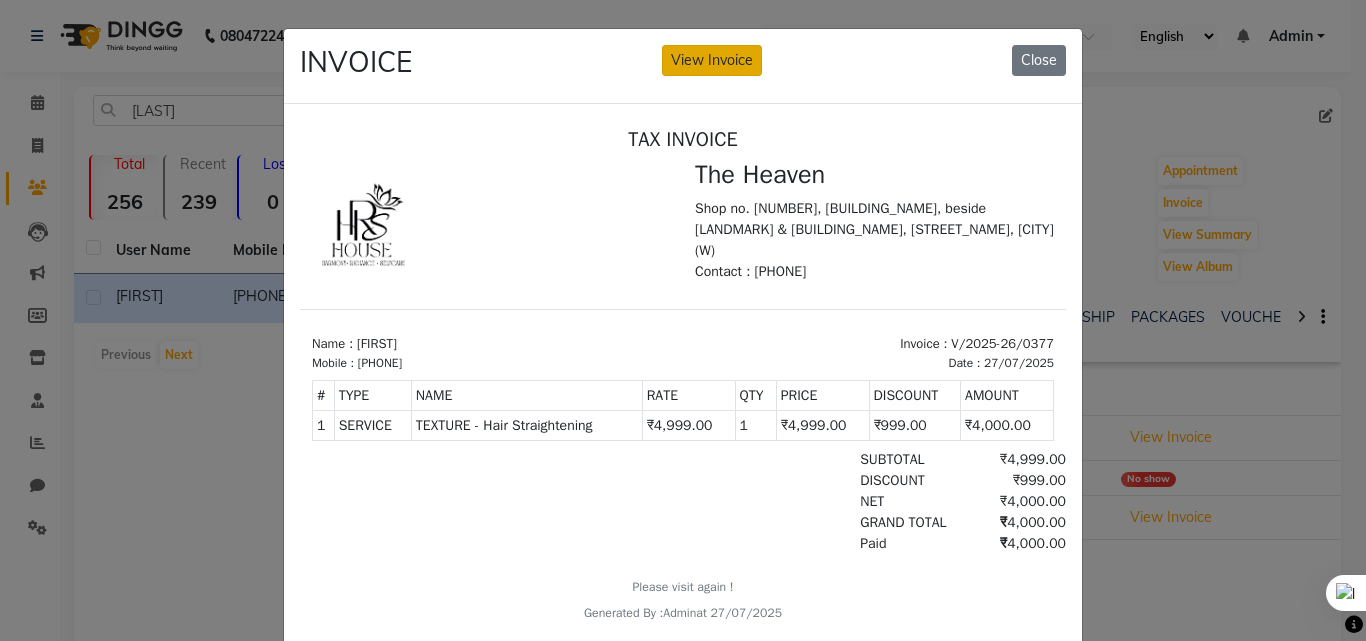 click on "View Invoice" 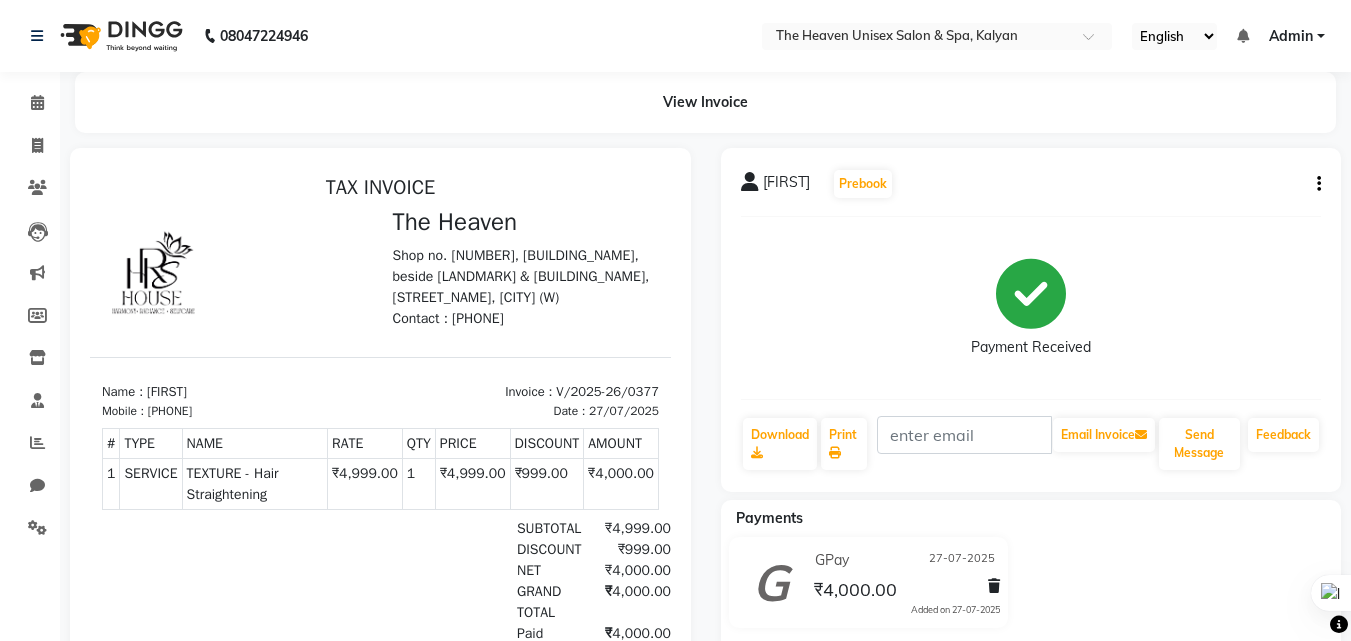 scroll, scrollTop: 0, scrollLeft: 0, axis: both 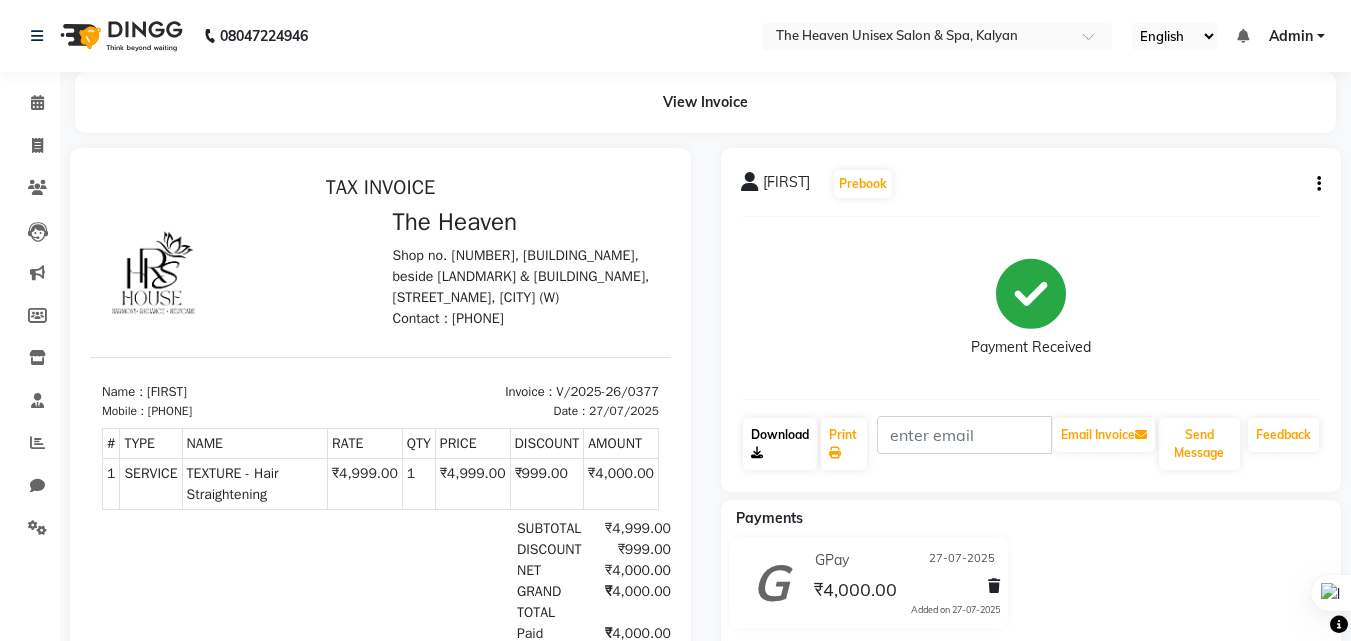 click on "Download" 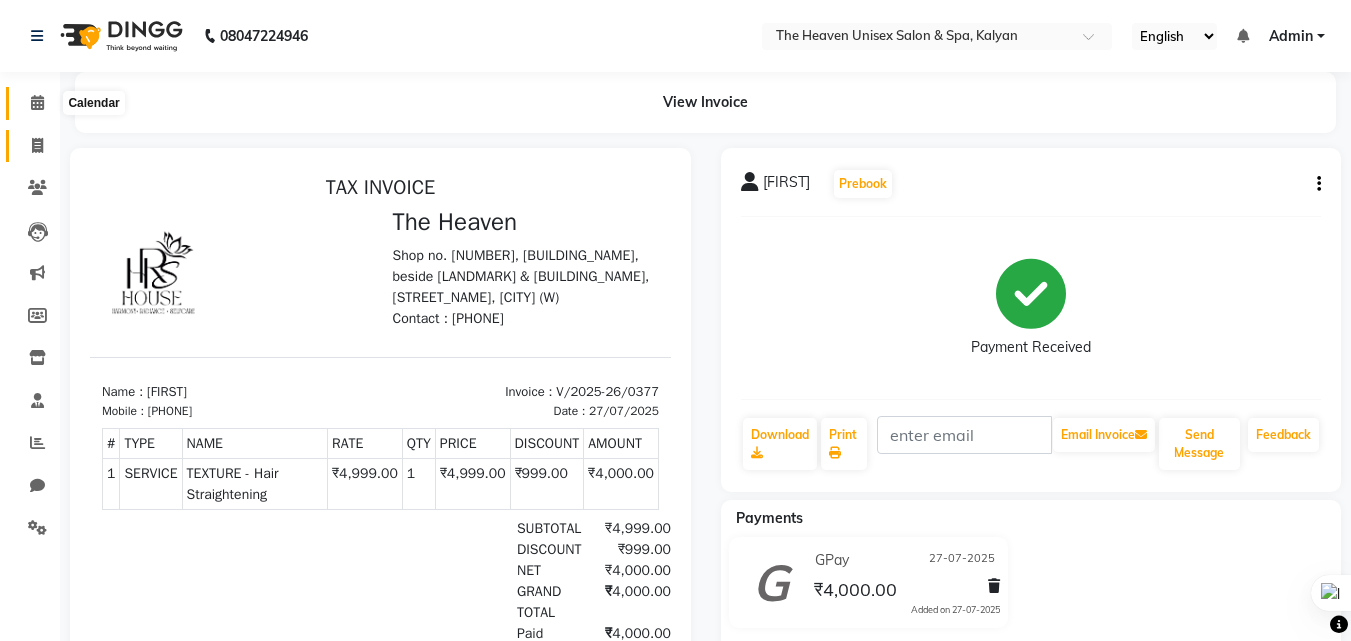 drag, startPoint x: 46, startPoint y: 104, endPoint x: 37, endPoint y: 146, distance: 42.953465 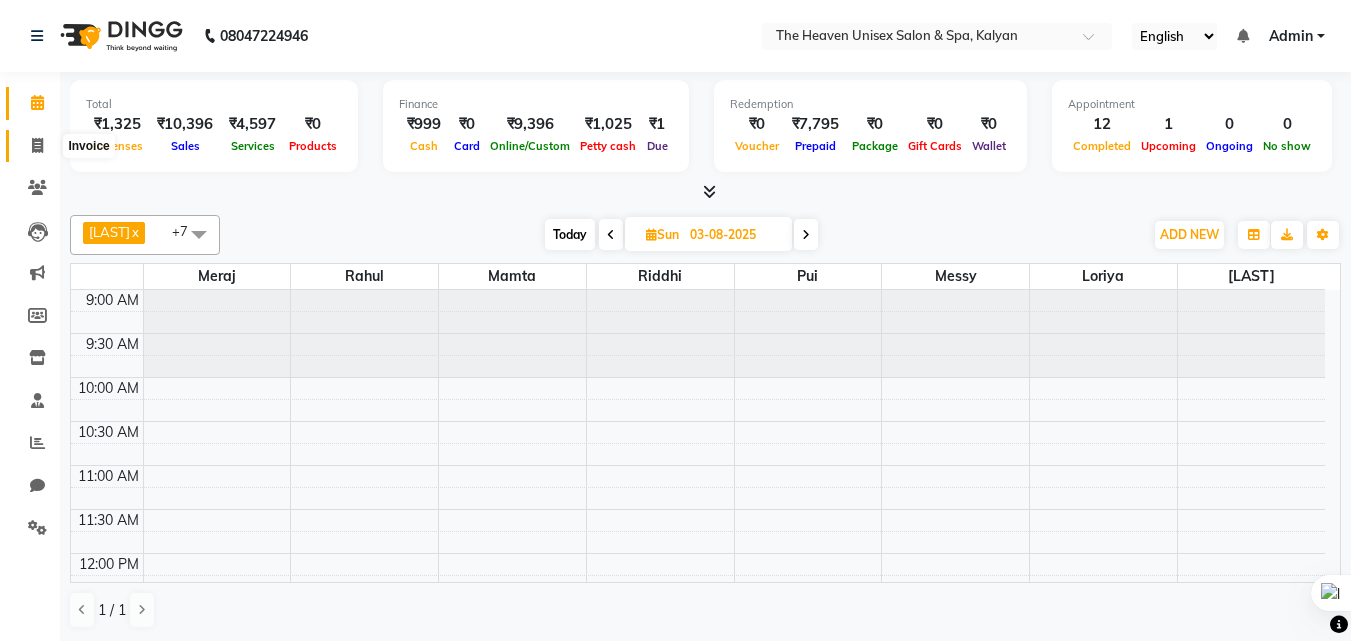click 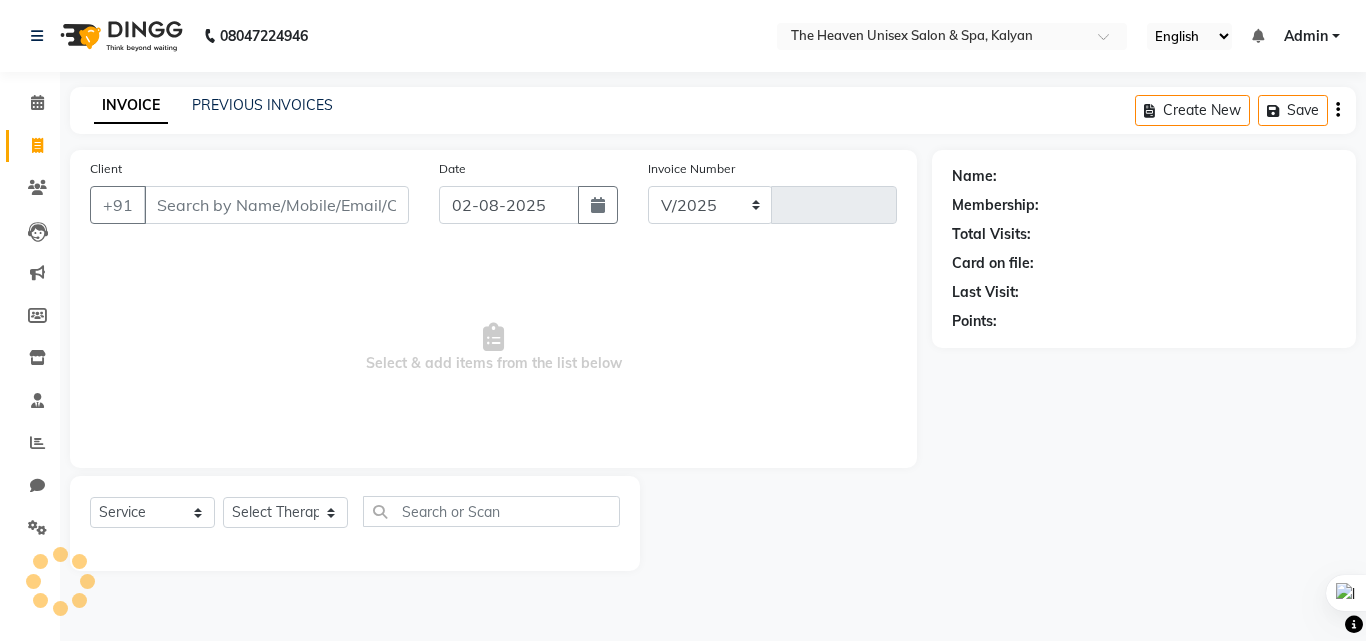 select on "8417" 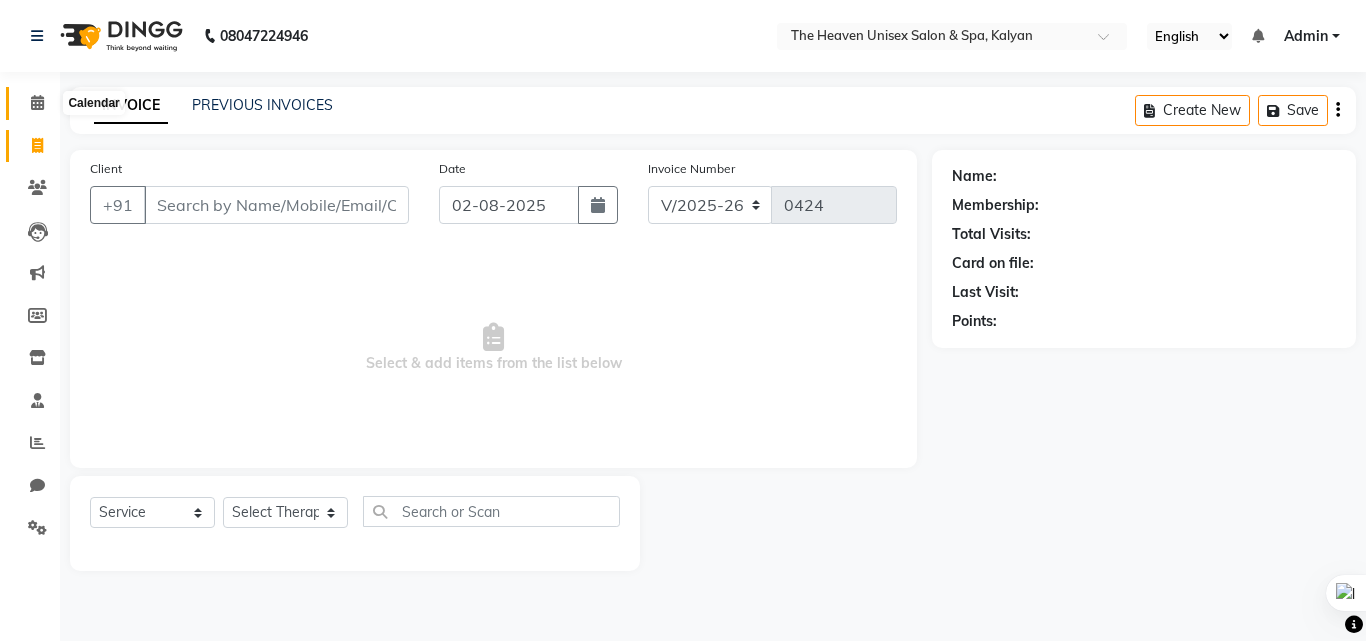 click 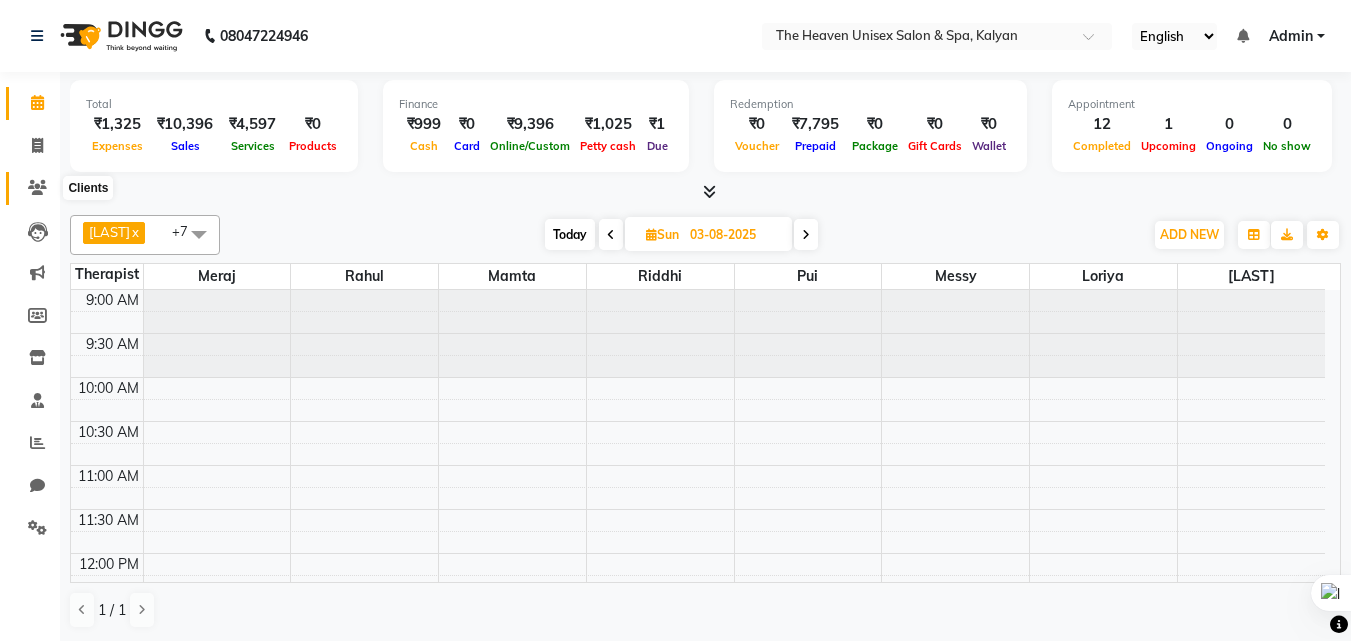 click 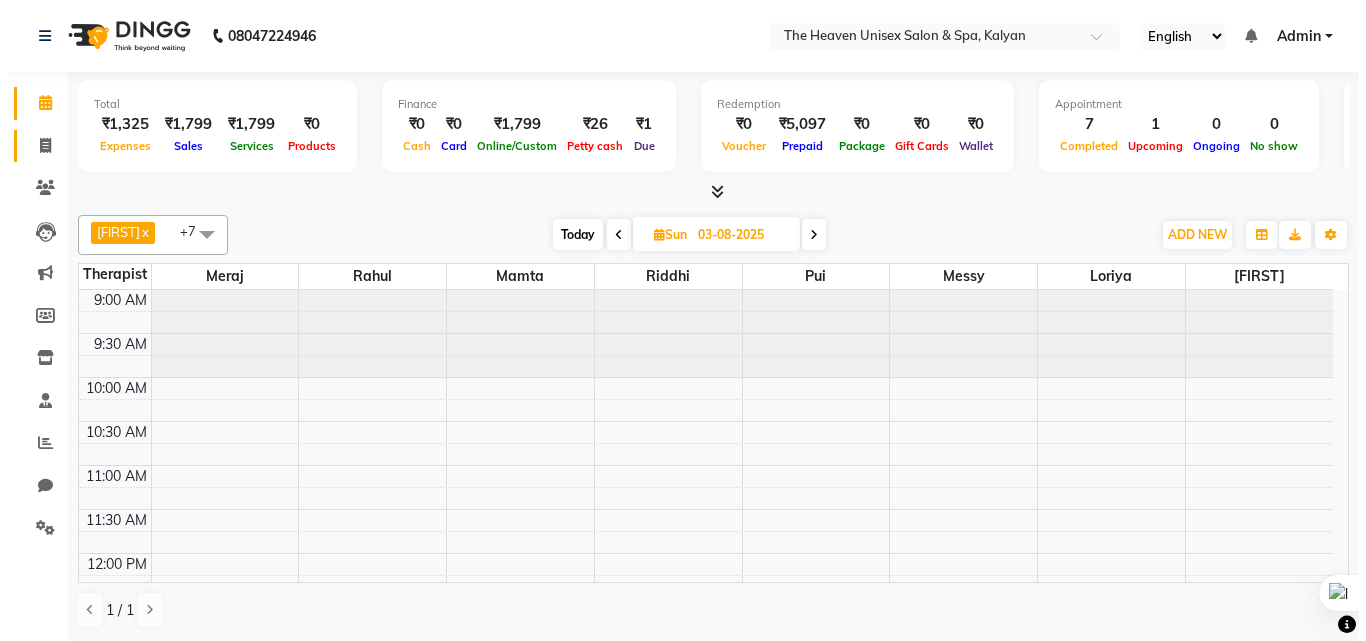 scroll, scrollTop: 0, scrollLeft: 0, axis: both 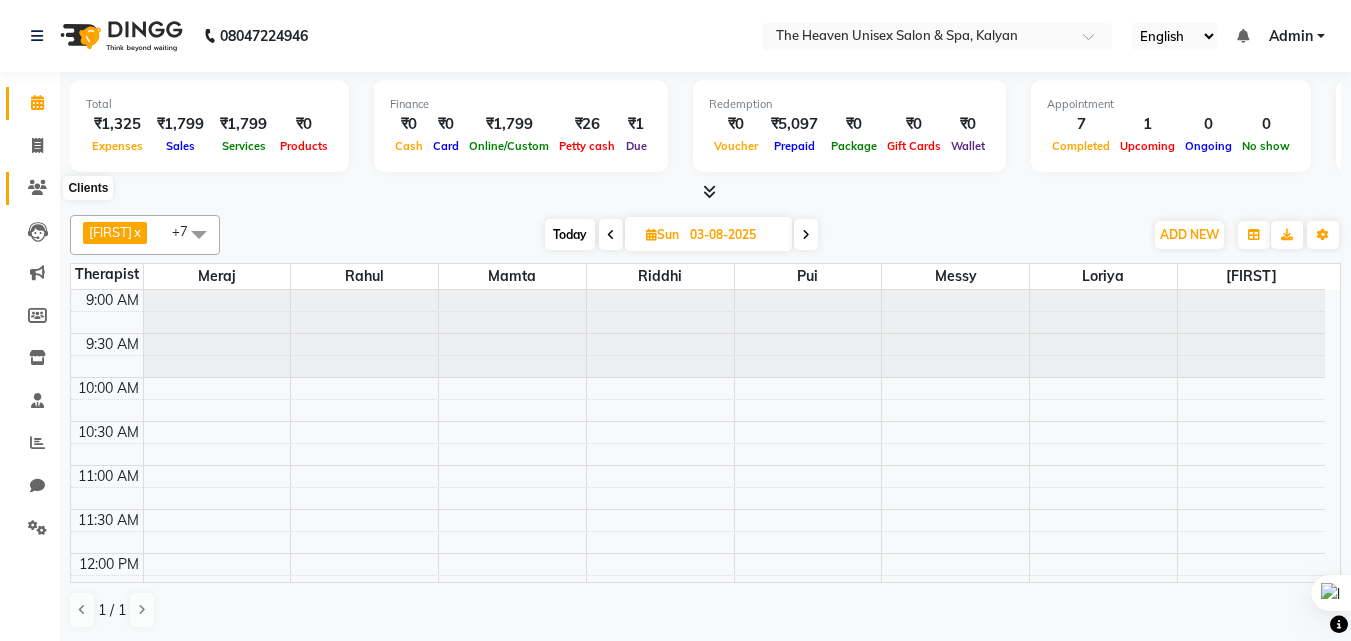 click 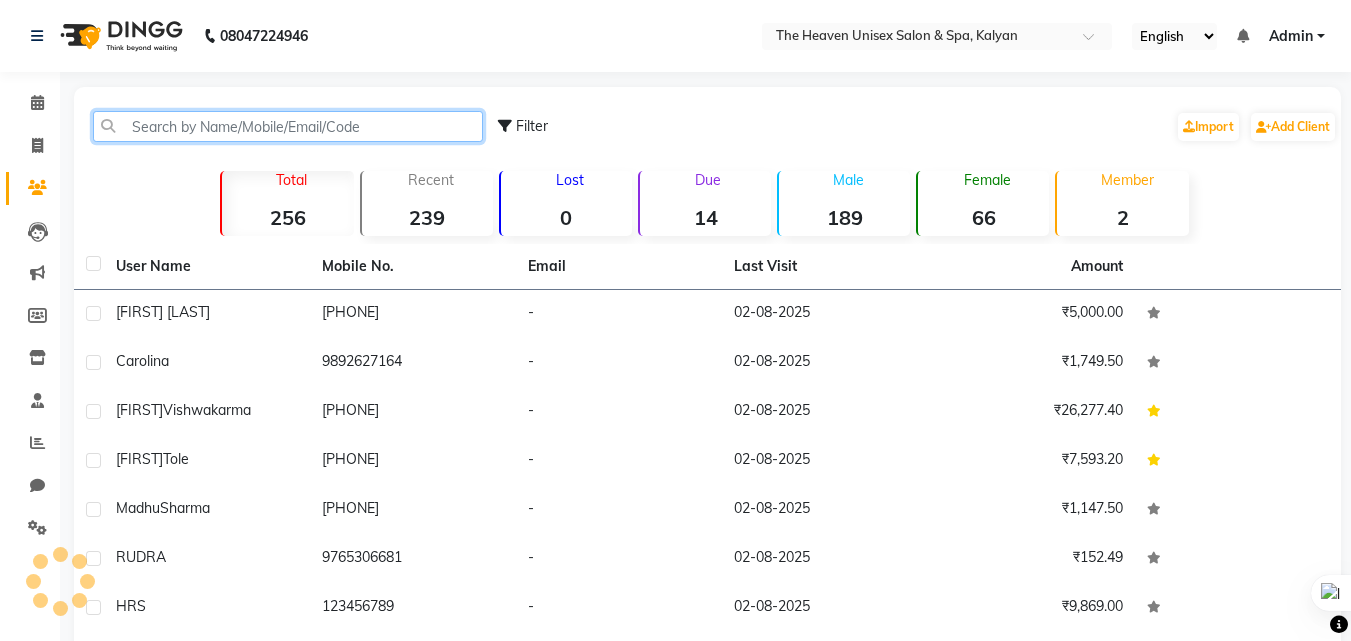 click 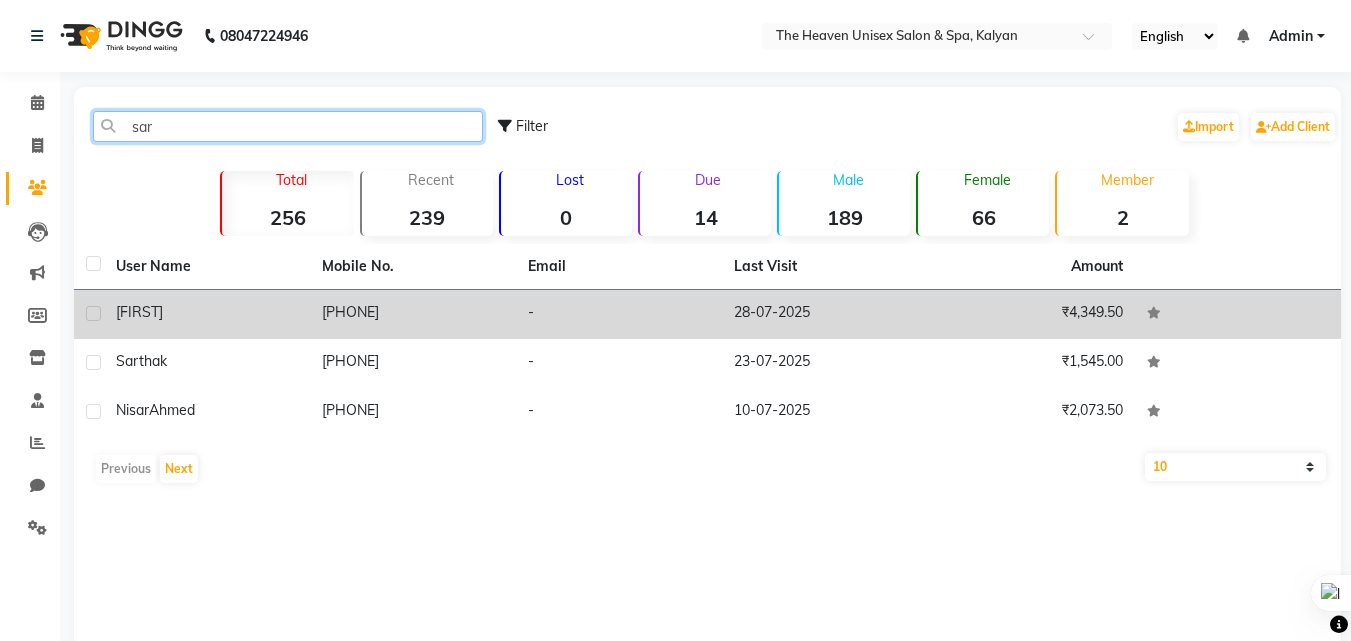 type on "sar" 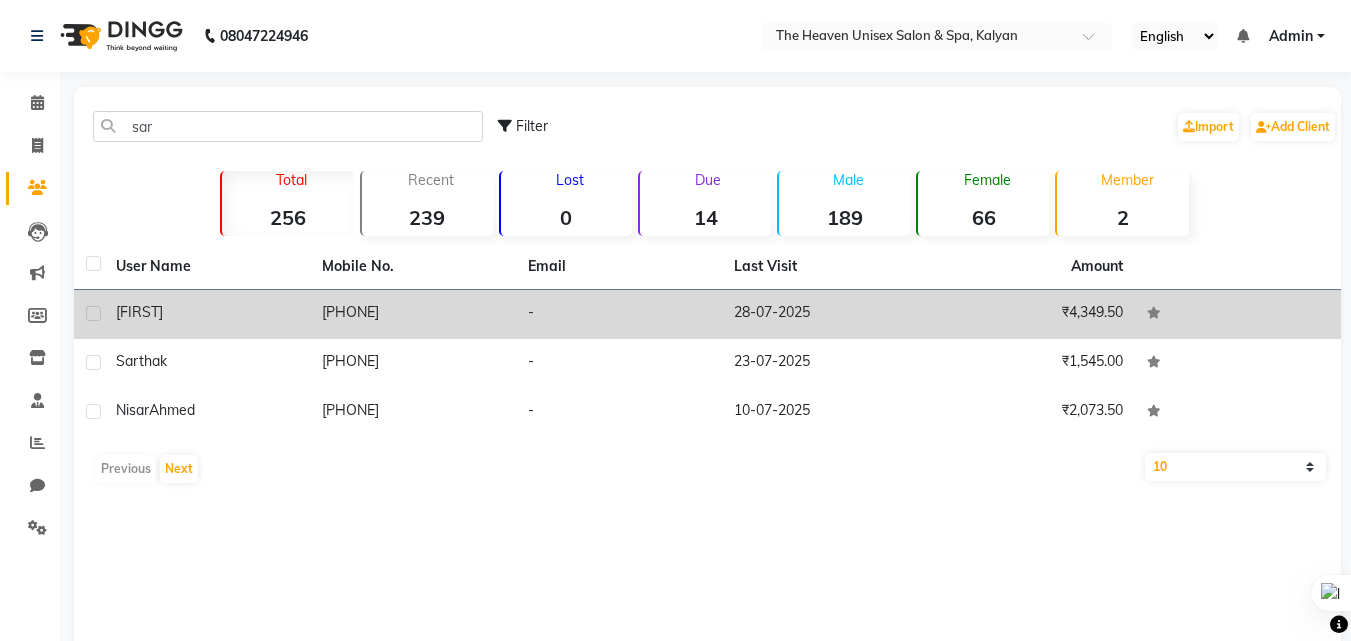 click on "9619156032" 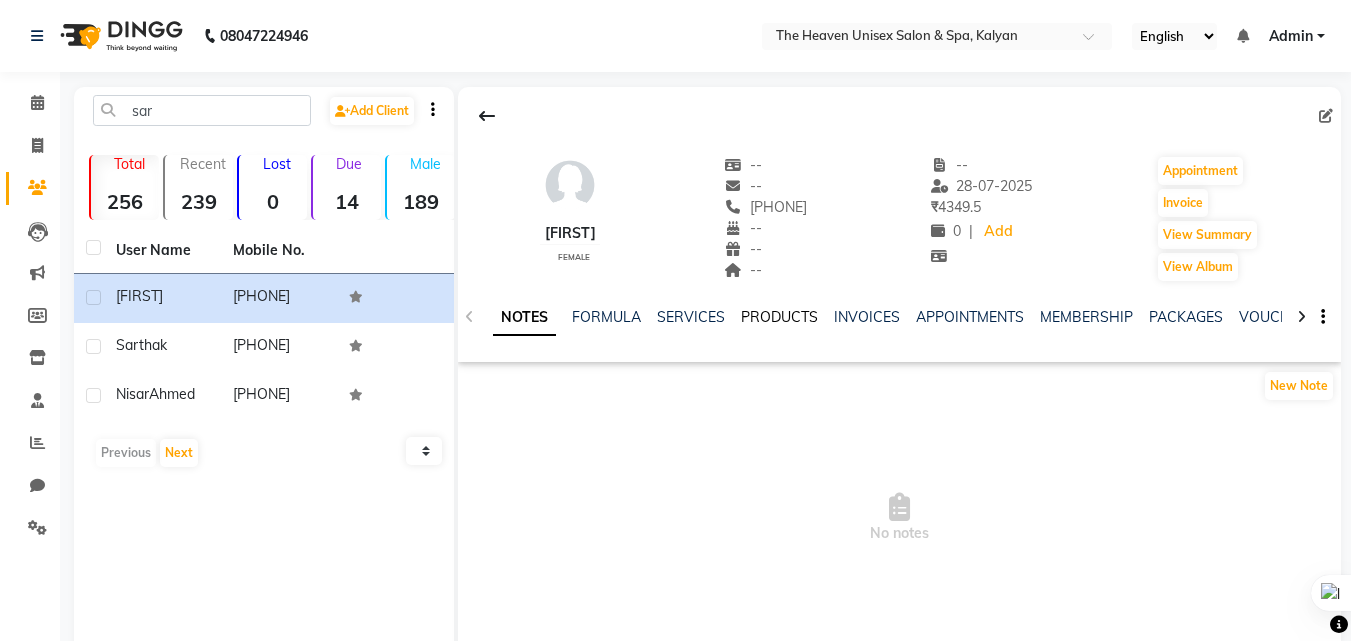 click on "PRODUCTS" 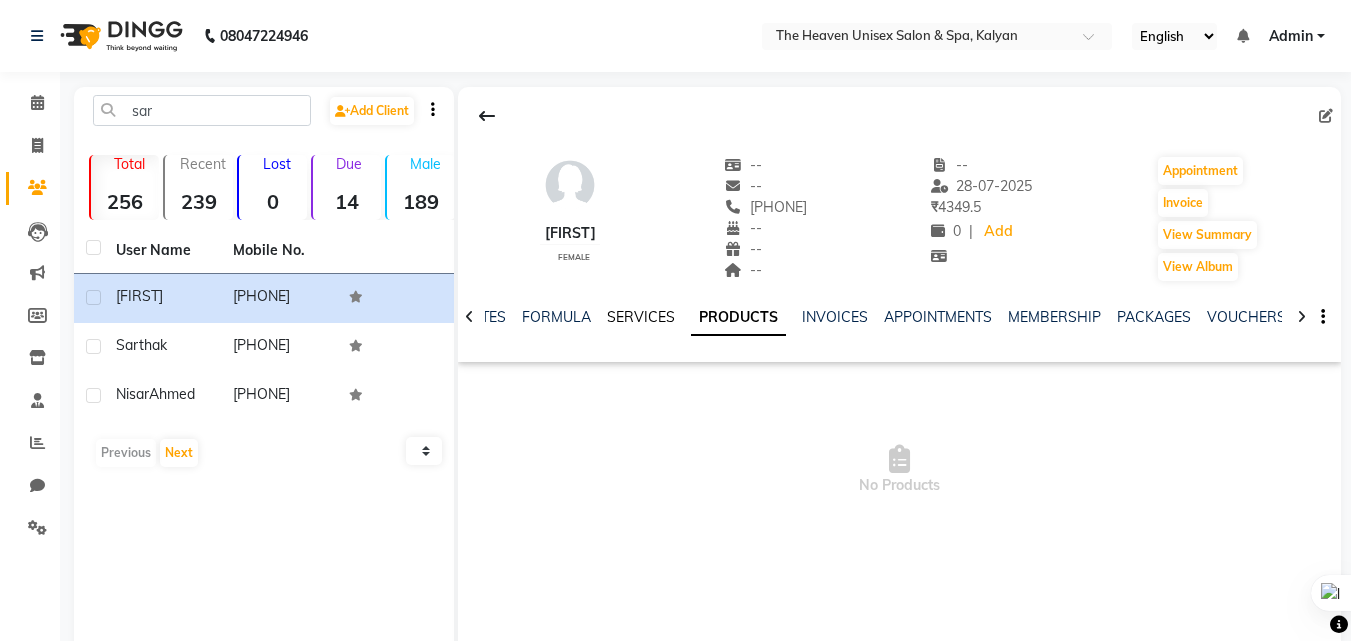 click on "SERVICES" 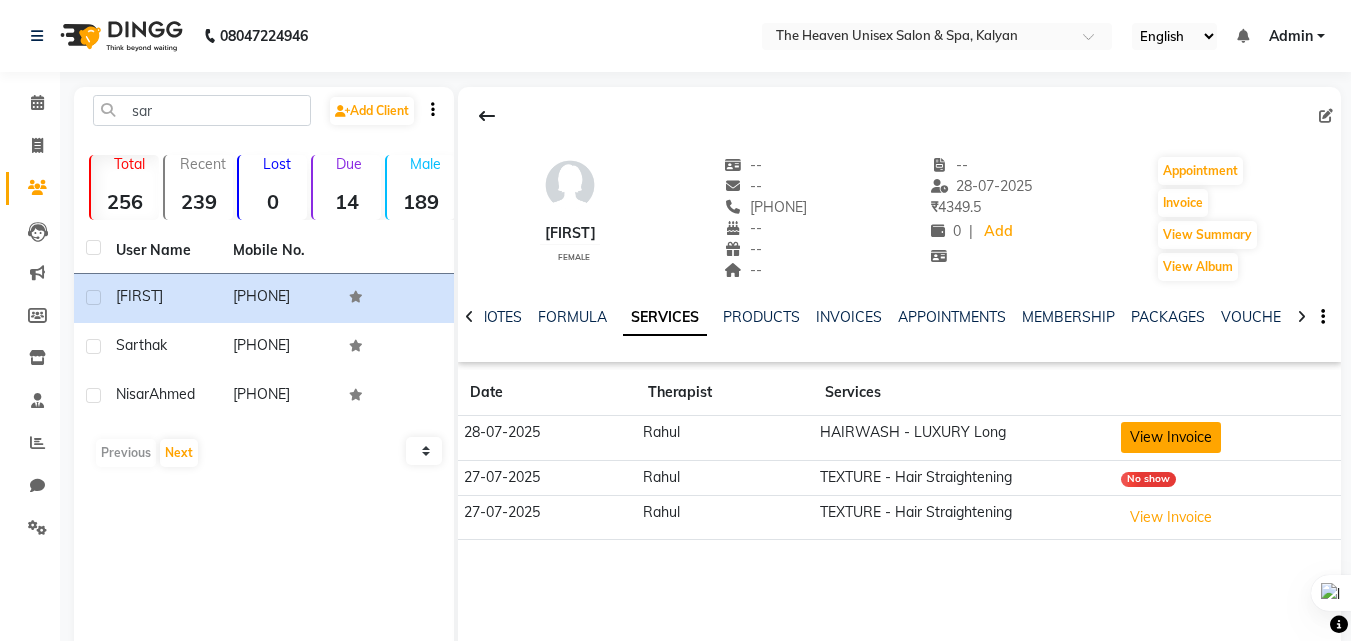 click on "View Invoice" 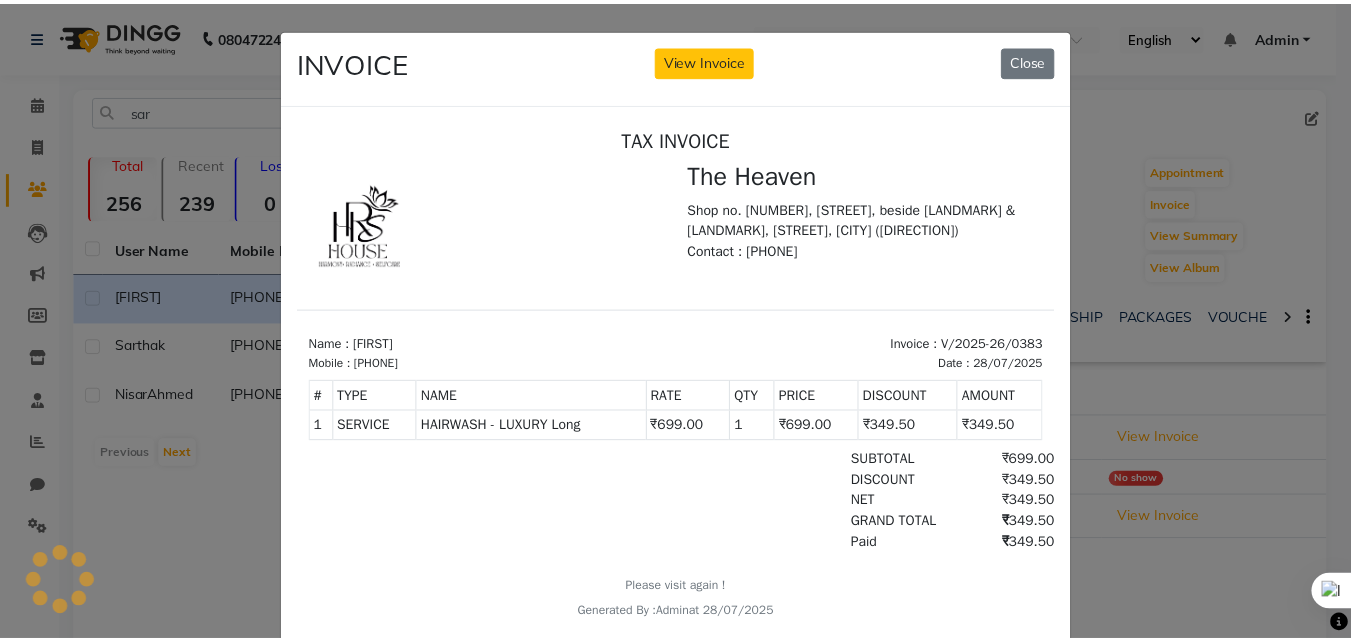 scroll, scrollTop: 0, scrollLeft: 0, axis: both 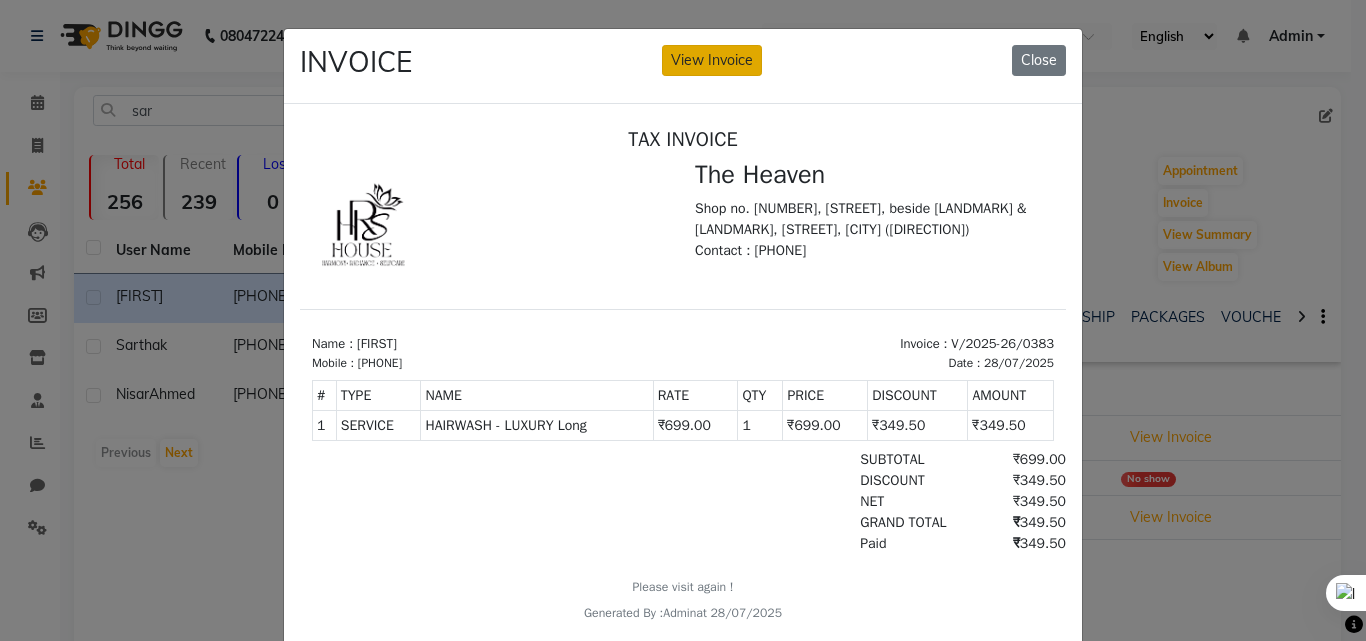 click on "View Invoice" 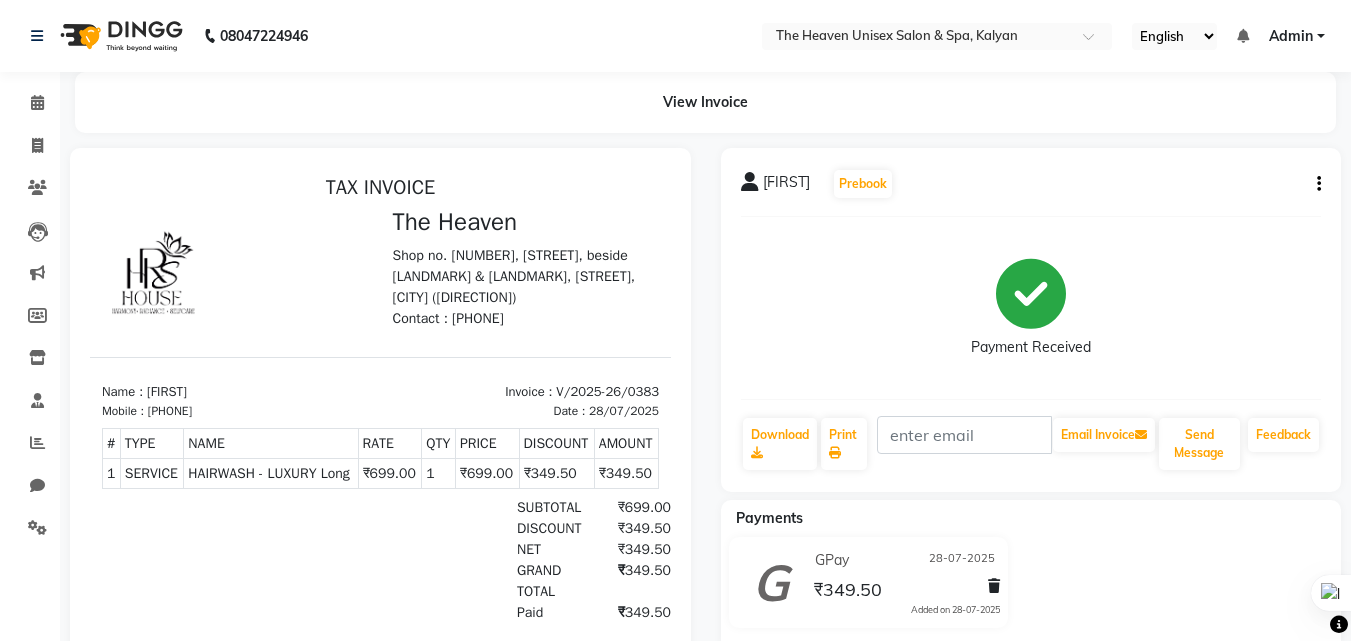 scroll, scrollTop: 0, scrollLeft: 0, axis: both 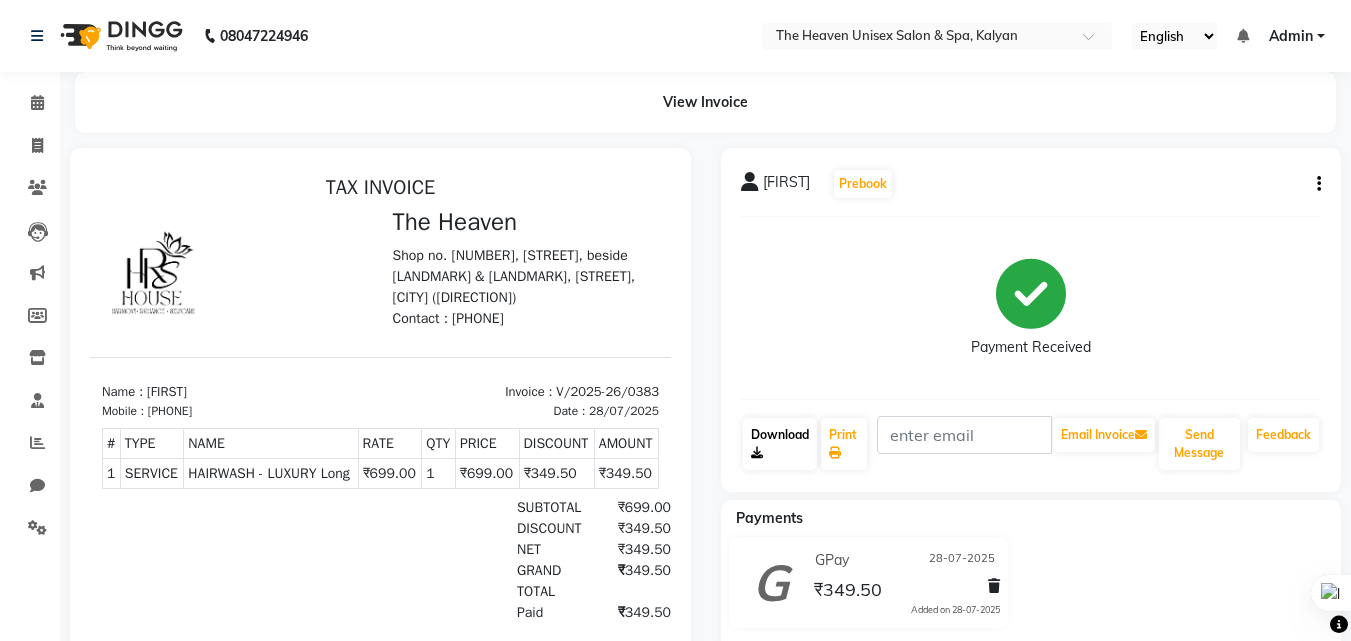 click on "Download" 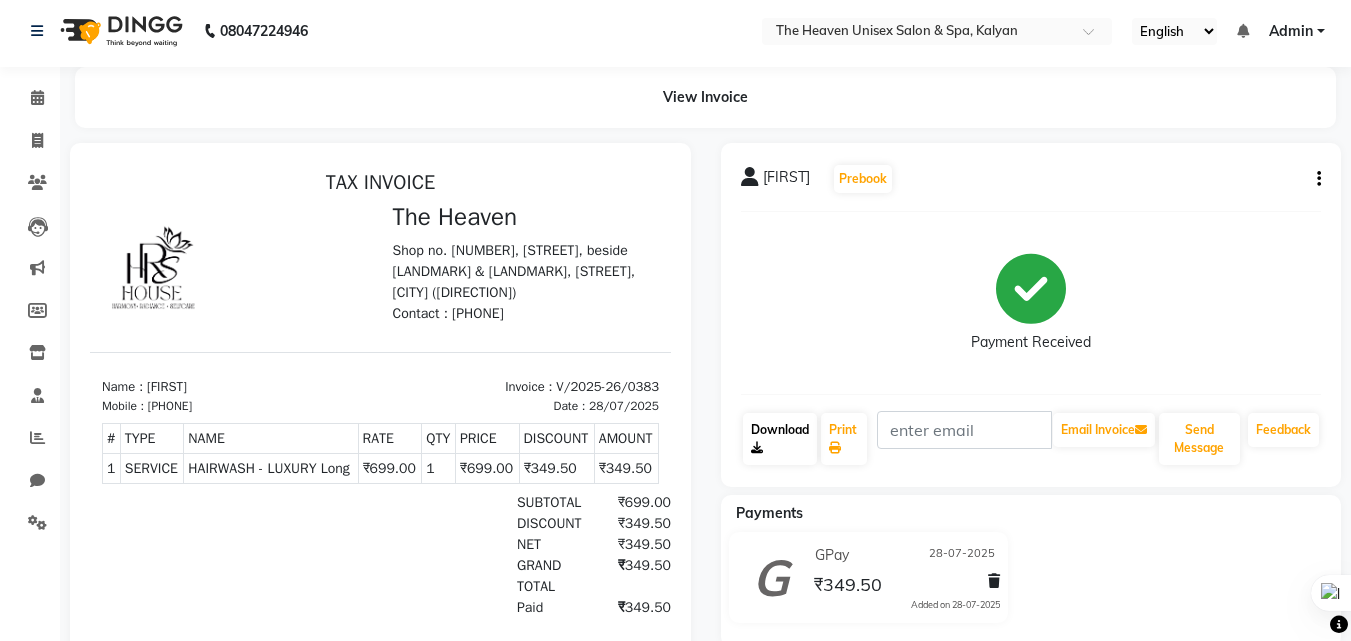 scroll, scrollTop: 0, scrollLeft: 0, axis: both 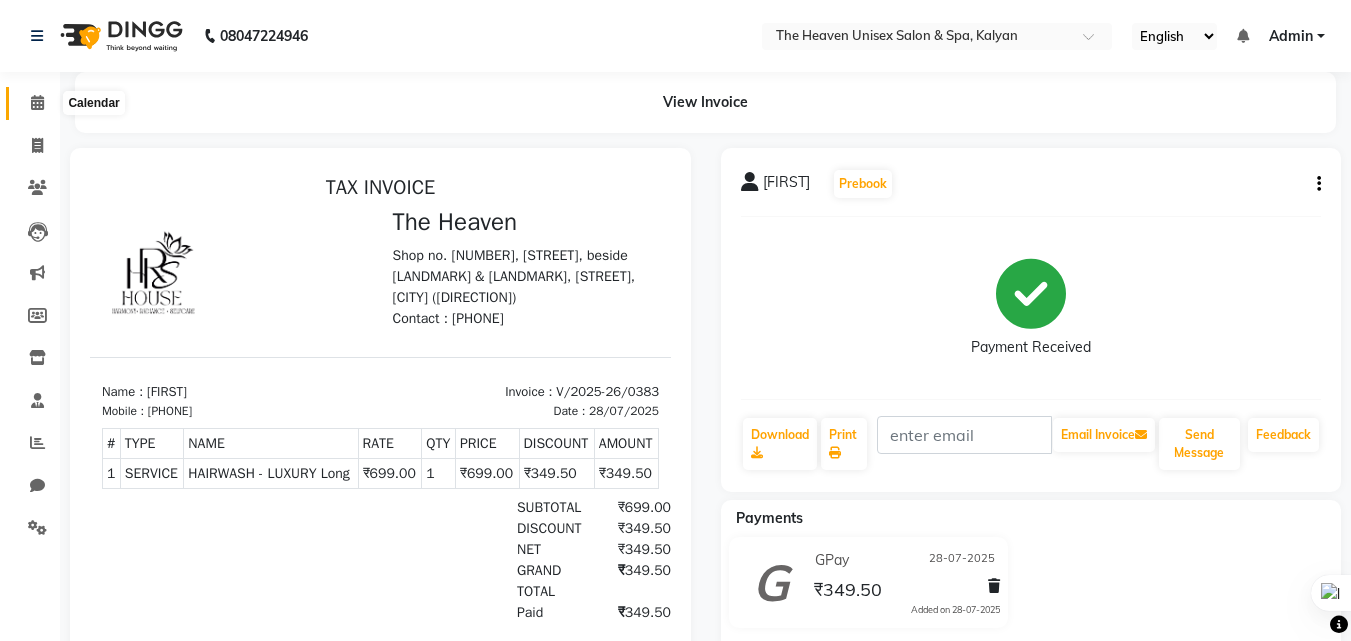 click 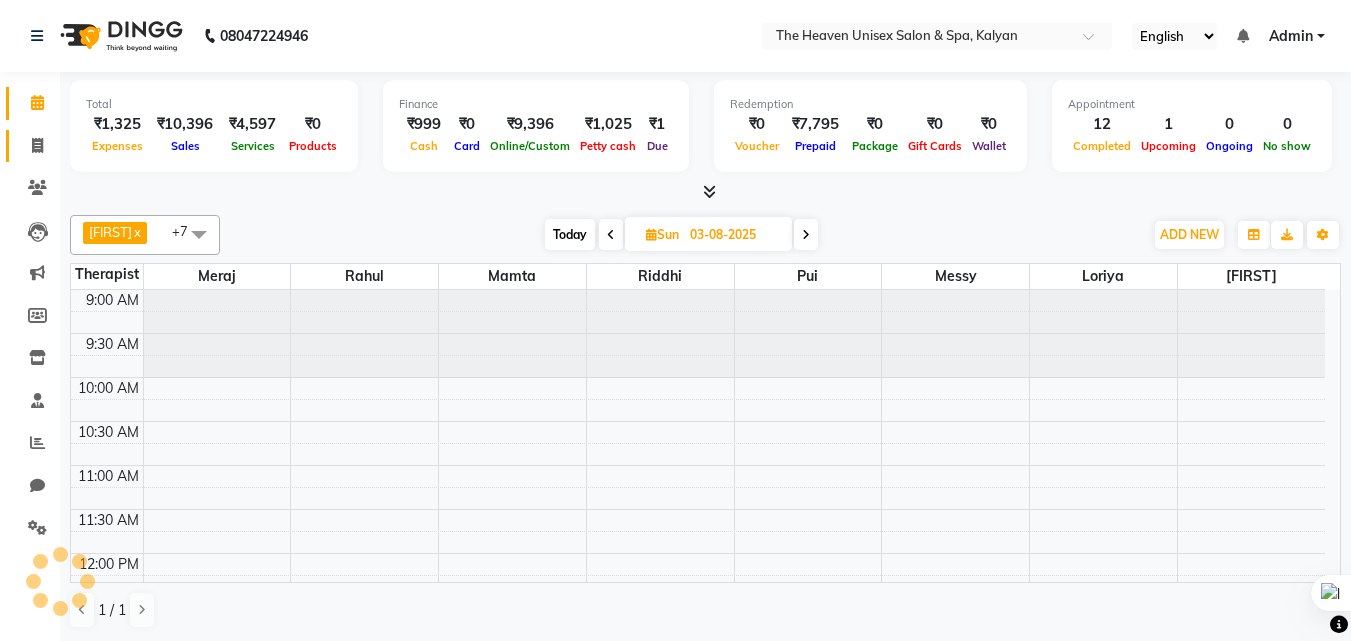 click 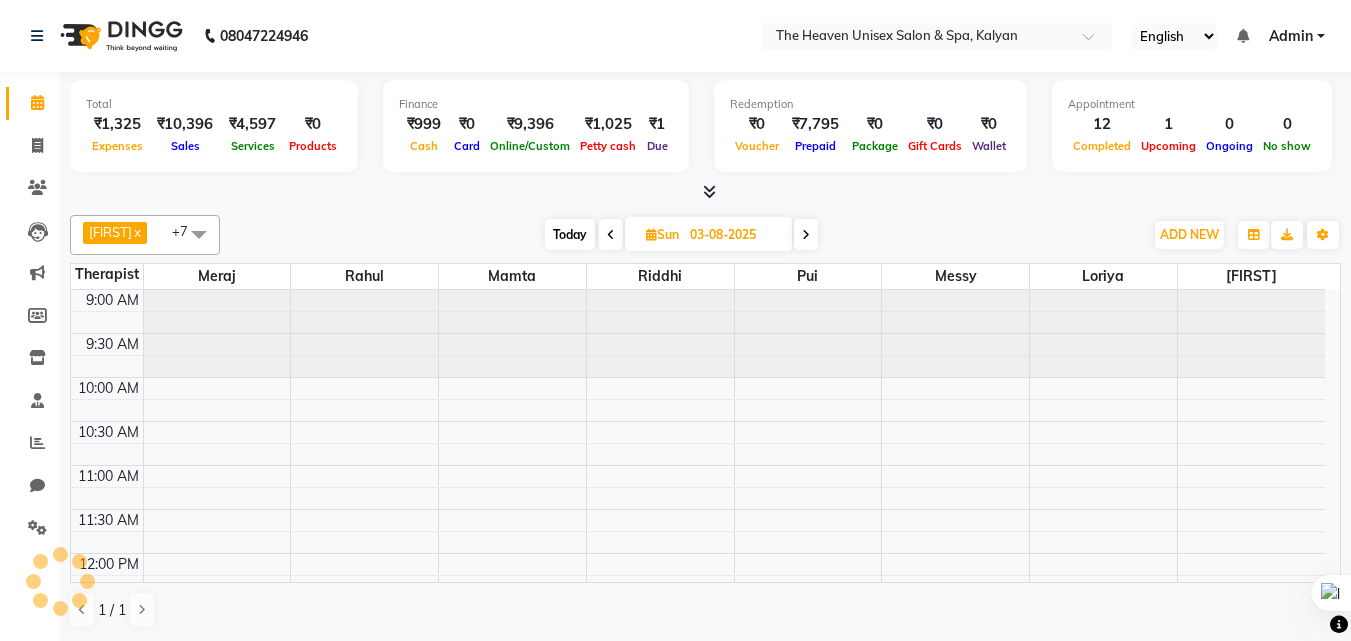 select on "service" 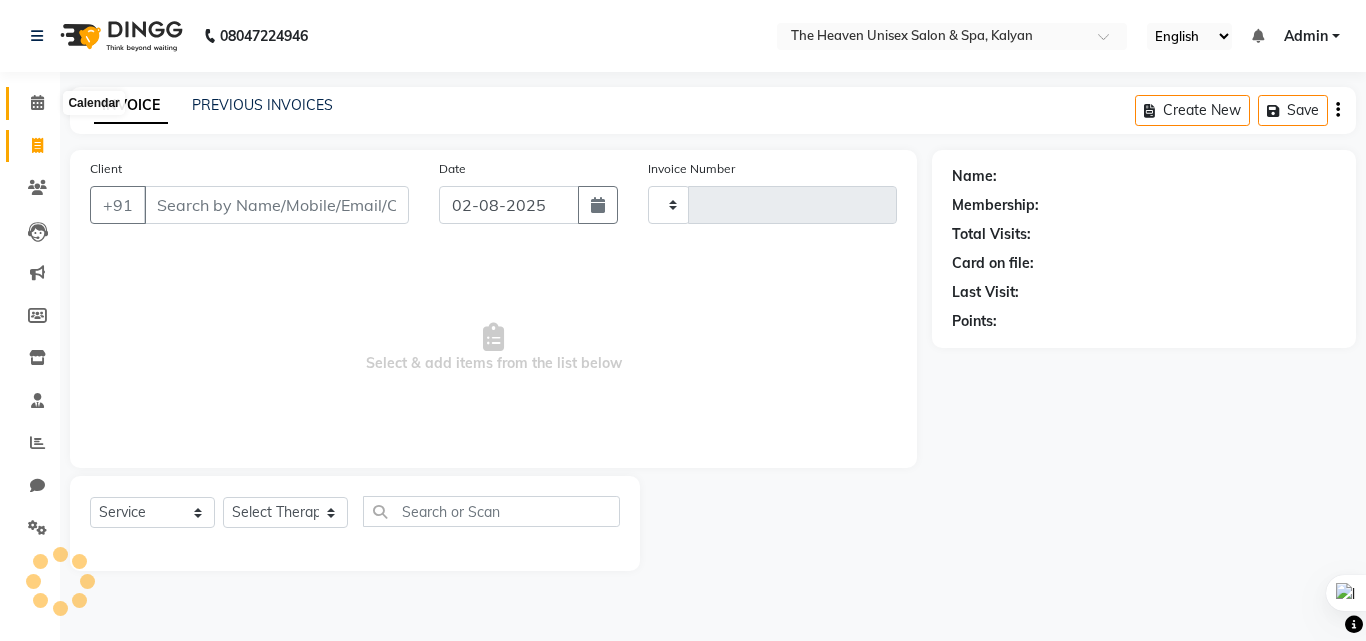 click 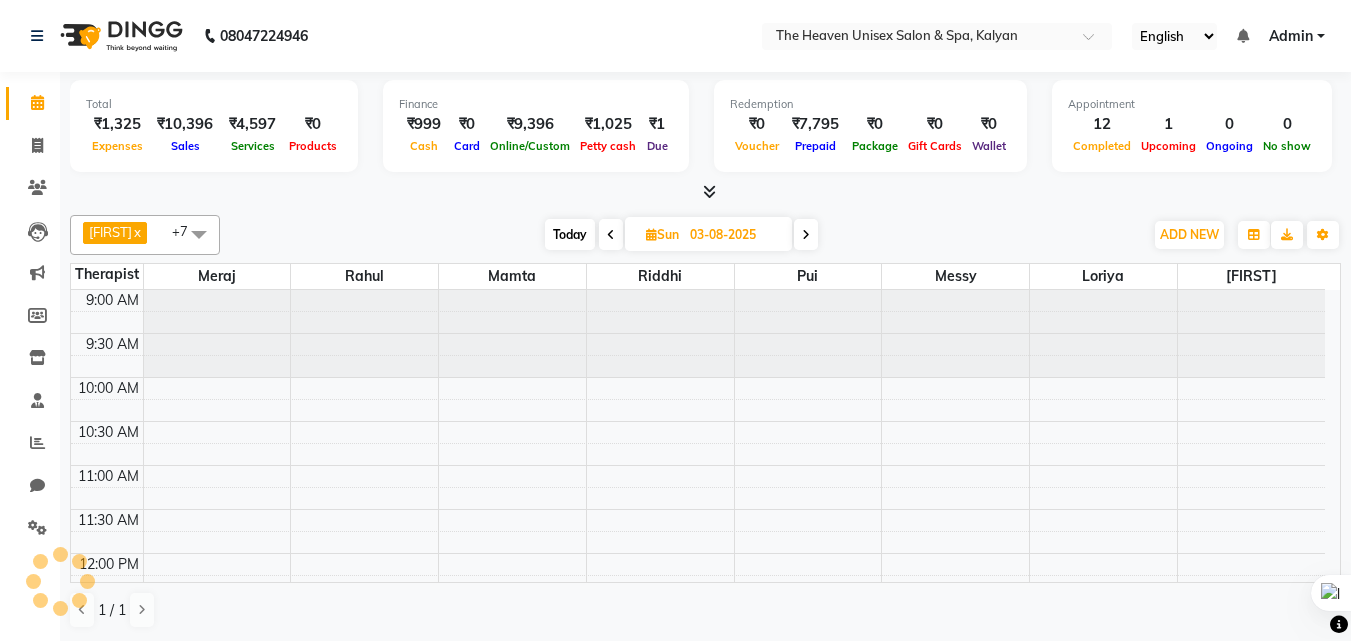 scroll, scrollTop: 0, scrollLeft: 0, axis: both 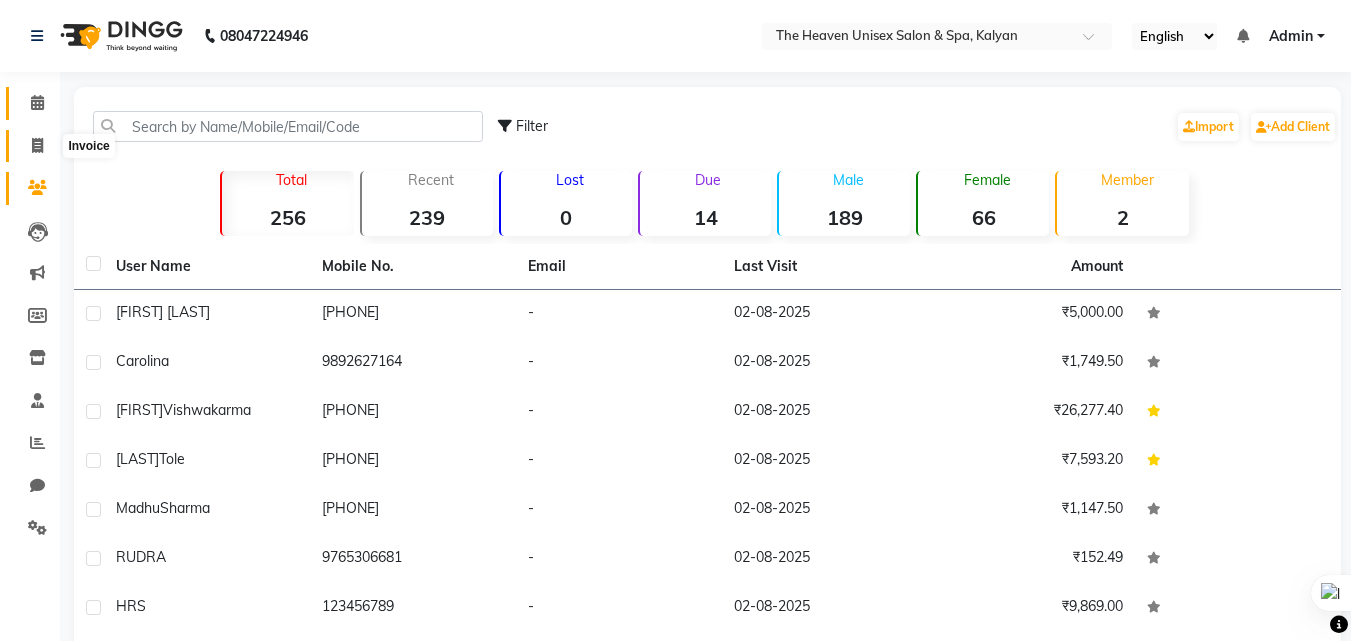 click 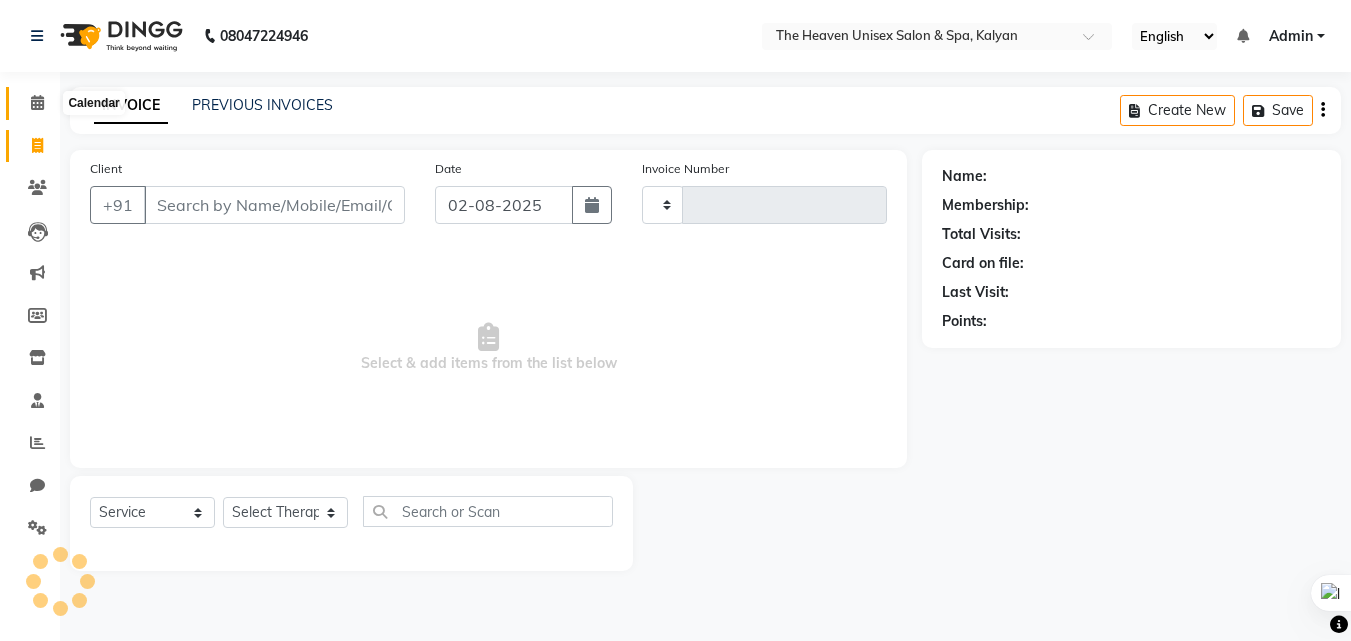 click 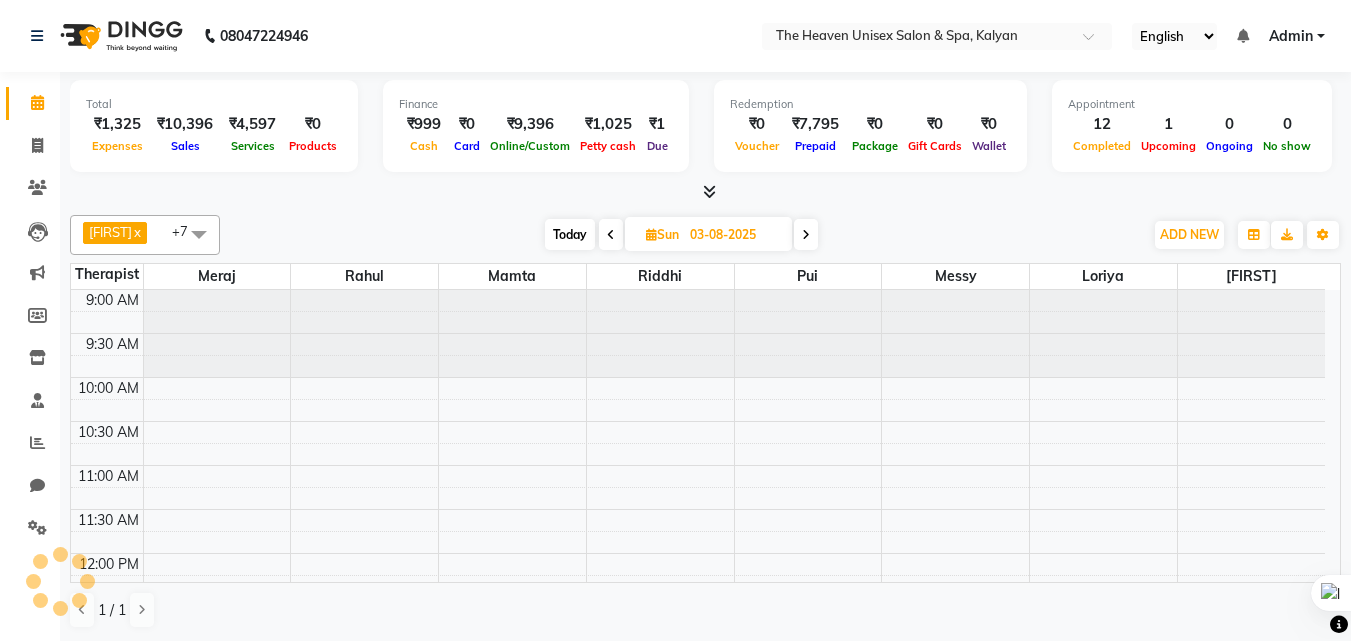 scroll, scrollTop: 0, scrollLeft: 0, axis: both 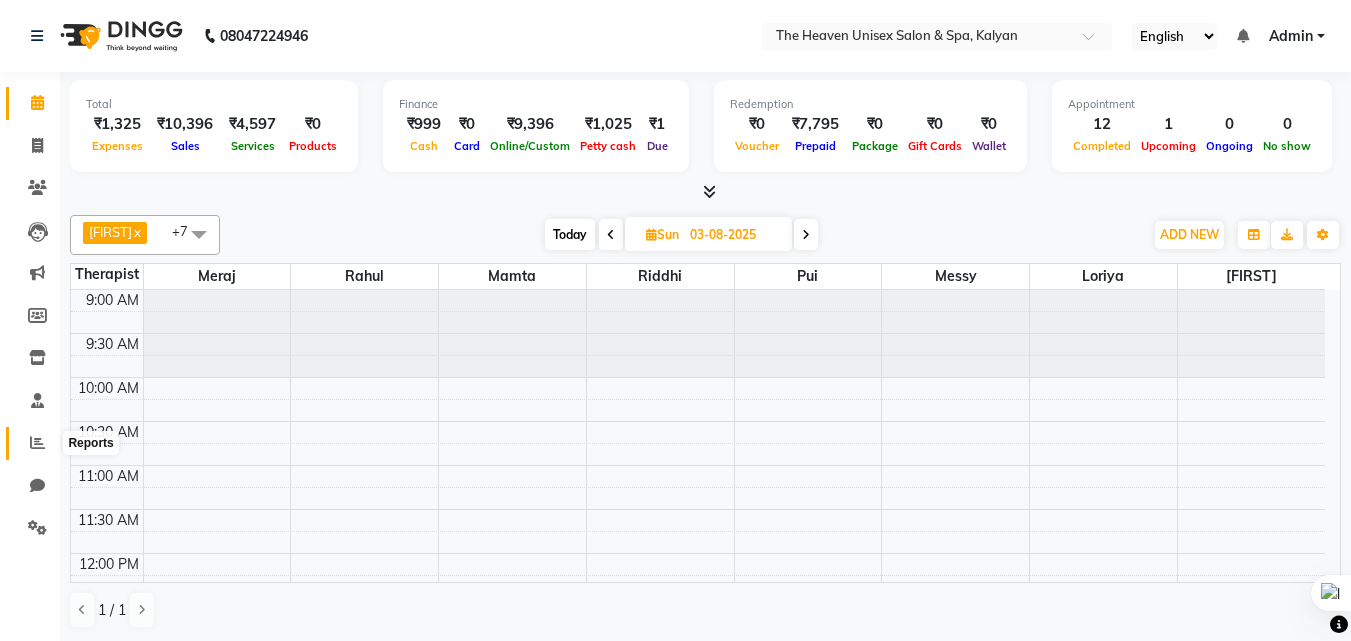click 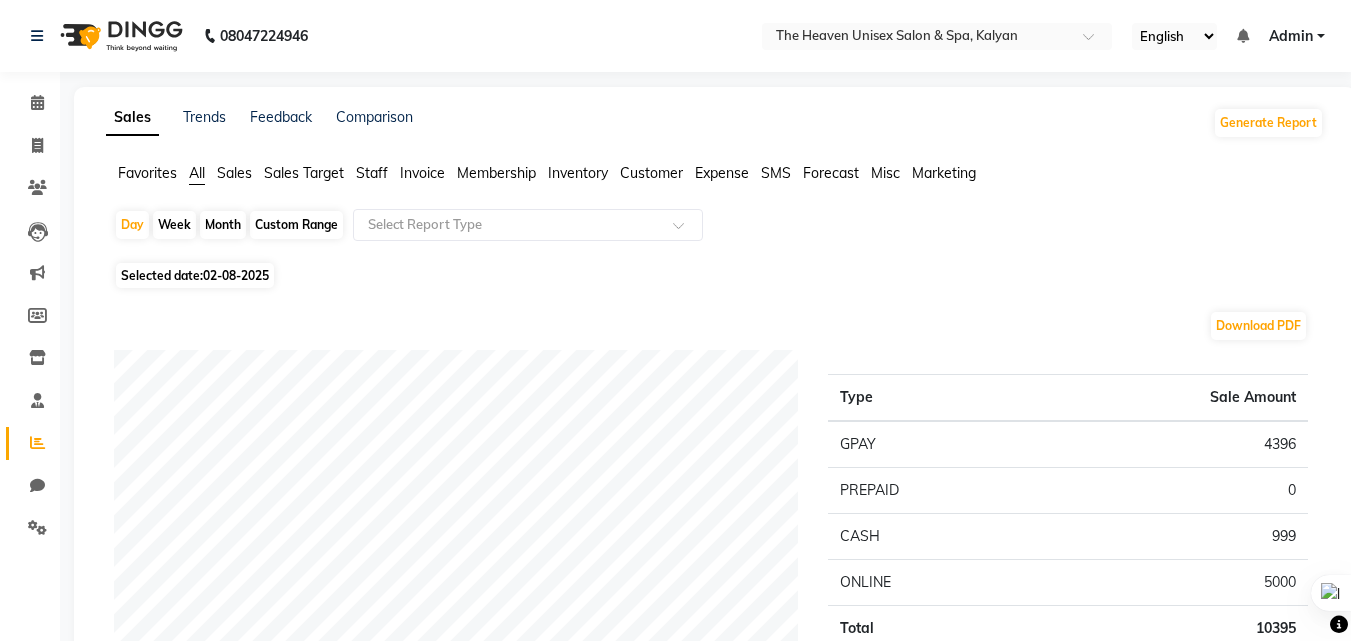 click on "Expense" 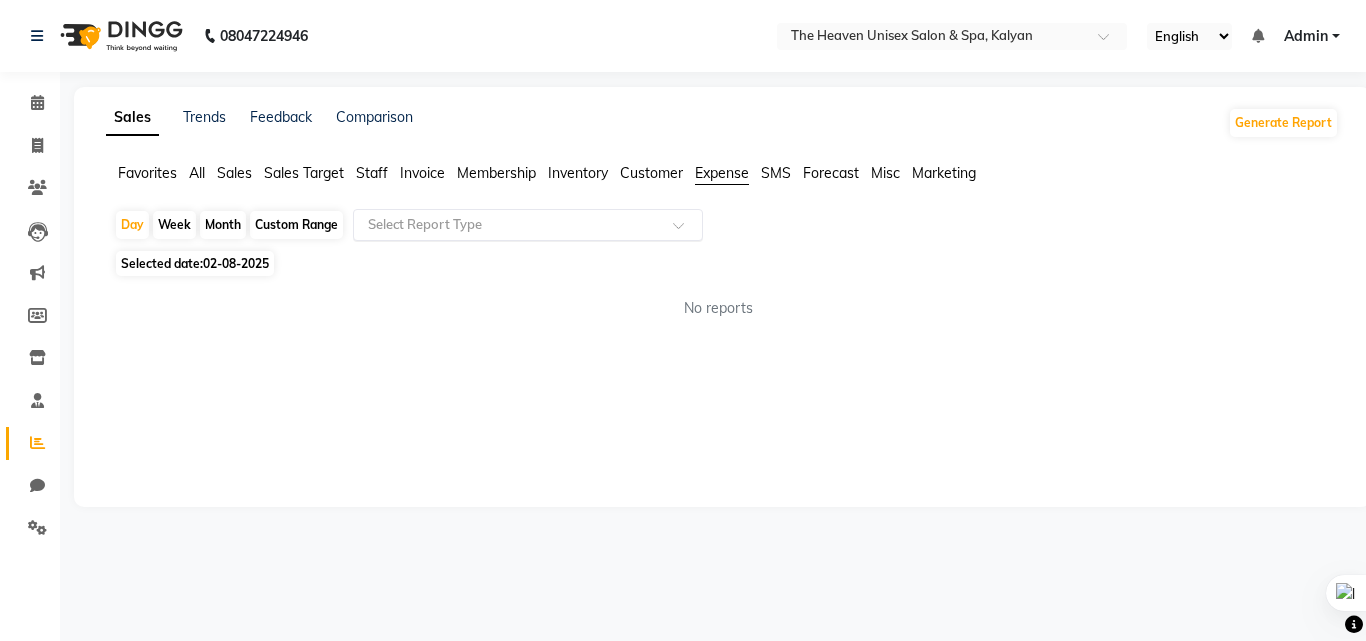 click 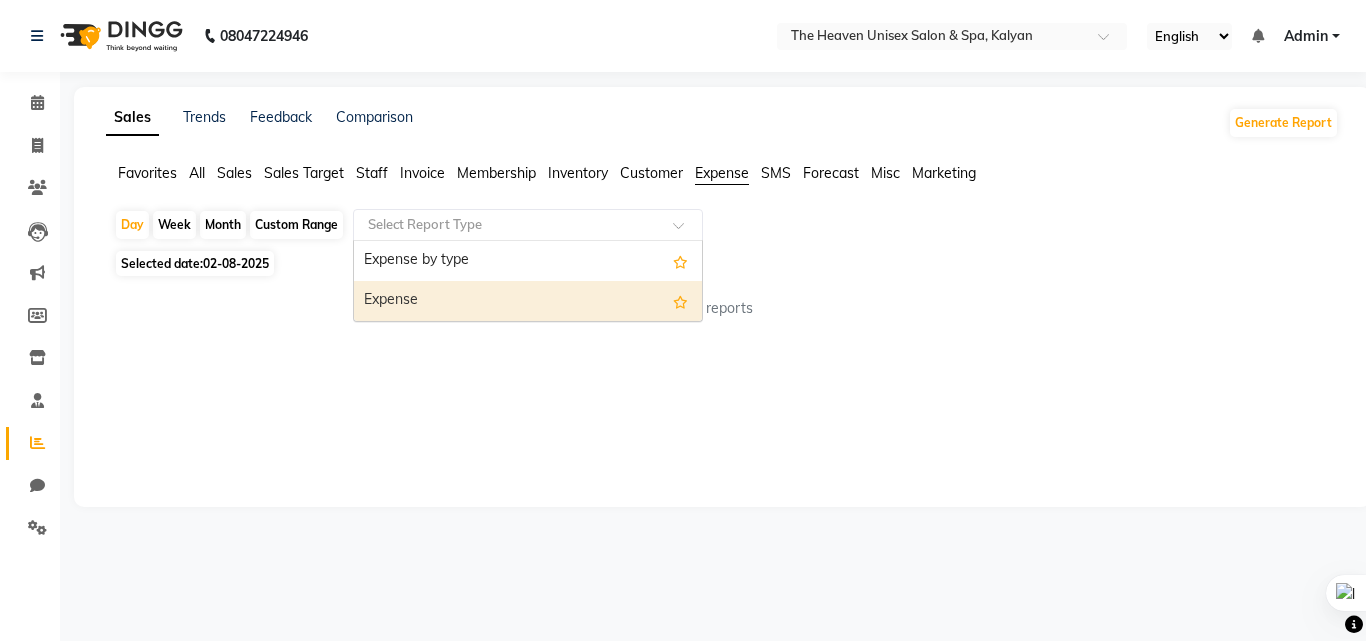 click on "Expense" at bounding box center [528, 301] 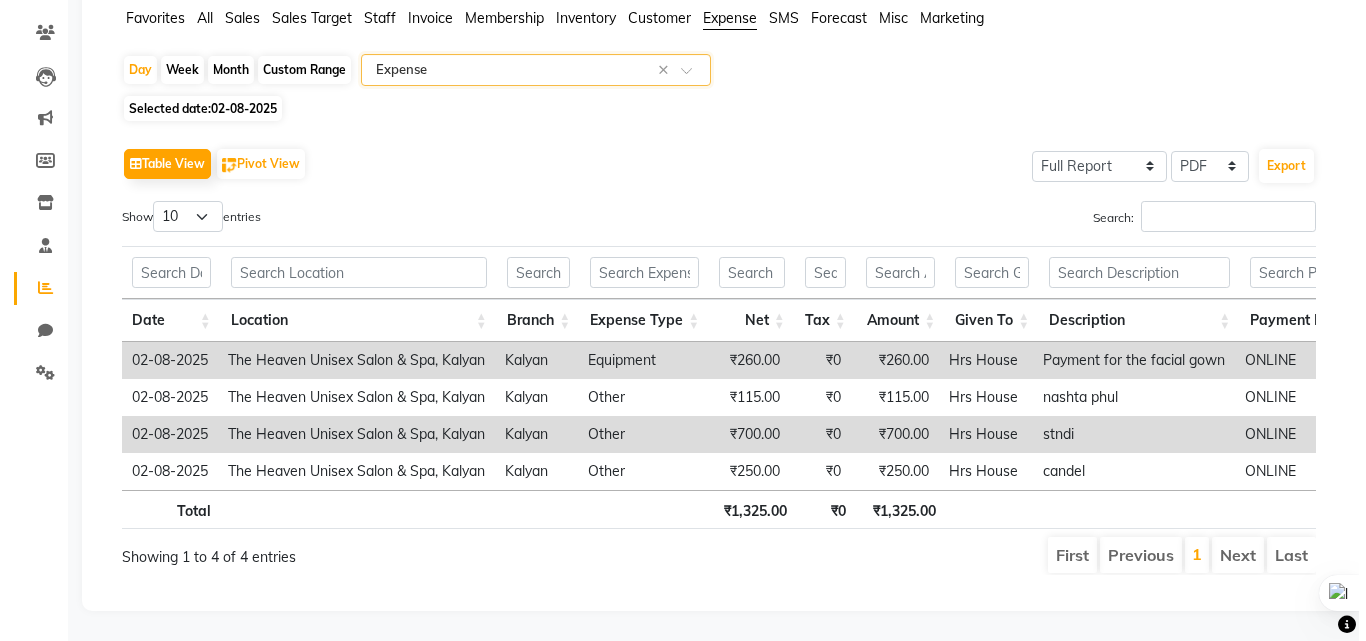 scroll, scrollTop: 0, scrollLeft: 0, axis: both 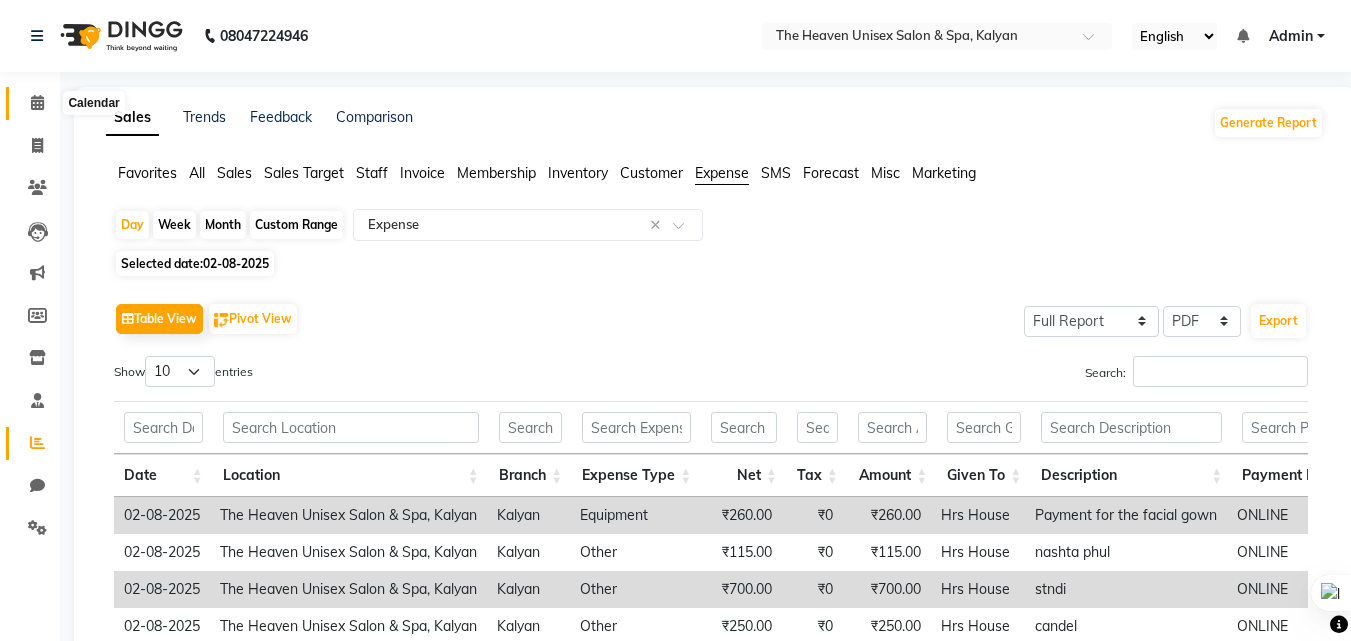 click 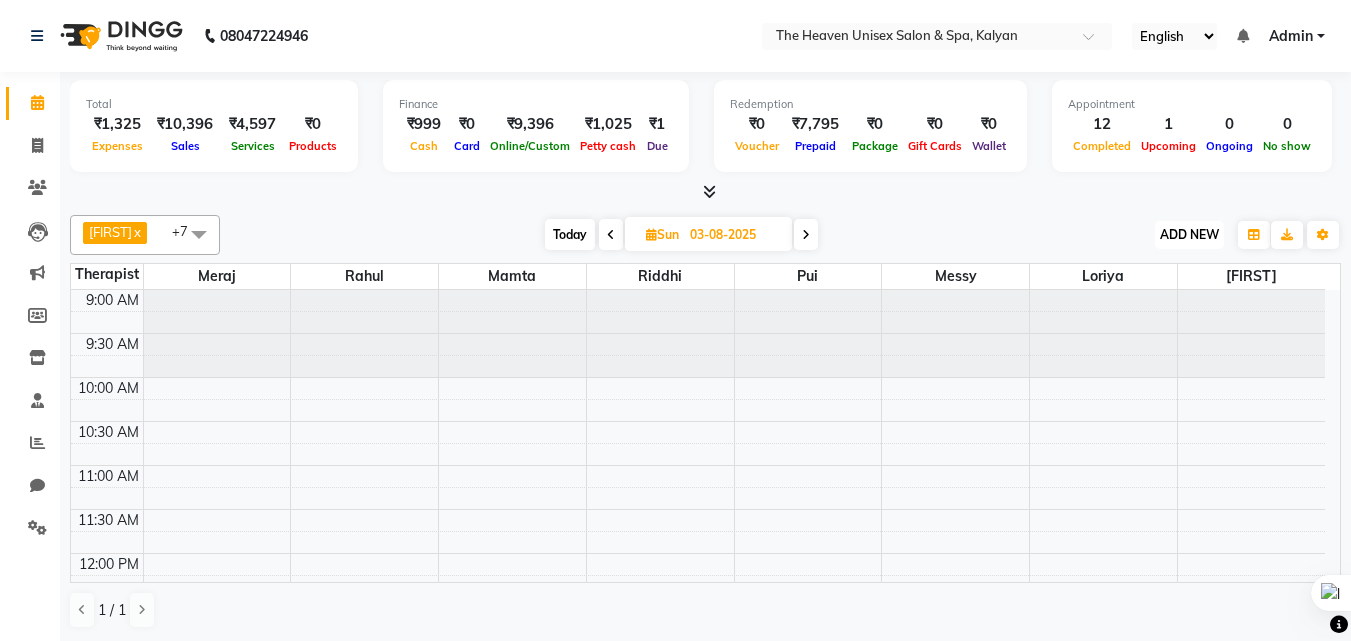 click on "ADD NEW" at bounding box center (1189, 234) 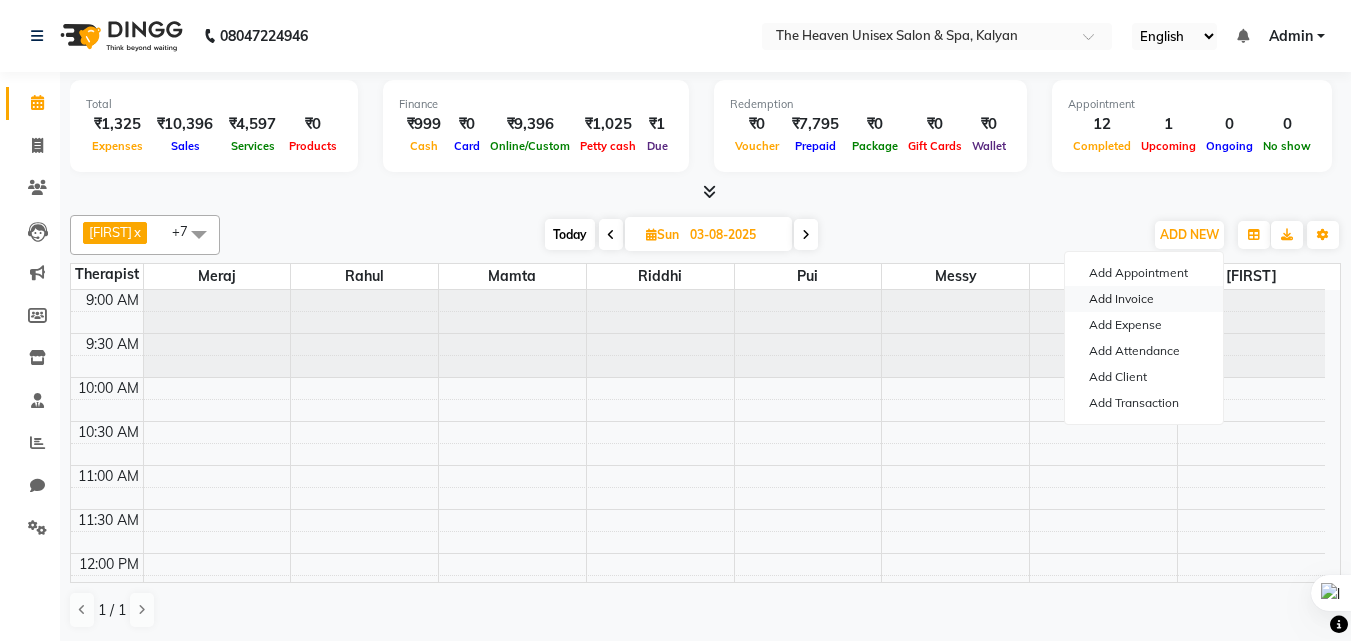 click on "Add Invoice" at bounding box center [1144, 299] 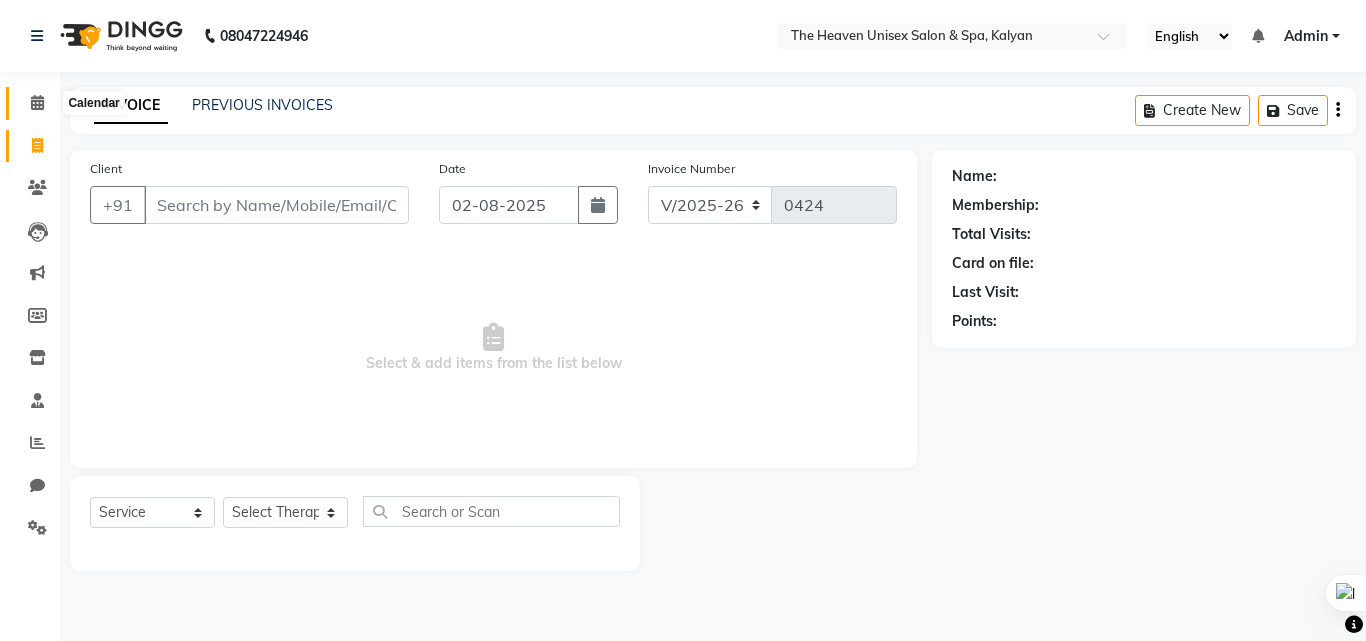 click 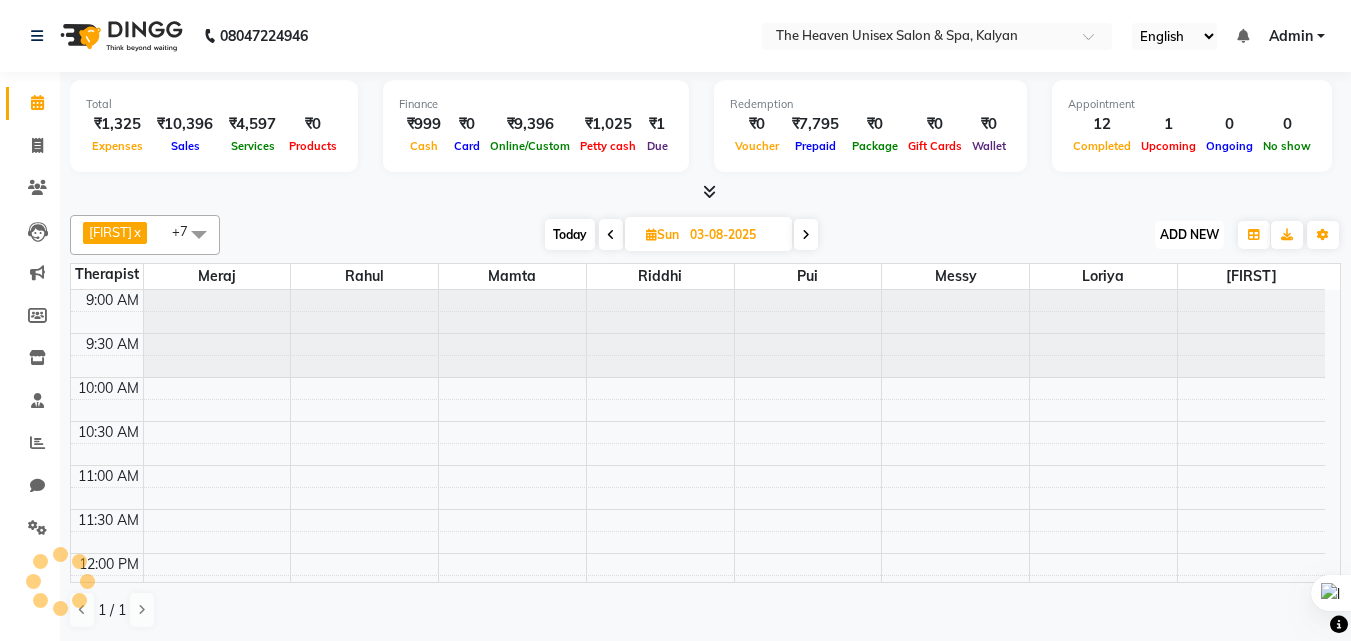 click on "ADD NEW" at bounding box center [1189, 234] 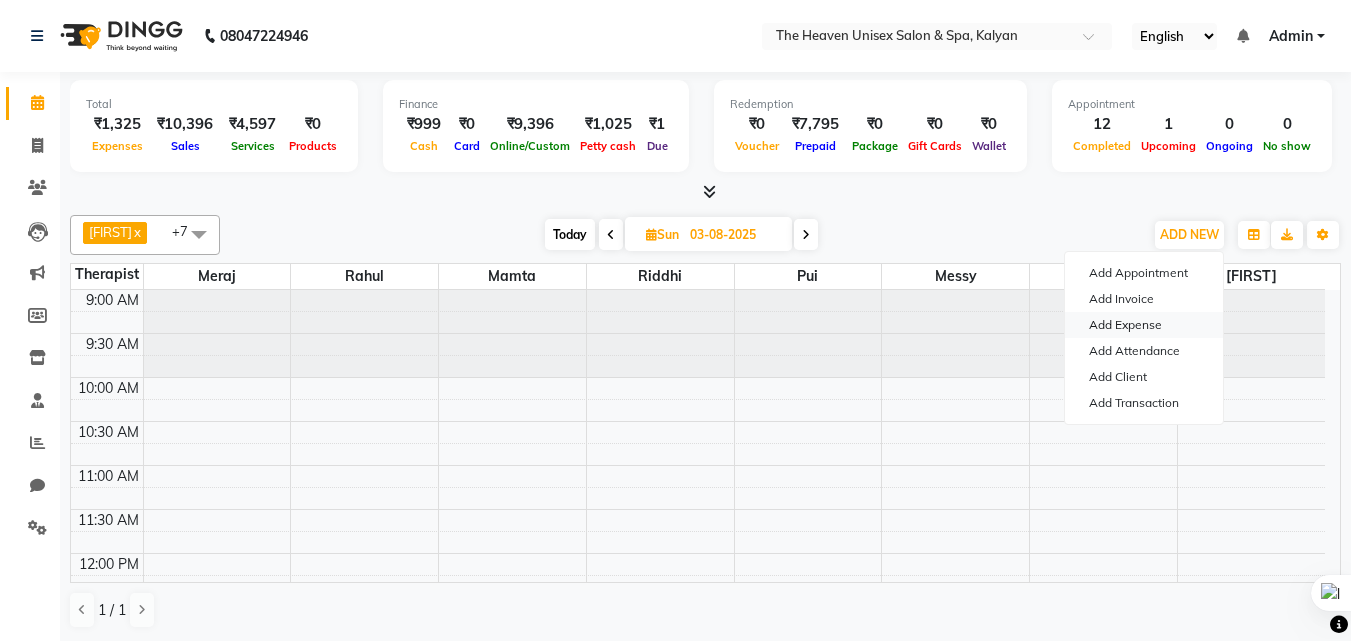 click on "Add Expense" at bounding box center (1144, 325) 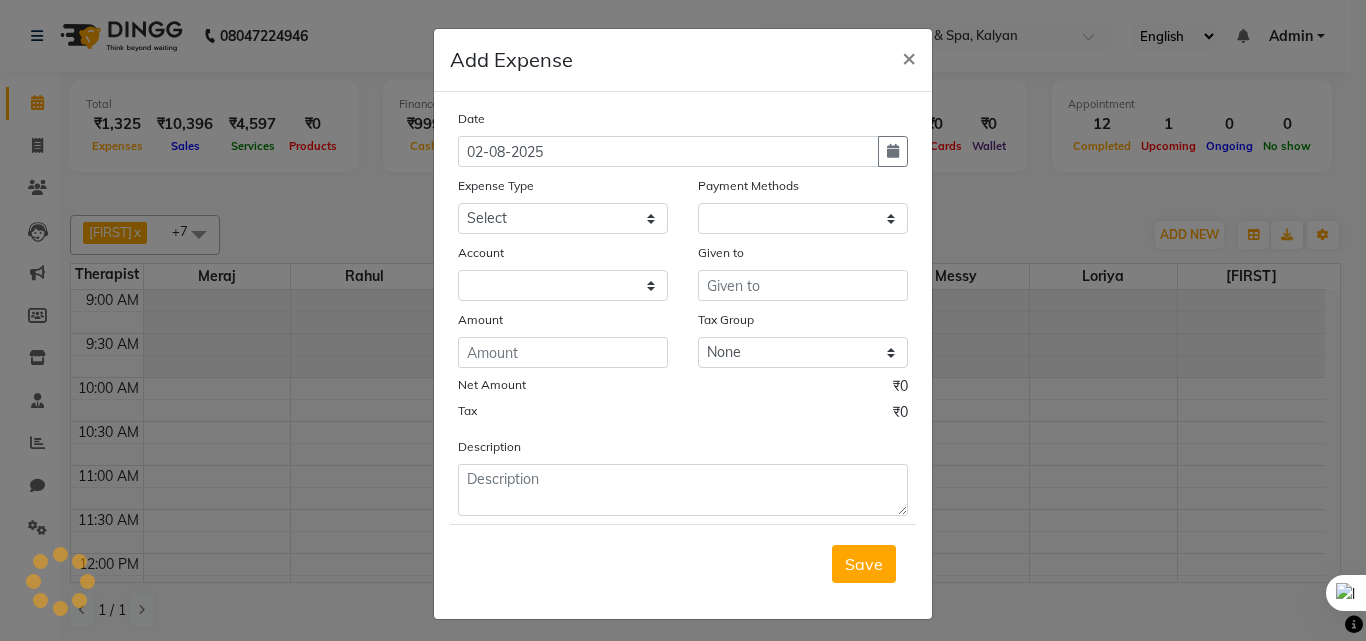select on "1" 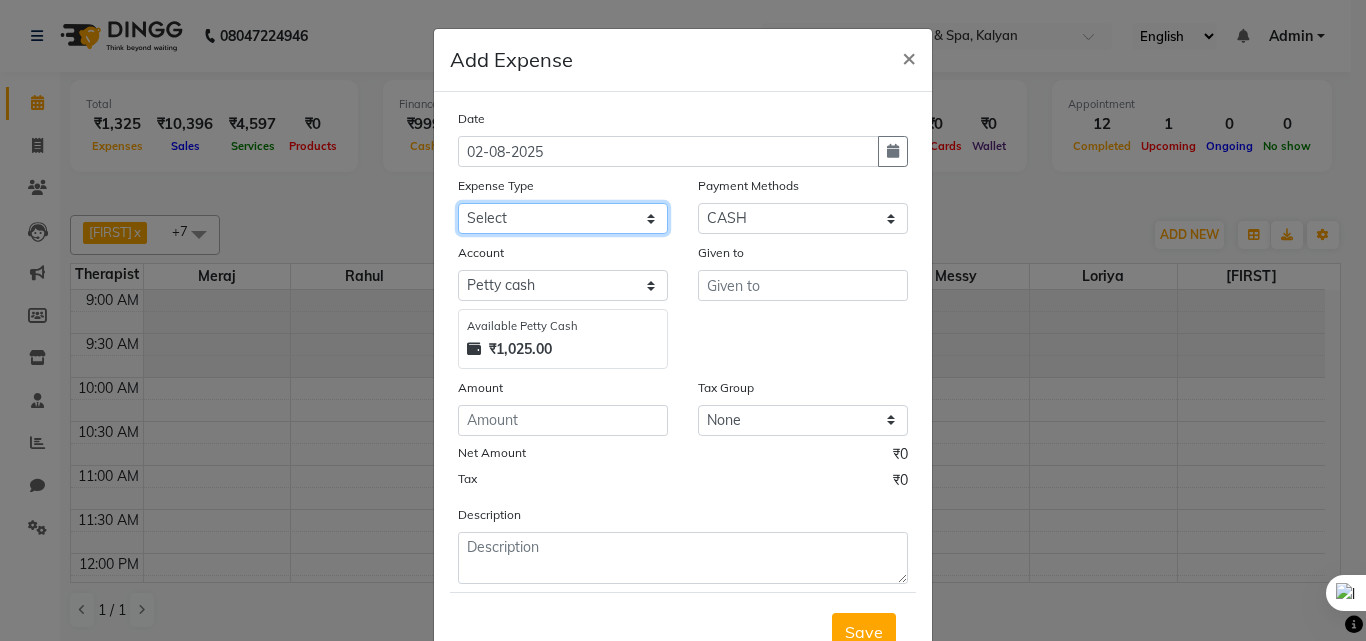 click on "Select Advance Salary Bank charges Car maintenance  Cash transfer to bank Cash transfer to hub Client Snacks Clinical charges Equipment Fuel Govt fee Incentive Insurance International purchase Loan Repayment Maintenance Marketing Miscellaneous MRA Other Pantry Product Rent Salary Staff Snacks Tax Tea & Refreshment Utilities" 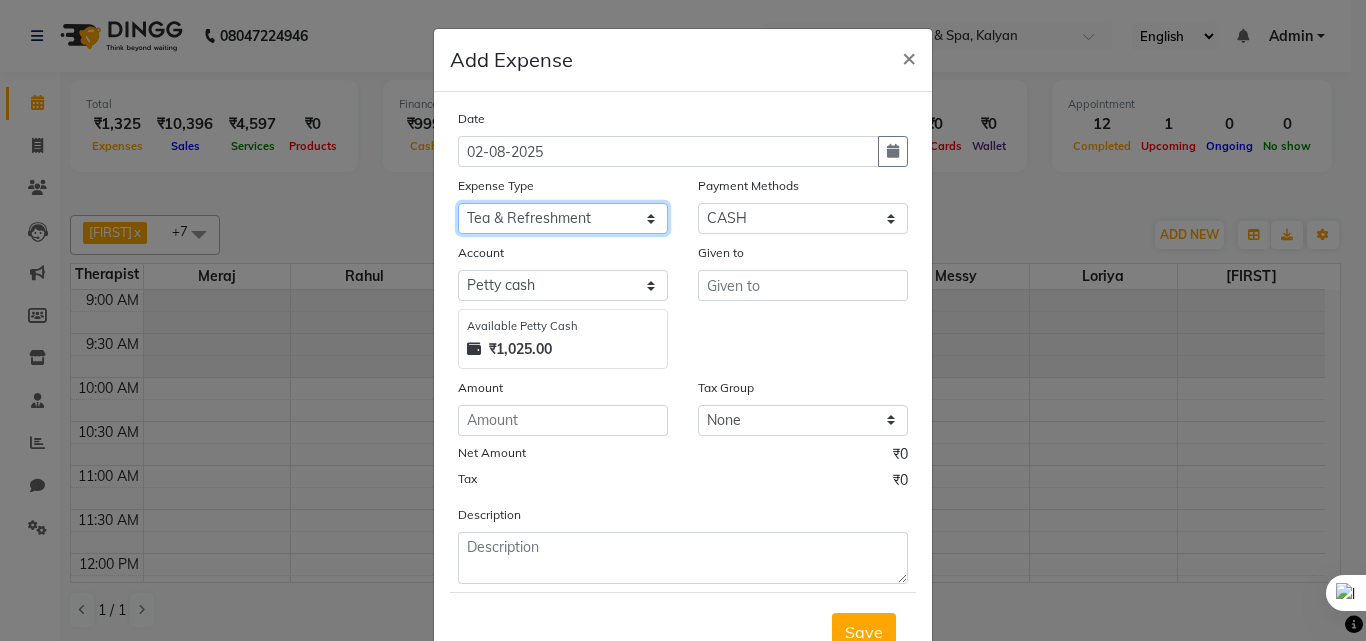 click on "Select Advance Salary Bank charges Car maintenance  Cash transfer to bank Cash transfer to hub Client Snacks Clinical charges Equipment Fuel Govt fee Incentive Insurance International purchase Loan Repayment Maintenance Marketing Miscellaneous MRA Other Pantry Product Rent Salary Staff Snacks Tax Tea & Refreshment Utilities" 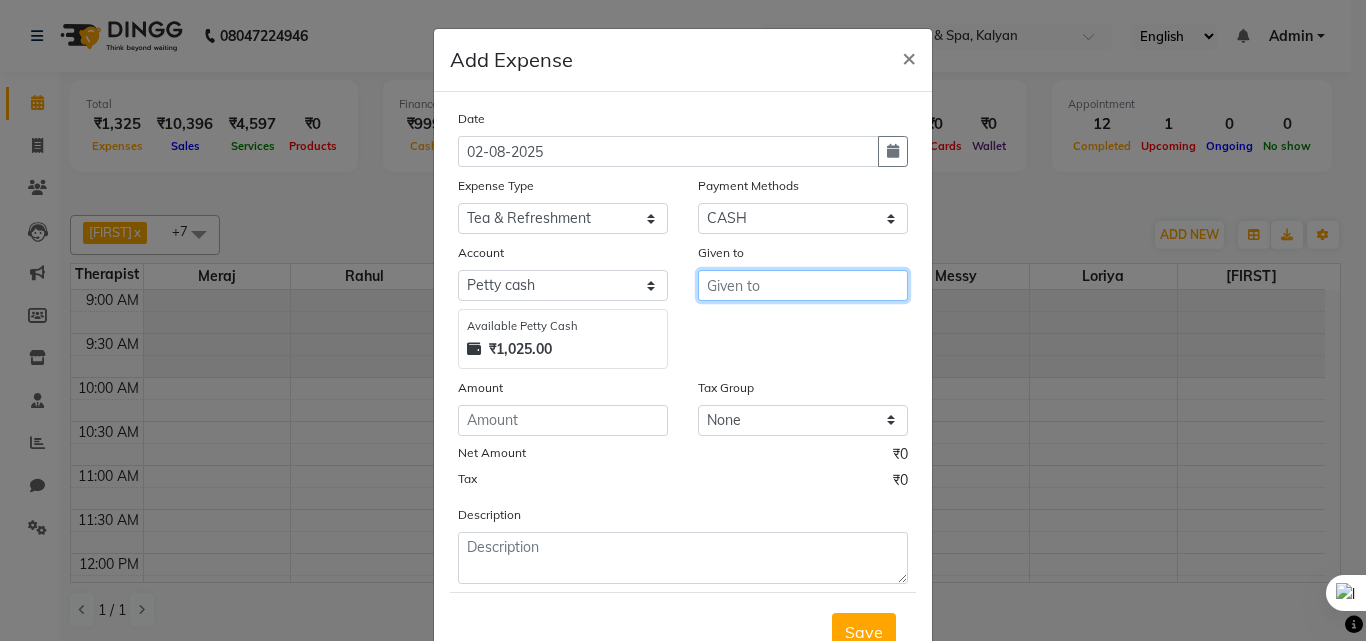 click at bounding box center (803, 285) 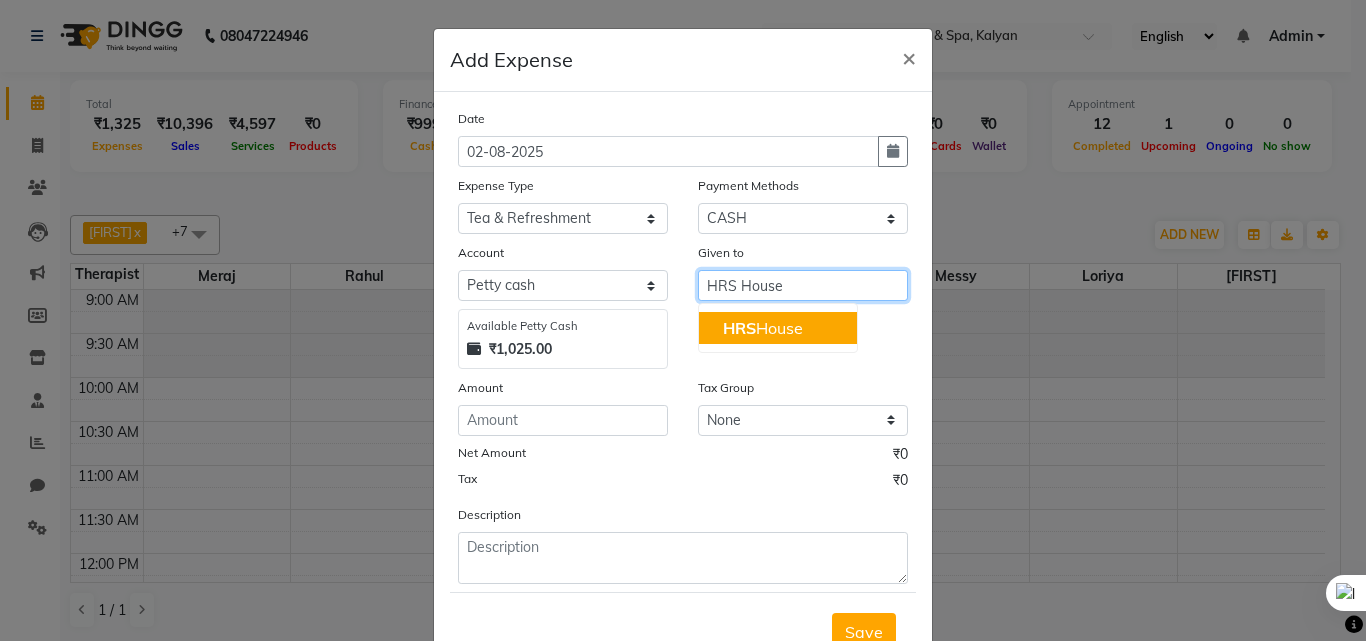 type on "HRS House" 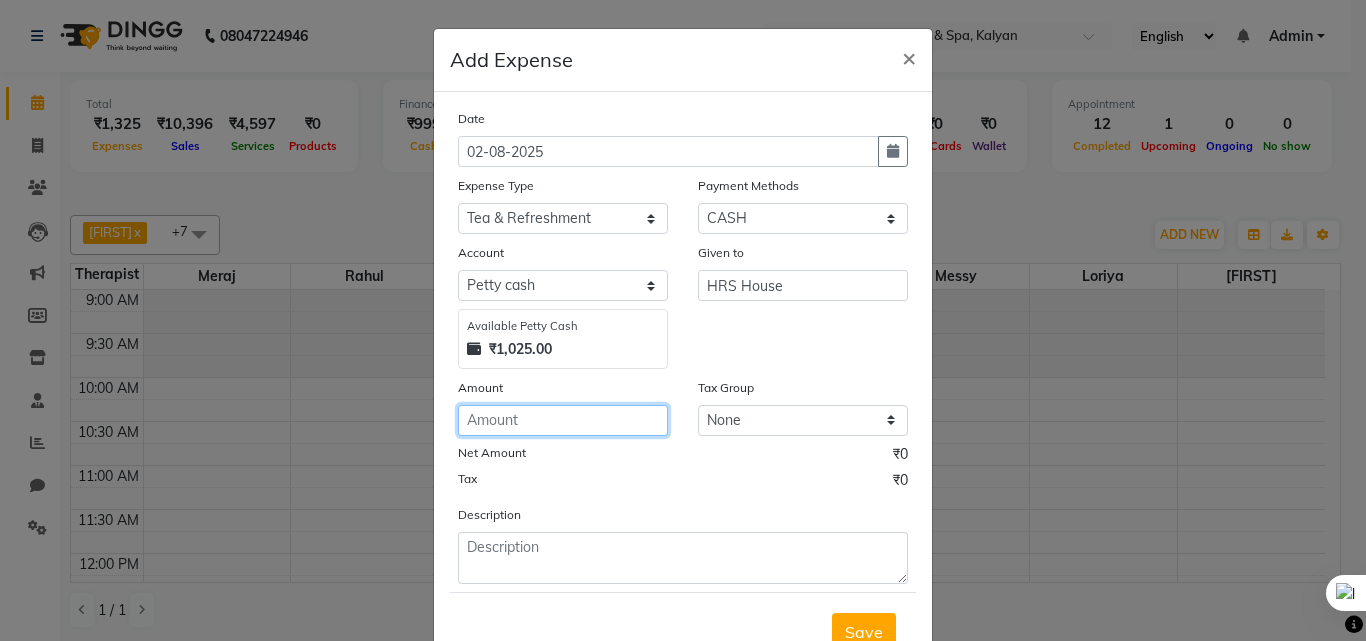 type on "1" 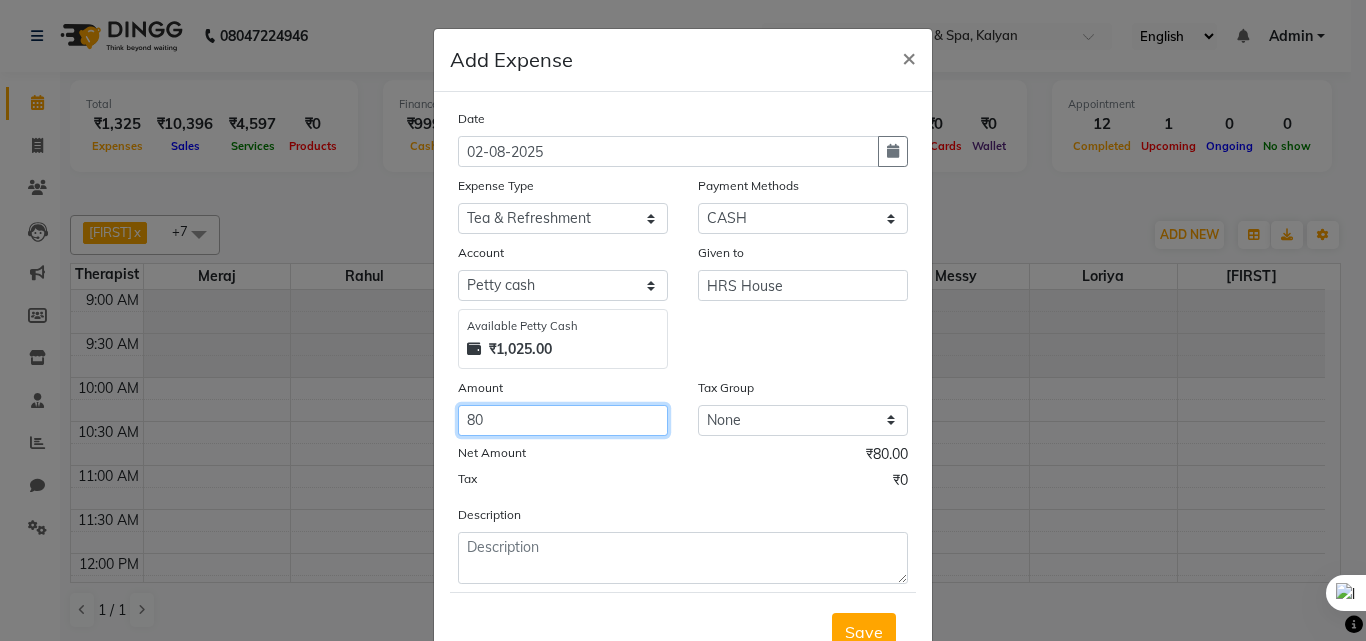 type on "80" 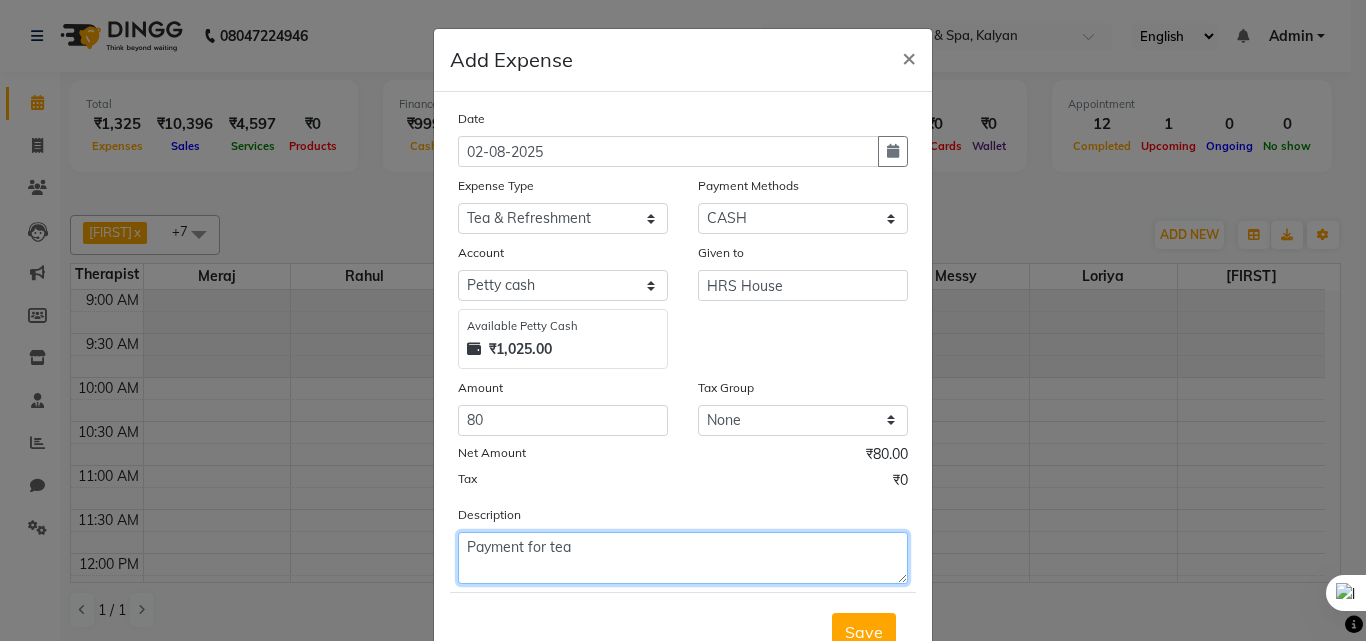 type on "Payment for tea" 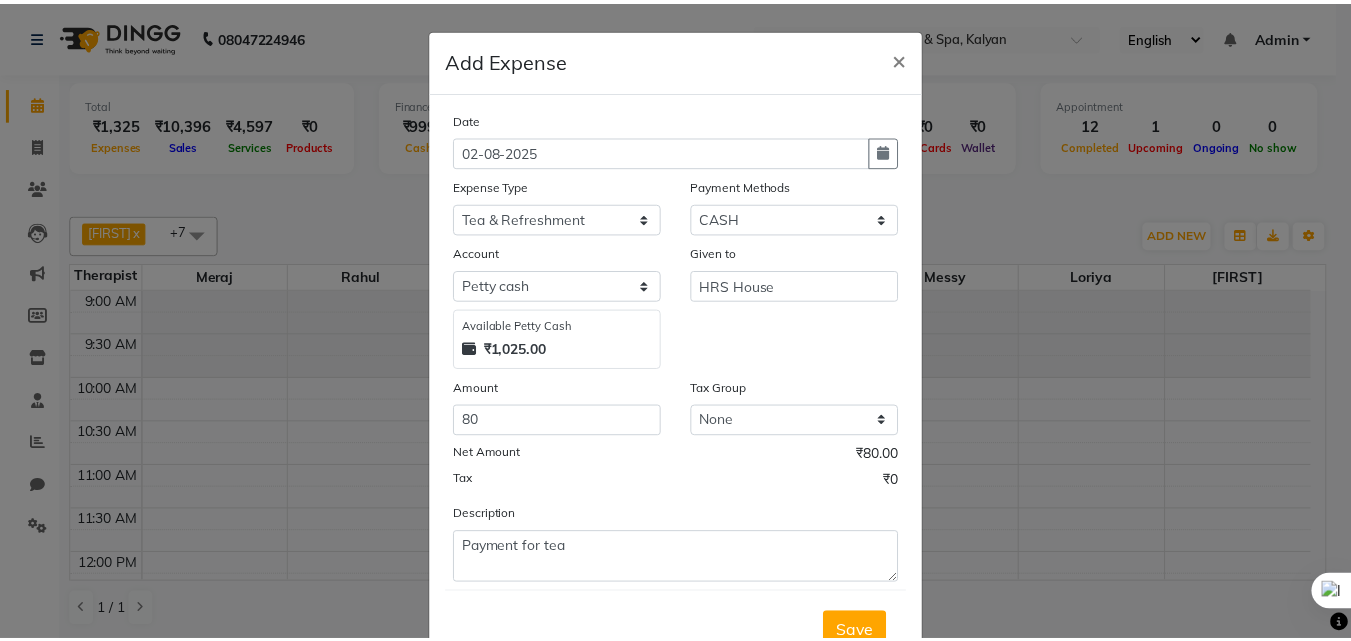 scroll, scrollTop: 10, scrollLeft: 0, axis: vertical 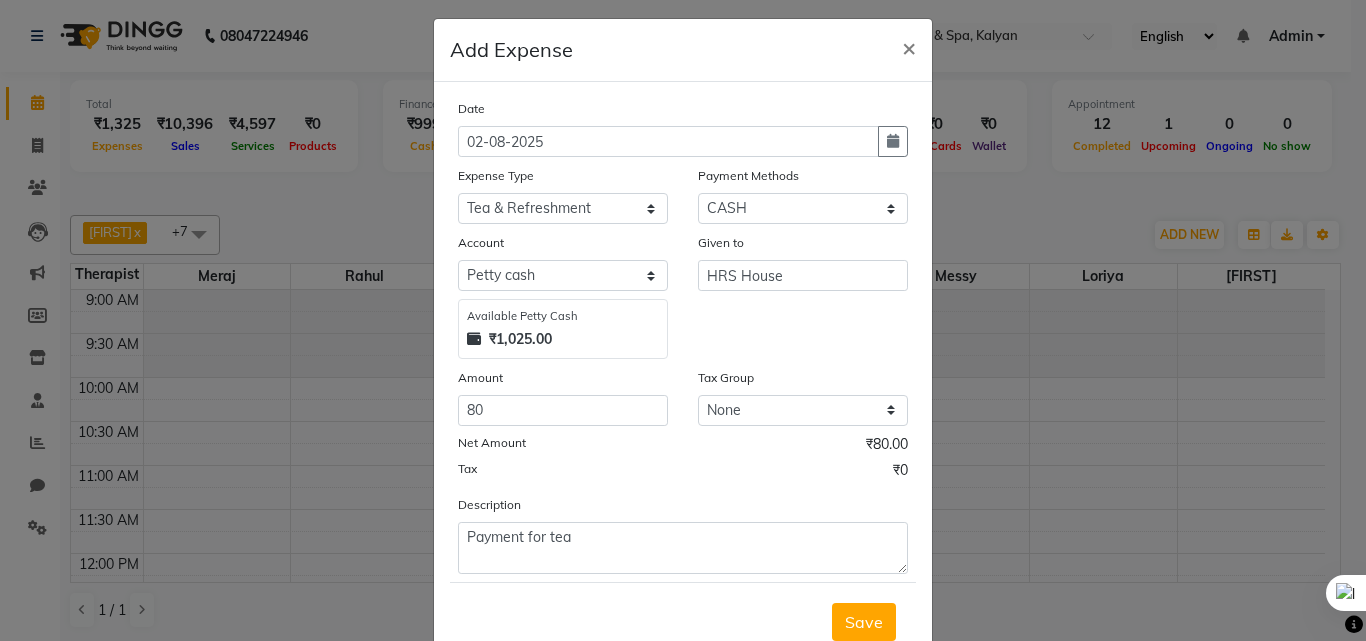 type 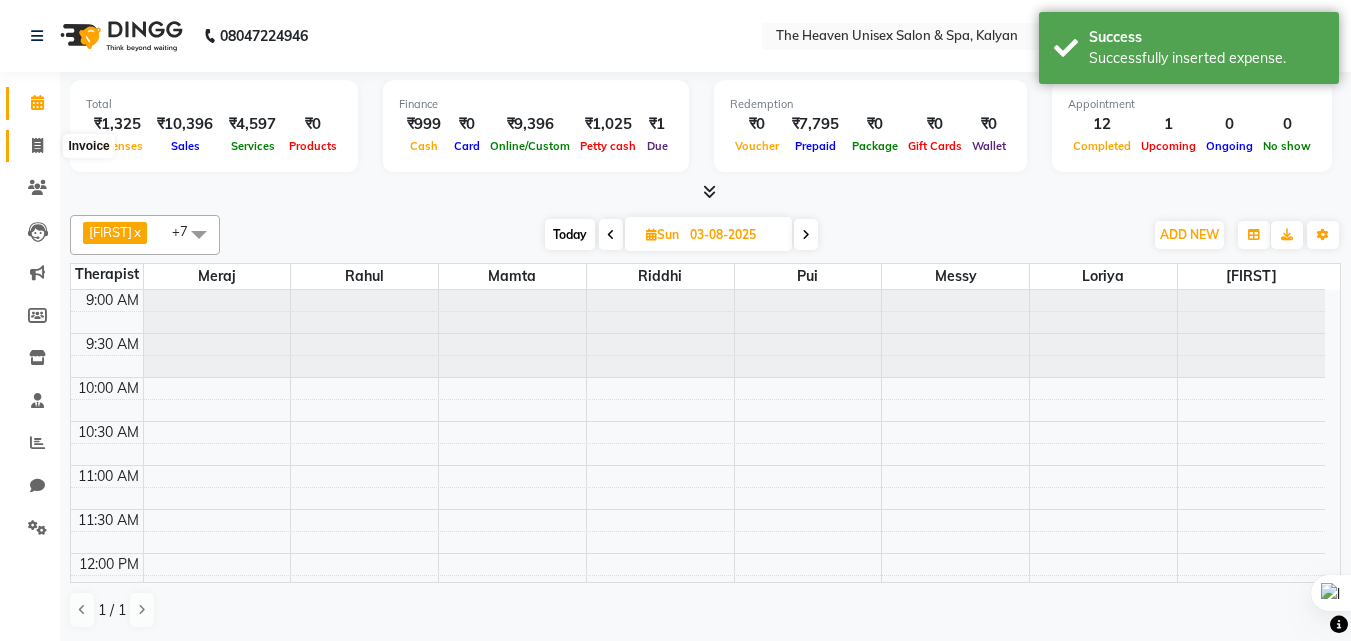 click 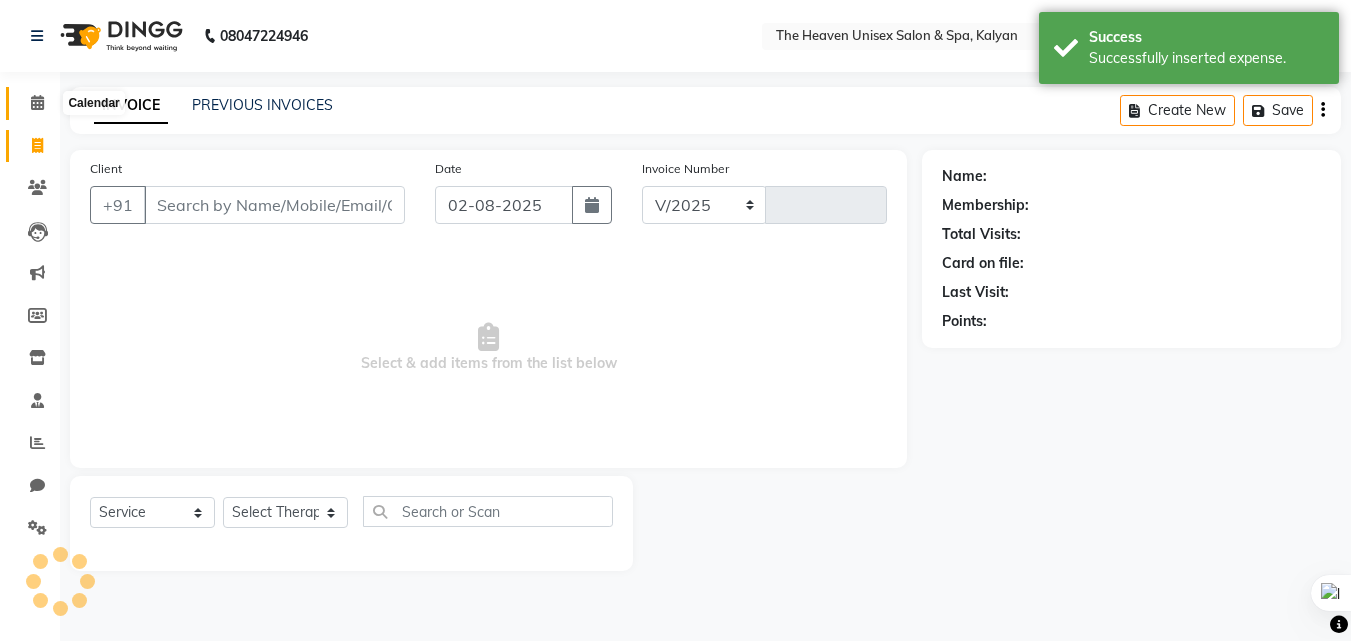 click 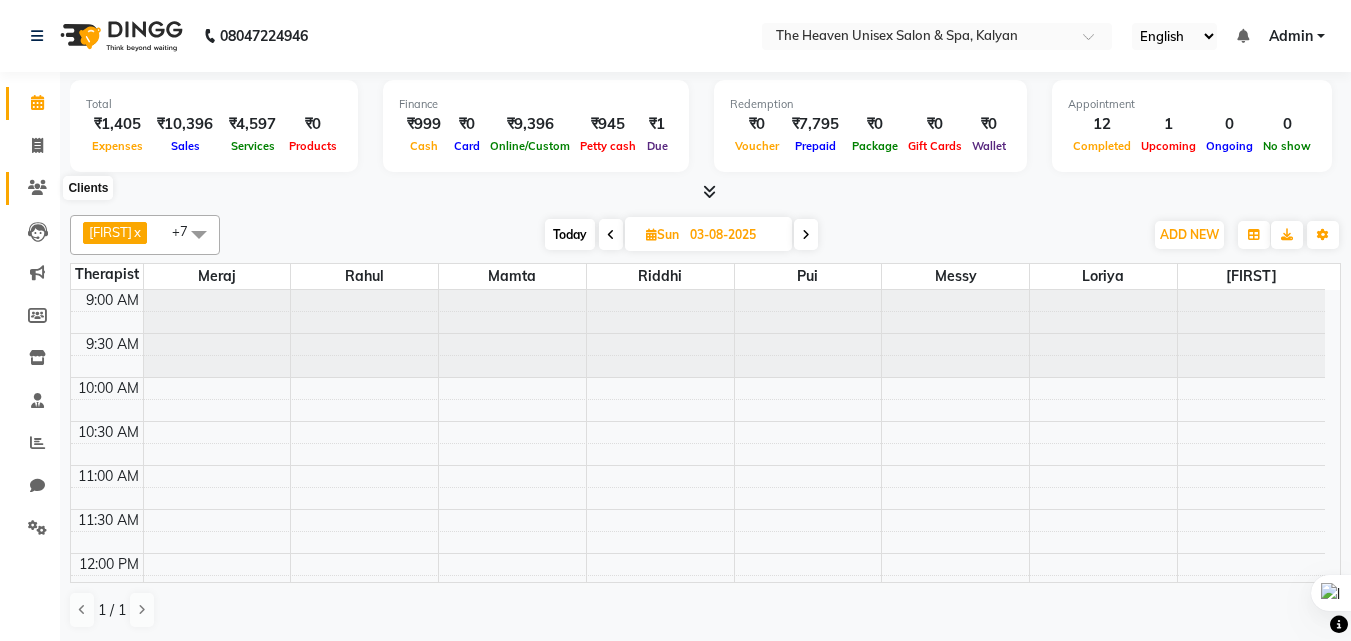 click 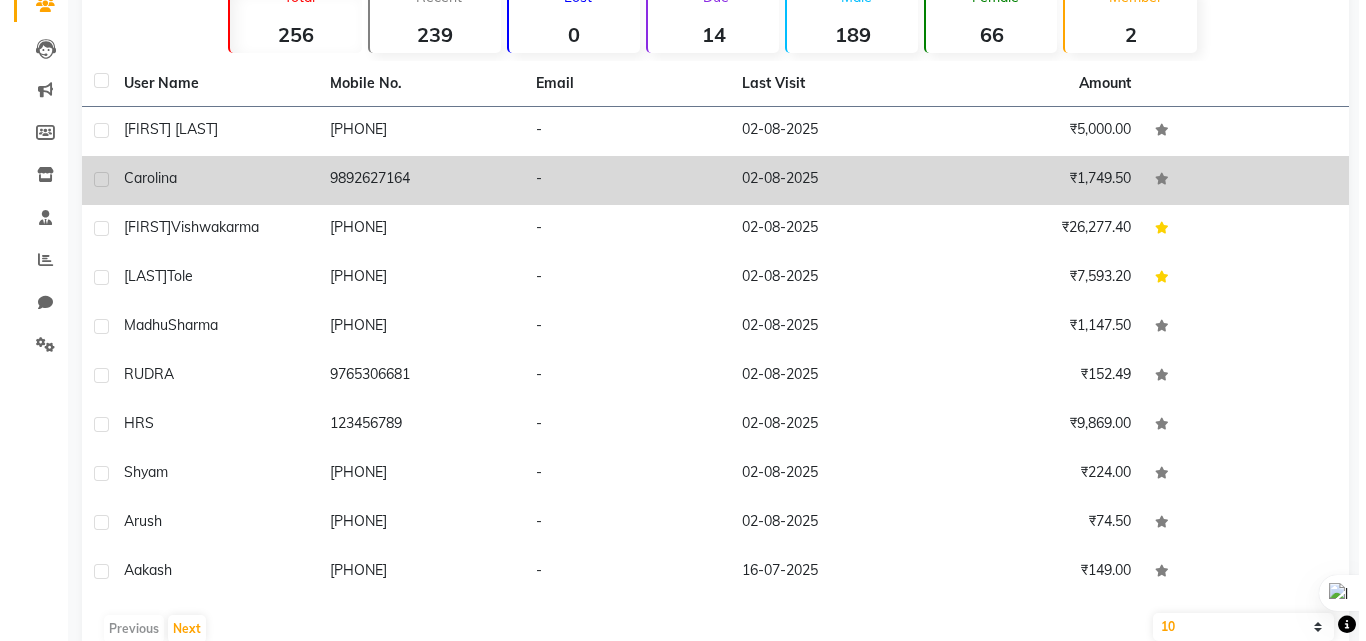 scroll, scrollTop: 200, scrollLeft: 0, axis: vertical 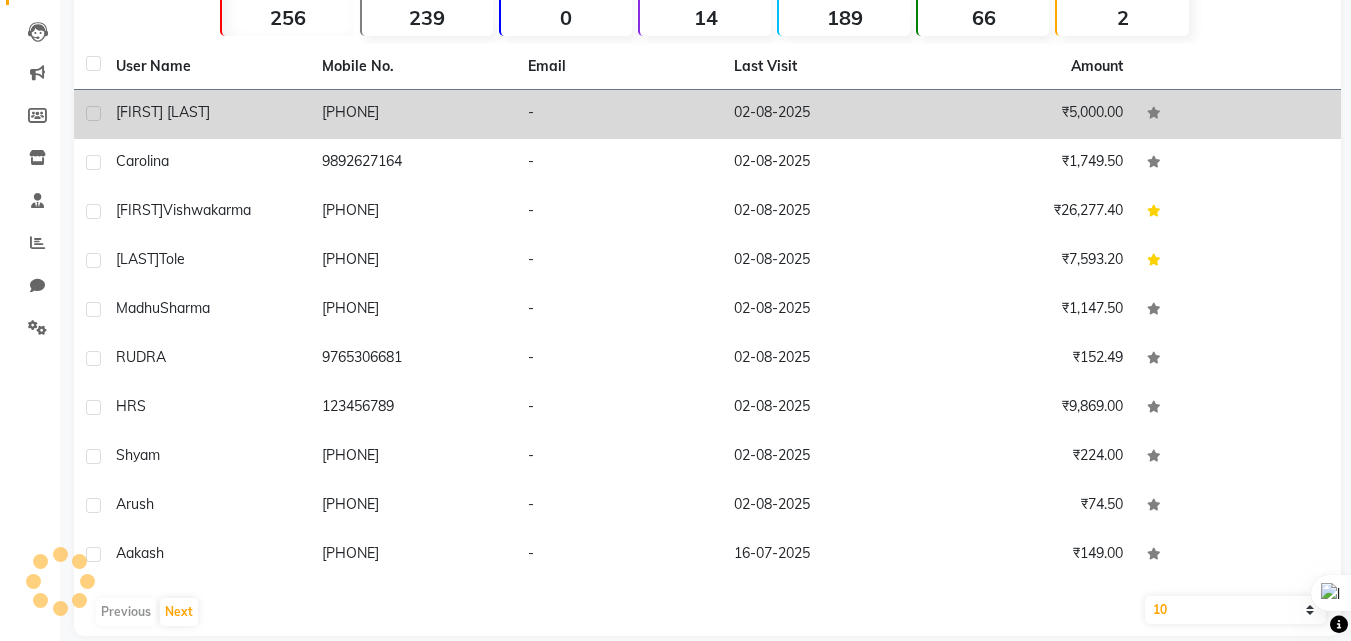 click on "[FIRST] [LAST]" 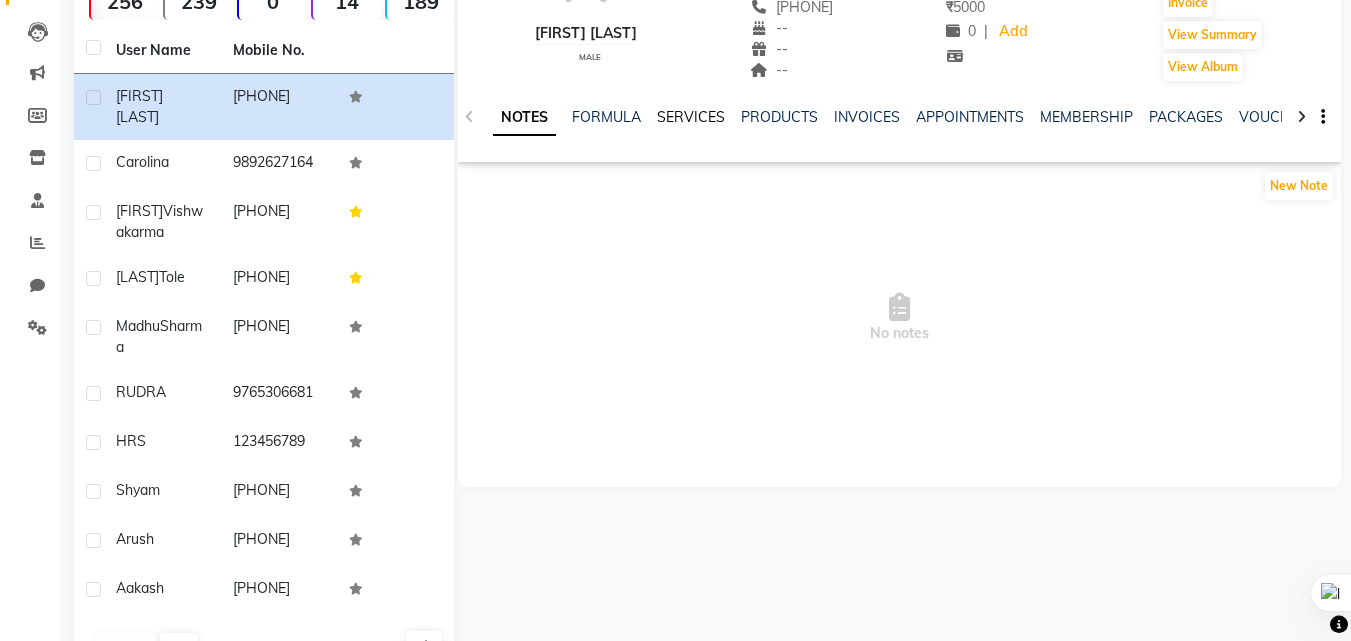 click on "SERVICES" 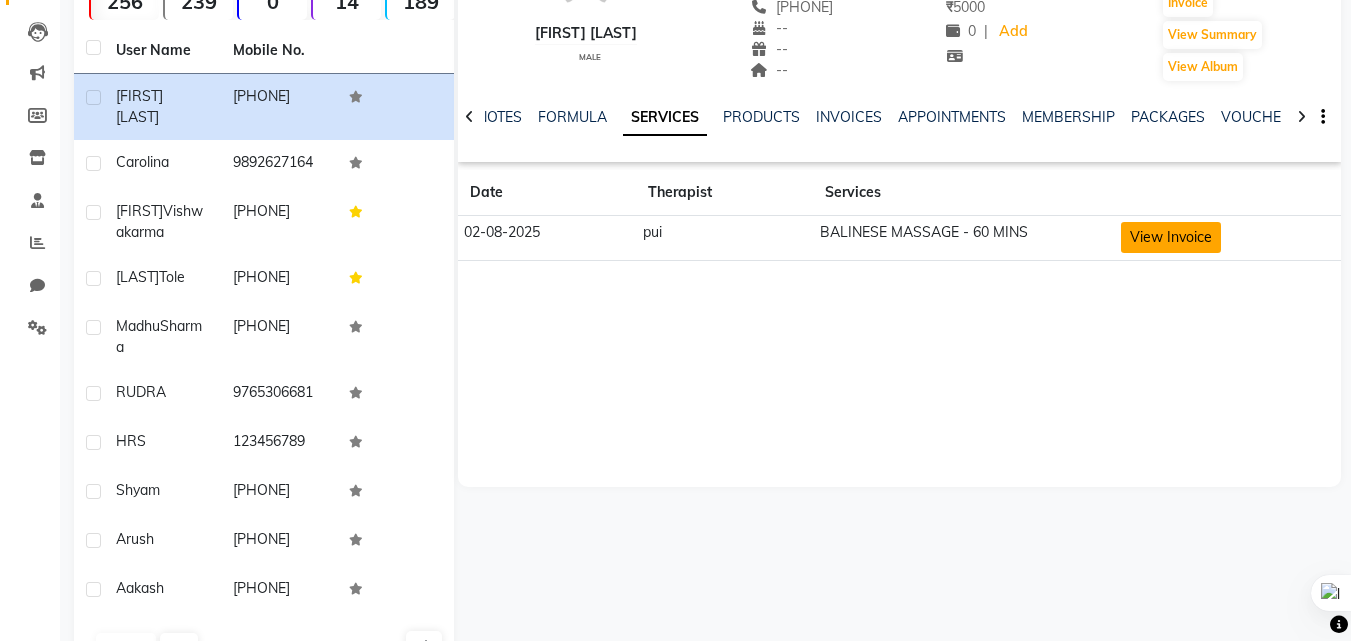 click on "View Invoice" 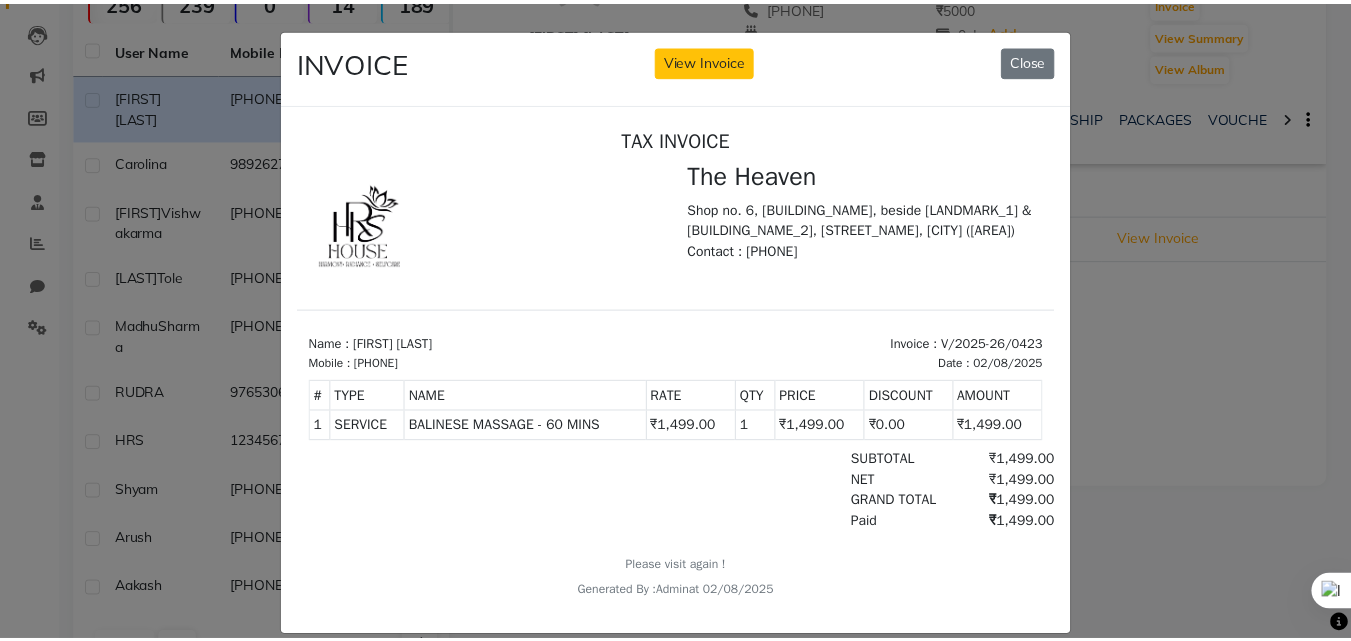 scroll, scrollTop: 0, scrollLeft: 0, axis: both 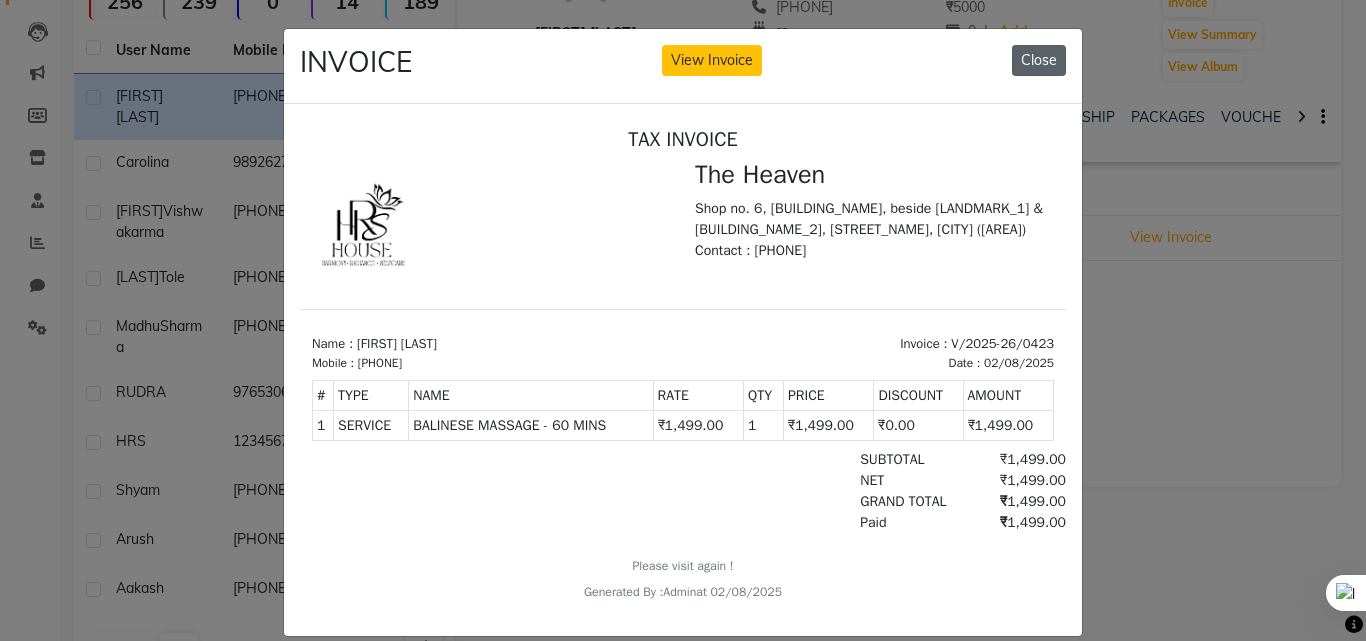 click on "Close" 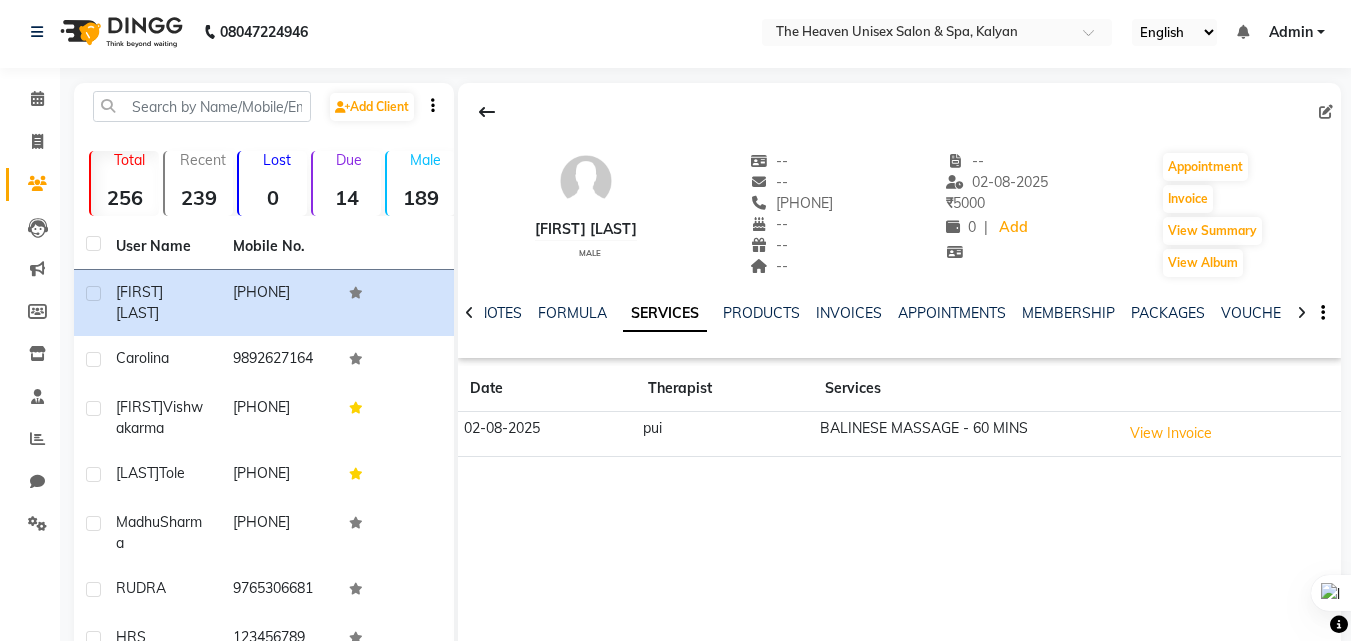 scroll, scrollTop: 0, scrollLeft: 0, axis: both 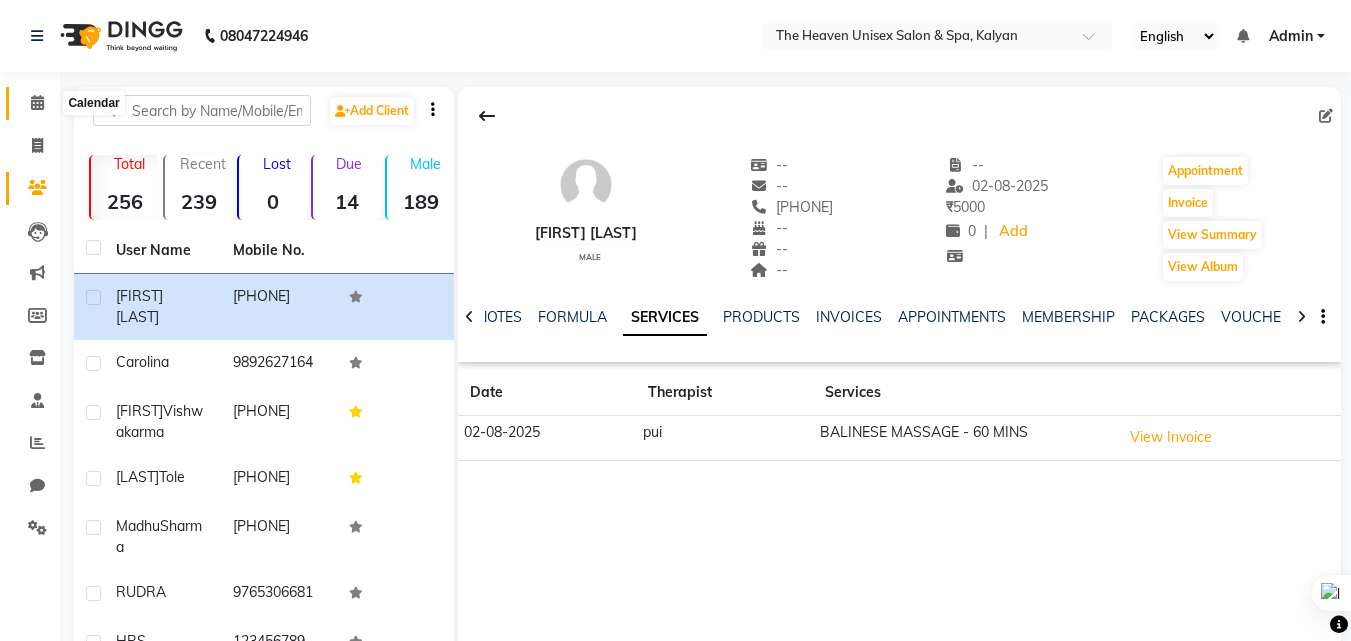 click 